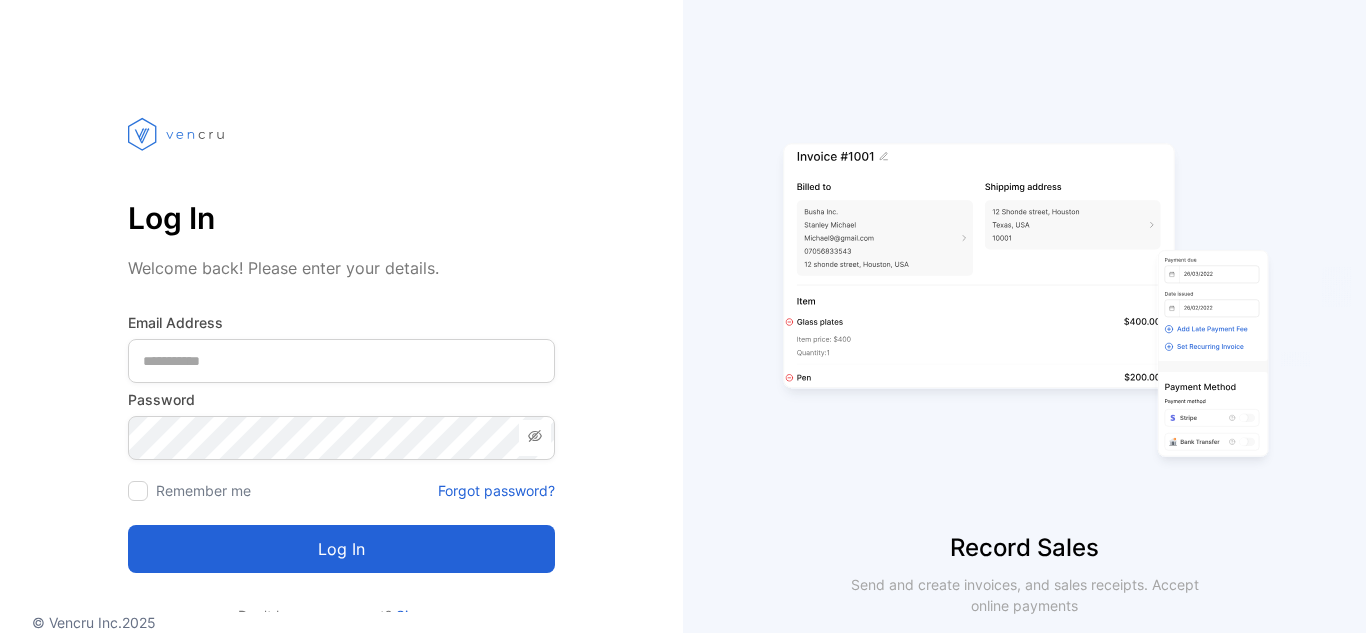 scroll, scrollTop: 0, scrollLeft: 0, axis: both 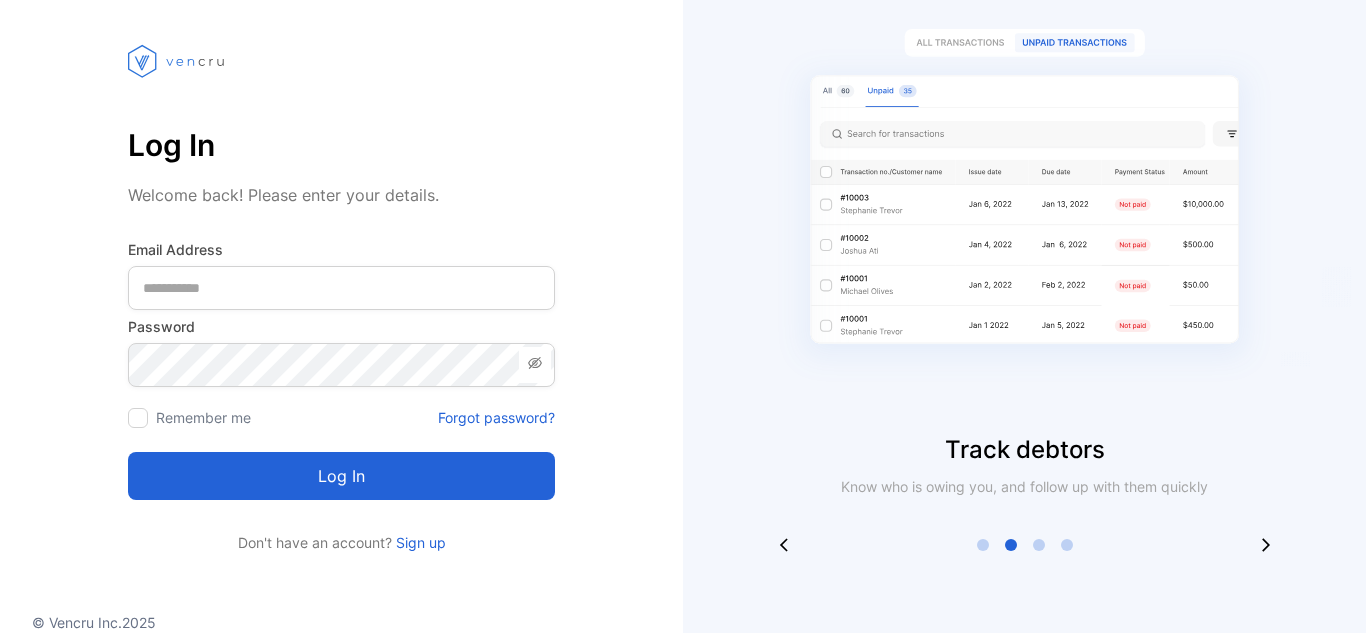 click on "Sign up" at bounding box center [419, 542] 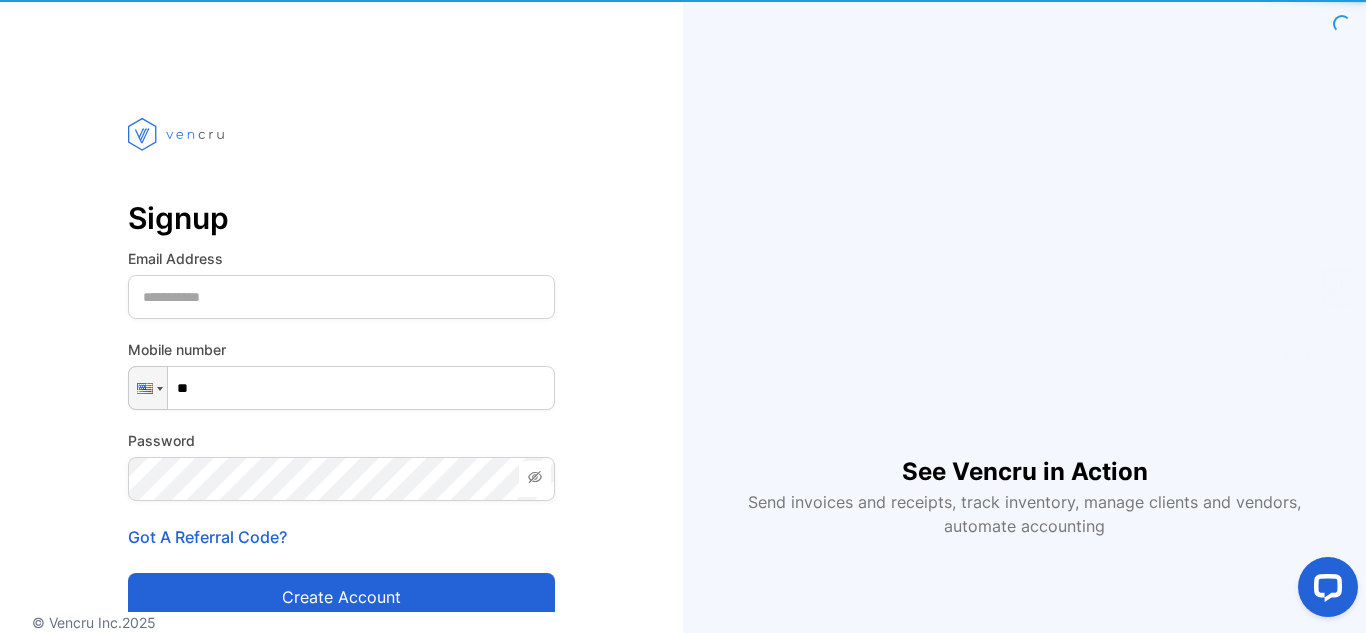 scroll, scrollTop: 0, scrollLeft: 0, axis: both 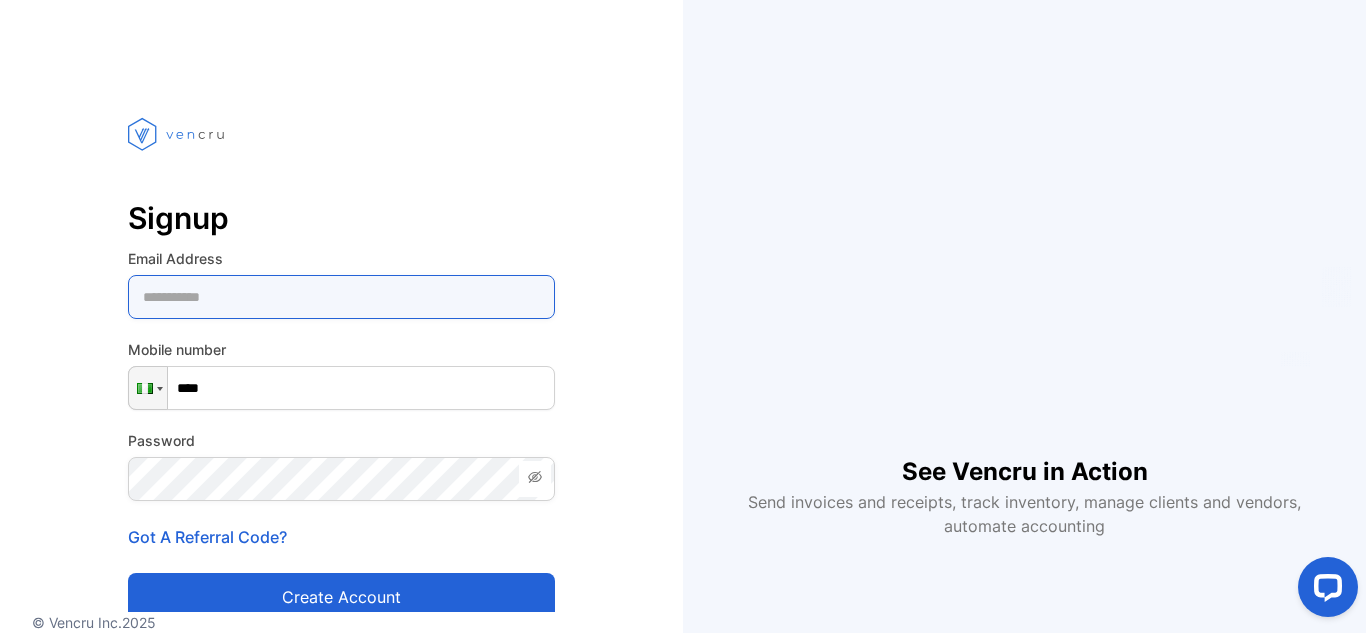 click at bounding box center (341, 297) 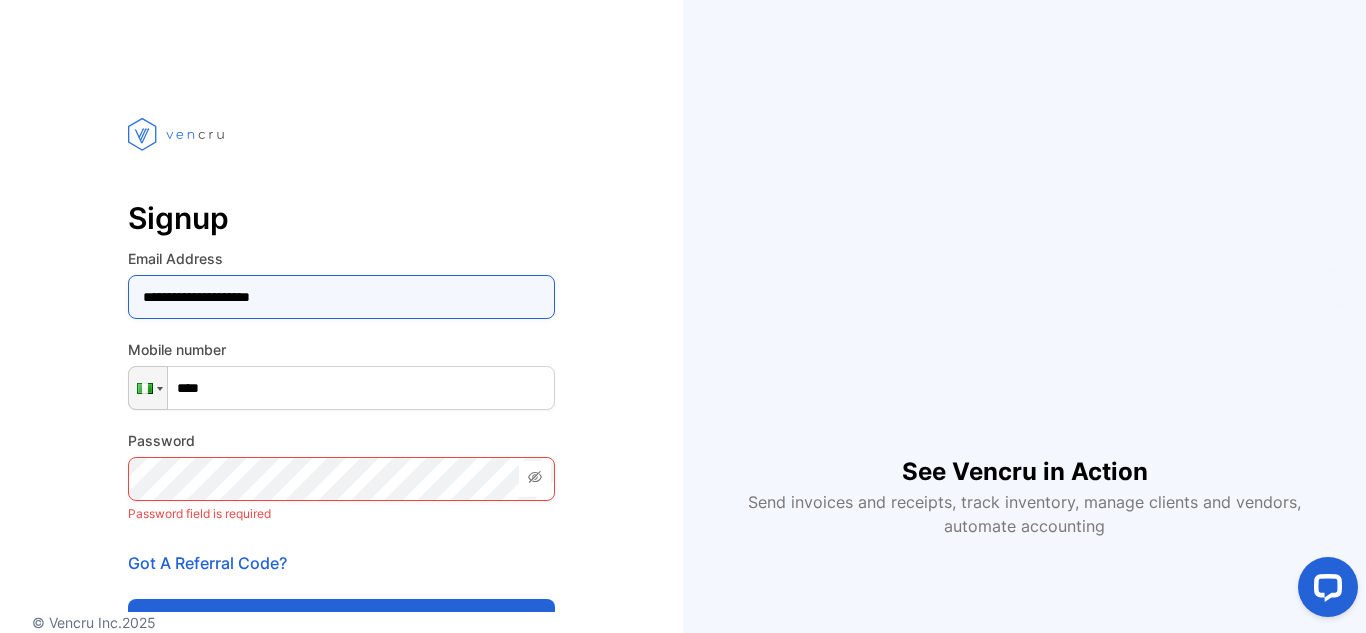 click on "**********" at bounding box center [341, 297] 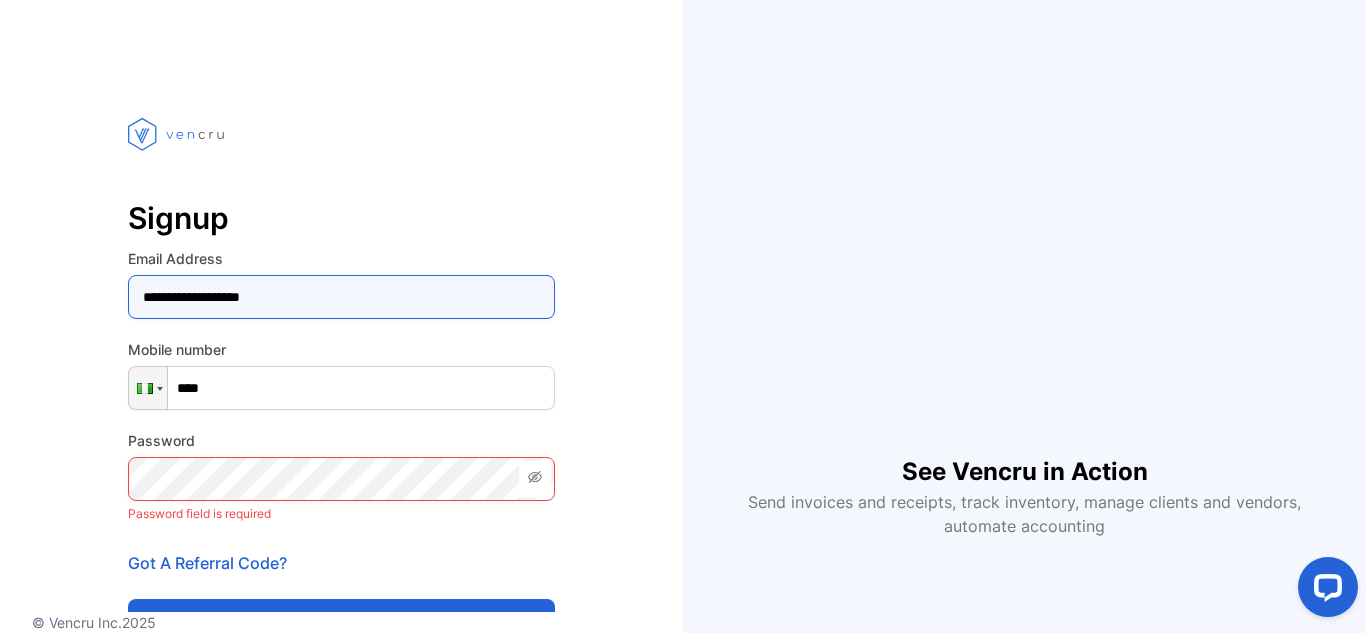 type on "**********" 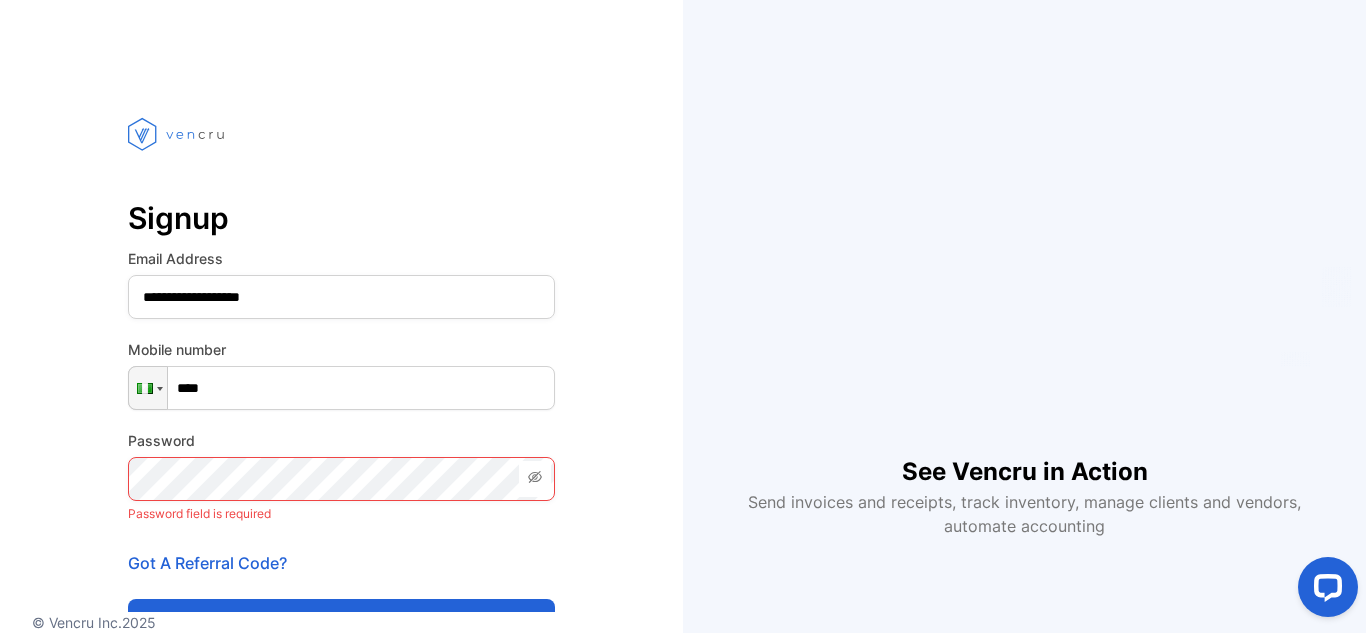click on "****" at bounding box center (341, 388) 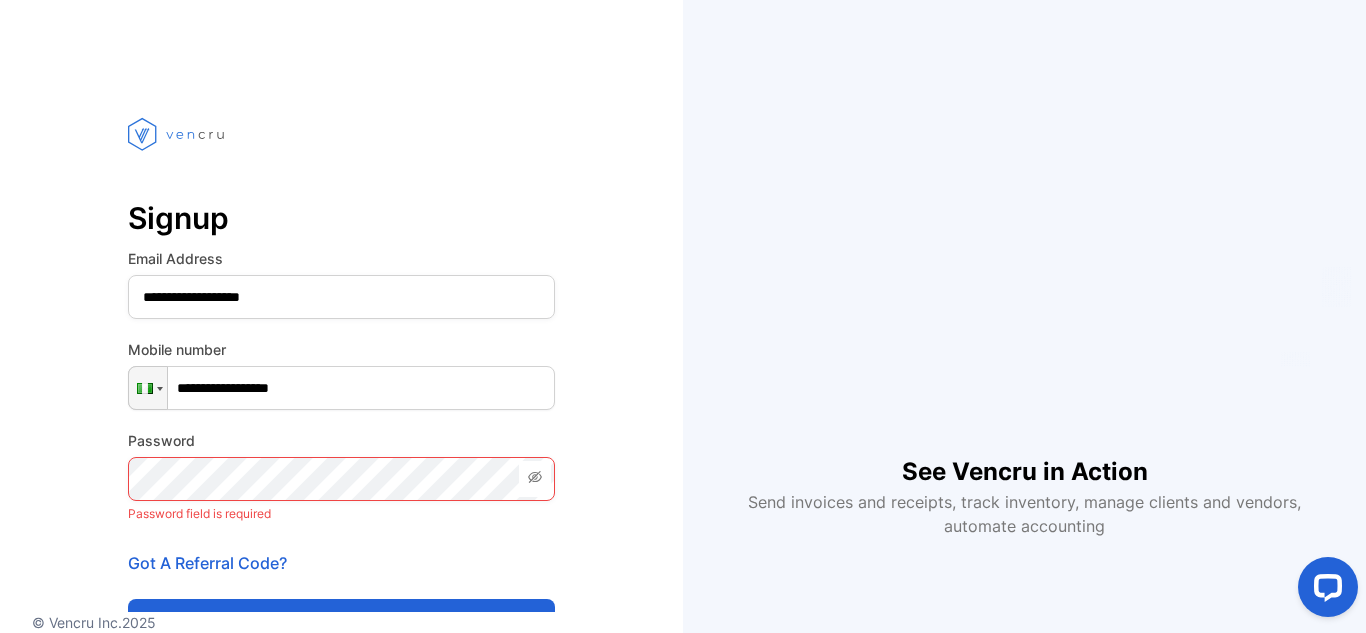 type on "**********" 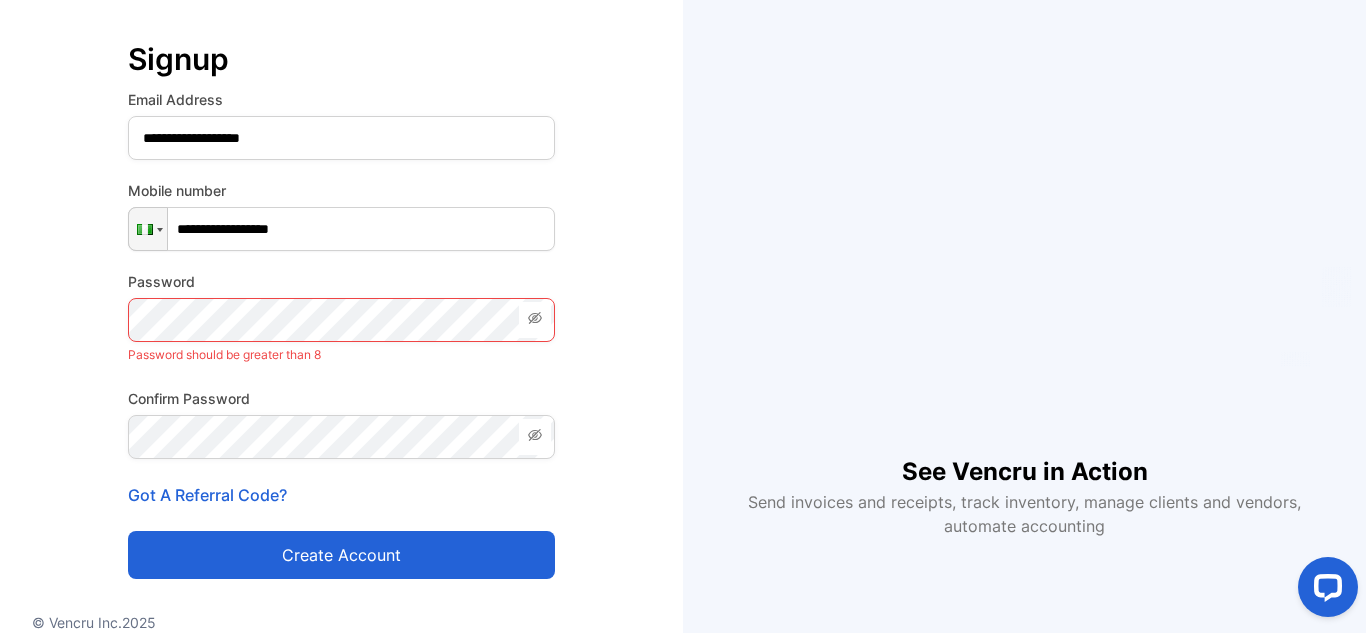 scroll, scrollTop: 200, scrollLeft: 0, axis: vertical 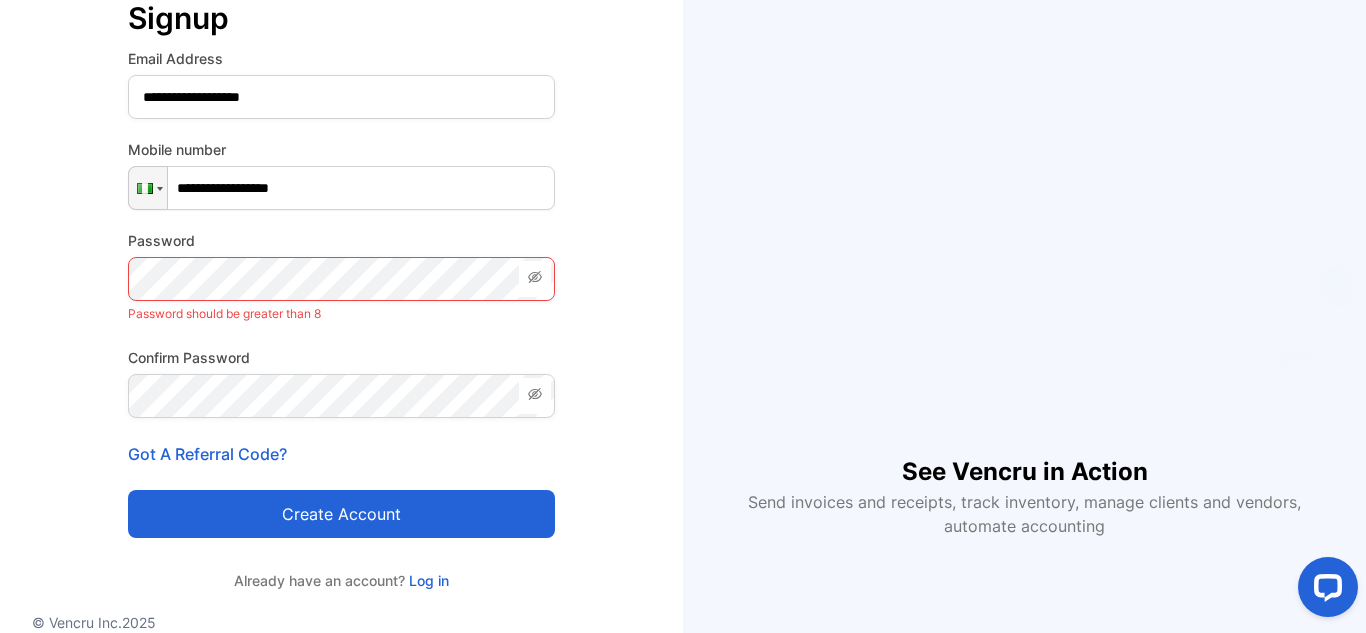 click on "**********" at bounding box center (341, 265) 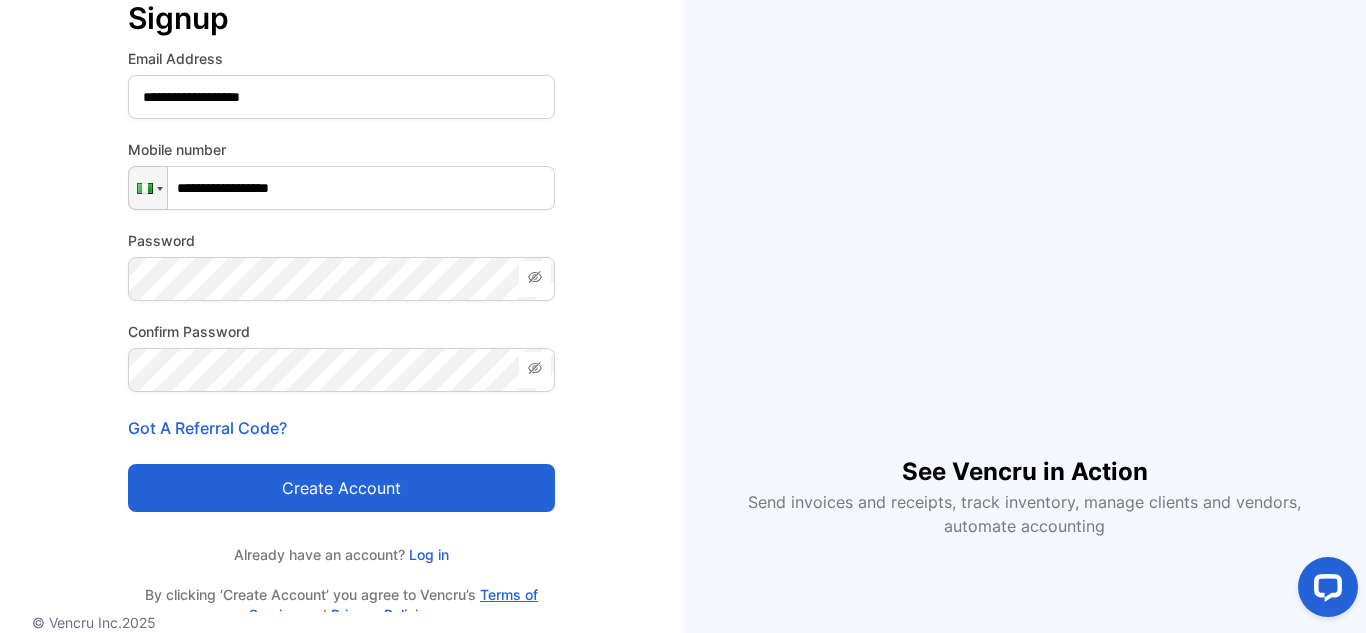 click on "Create account" at bounding box center (341, 488) 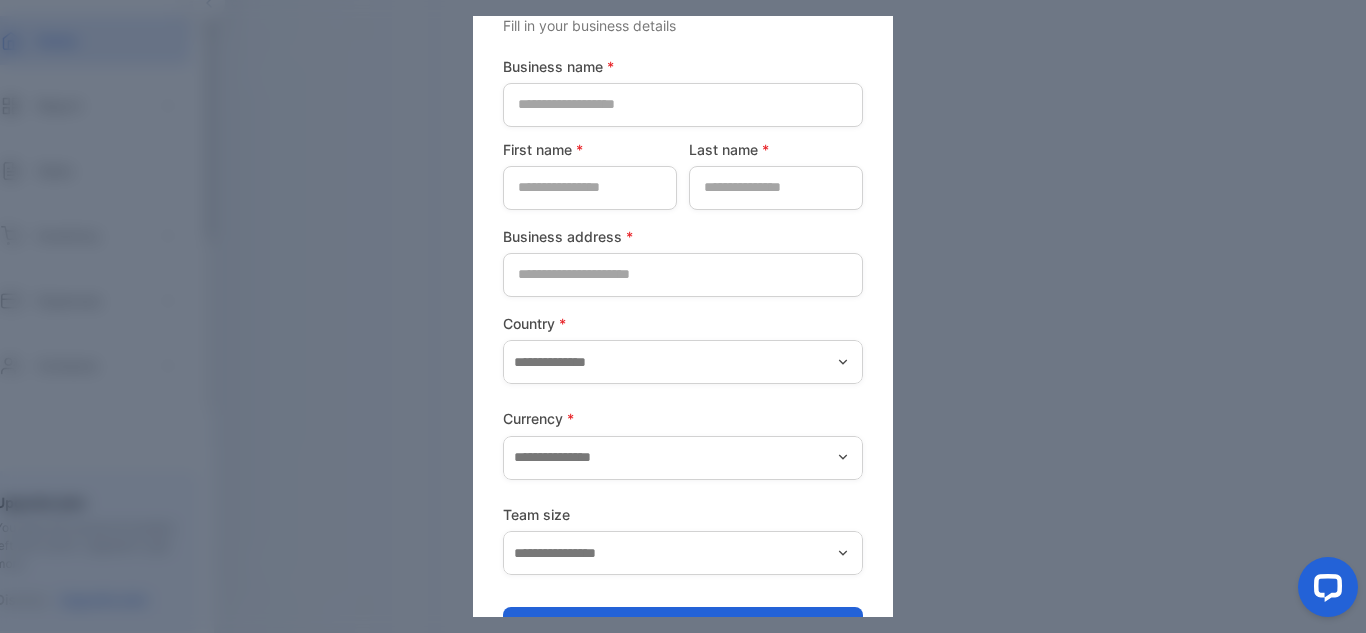 scroll, scrollTop: 0, scrollLeft: 0, axis: both 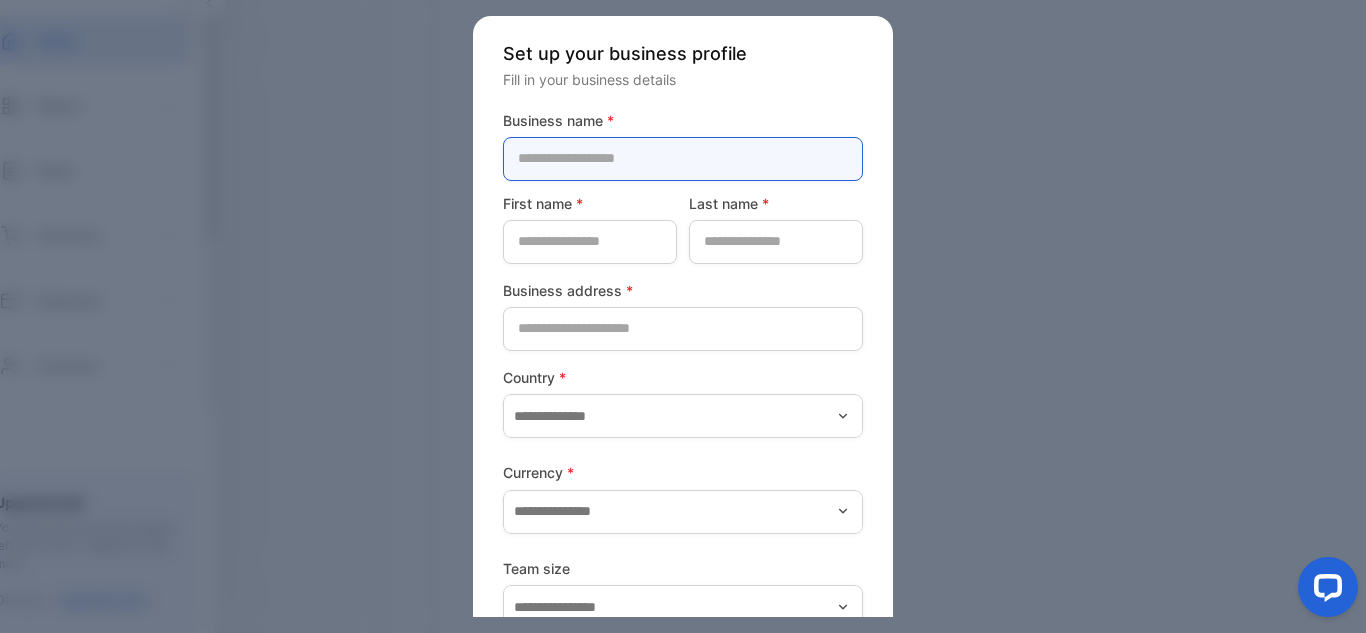 click at bounding box center (683, 159) 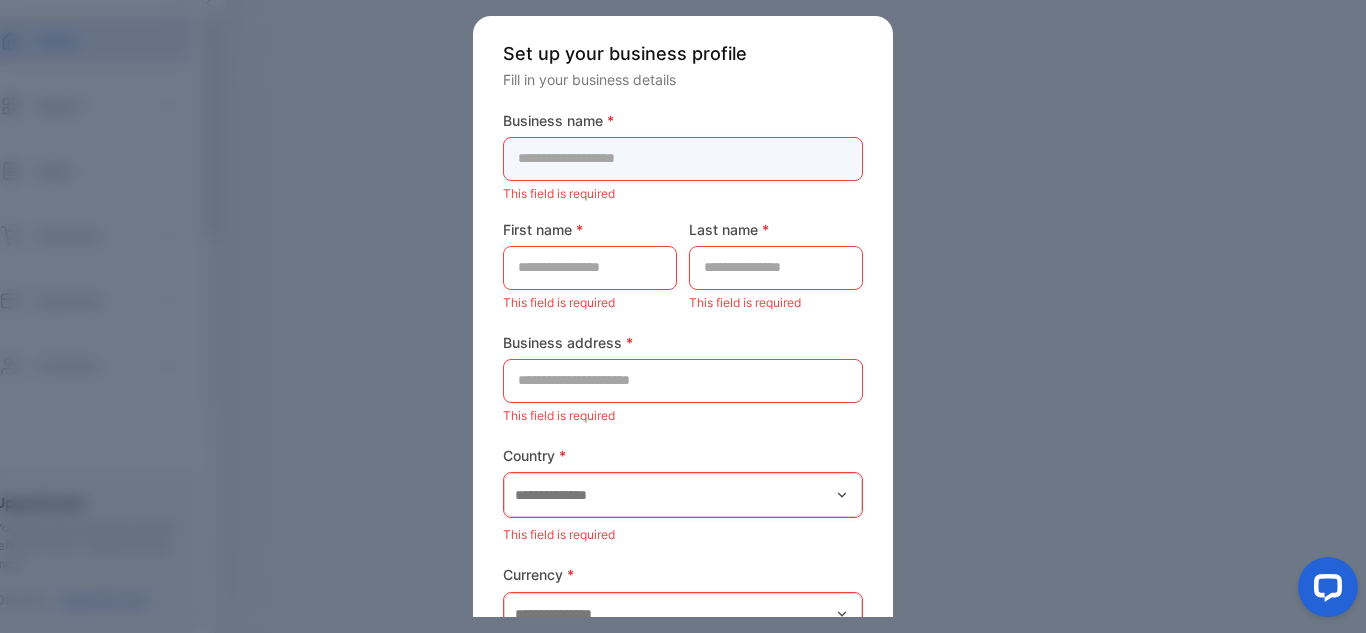 click at bounding box center [683, 159] 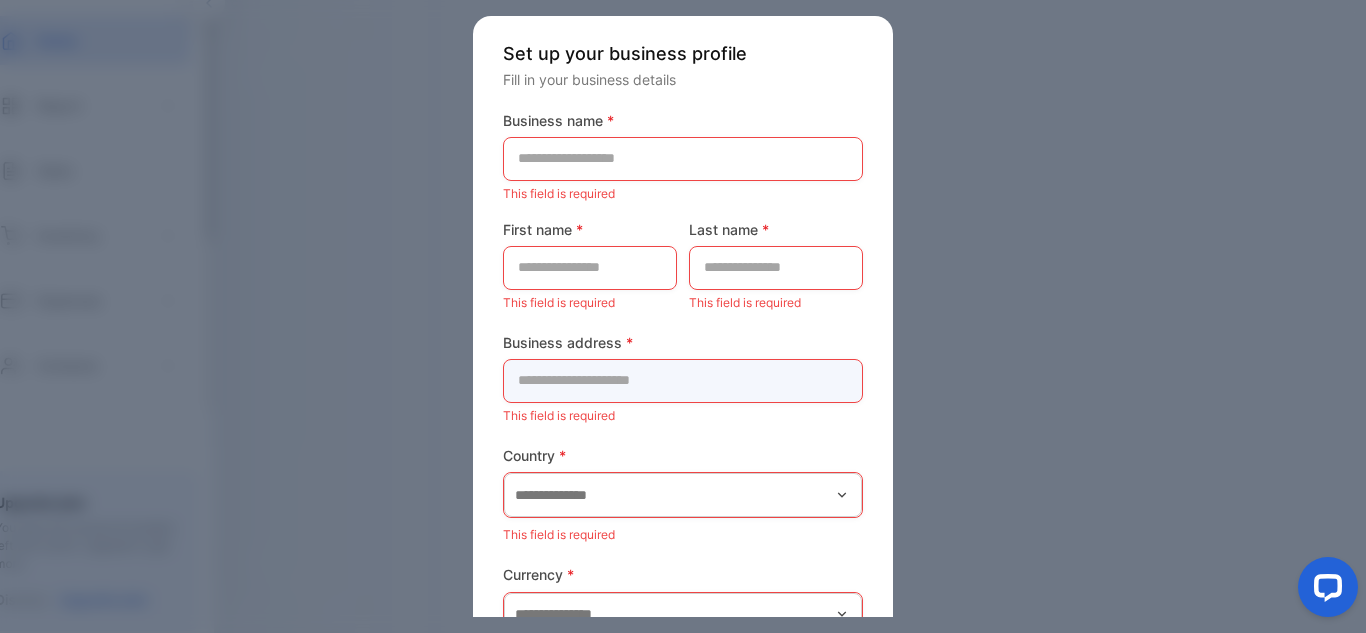 click at bounding box center [683, 381] 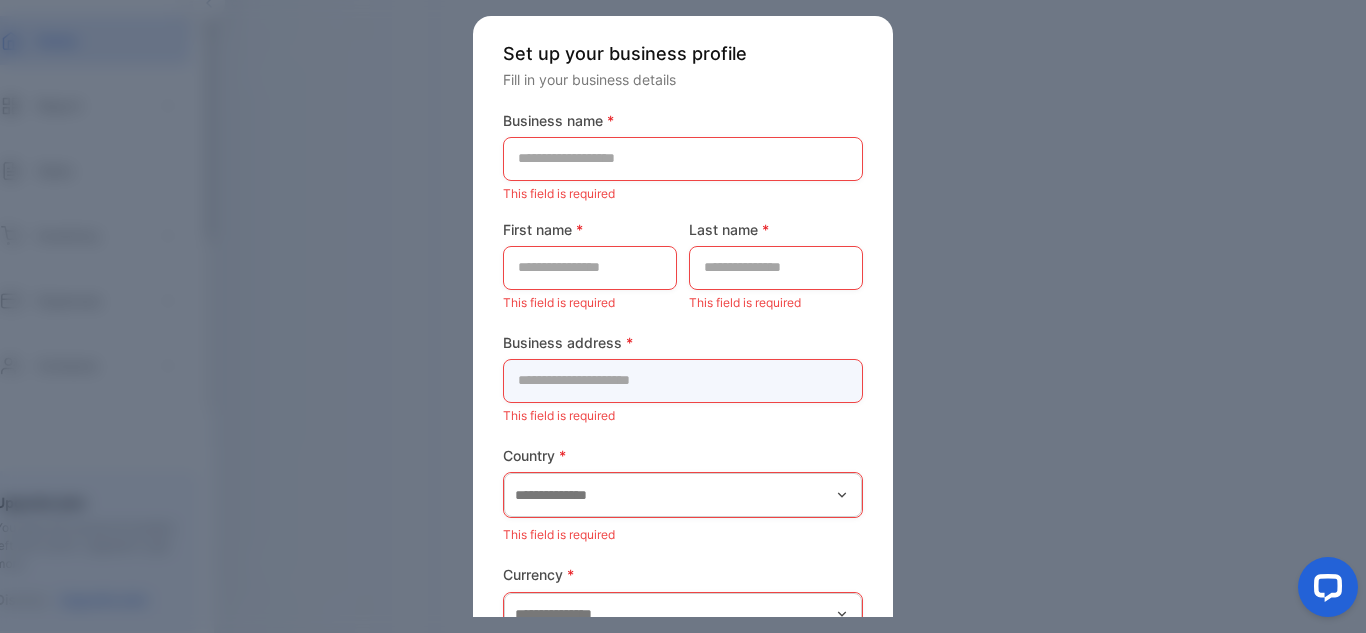 paste on "**********" 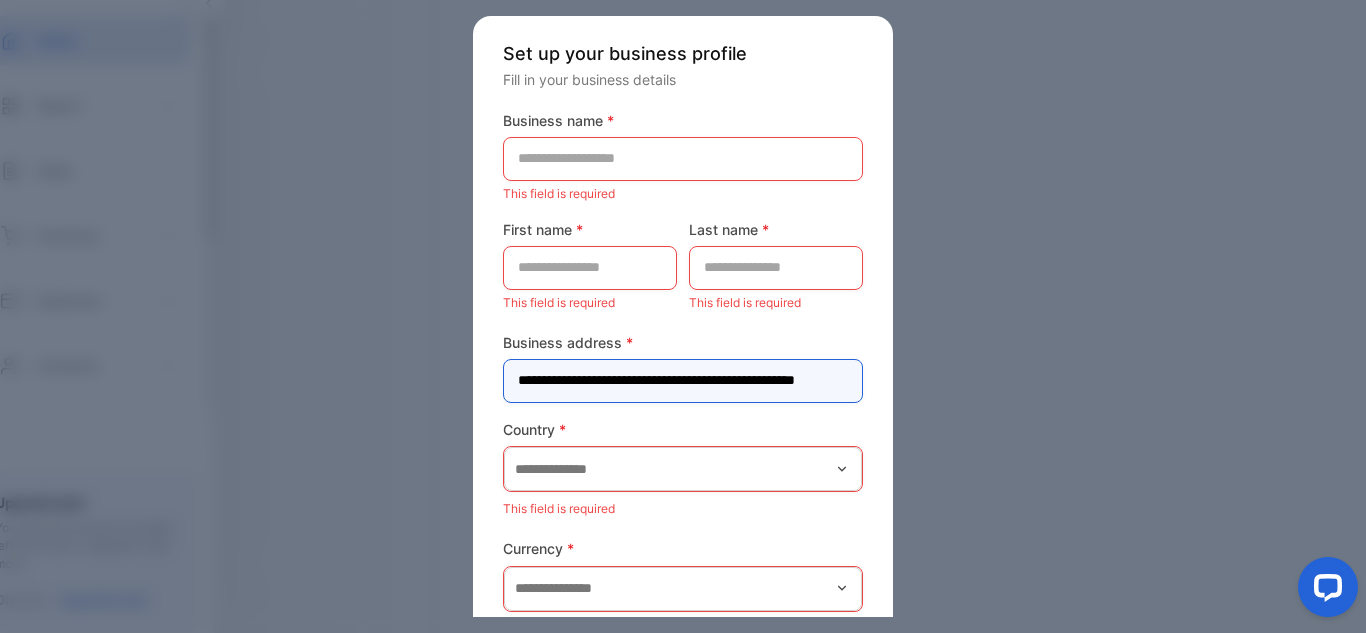 scroll, scrollTop: 0, scrollLeft: 81, axis: horizontal 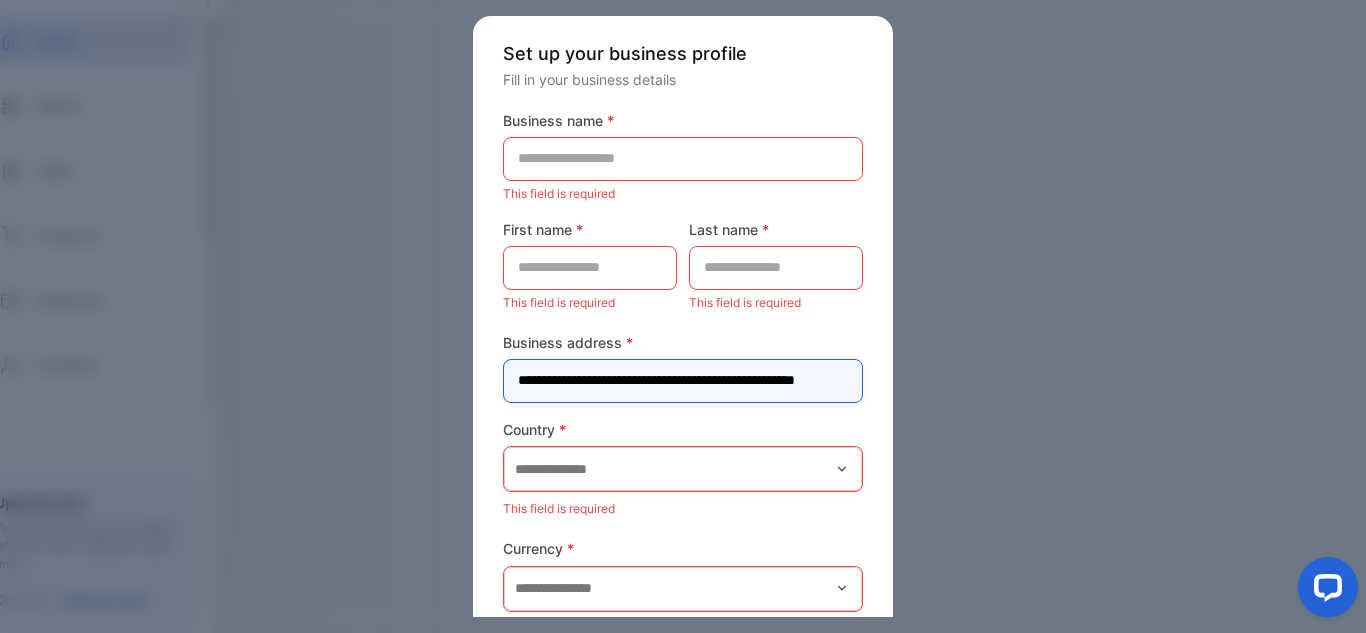 type on "**********" 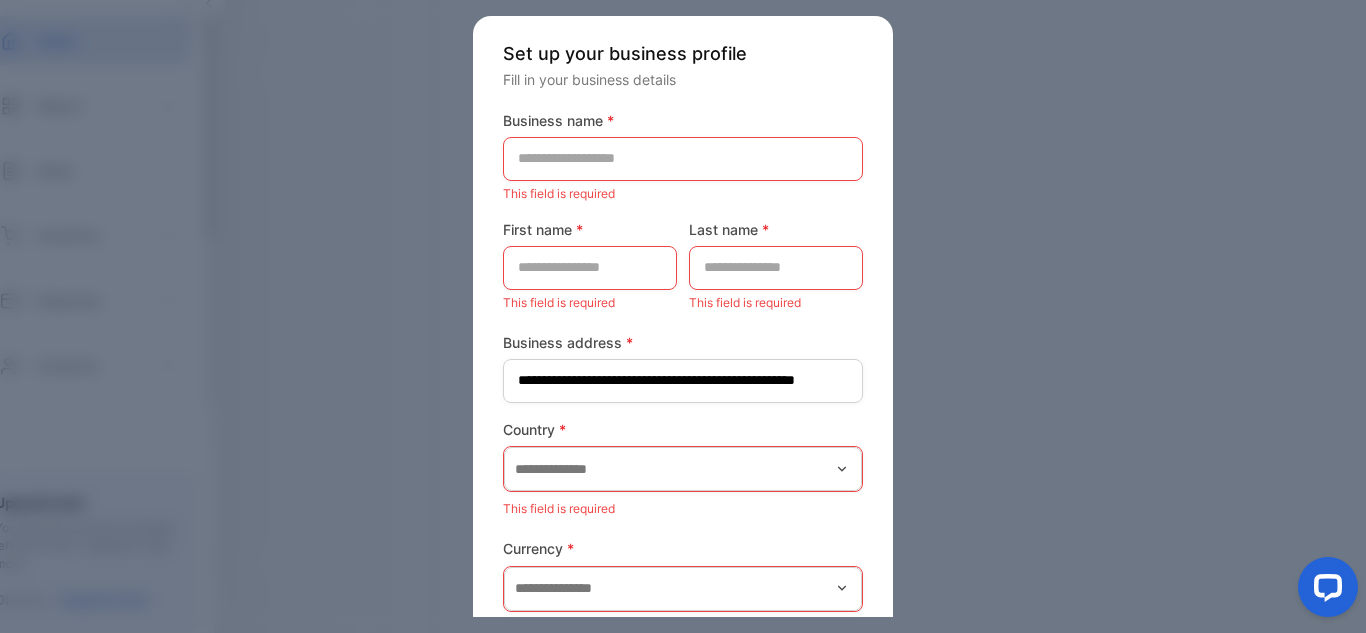 click at bounding box center (842, 469) 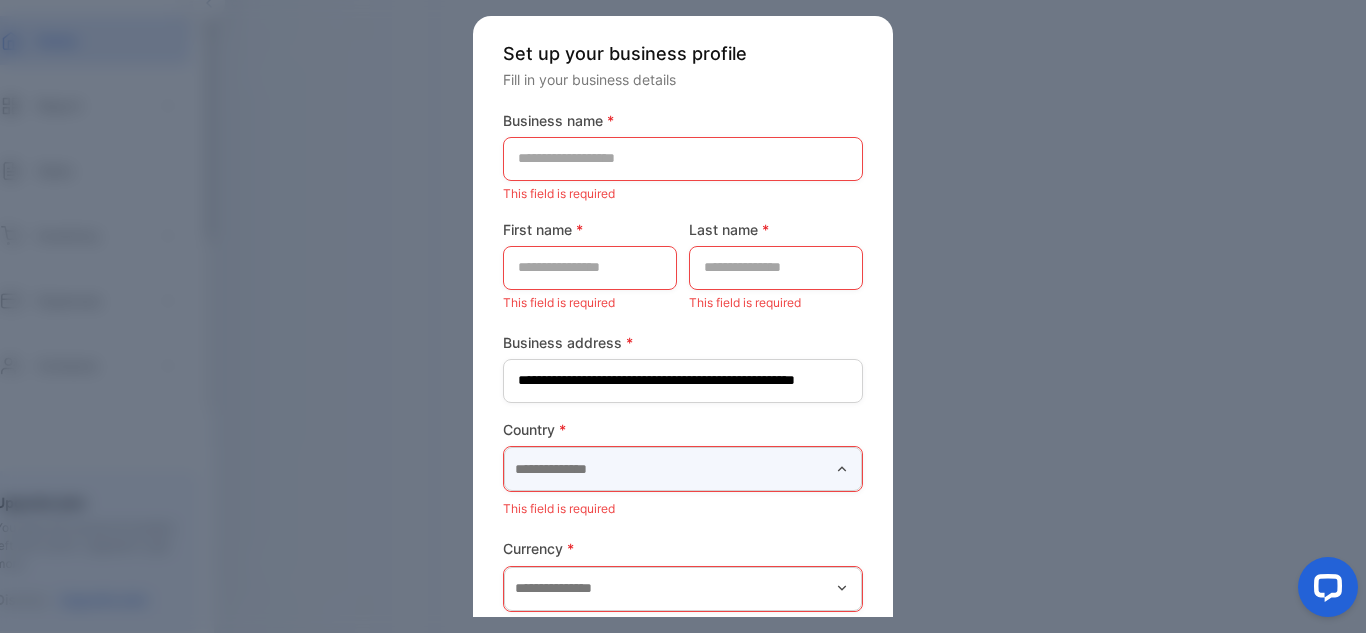 scroll, scrollTop: 0, scrollLeft: 0, axis: both 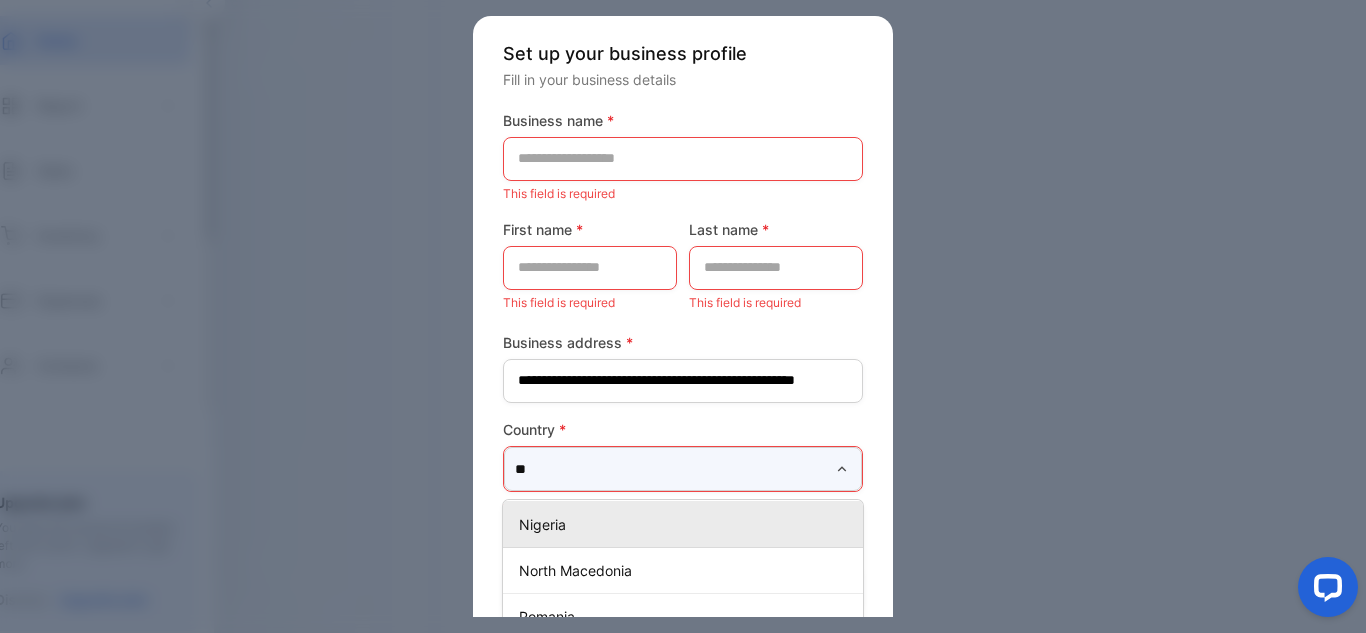 type on "**" 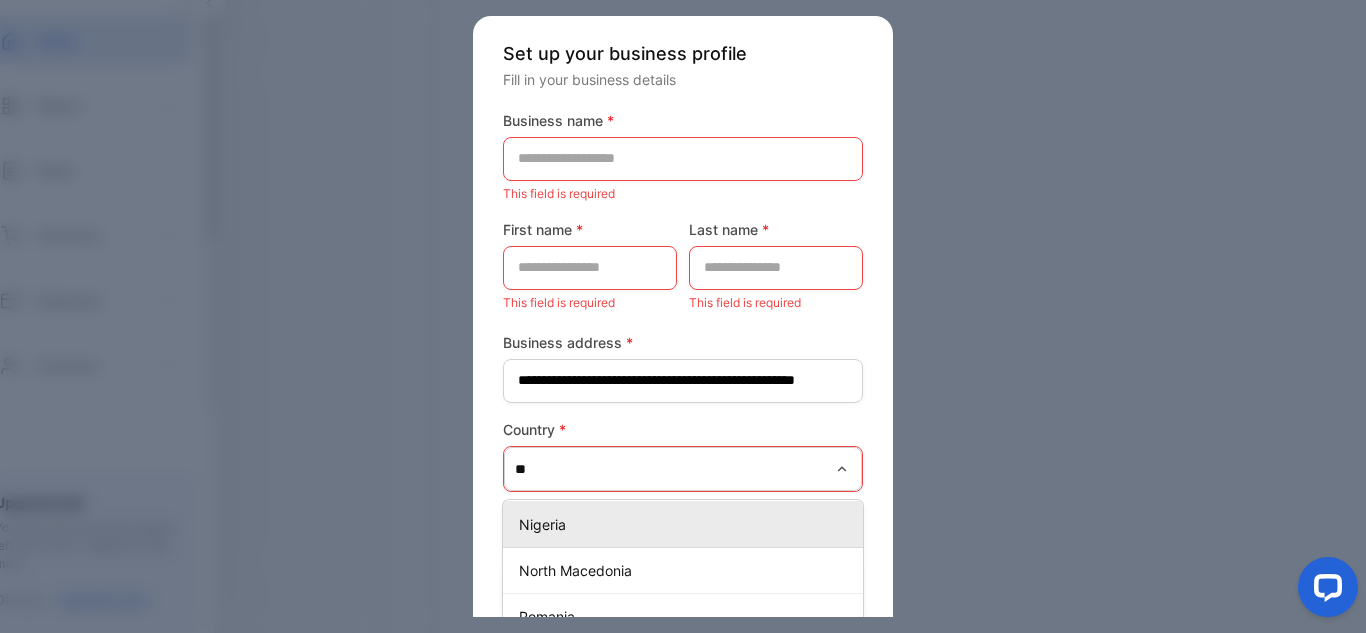 click on "Nigeria" at bounding box center (687, 524) 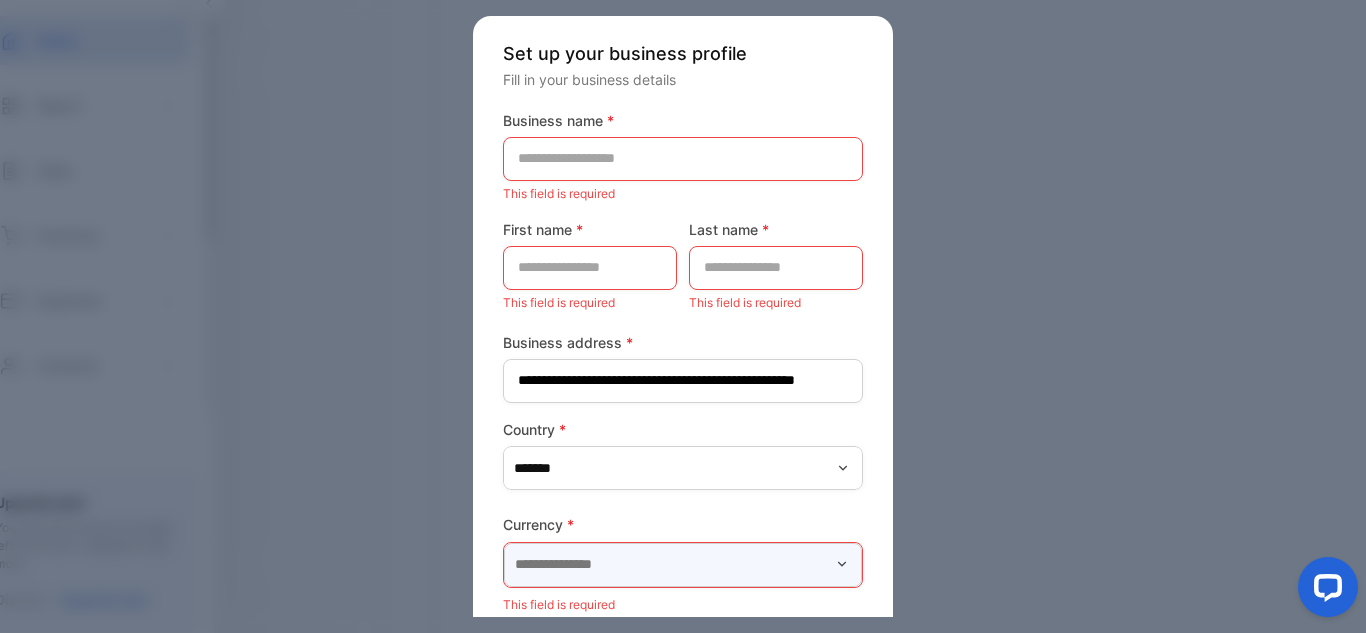 click at bounding box center (683, 565) 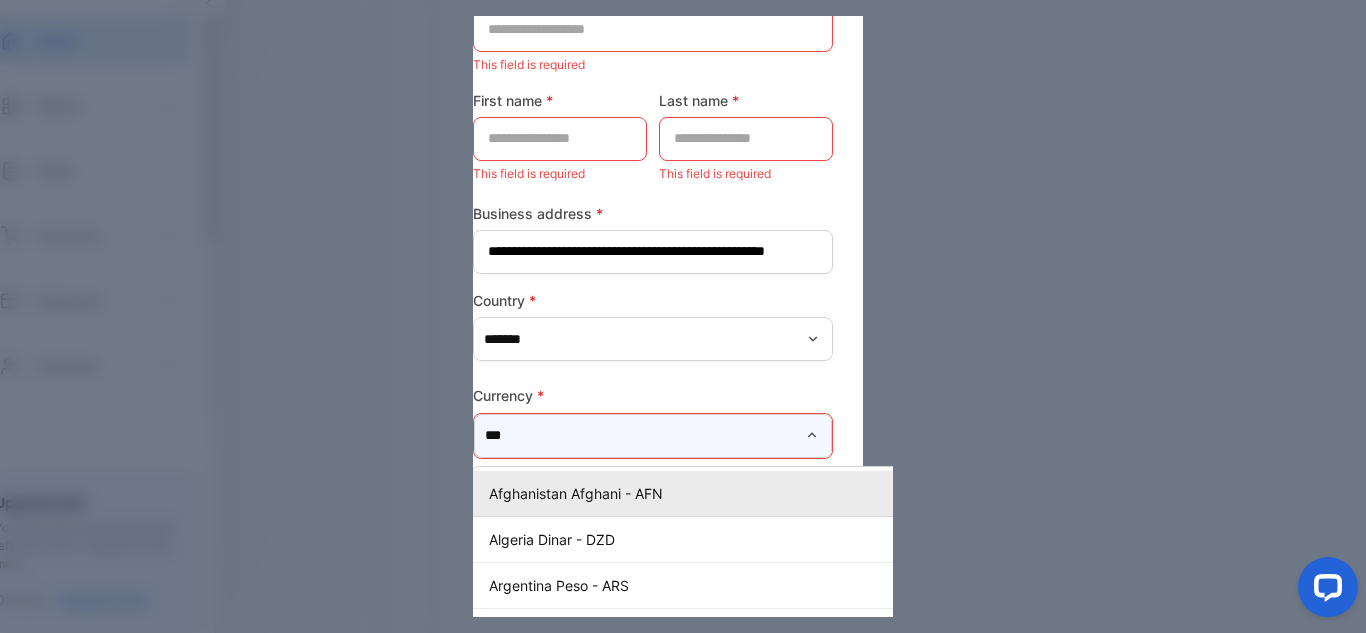 scroll, scrollTop: 129, scrollLeft: 0, axis: vertical 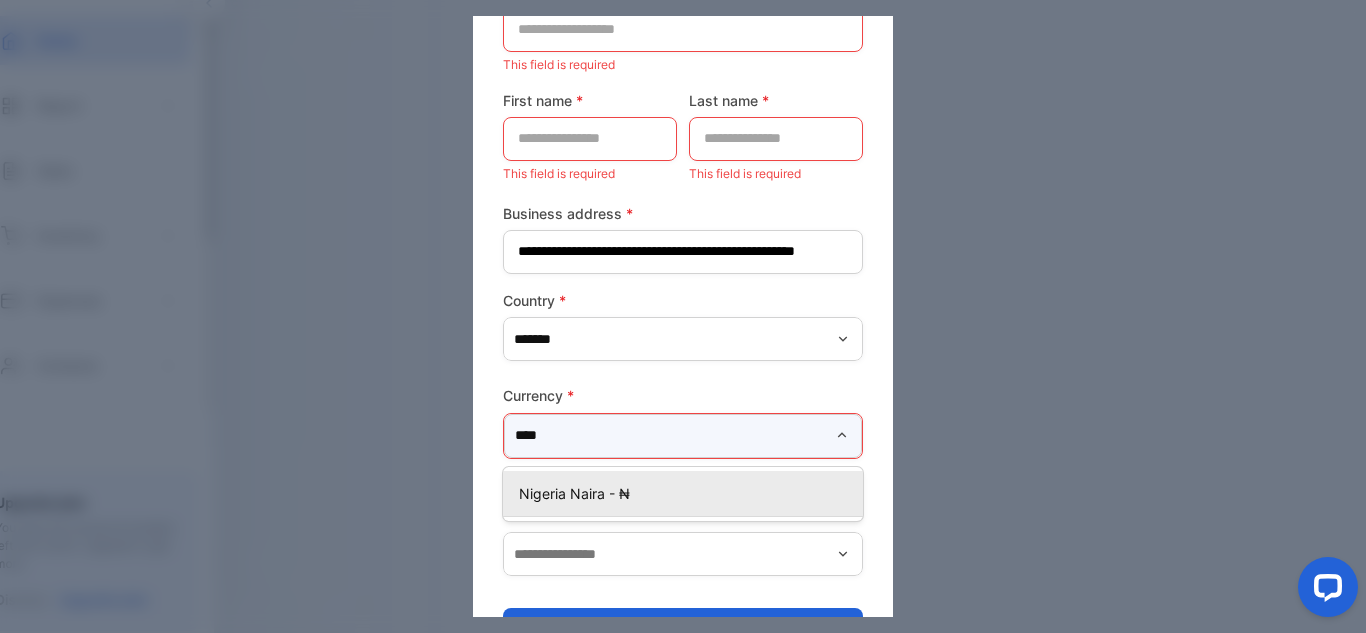 type on "****" 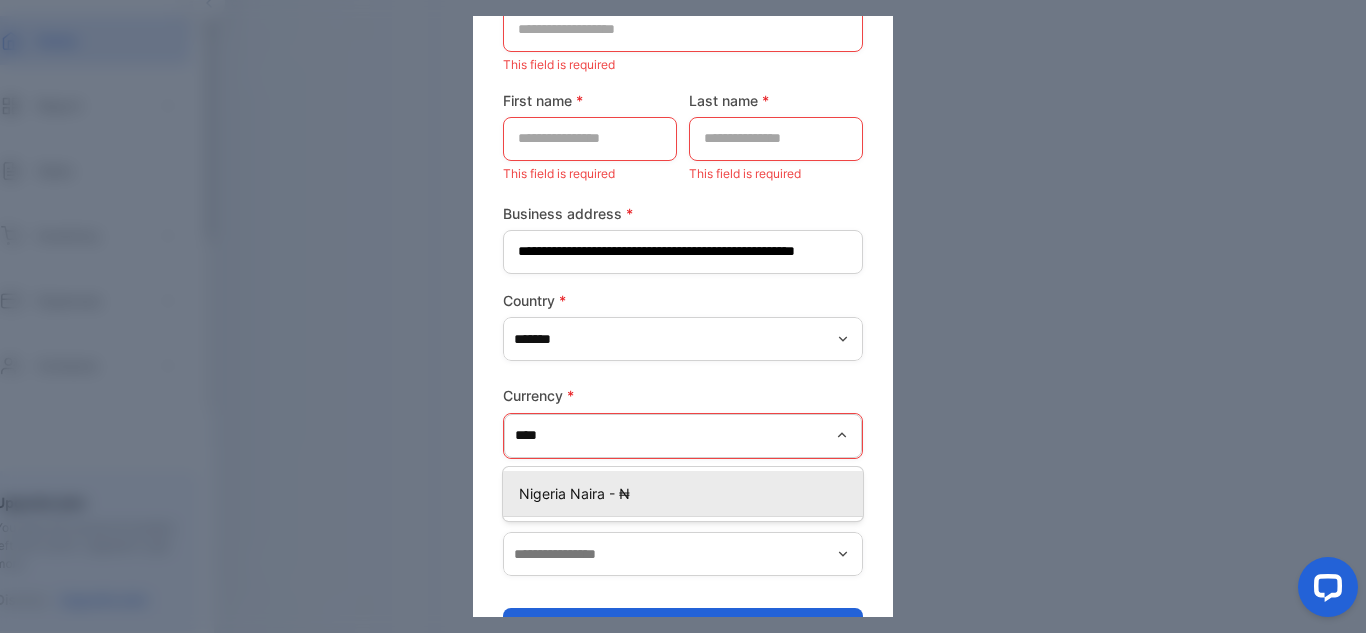 click on "Nigeria Naira - ₦" at bounding box center (687, 493) 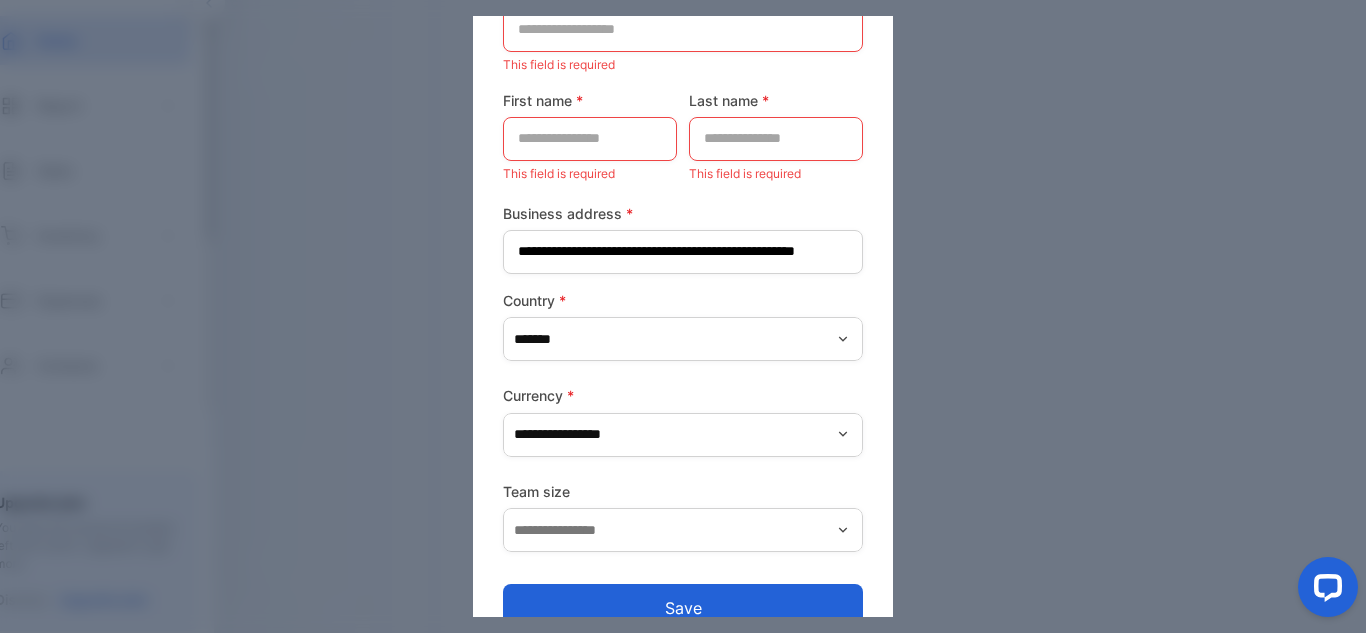 click at bounding box center [843, 530] 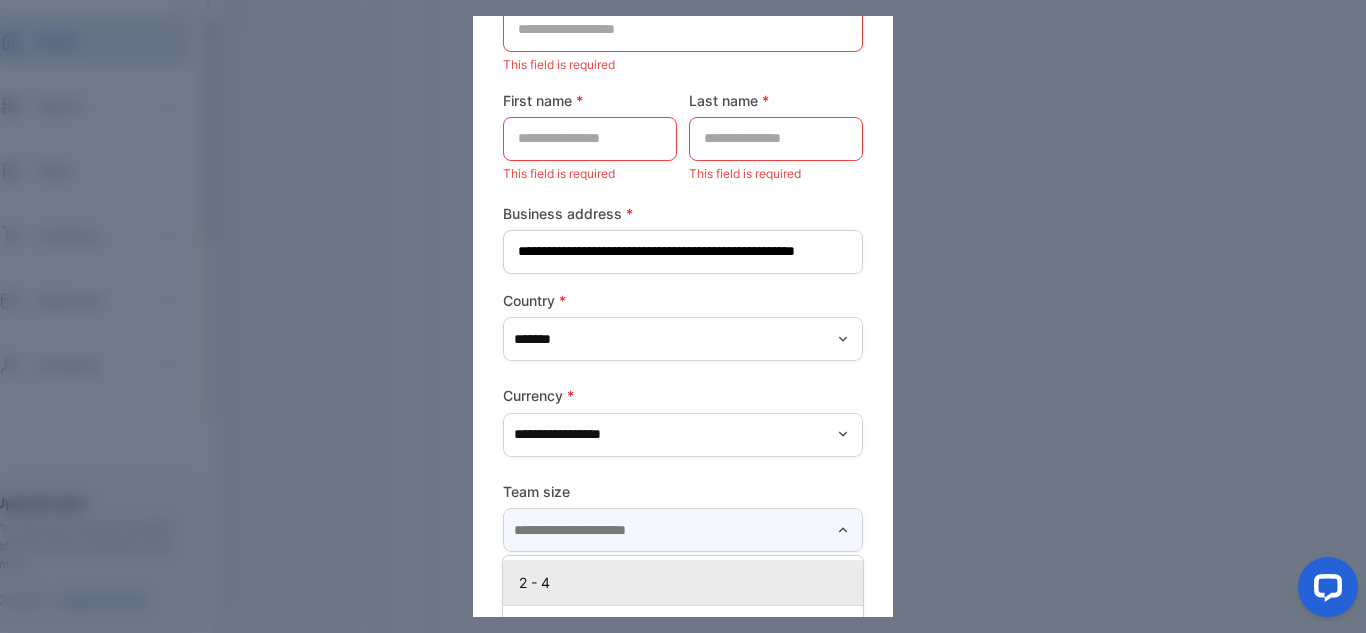 scroll, scrollTop: 229, scrollLeft: 0, axis: vertical 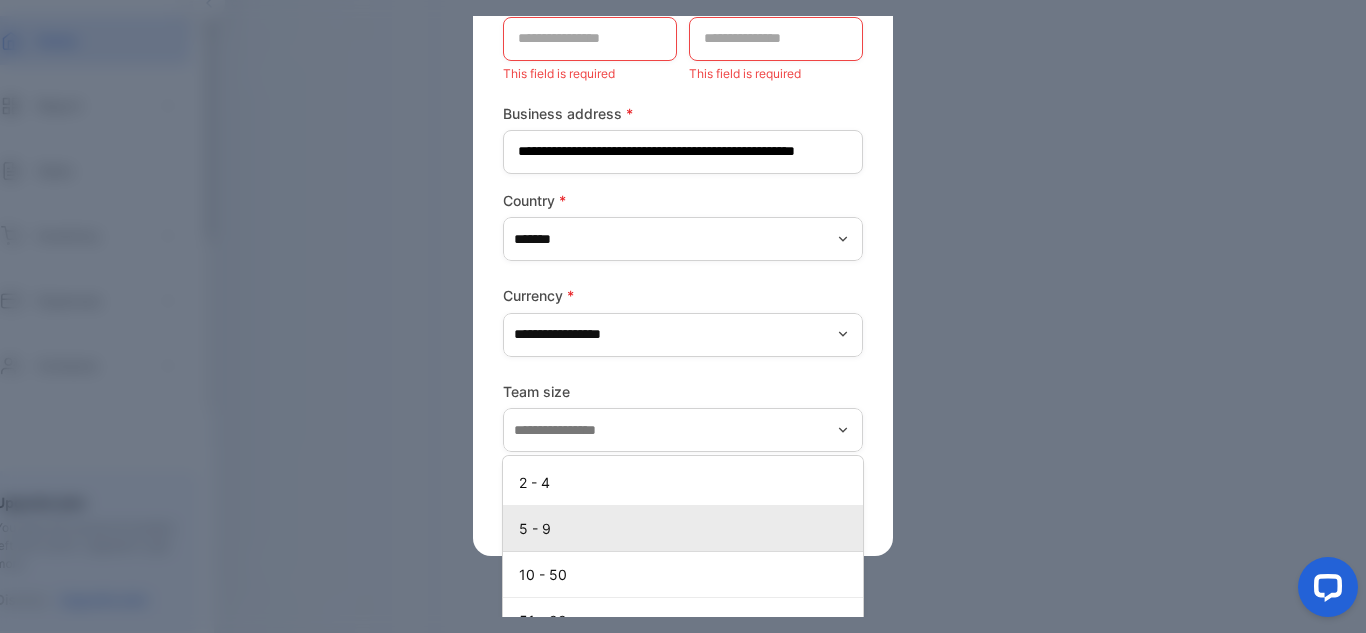 click on "5 - 9" at bounding box center (687, 528) 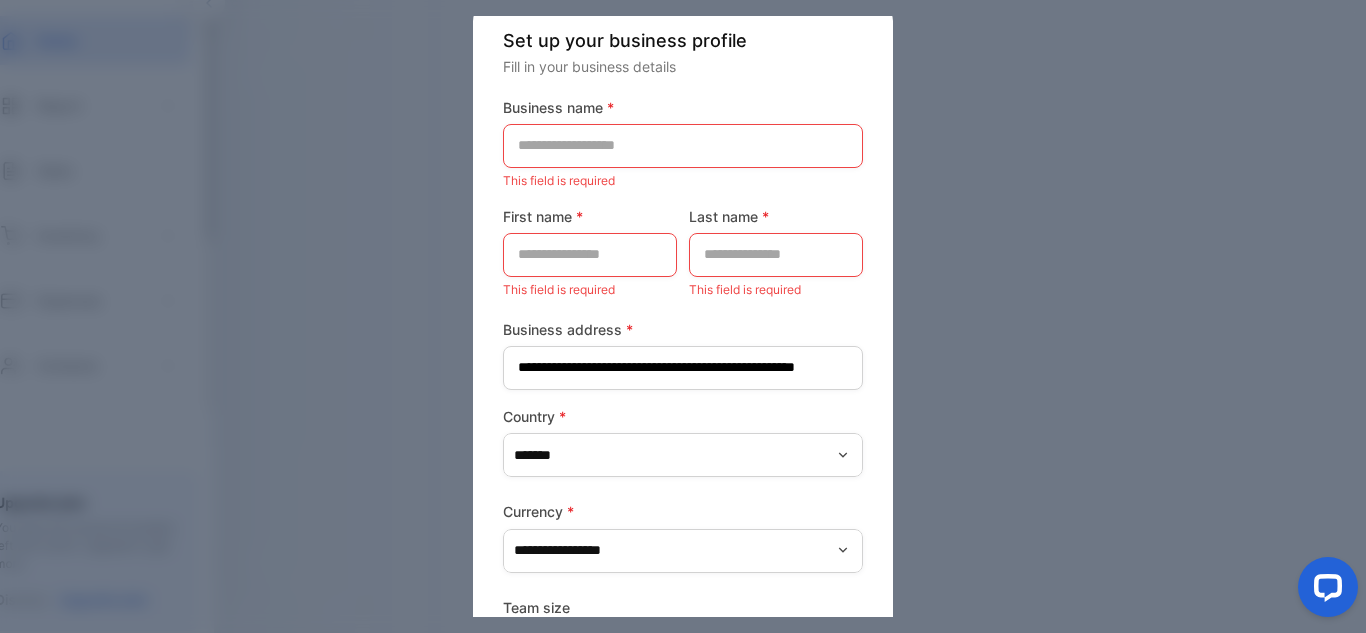 scroll, scrollTop: 0, scrollLeft: 0, axis: both 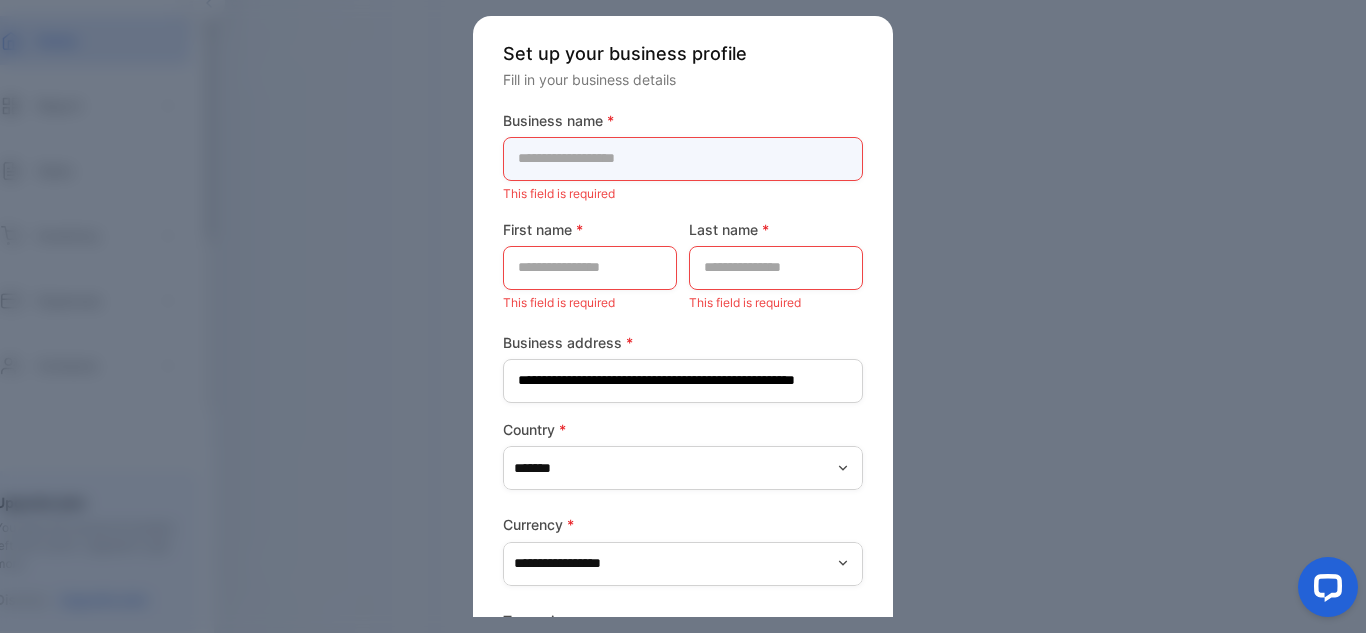 click at bounding box center (683, 159) 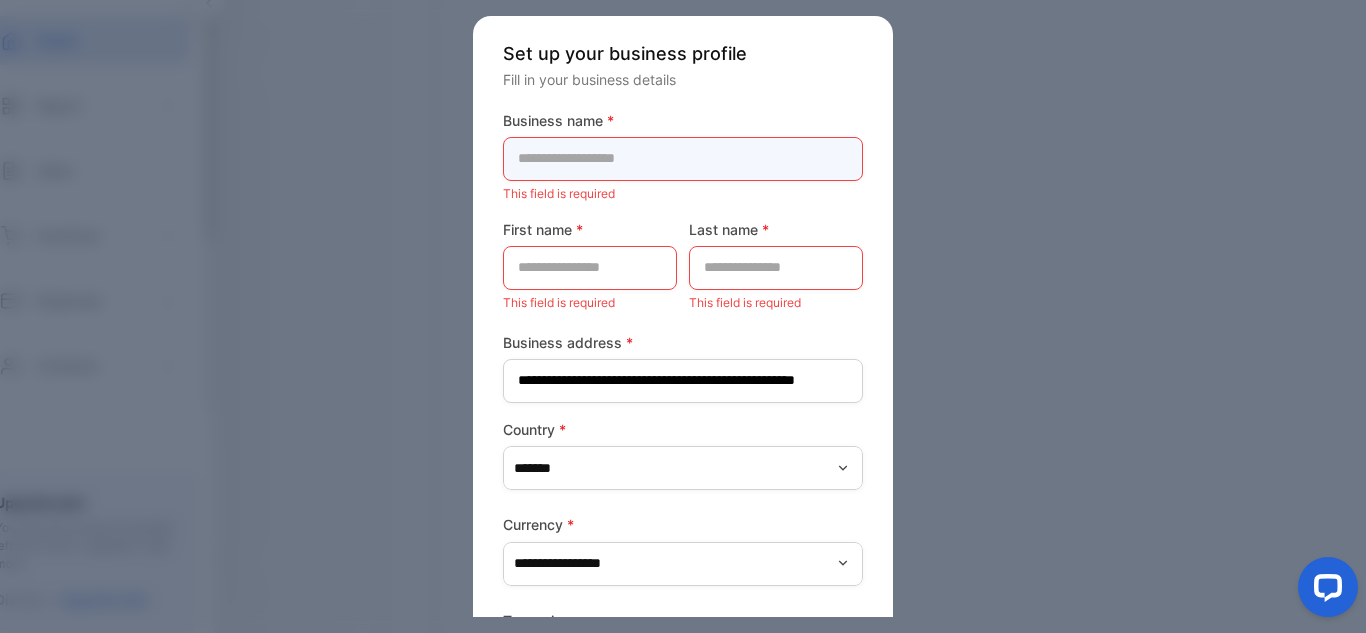 paste on "**********" 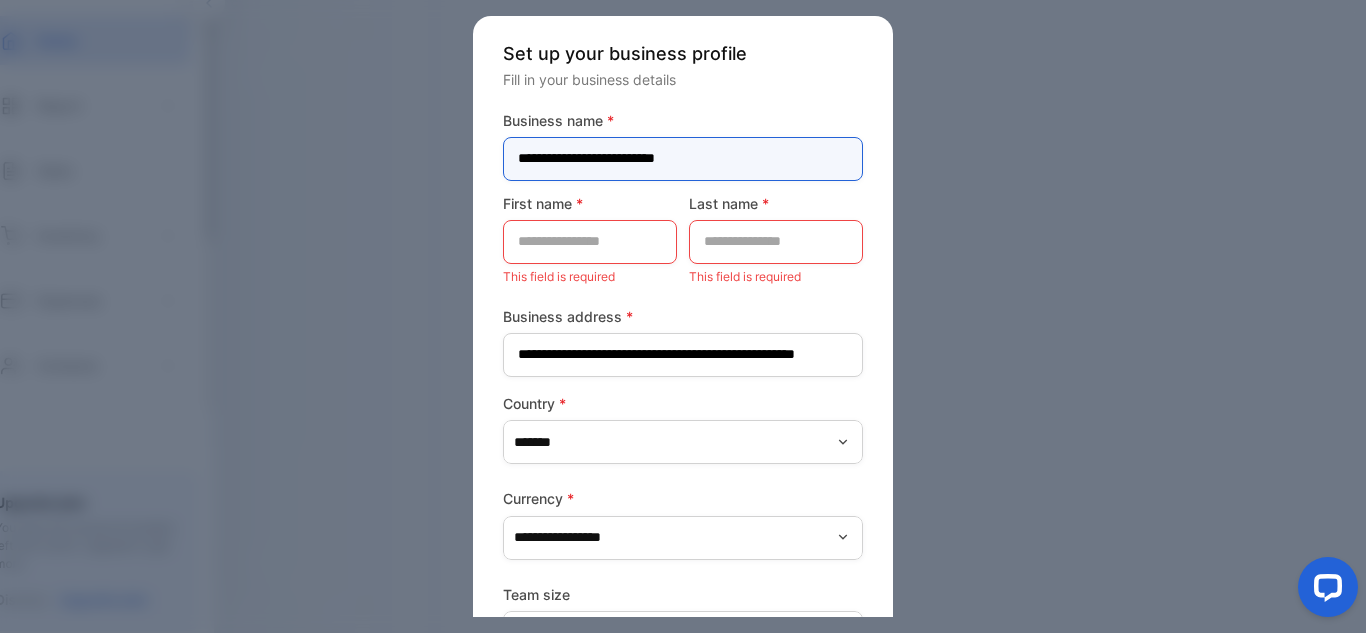type on "**********" 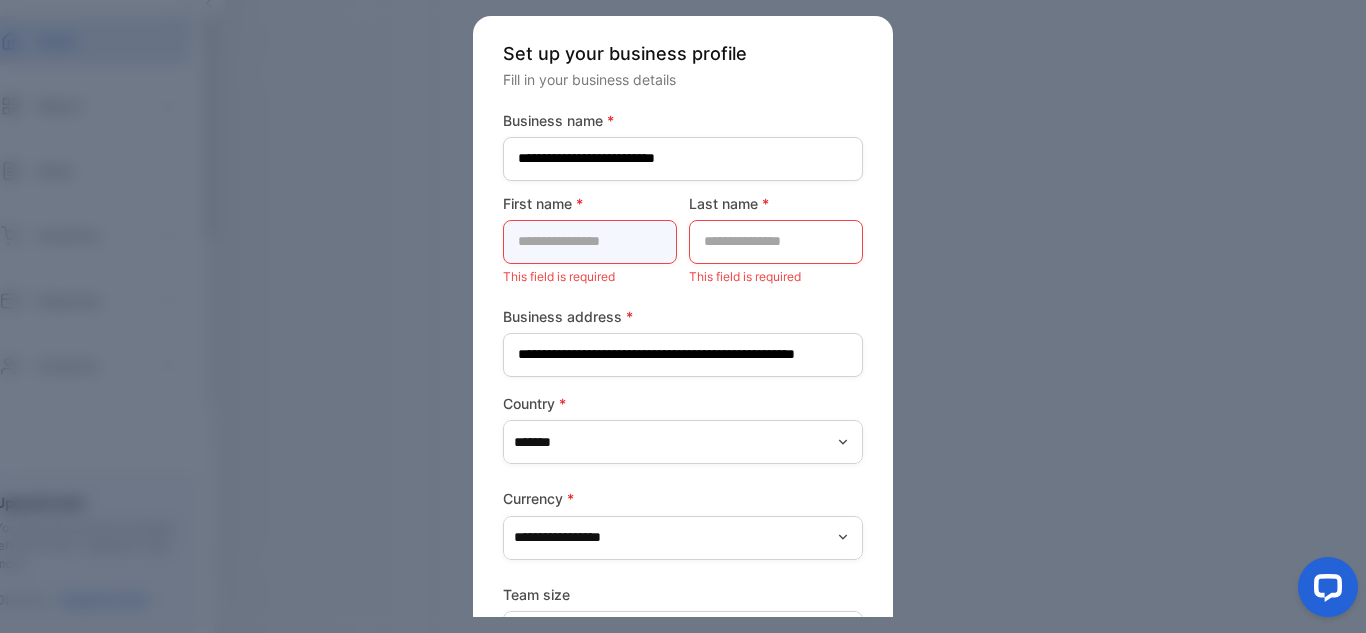 click at bounding box center (590, 242) 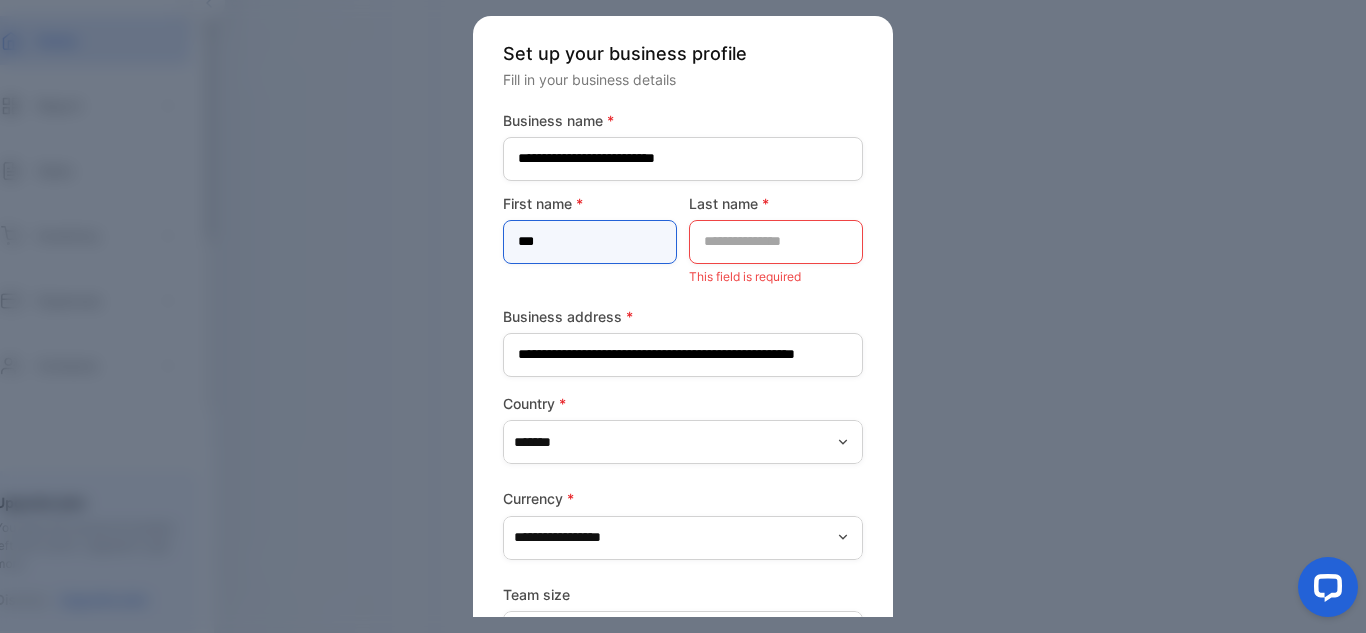 type on "***" 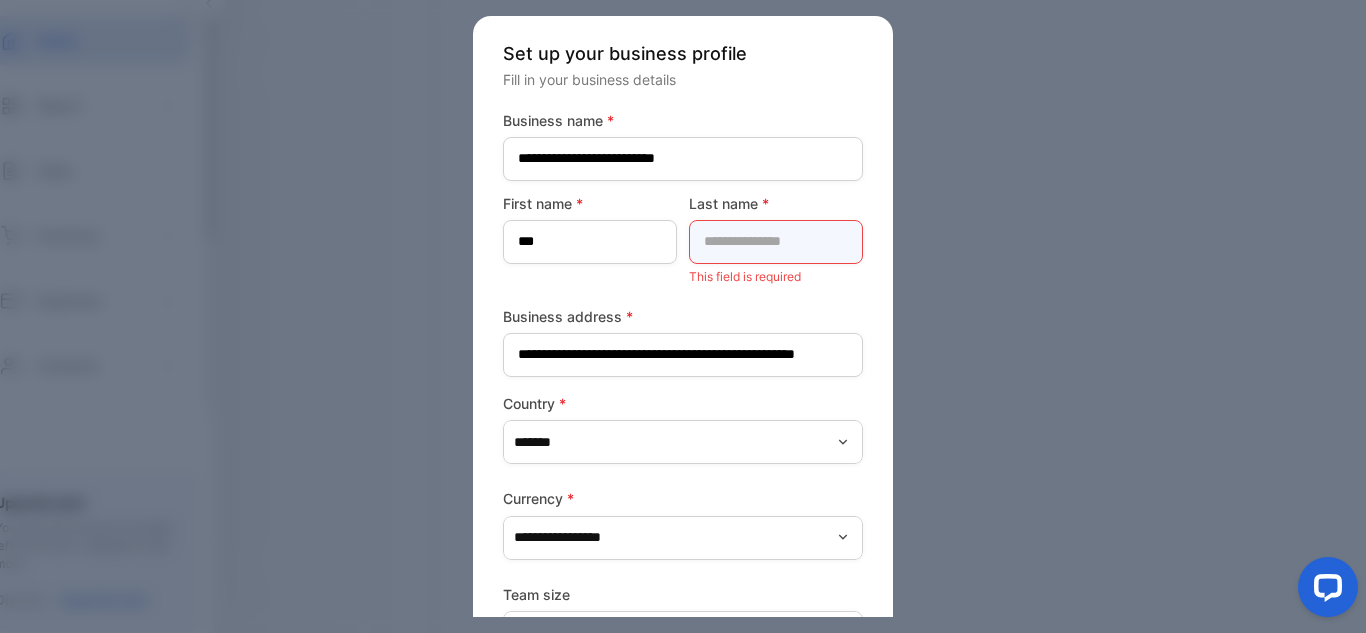 click at bounding box center [776, 242] 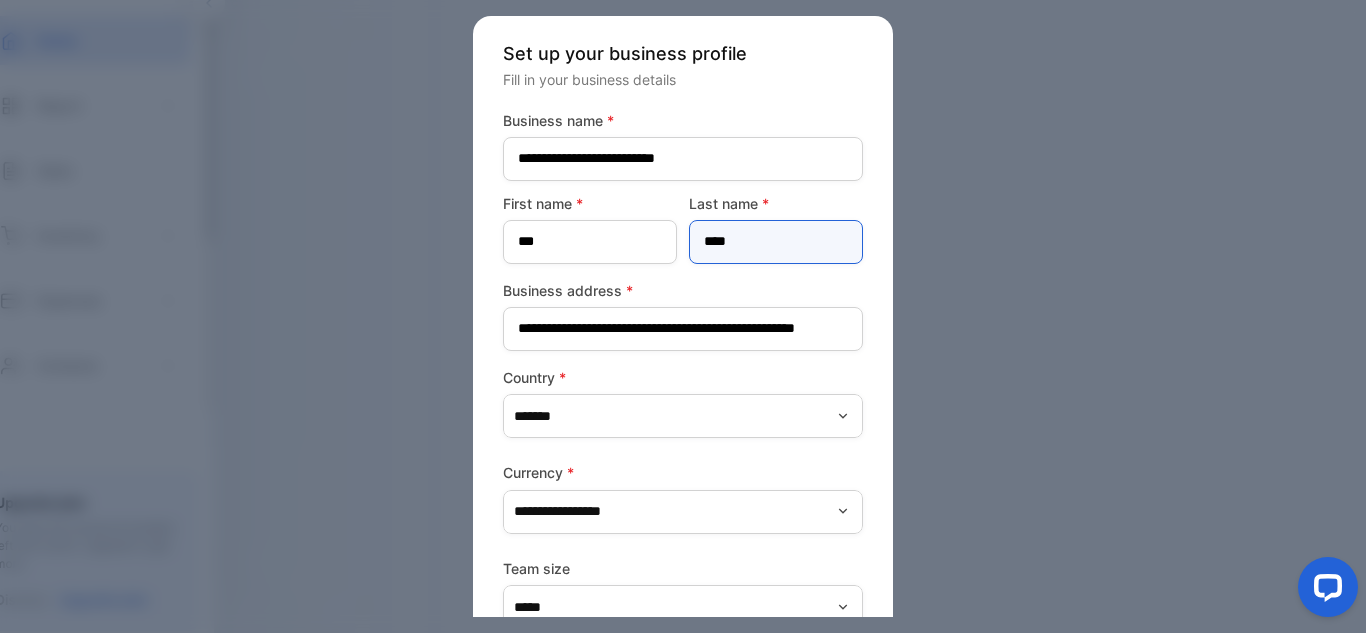 scroll, scrollTop: 116, scrollLeft: 0, axis: vertical 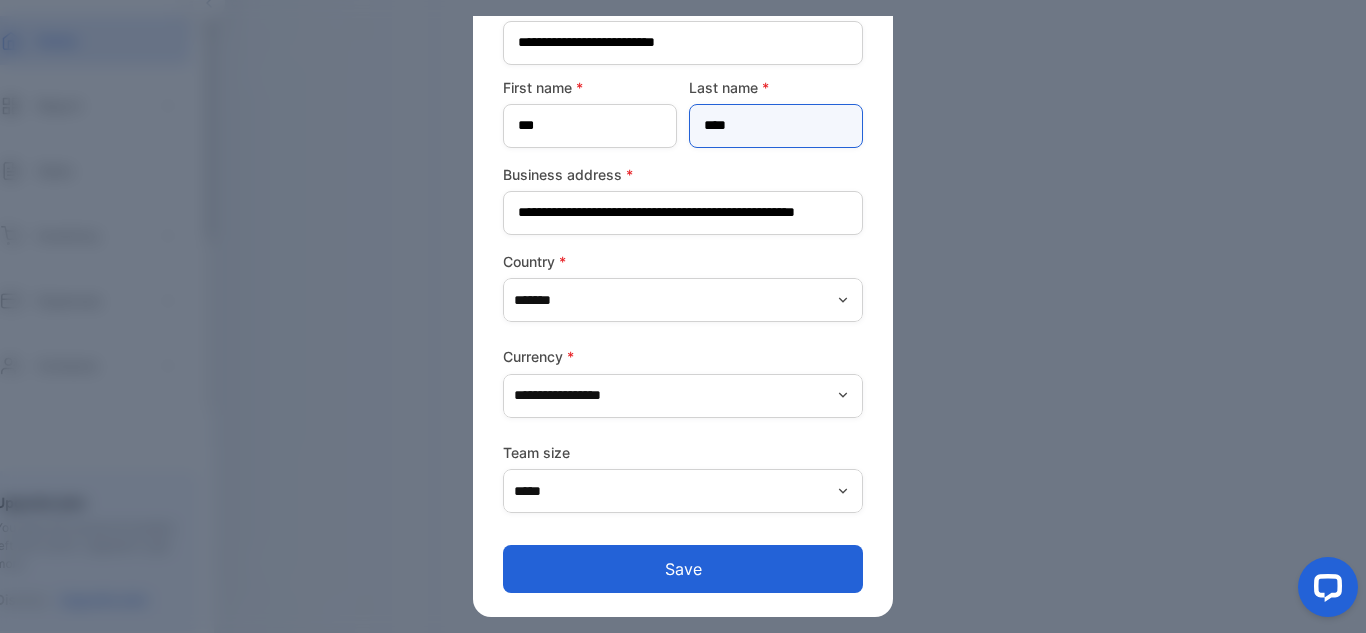 type on "****" 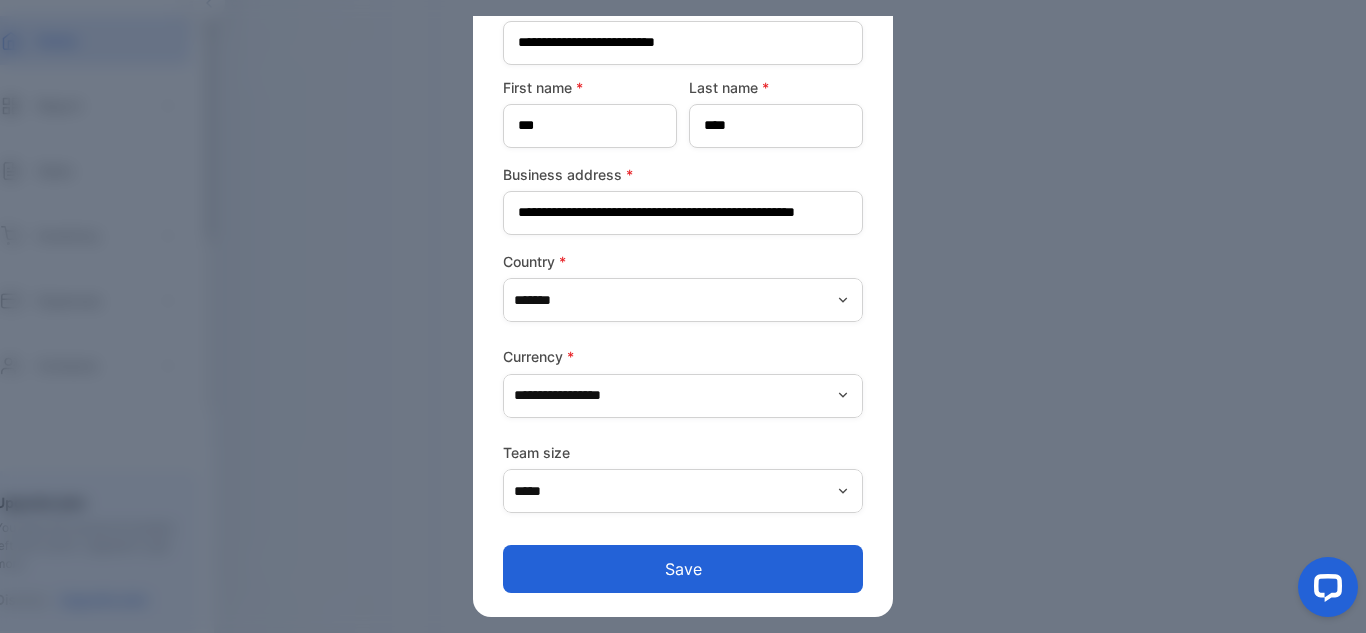 click on "Save" at bounding box center (683, 569) 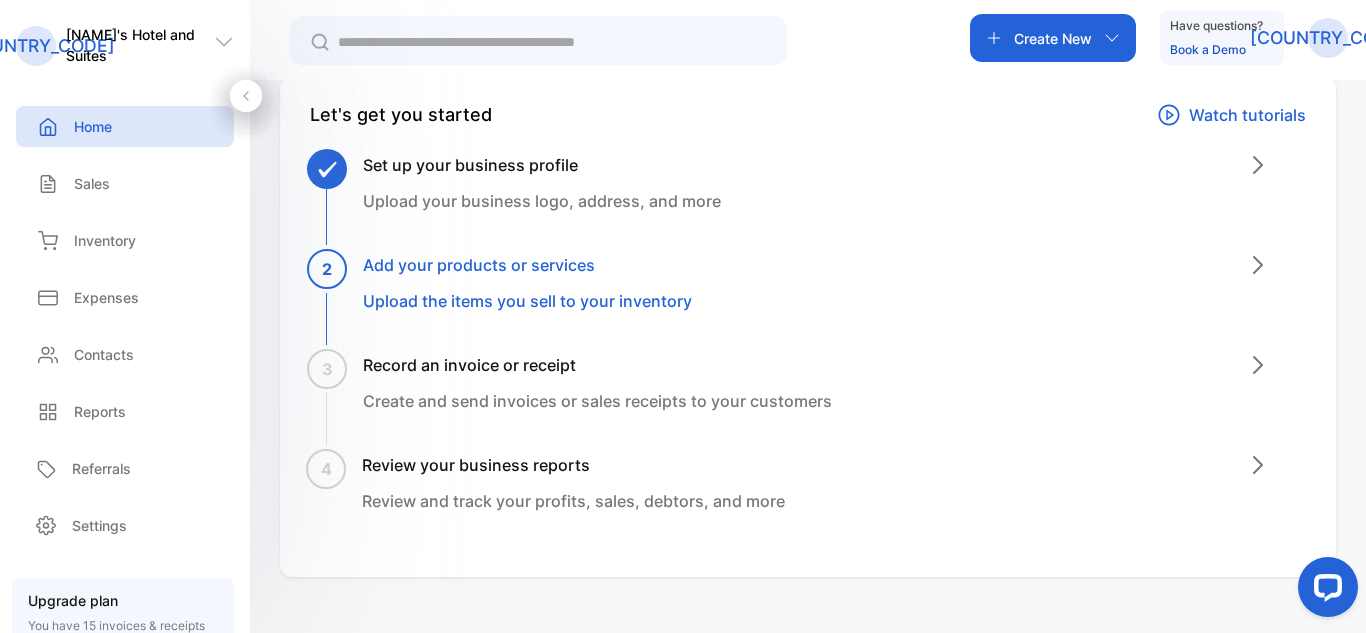 scroll, scrollTop: 0, scrollLeft: 0, axis: both 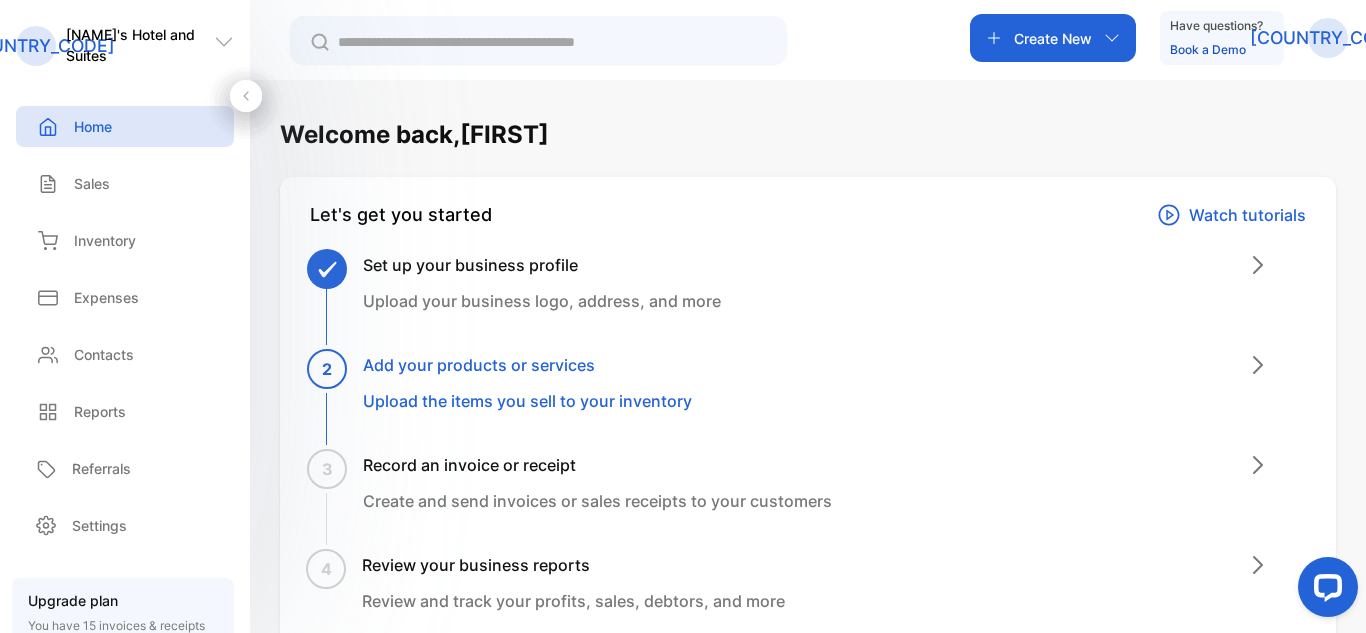 click on "Create New" at bounding box center (1053, 38) 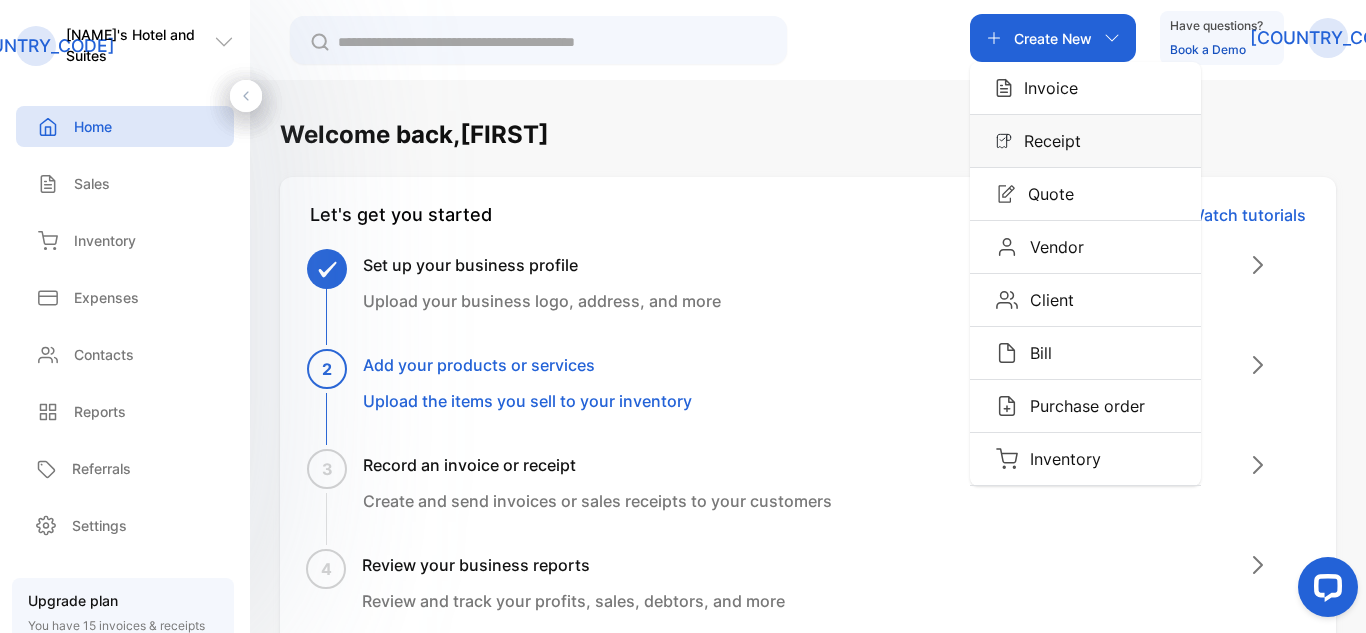 click on "Receipt" at bounding box center (1045, 88) 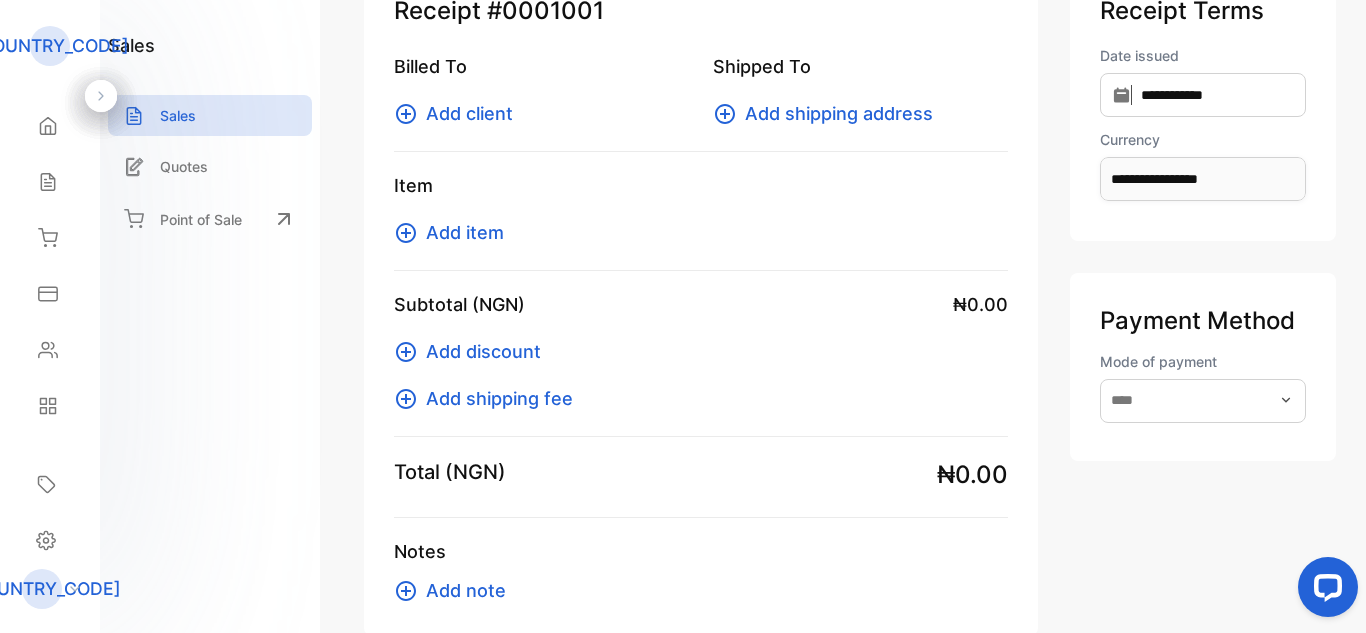 scroll, scrollTop: 74, scrollLeft: 0, axis: vertical 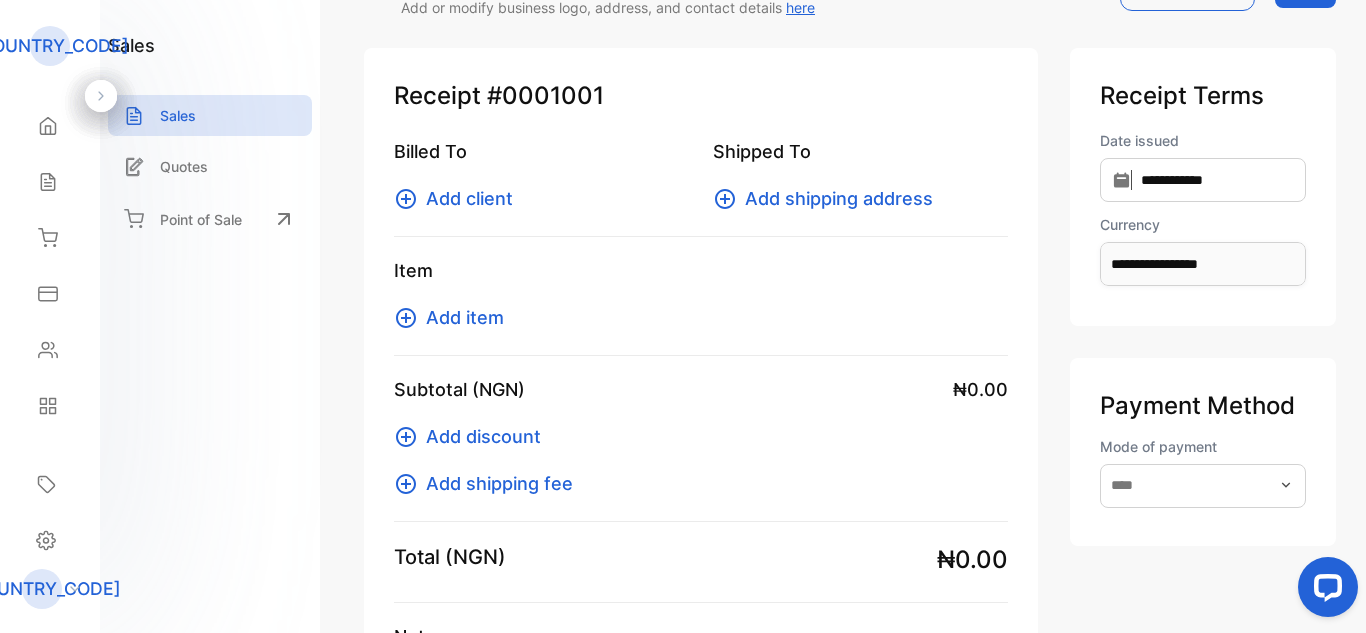 click at bounding box center [406, 199] 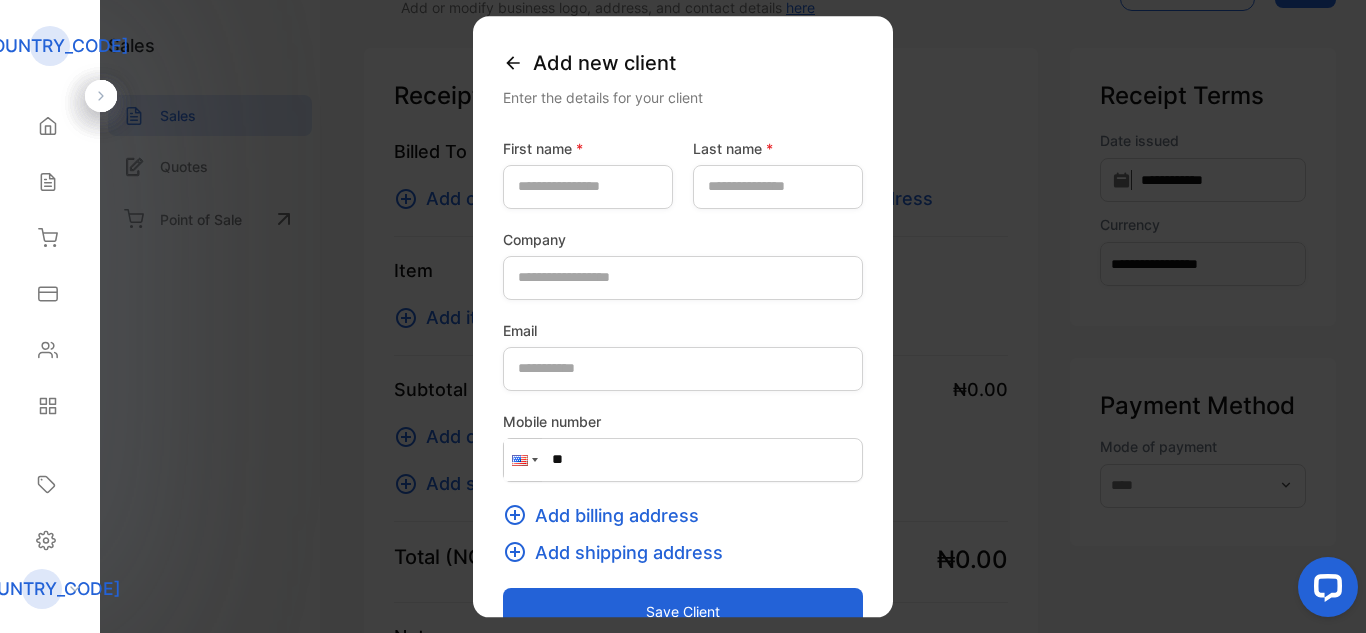 click at bounding box center [535, 460] 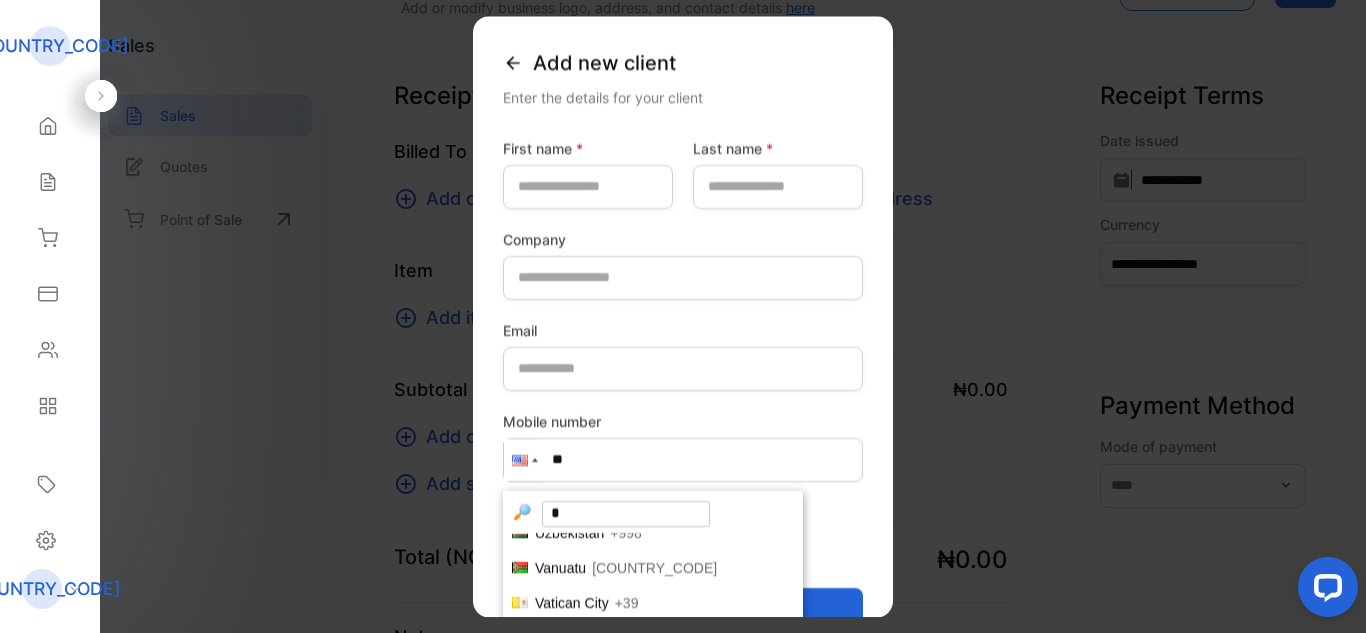 scroll, scrollTop: 0, scrollLeft: 0, axis: both 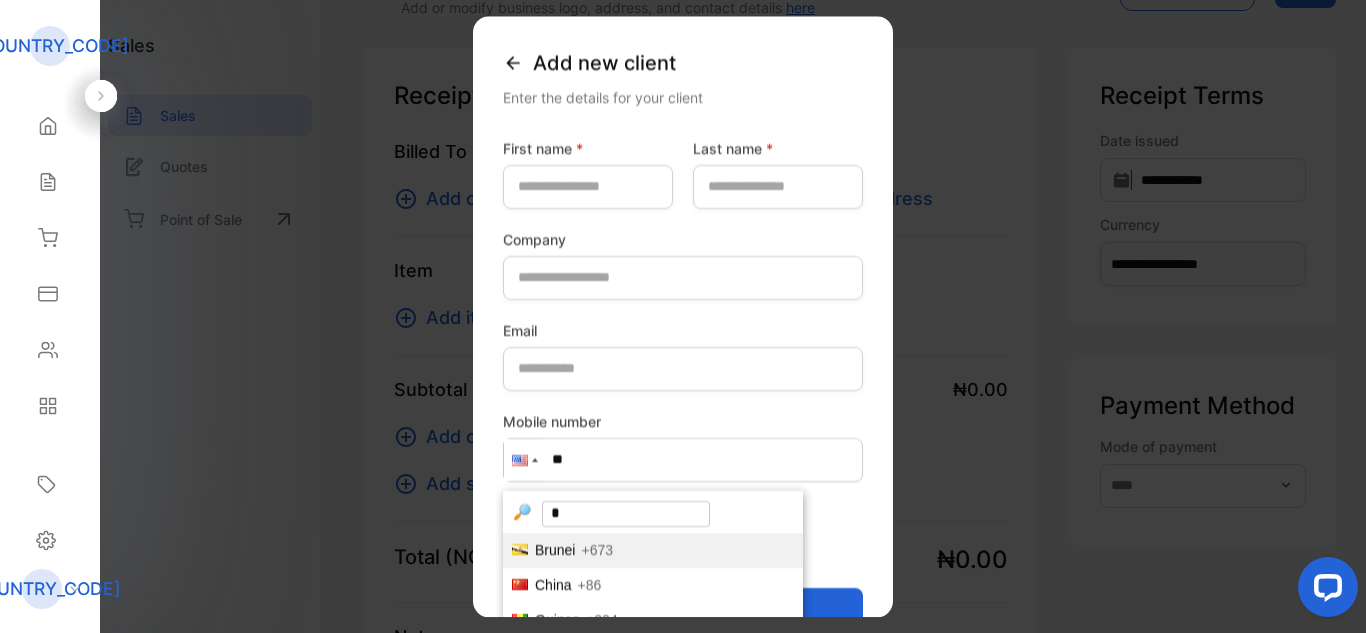 type on "*******" 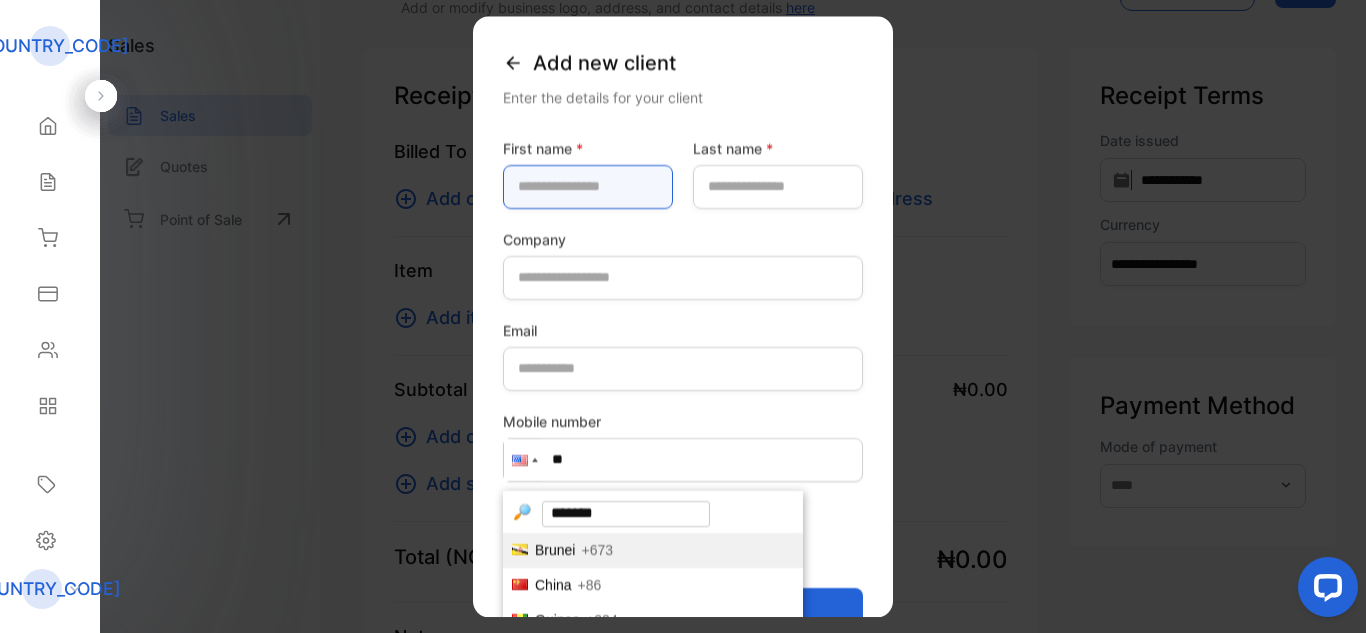 type on "******" 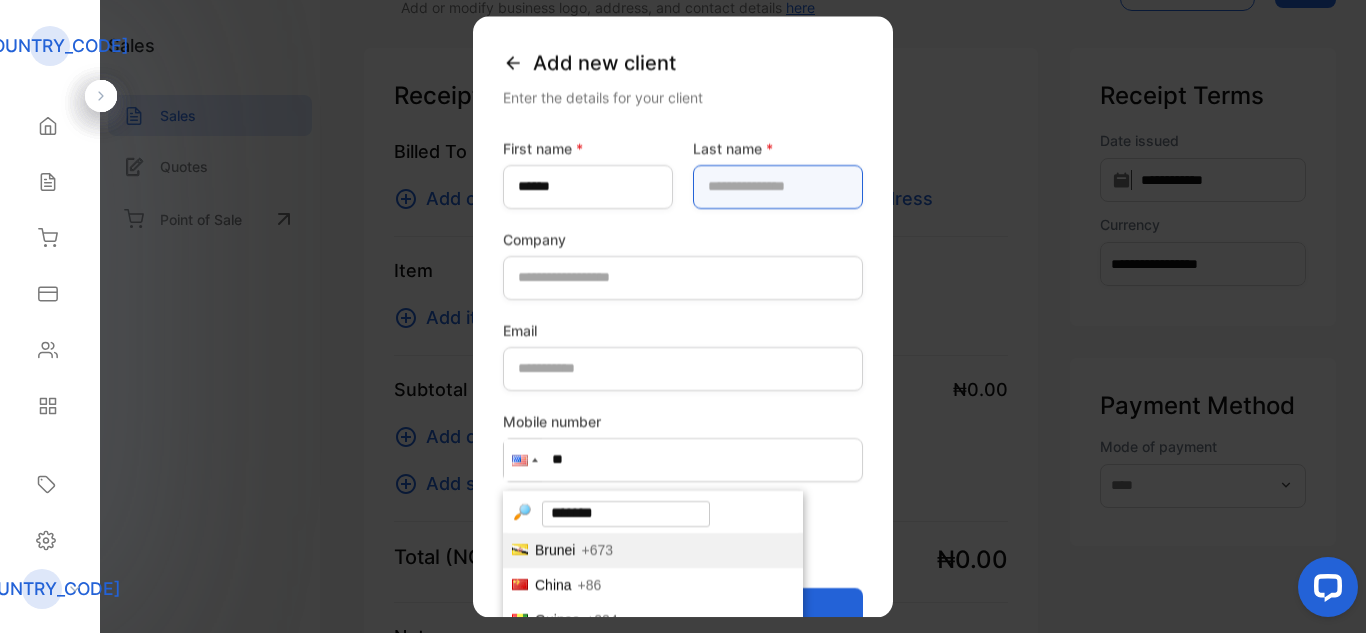 type on "******" 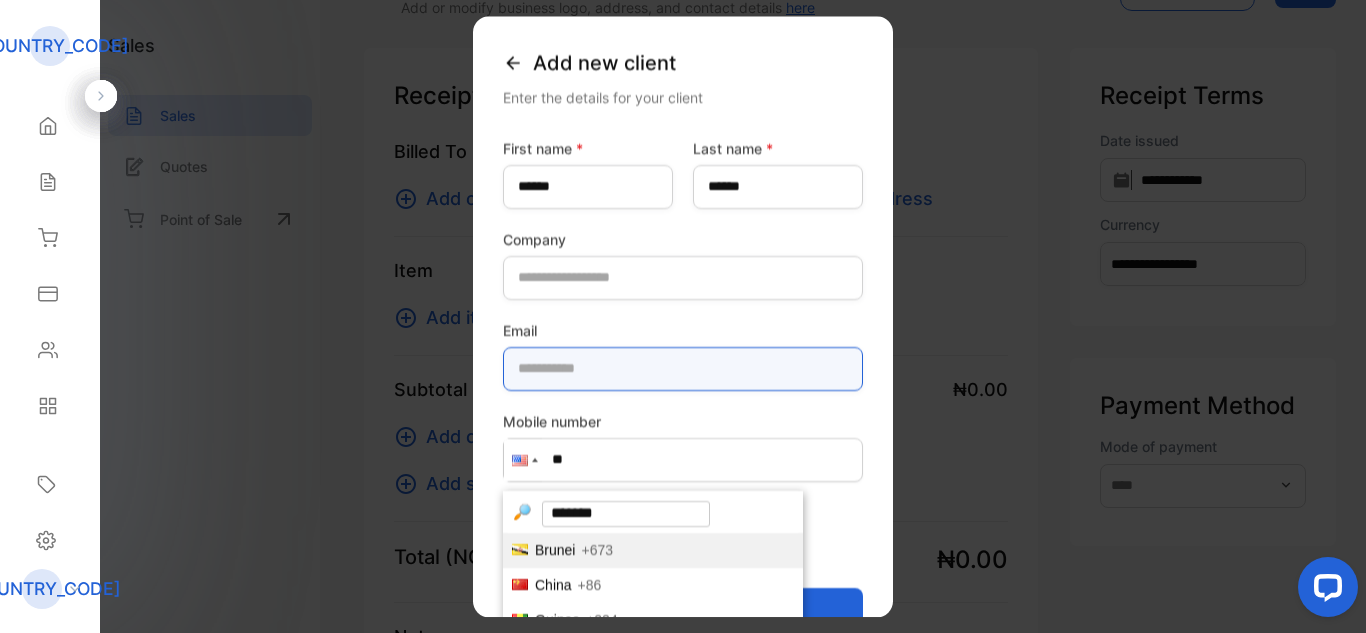 type on "**********" 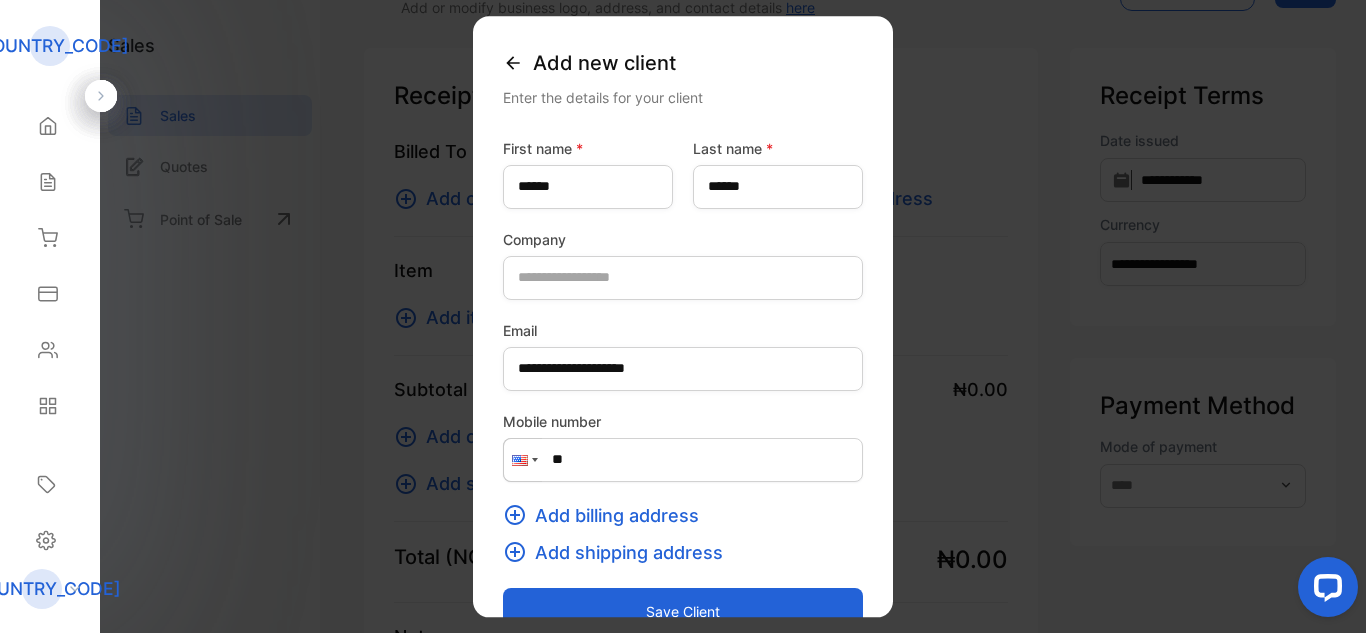 click on "Add billing address Add shipping address" at bounding box center (683, 534) 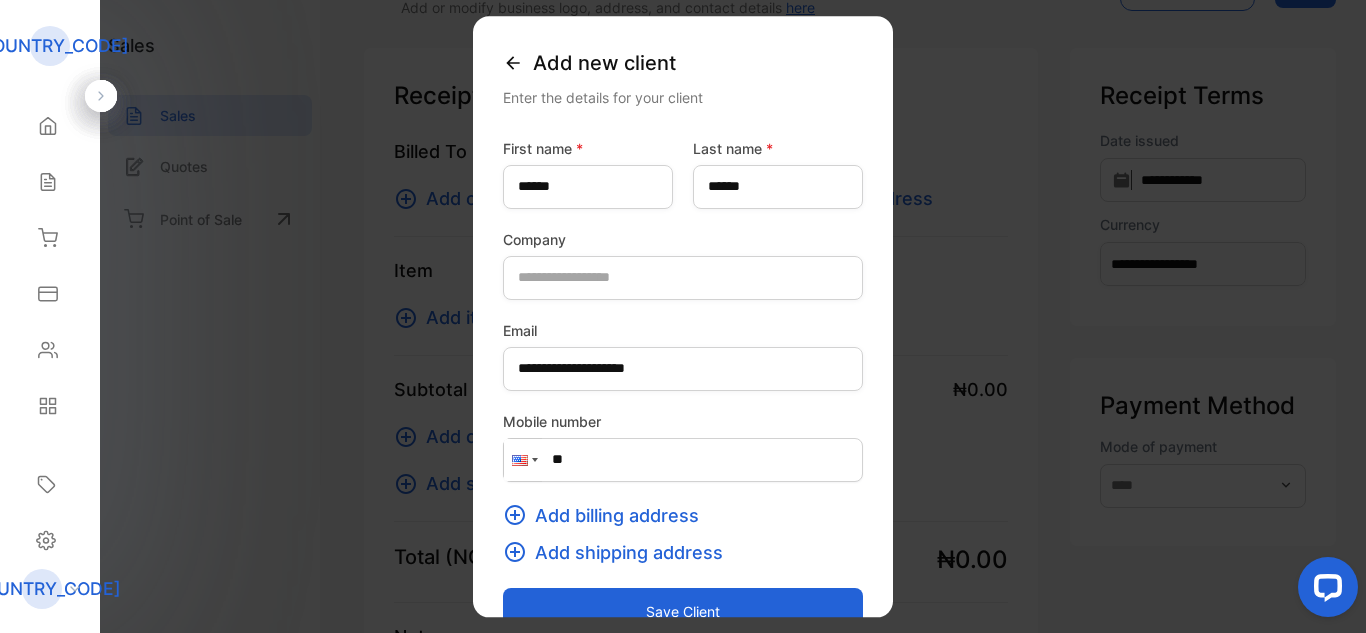 click at bounding box center [523, 460] 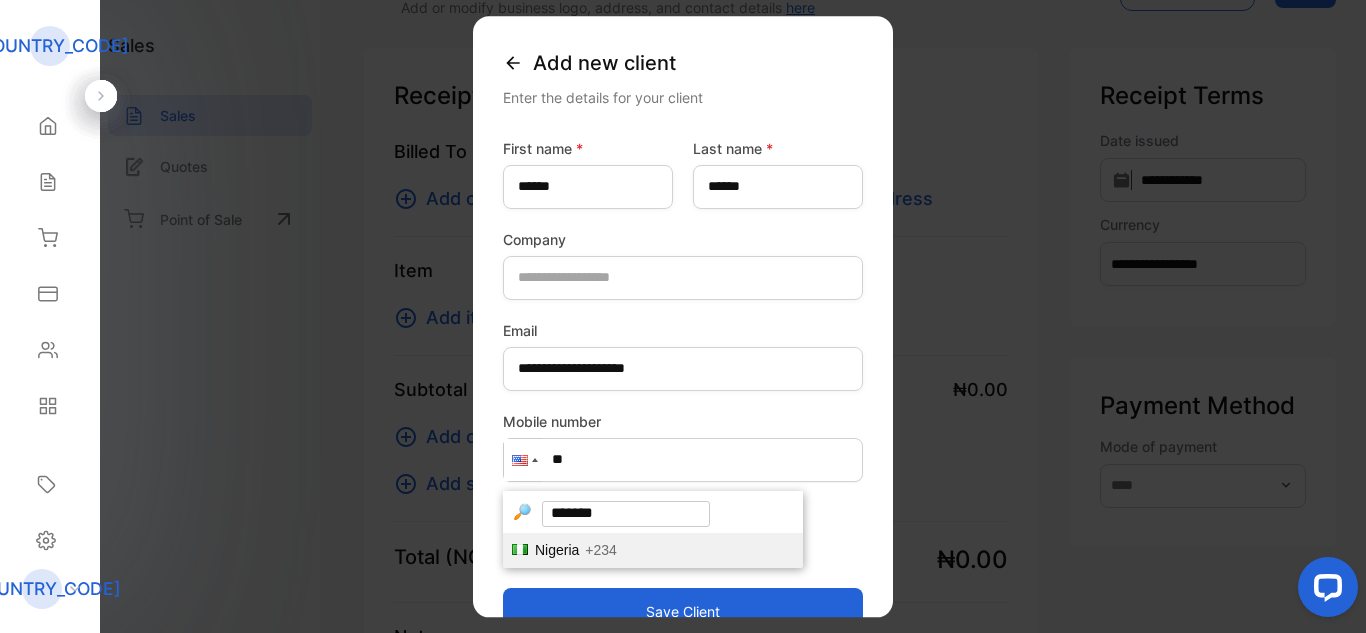click on "Nigeria" at bounding box center (557, 550) 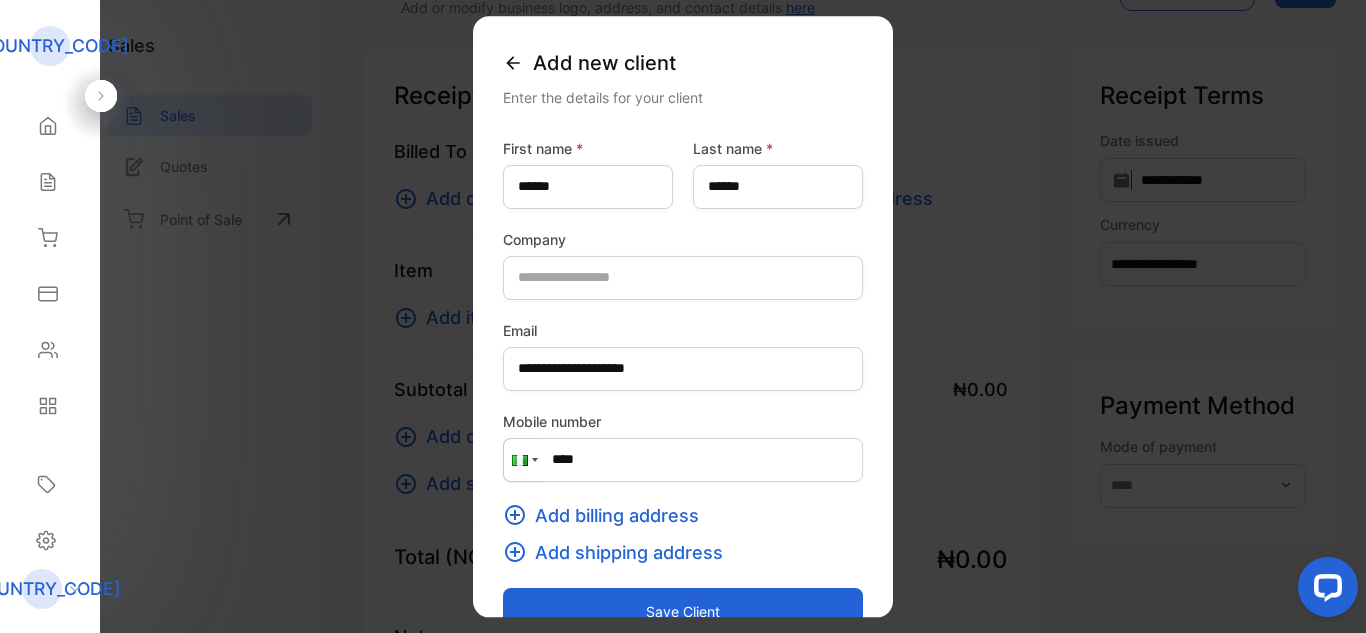click on "****" at bounding box center (683, 460) 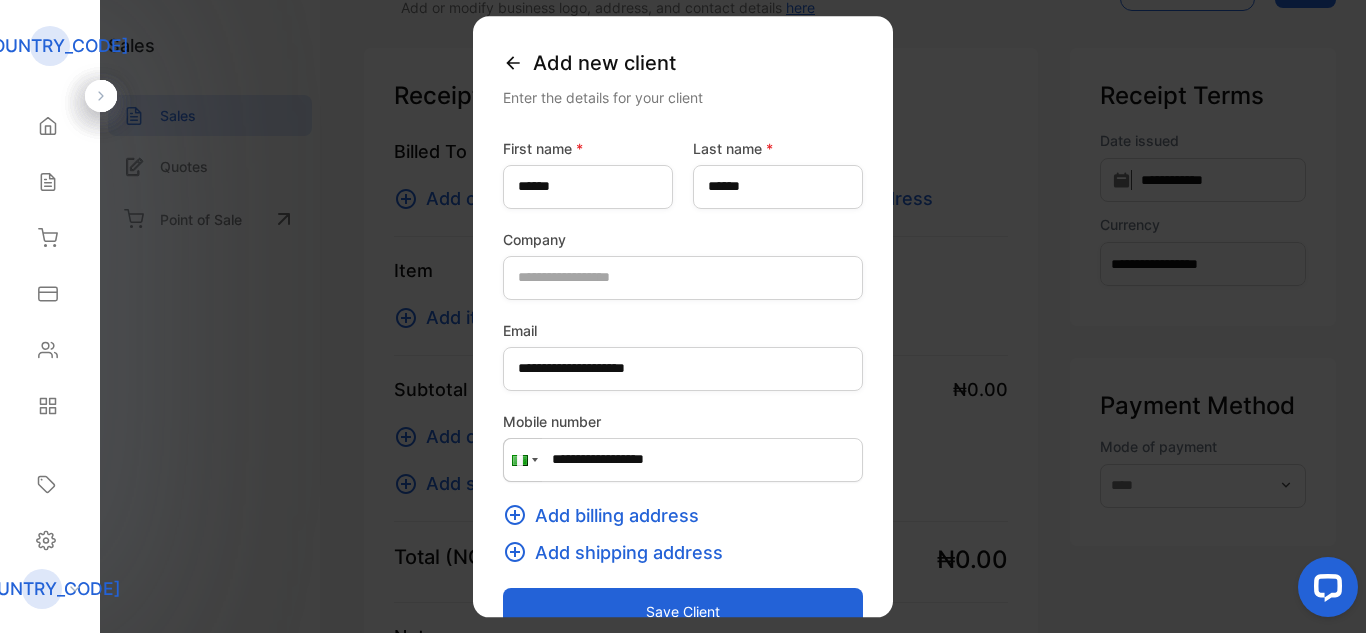 type on "**********" 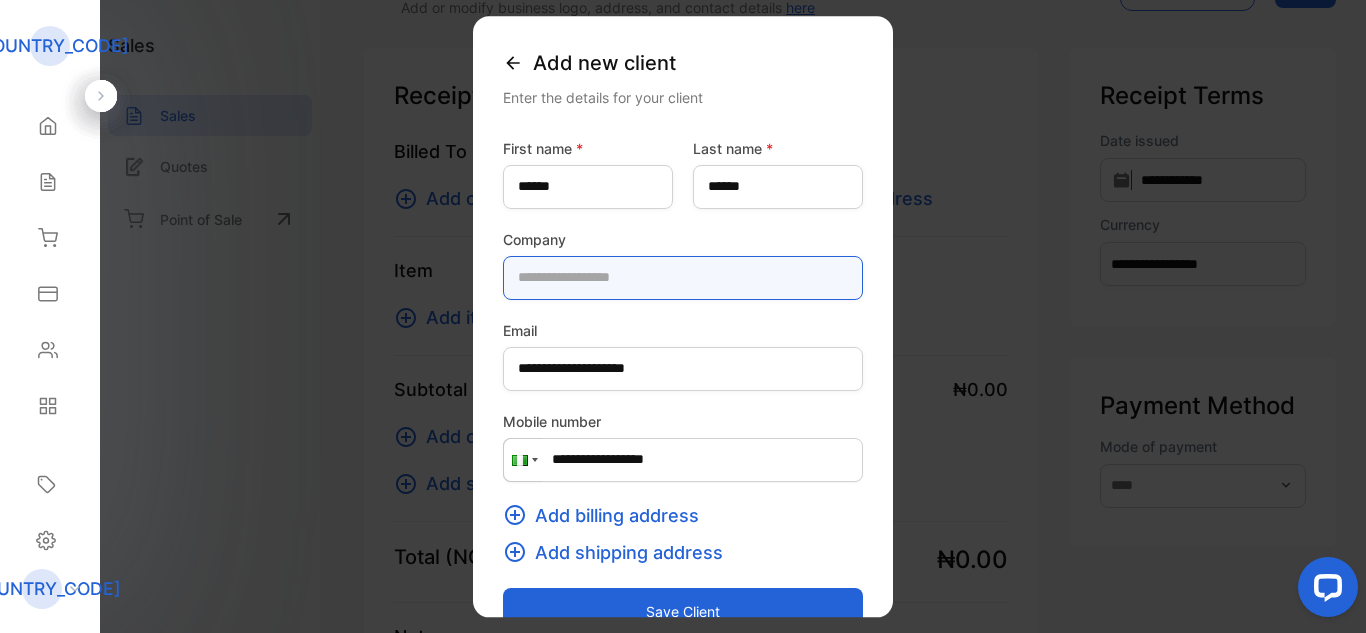 click at bounding box center [683, 278] 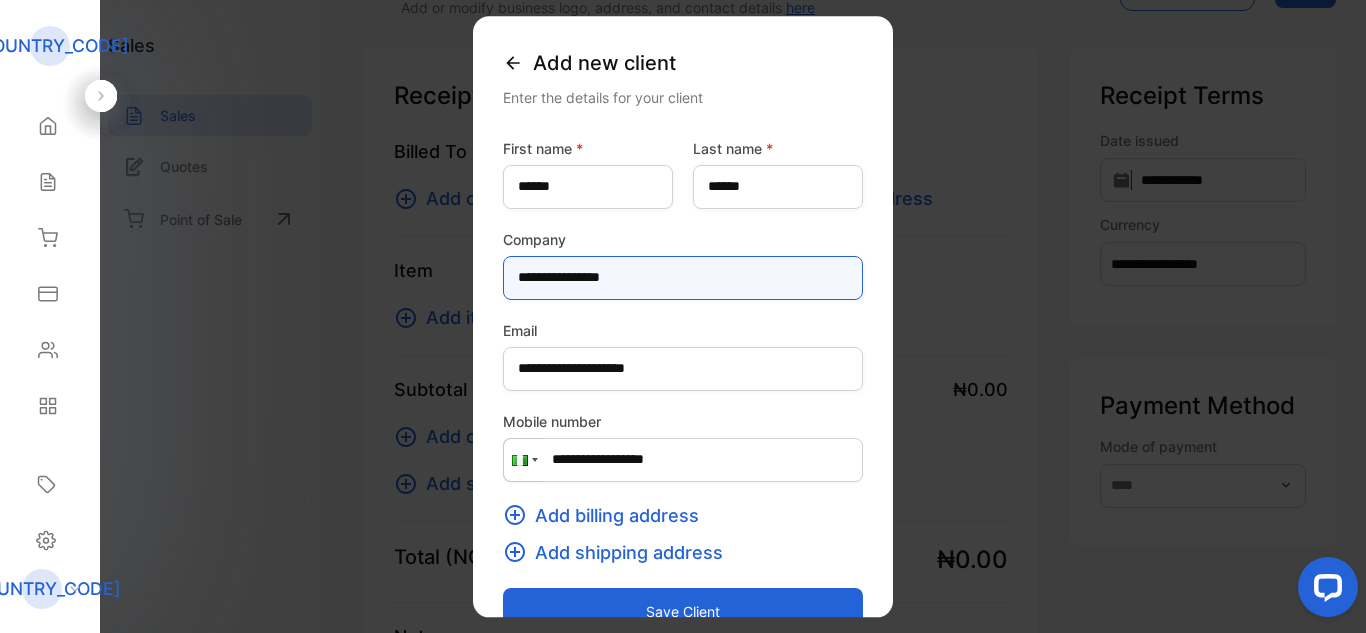 type on "**********" 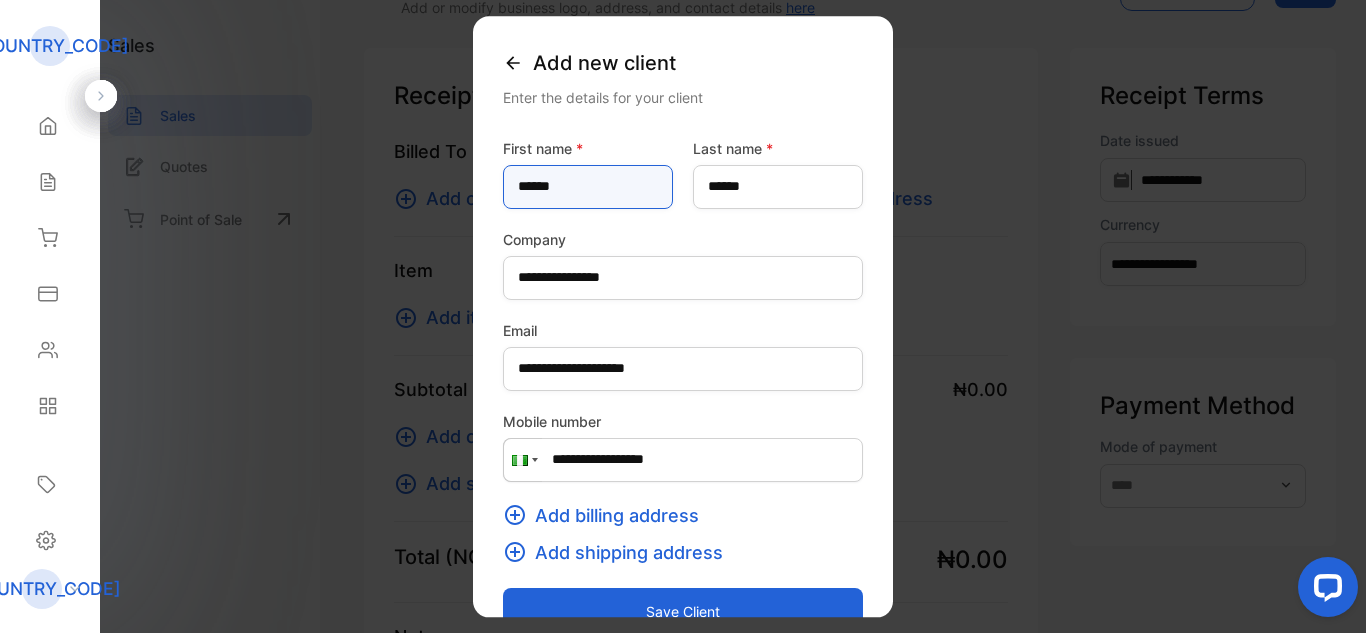 click on "******" at bounding box center (588, 187) 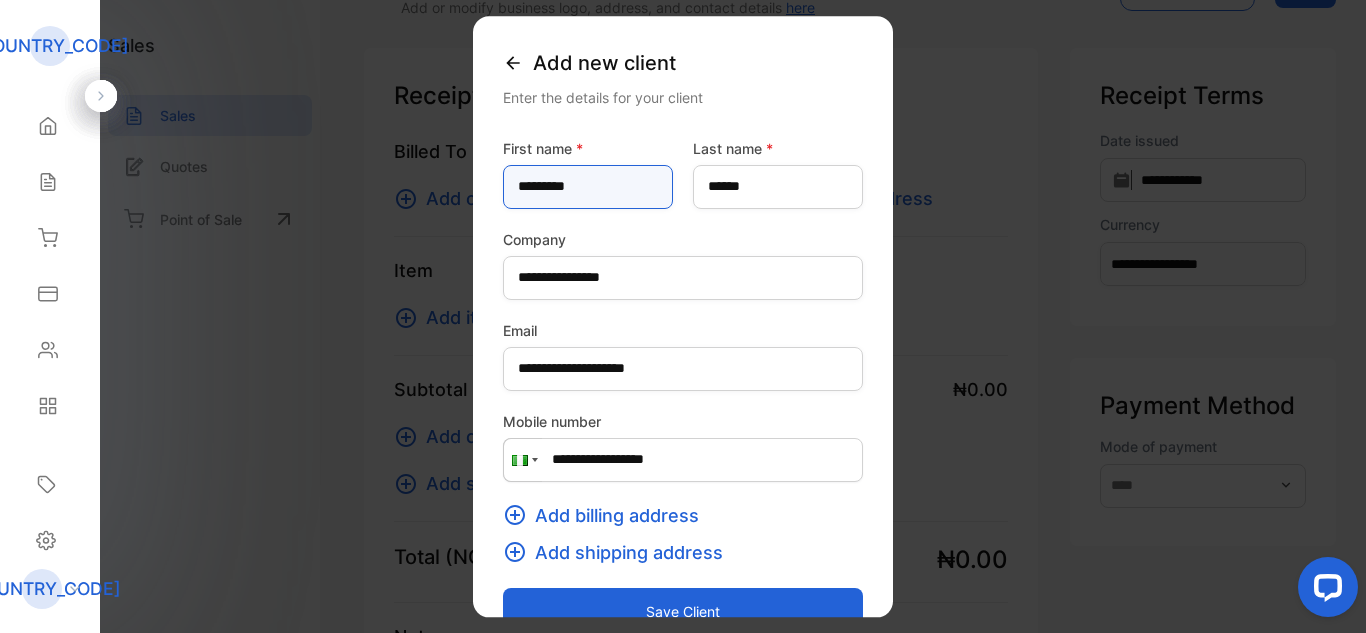 type on "*********" 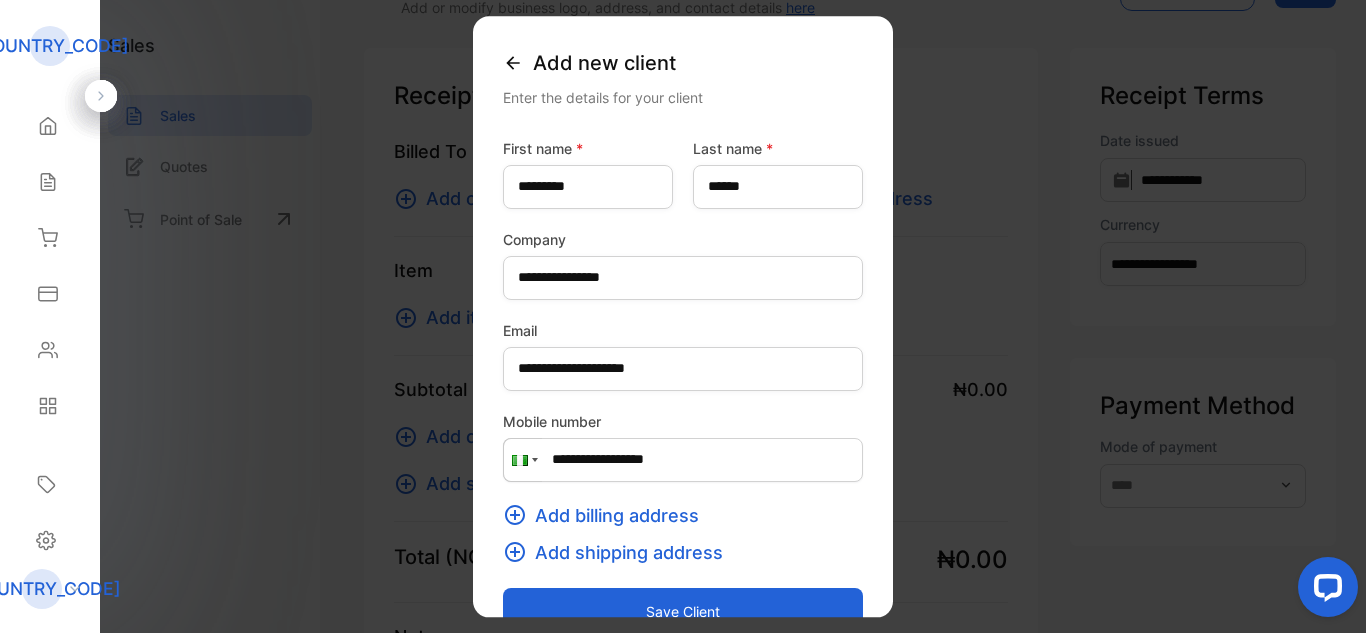 click on "Email" at bounding box center (683, 330) 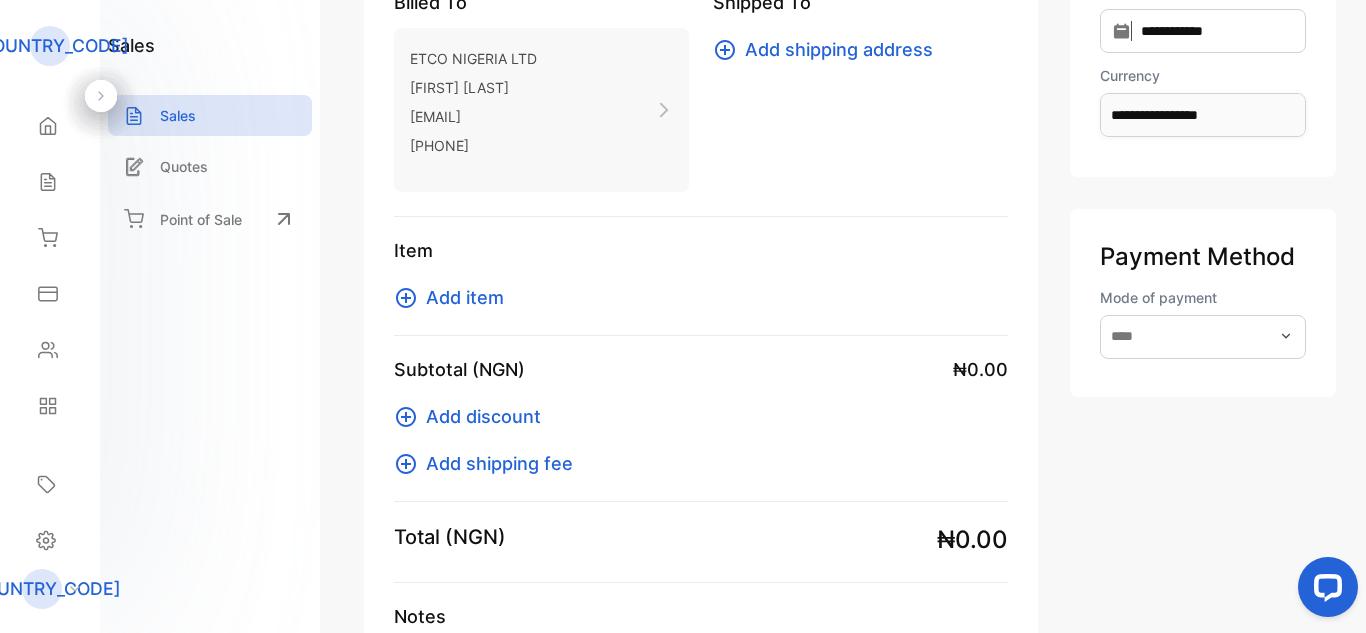 scroll, scrollTop: 274, scrollLeft: 0, axis: vertical 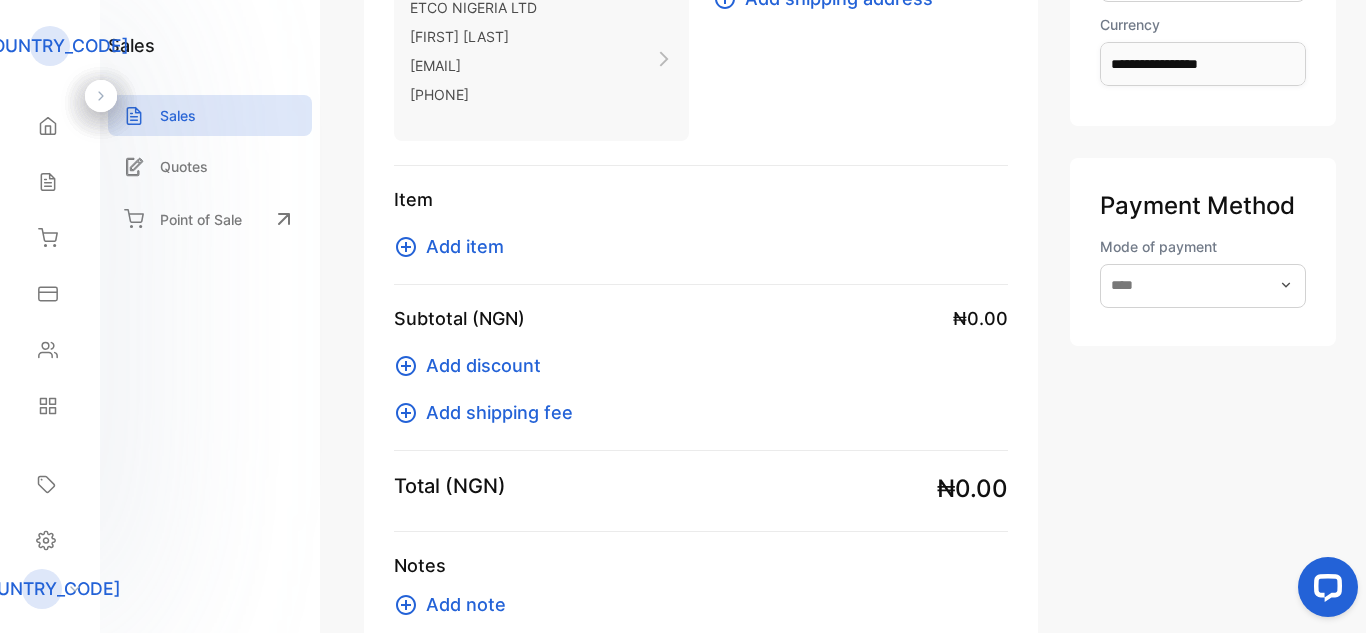 click at bounding box center (406, 247) 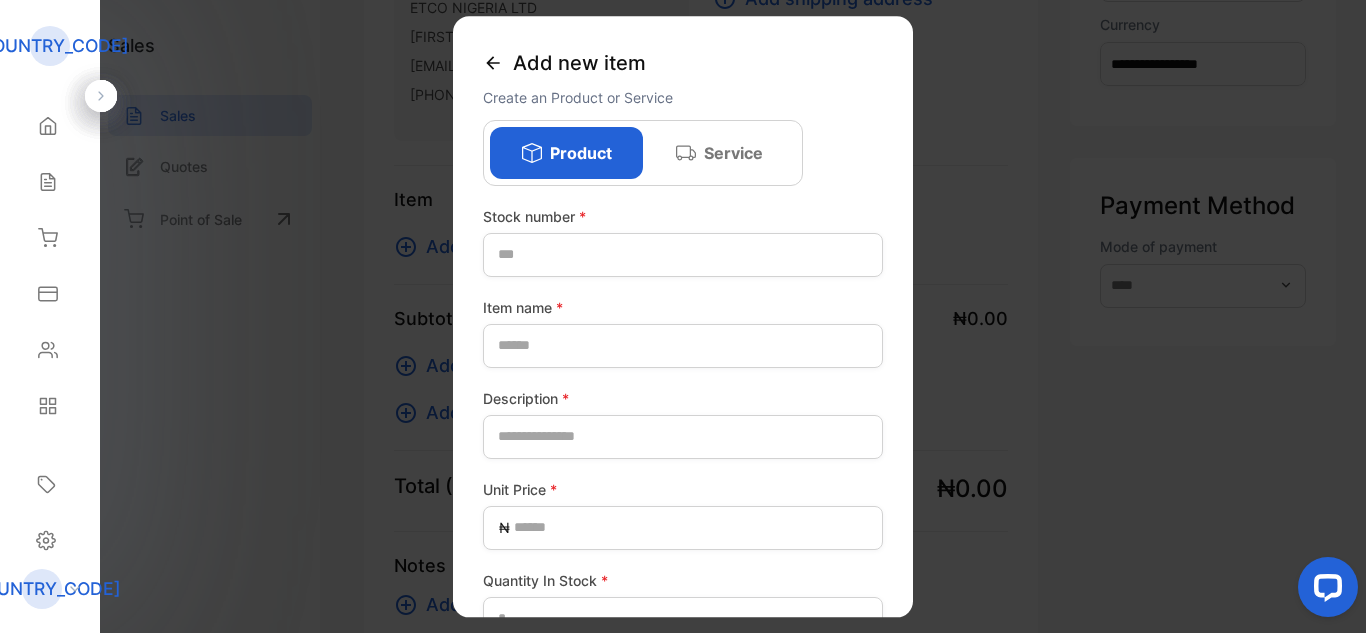 click on "Service" at bounding box center (733, 153) 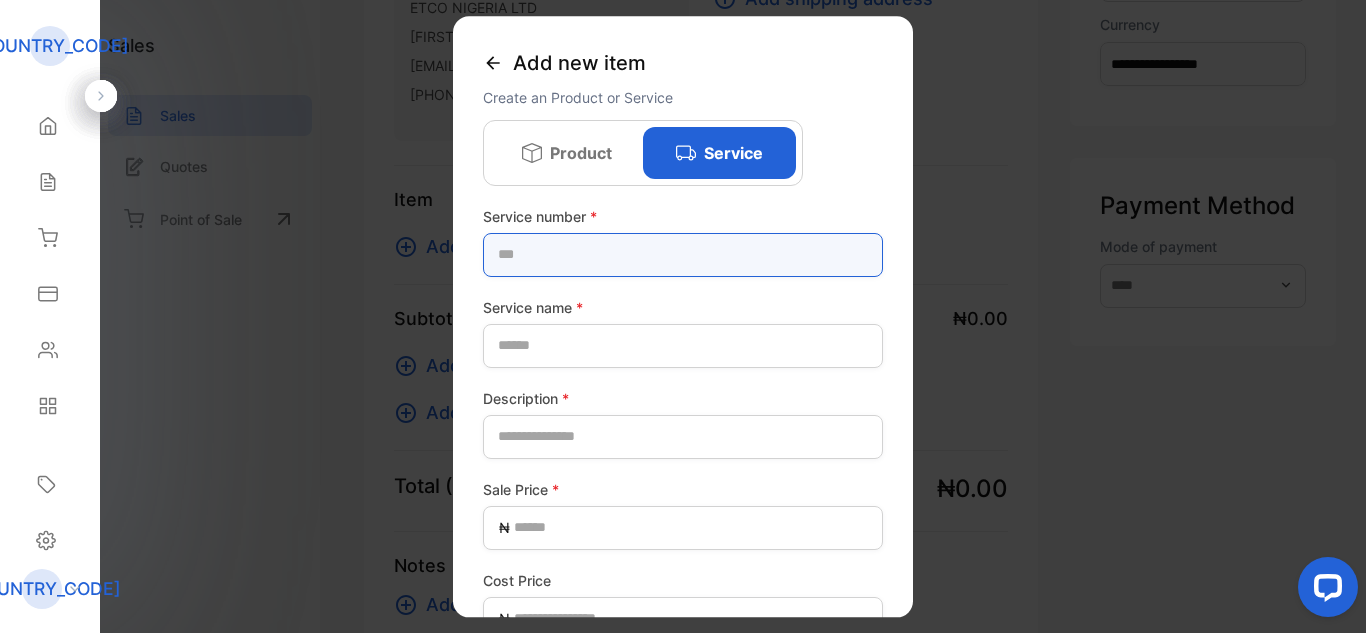 click at bounding box center (683, 255) 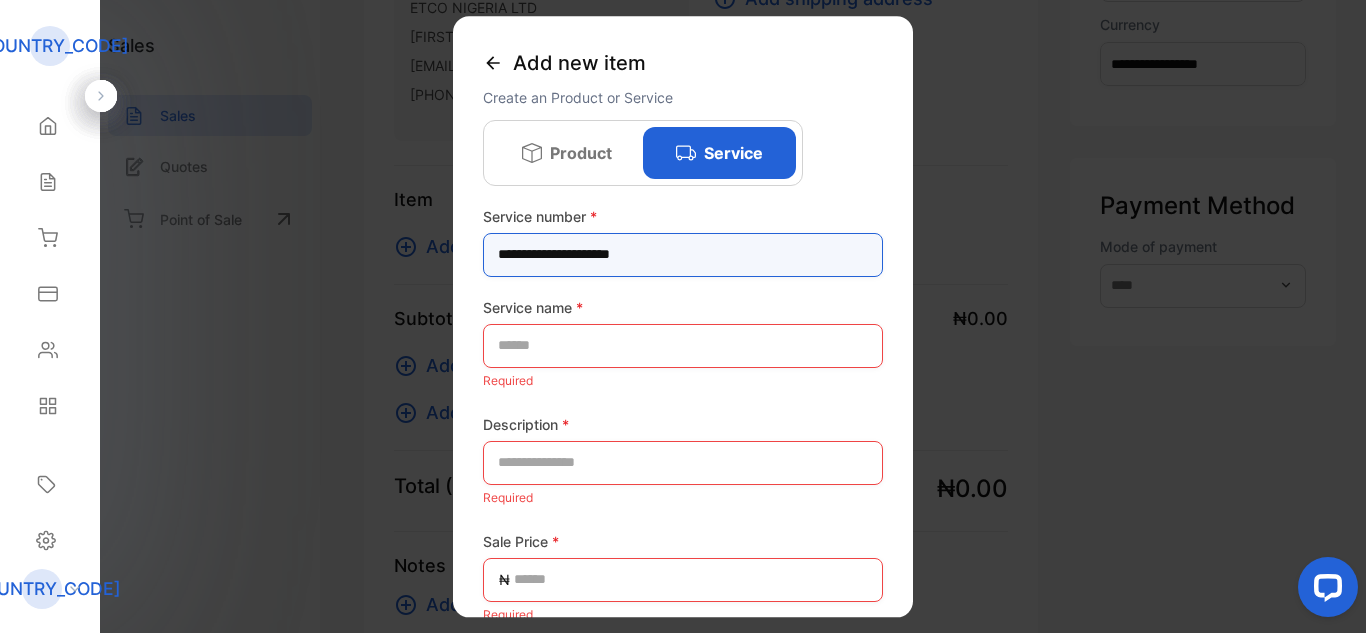 click on "**********" at bounding box center (683, 255) 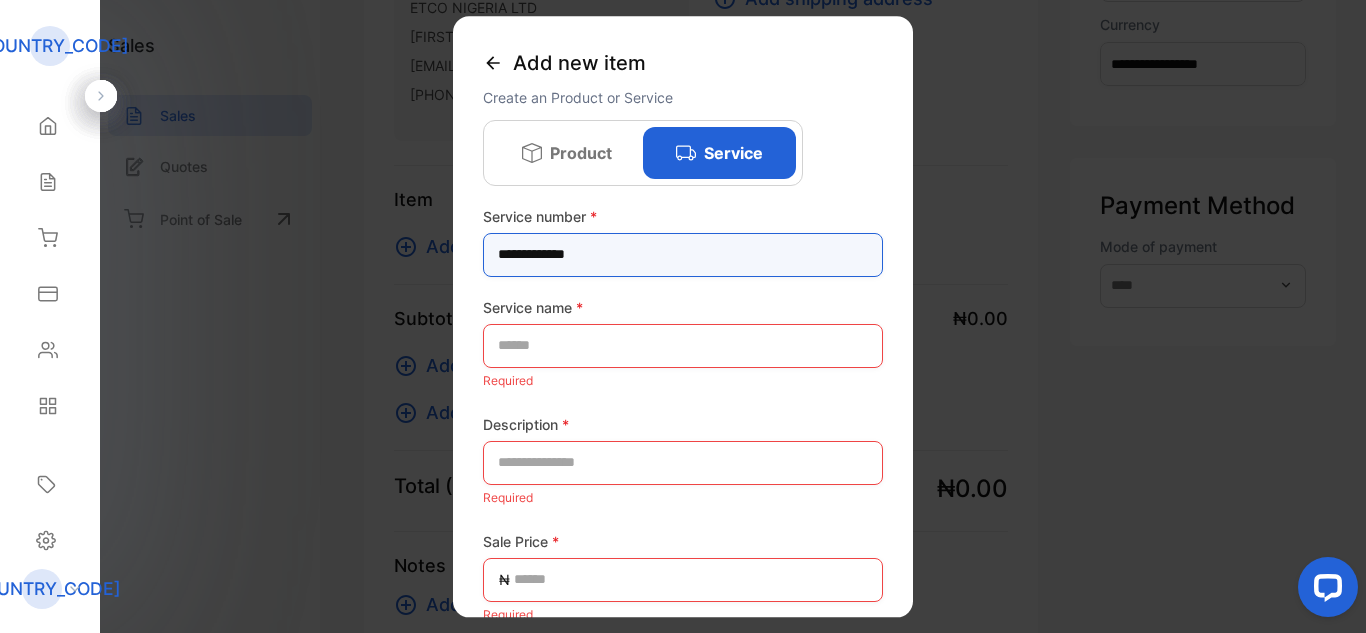 type on "**********" 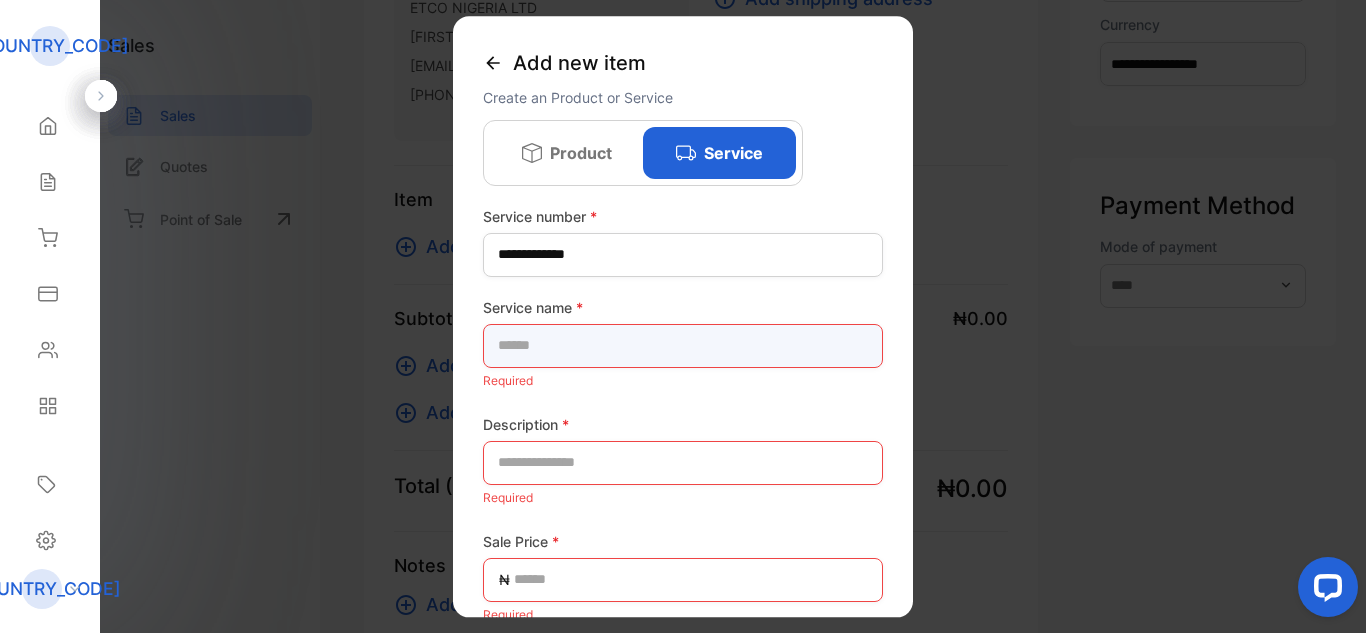 click at bounding box center (683, 346) 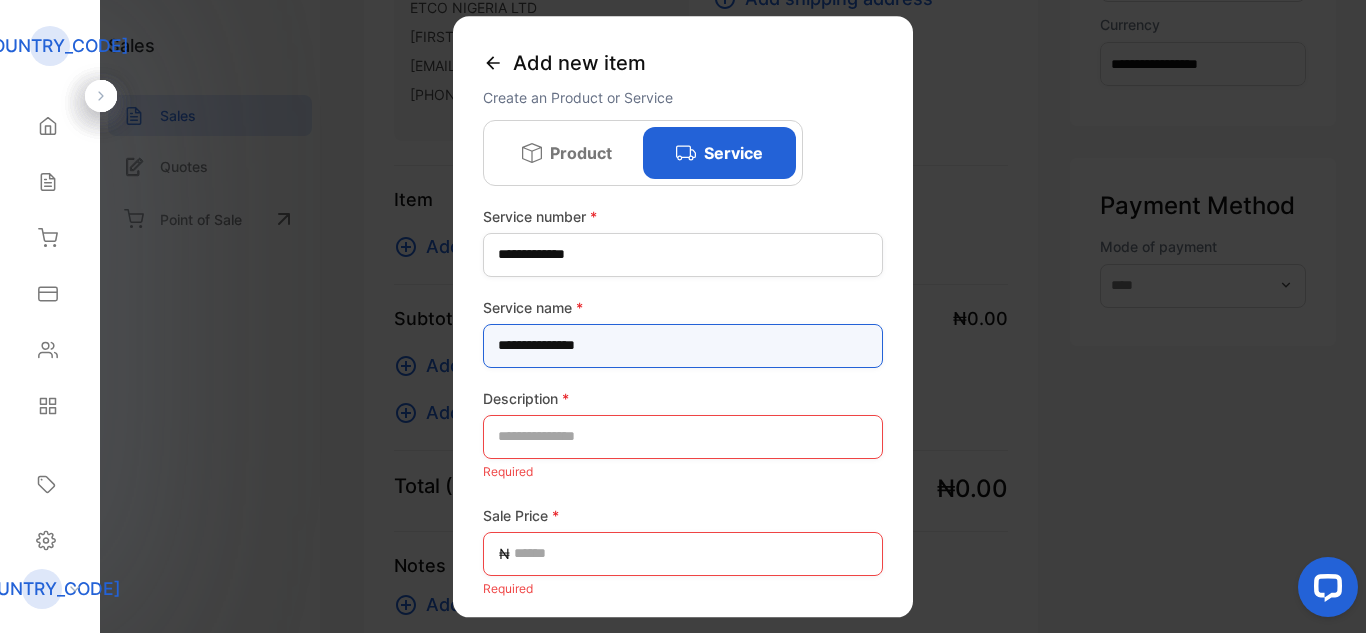 type on "**********" 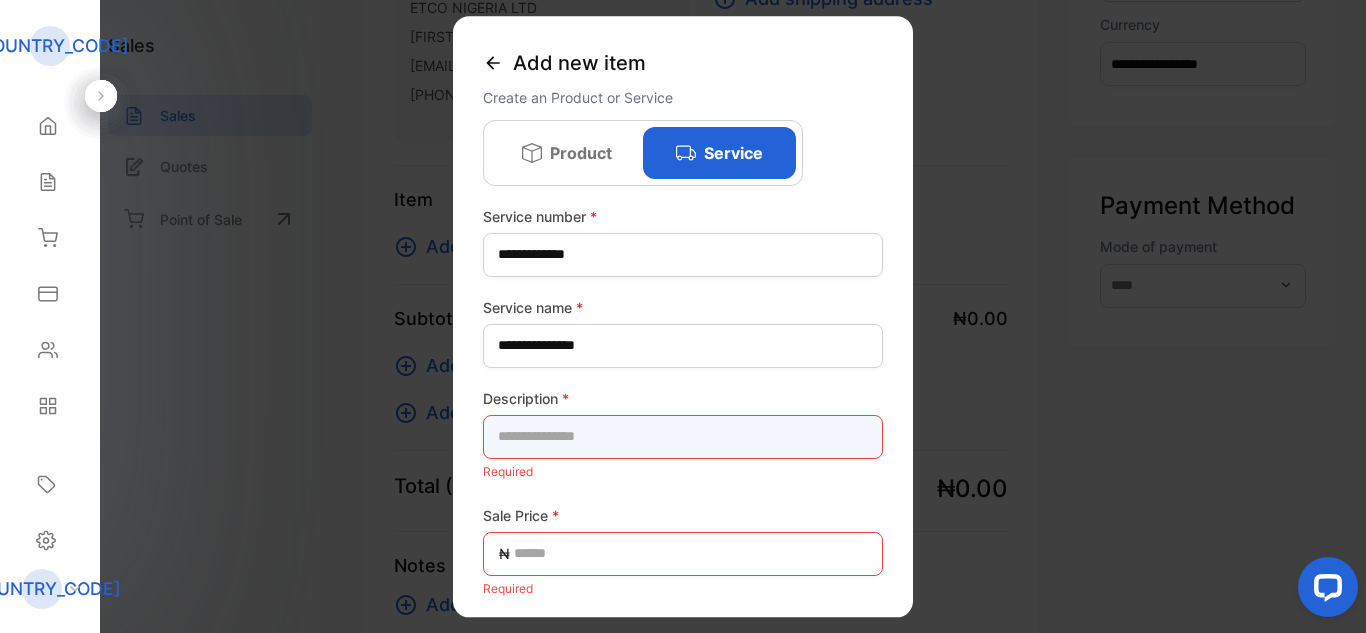 click at bounding box center (683, 437) 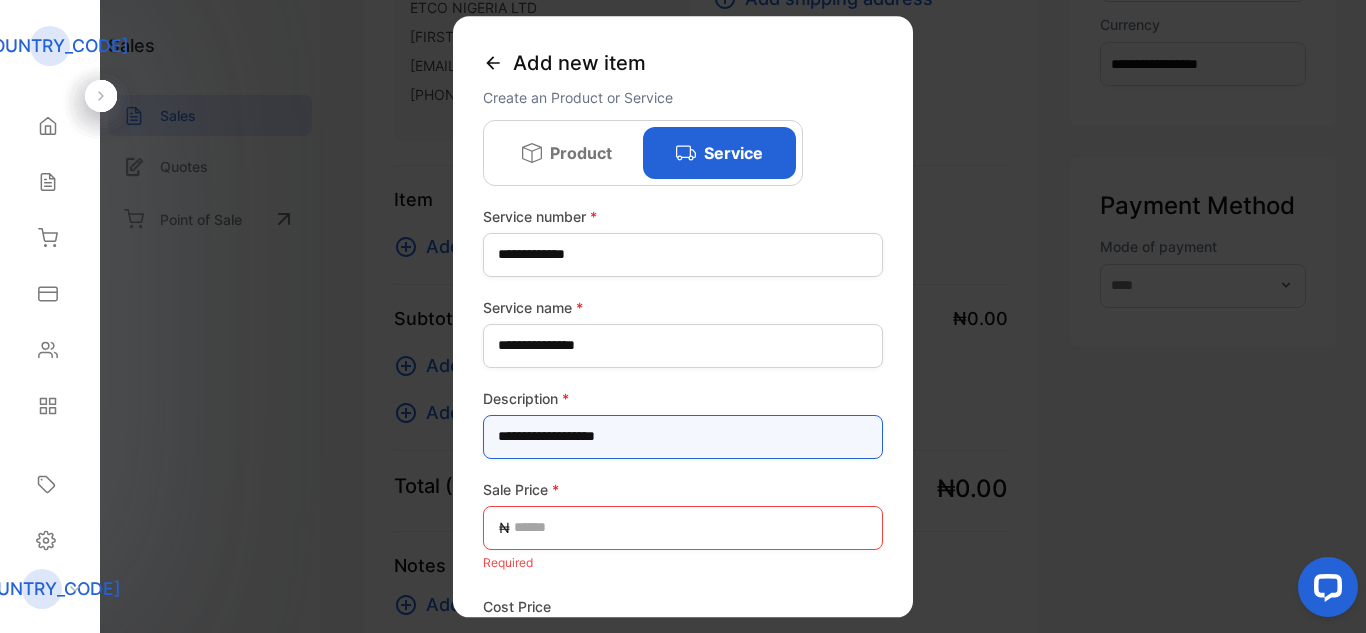click on "**********" at bounding box center [683, 437] 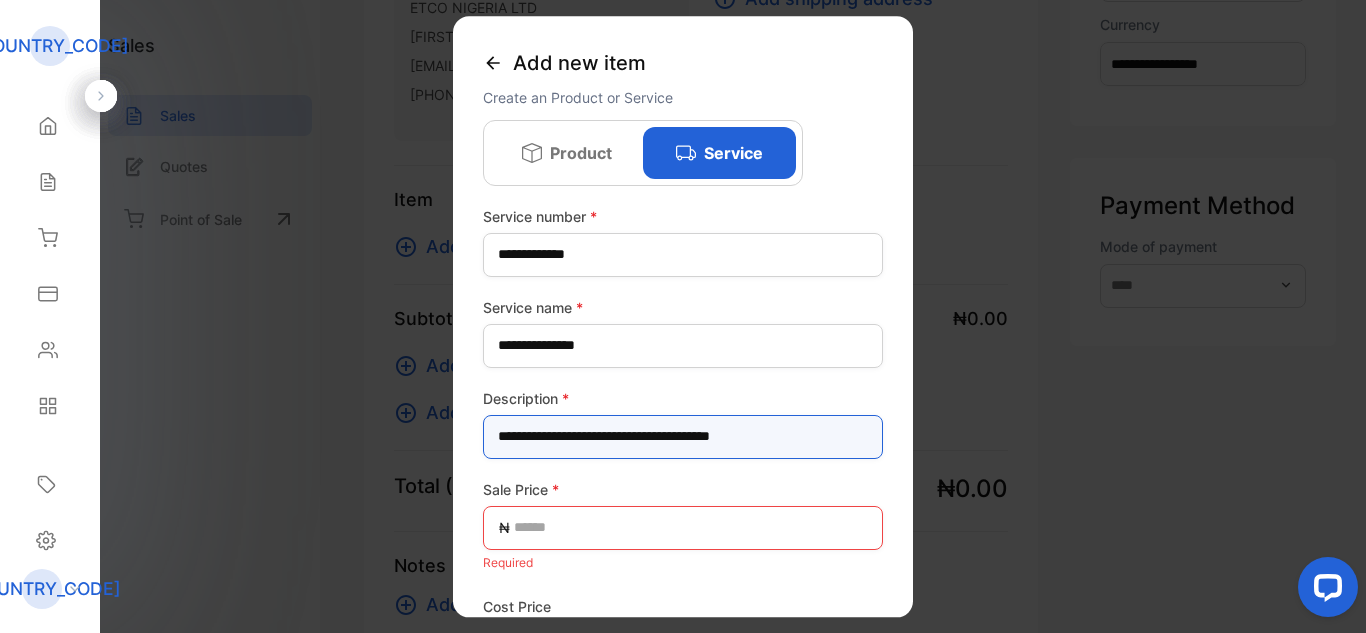 click on "**********" at bounding box center [683, 437] 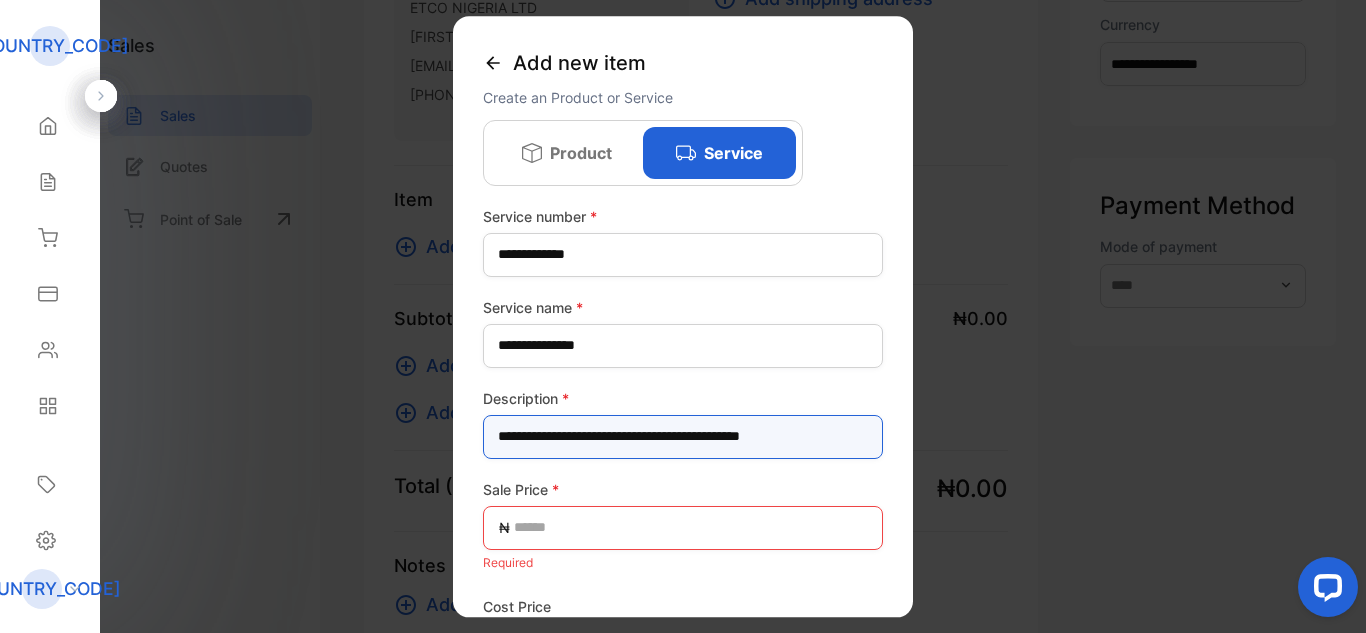 click on "**********" at bounding box center [683, 437] 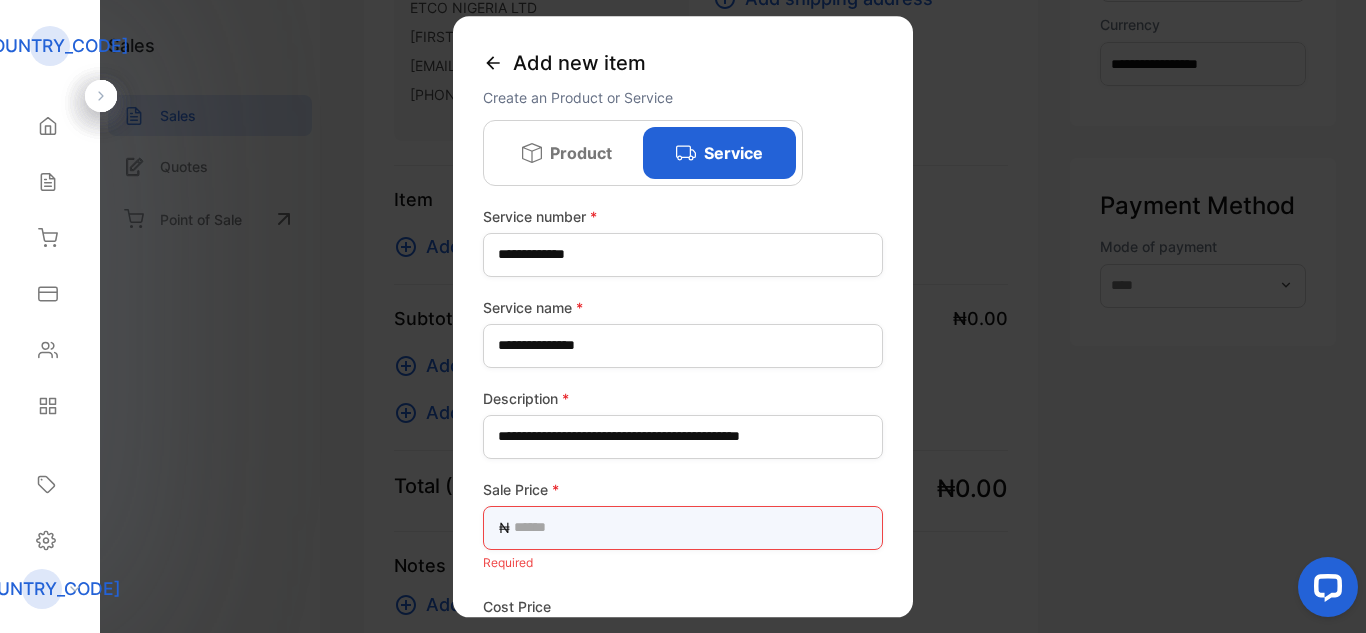 click at bounding box center [683, 528] 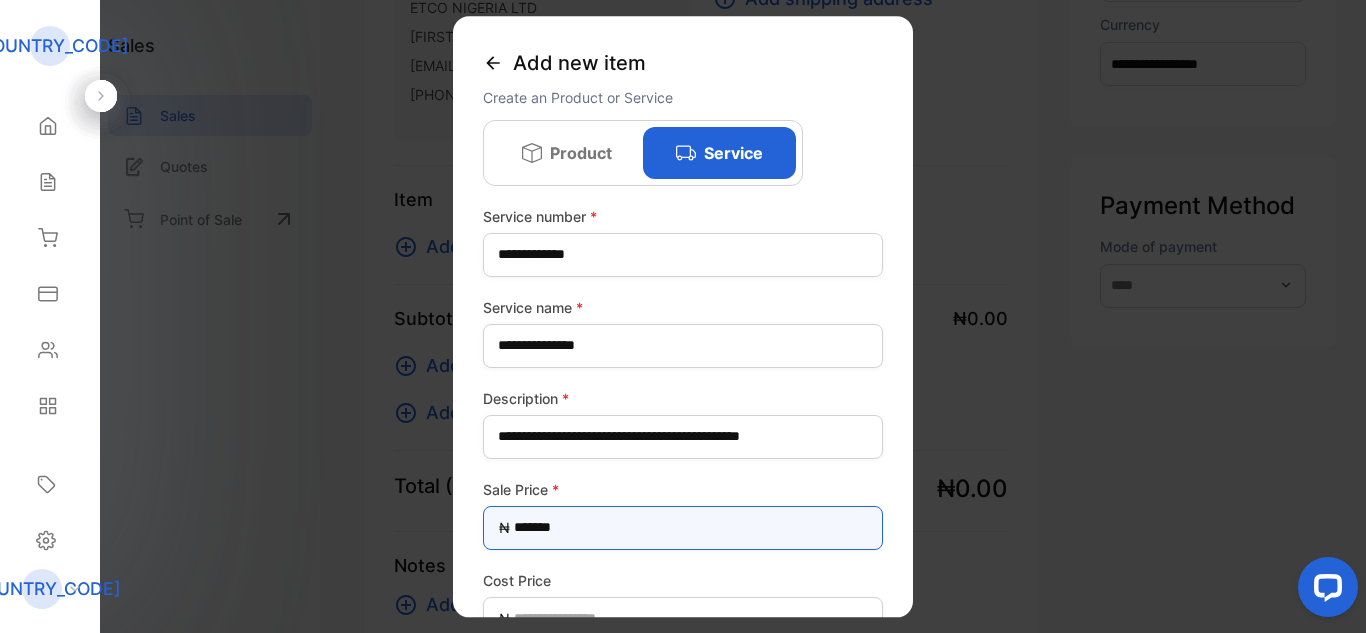 click on "*******" at bounding box center [683, 528] 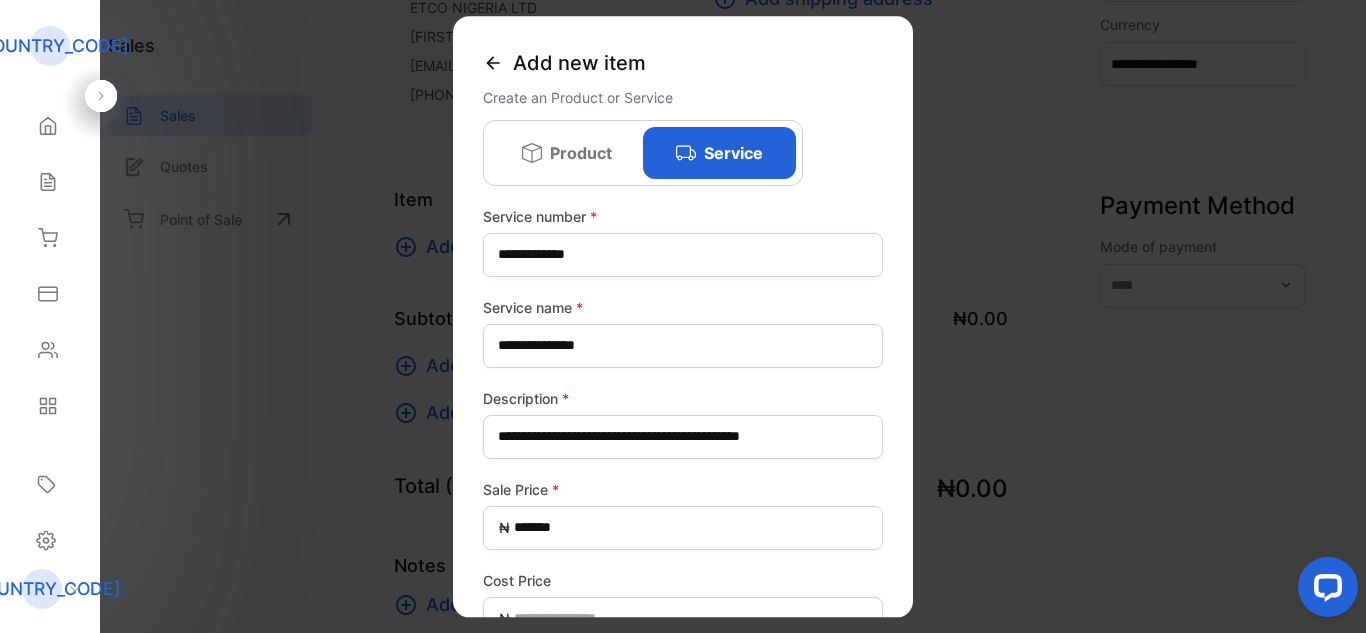 click on "Cost Price" at bounding box center [683, 580] 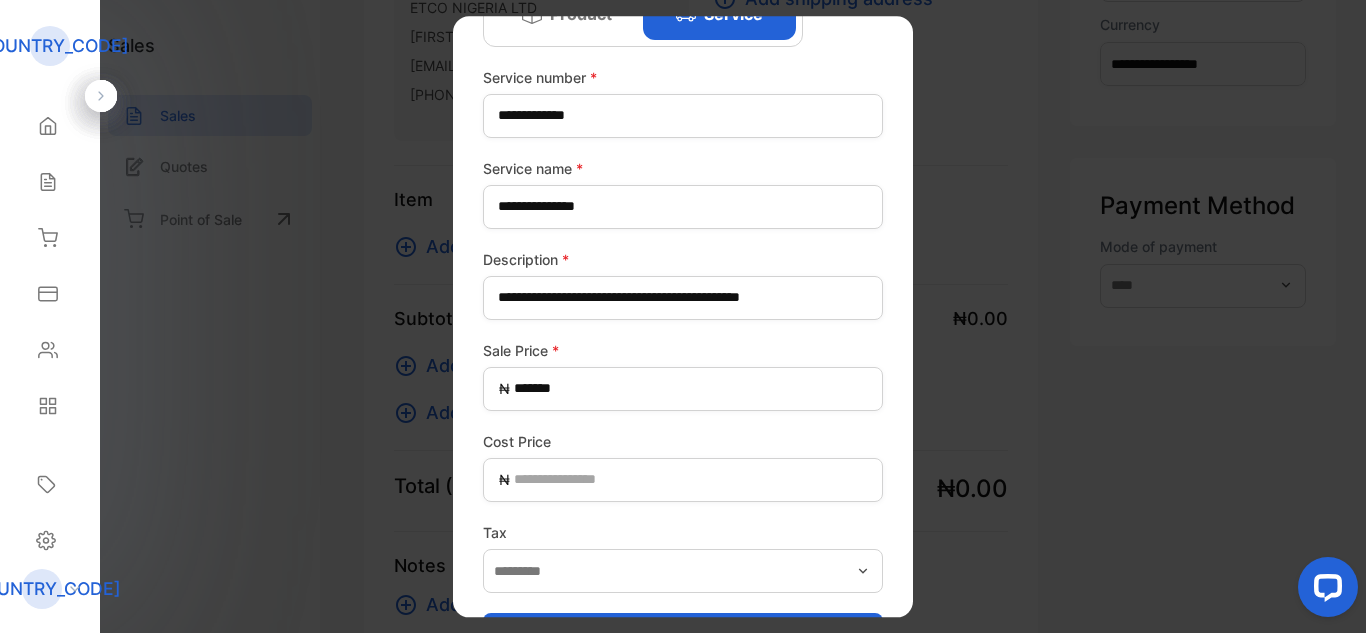 scroll, scrollTop: 145, scrollLeft: 0, axis: vertical 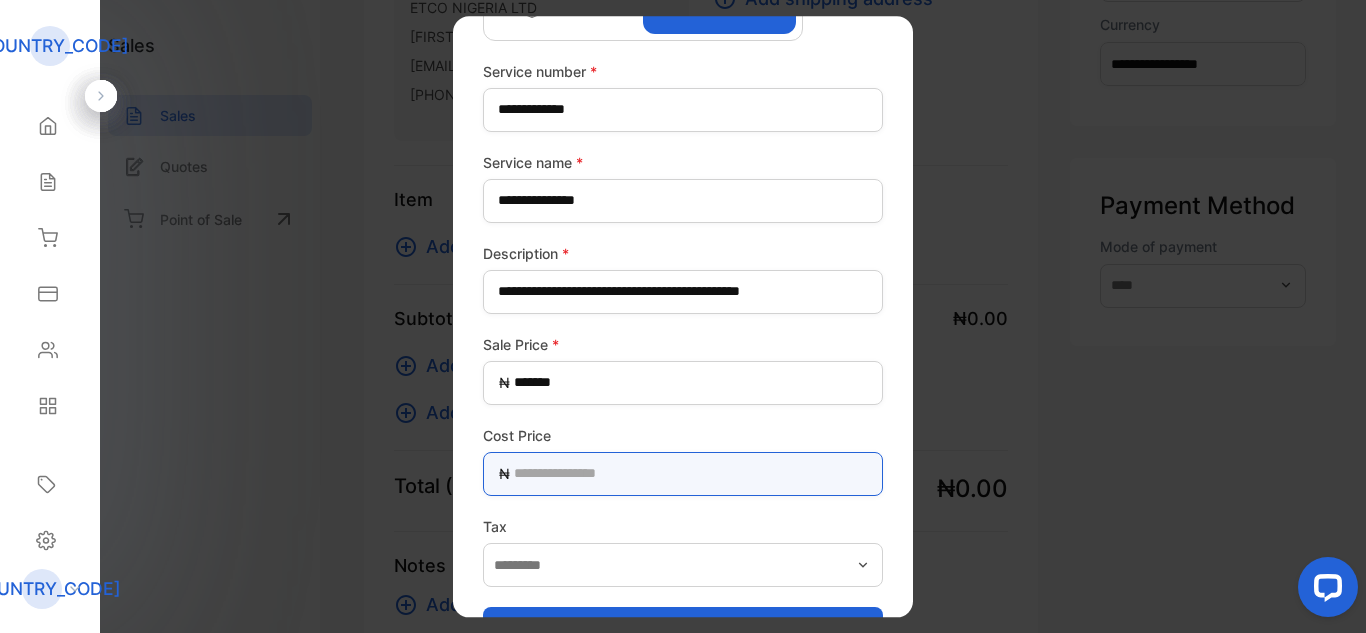 click at bounding box center (683, 474) 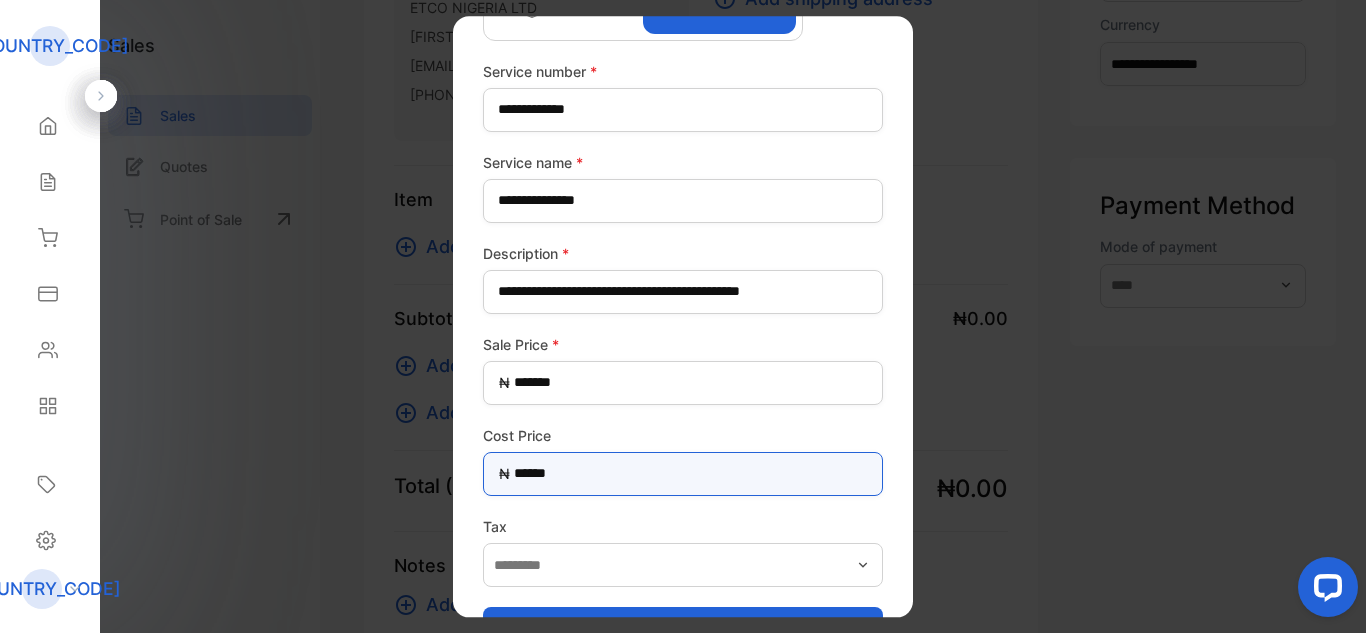 scroll, scrollTop: 207, scrollLeft: 0, axis: vertical 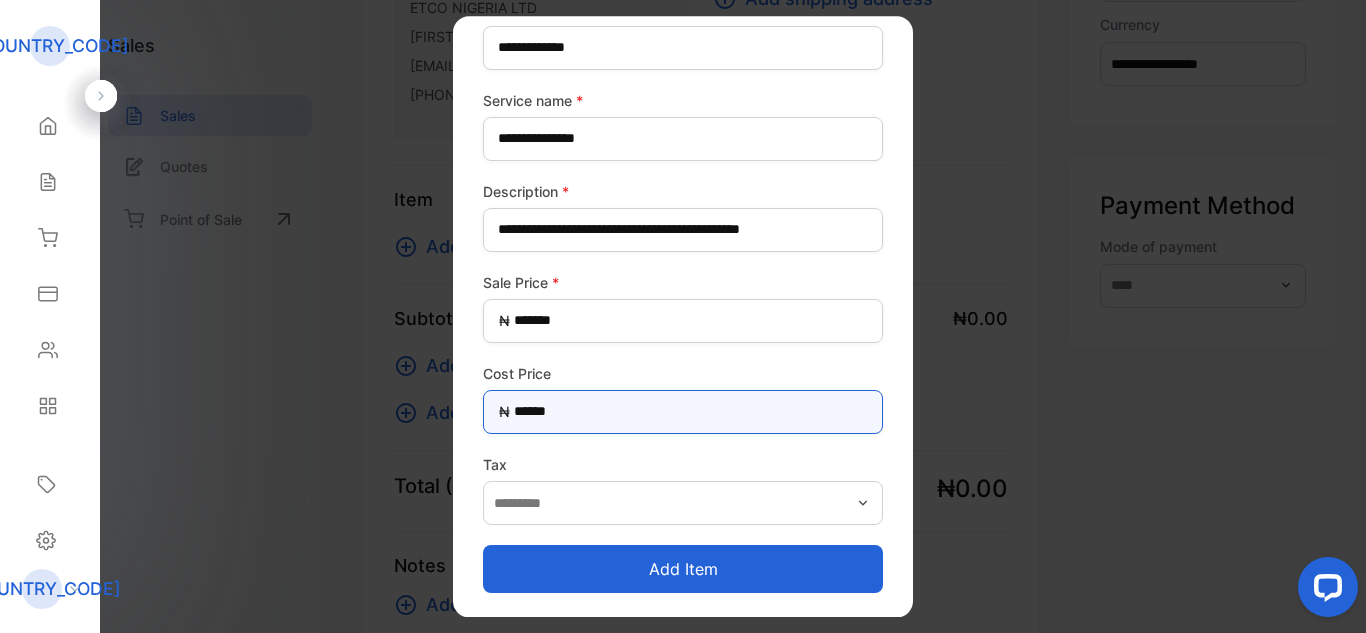 drag, startPoint x: 586, startPoint y: 415, endPoint x: 510, endPoint y: 409, distance: 76.23647 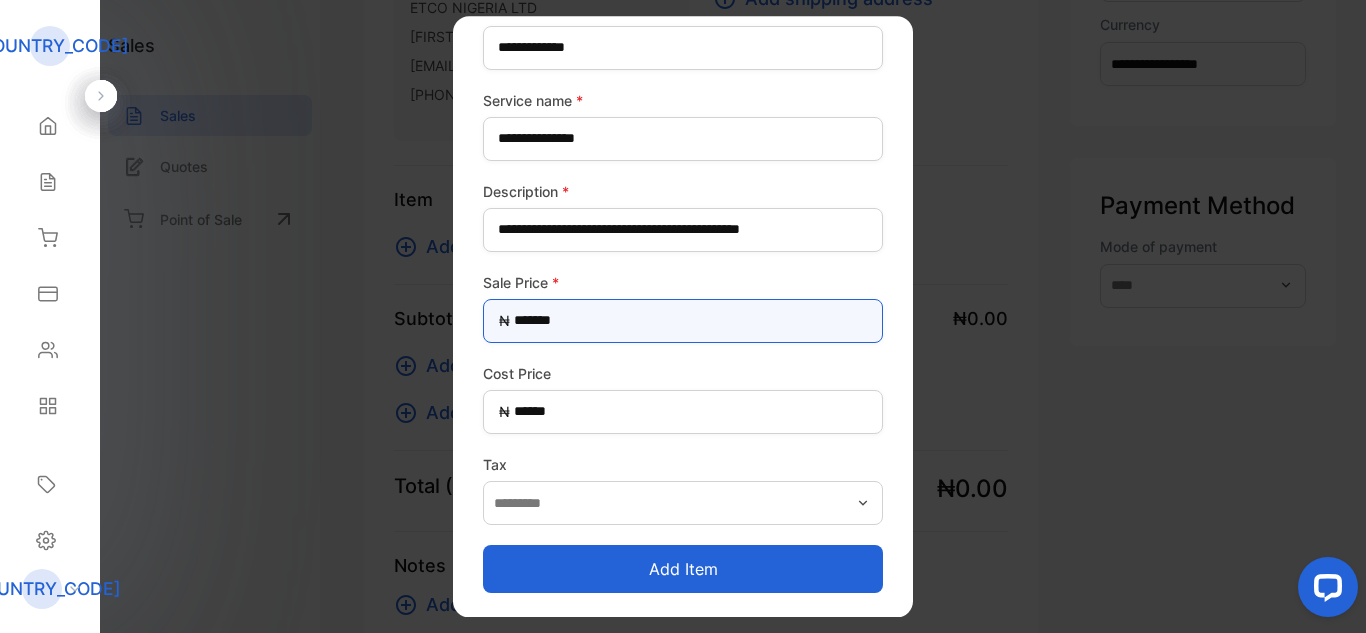drag, startPoint x: 578, startPoint y: 319, endPoint x: 507, endPoint y: 319, distance: 71 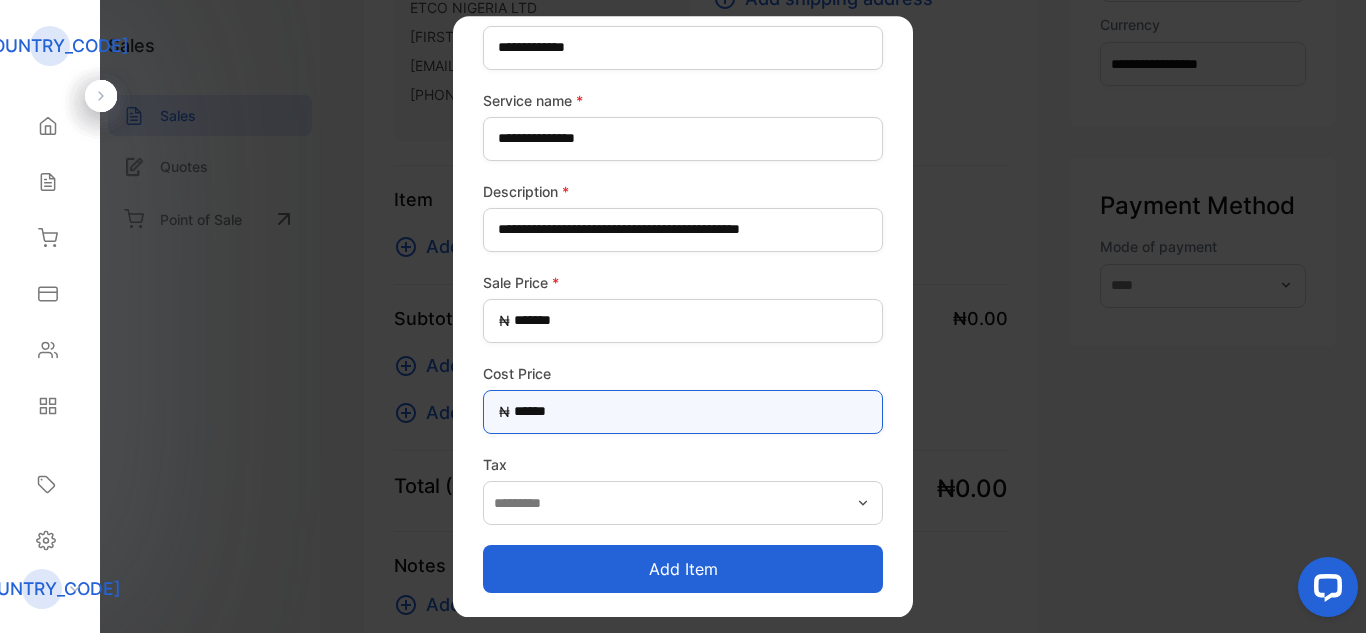 drag, startPoint x: 611, startPoint y: 414, endPoint x: 456, endPoint y: 417, distance: 155.02902 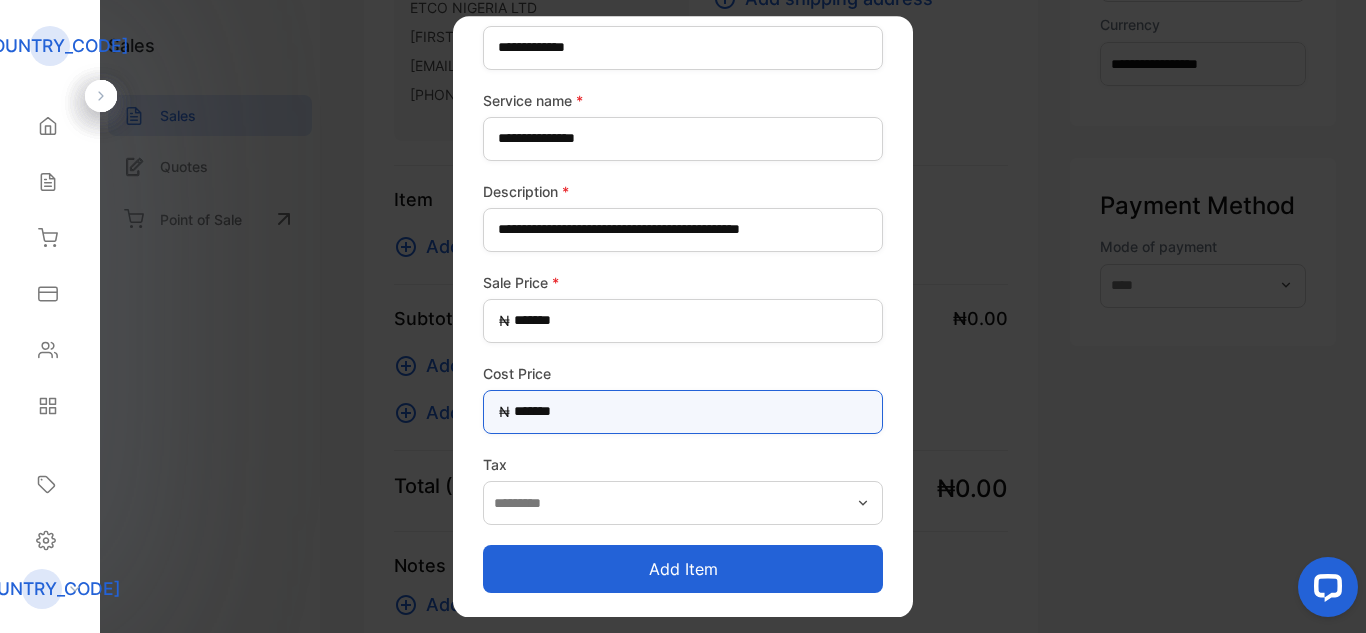 type on "*******" 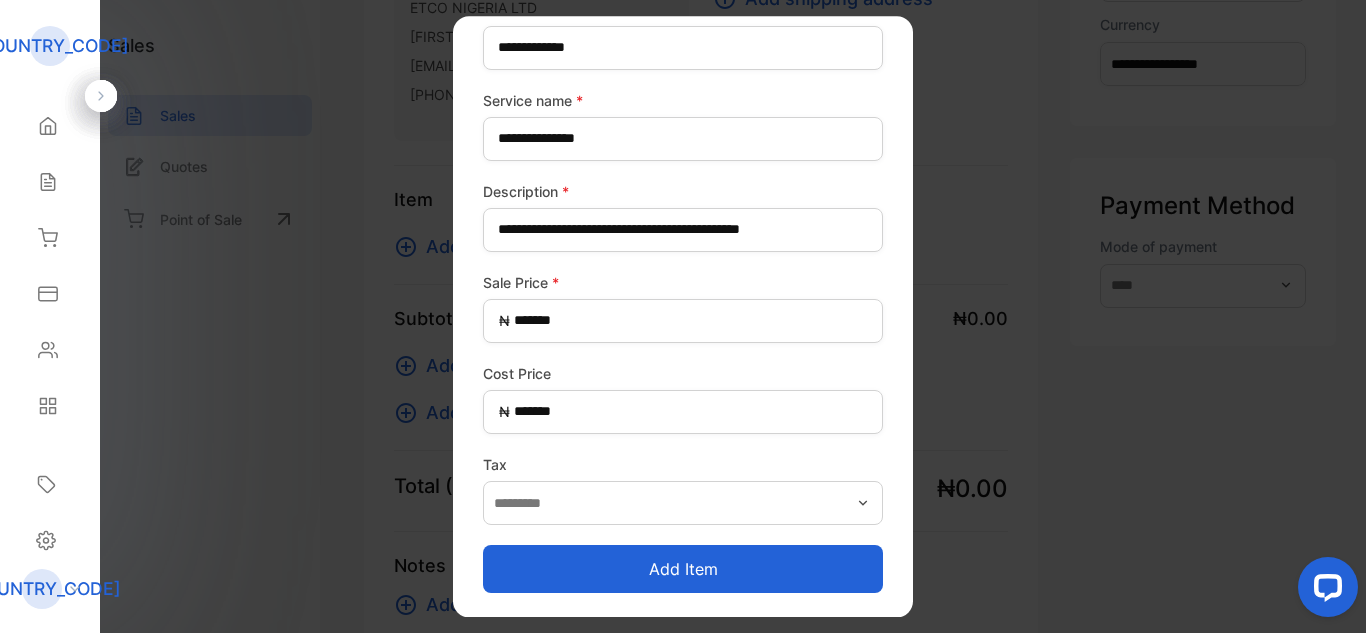 click on "Add item" at bounding box center [683, 569] 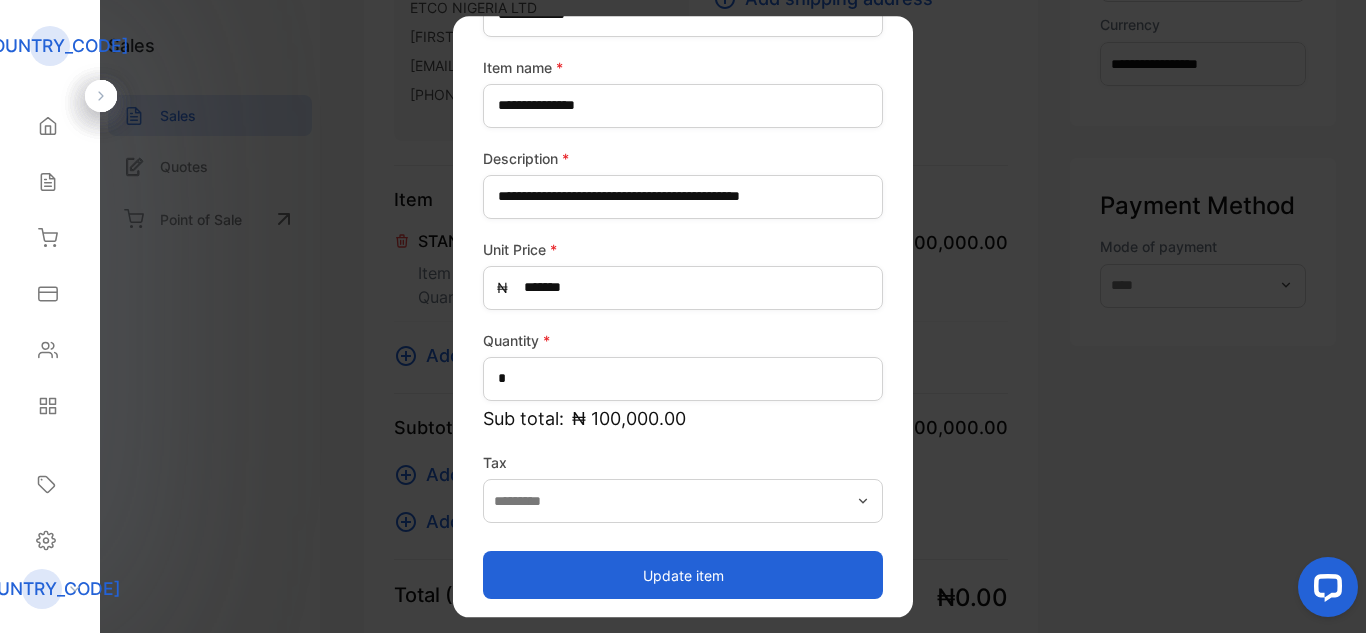 scroll, scrollTop: 164, scrollLeft: 0, axis: vertical 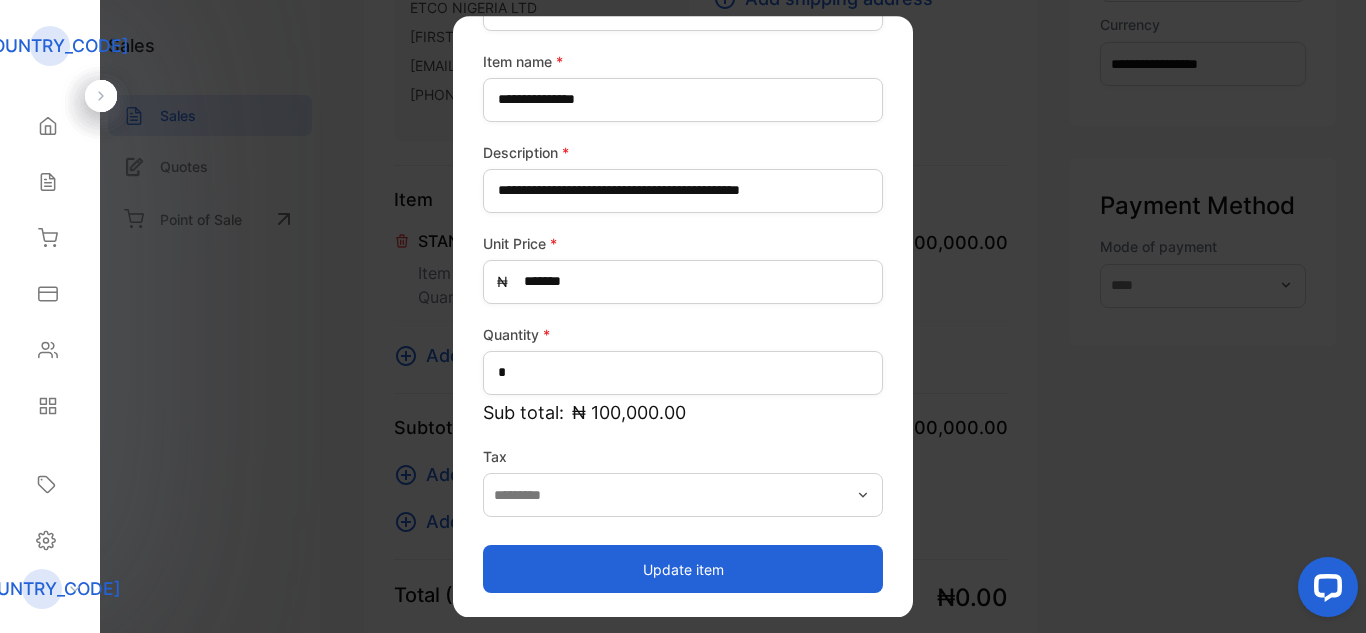 click on "Update item" at bounding box center [683, 569] 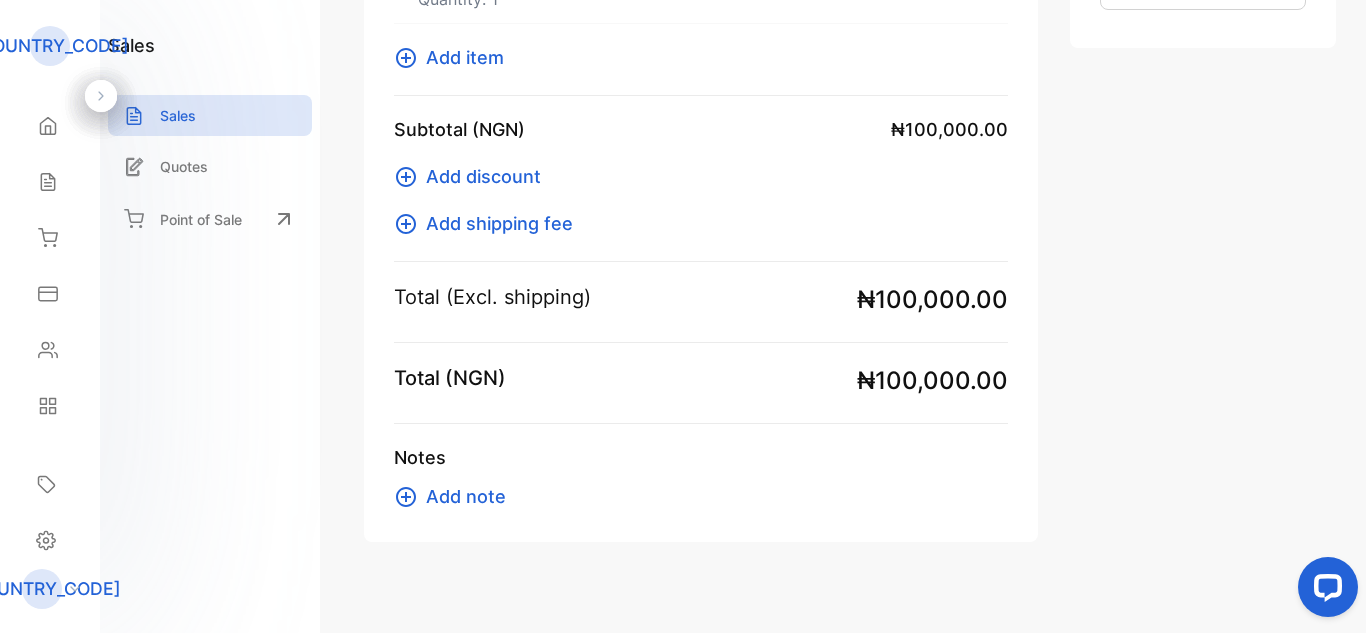 scroll, scrollTop: 593, scrollLeft: 0, axis: vertical 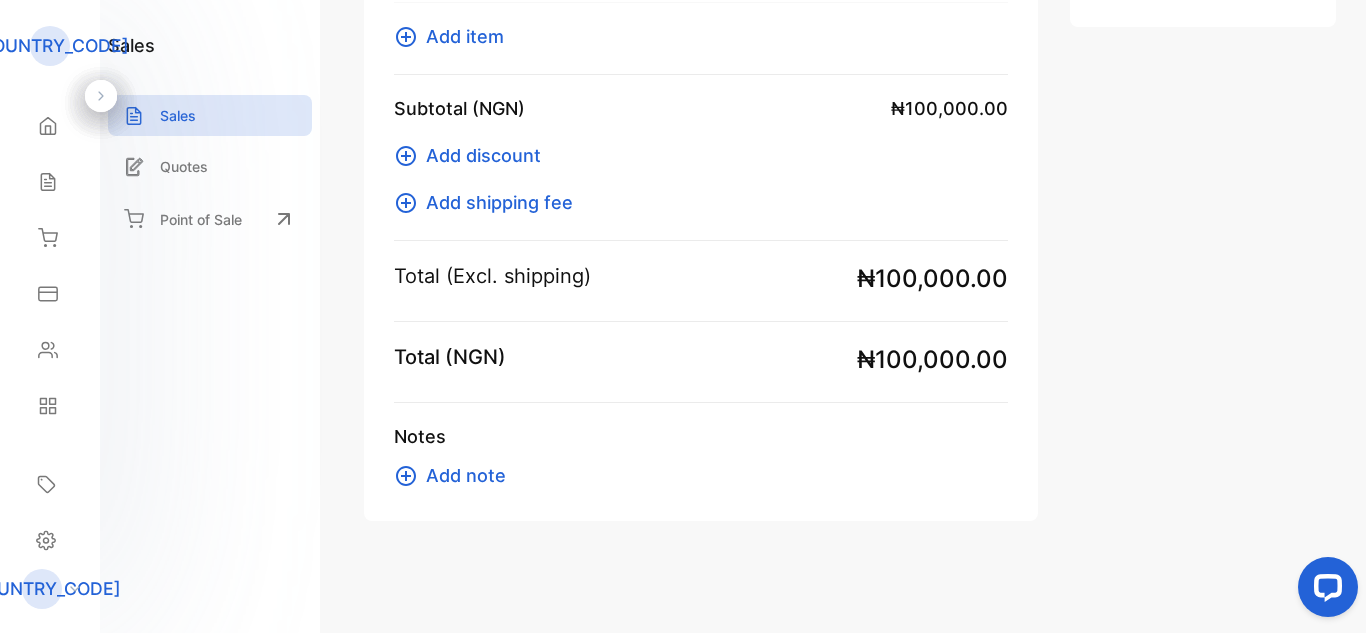 click on "Add note" at bounding box center [466, 475] 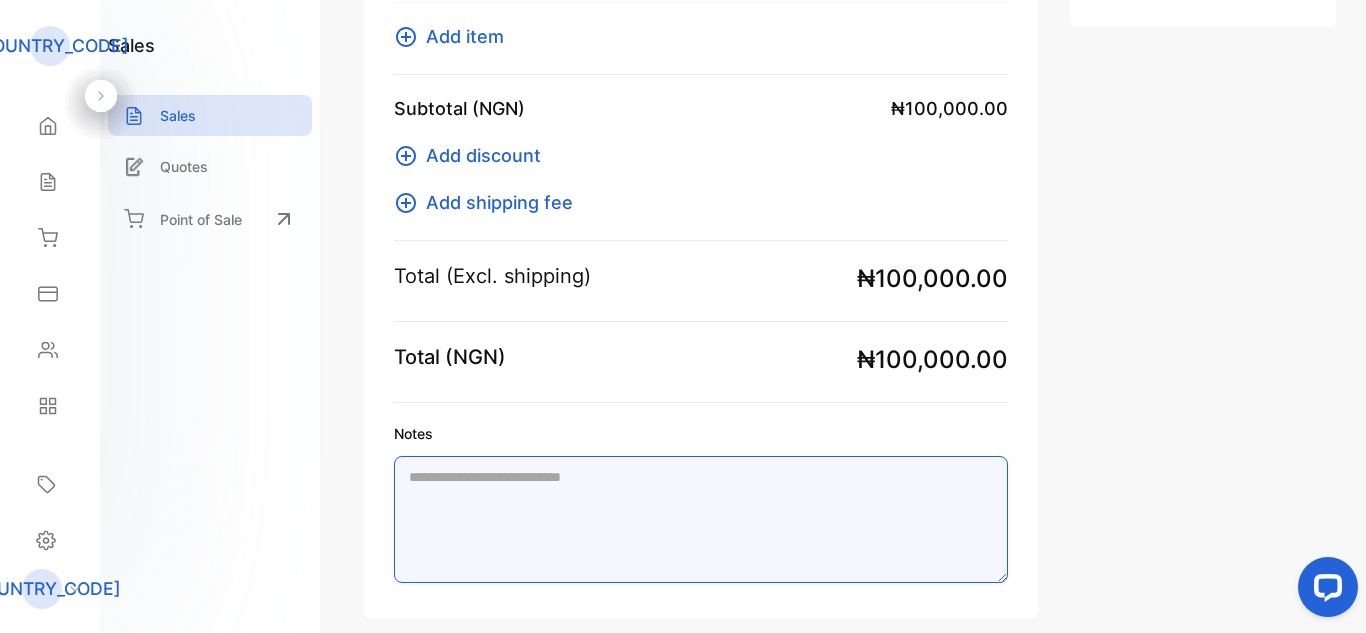 click on "Notes" at bounding box center [701, 519] 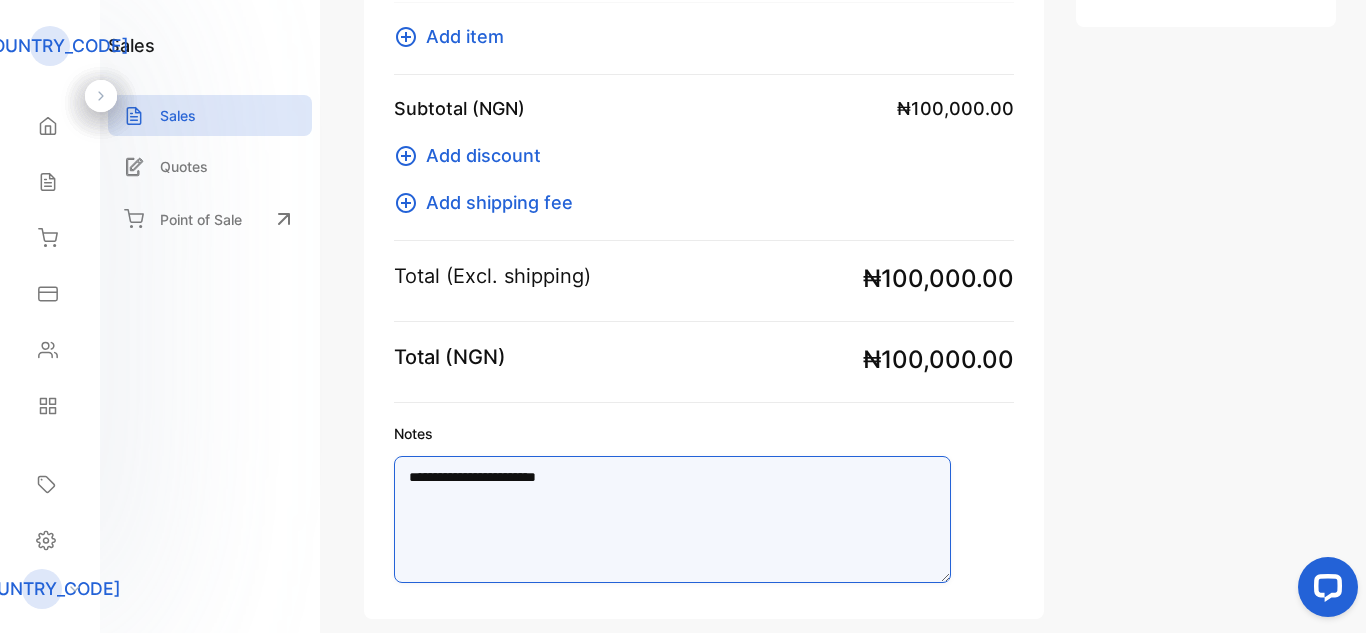 type on "**********" 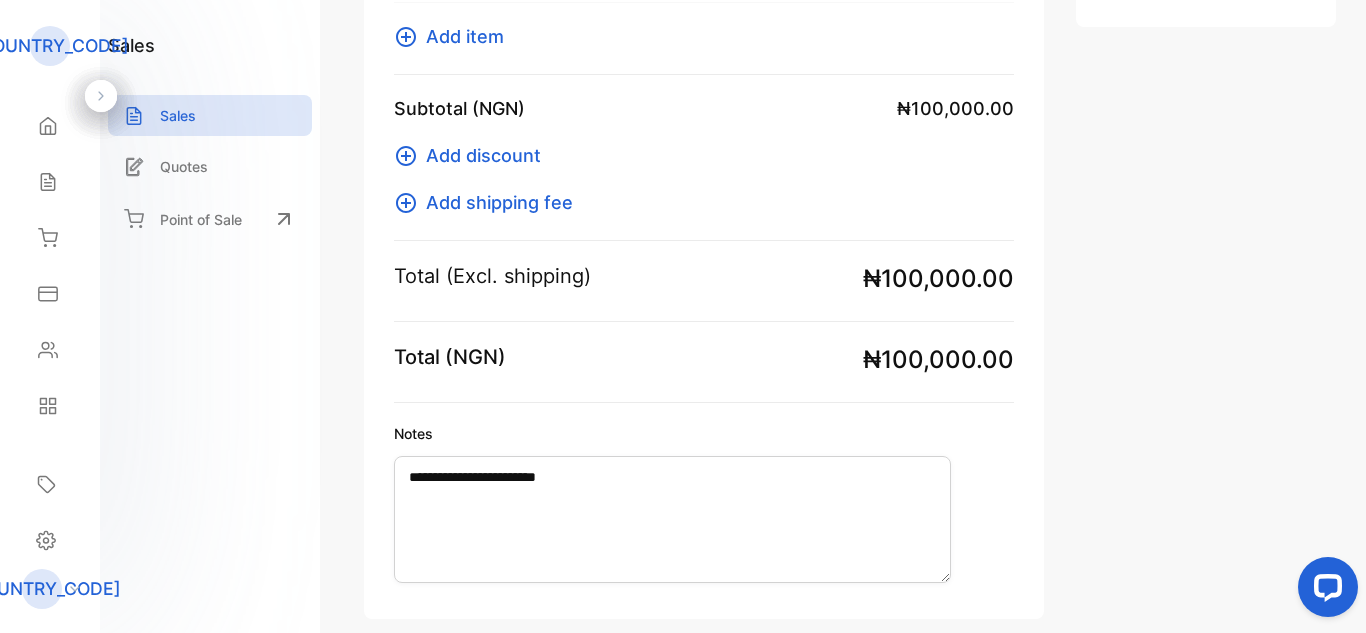 click on "**********" at bounding box center [1206, 74] 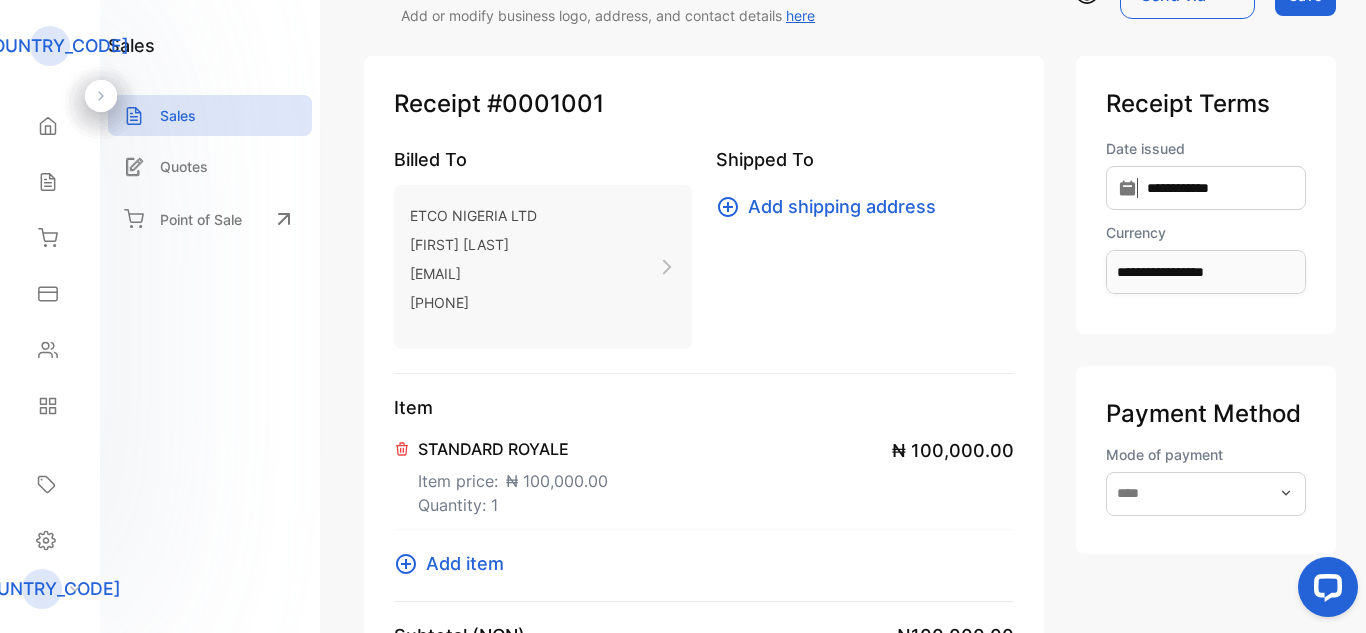scroll, scrollTop: 0, scrollLeft: 0, axis: both 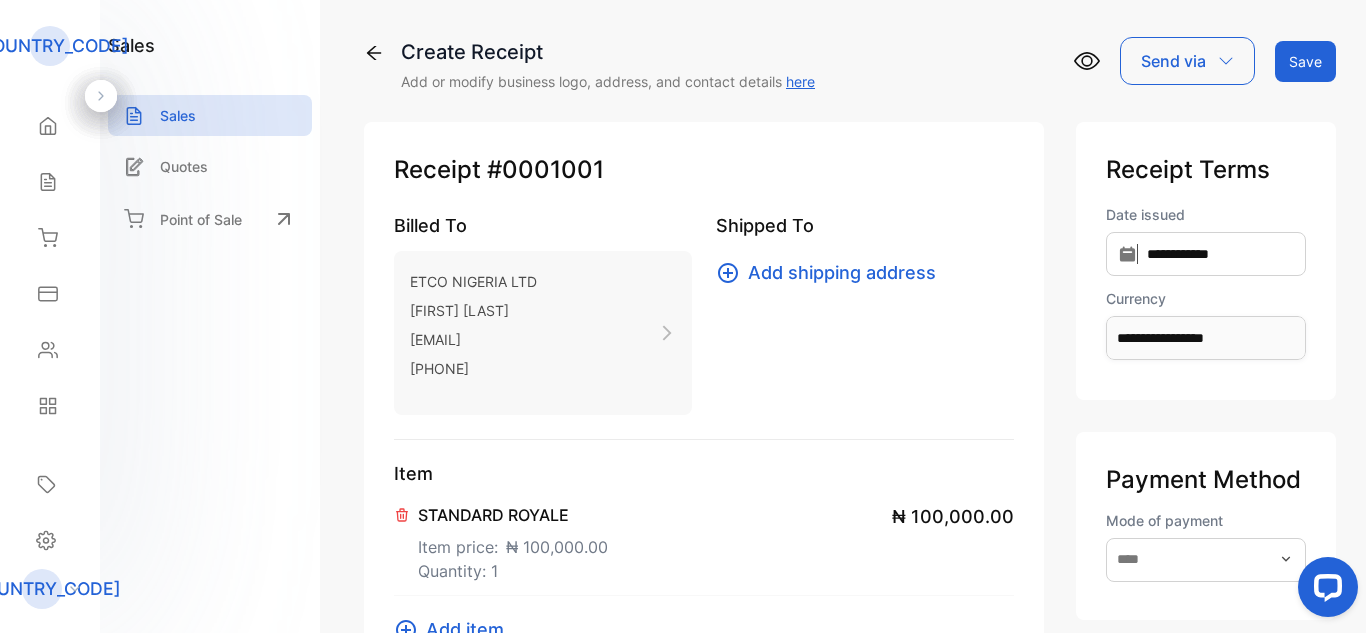 click on "here" at bounding box center [800, 81] 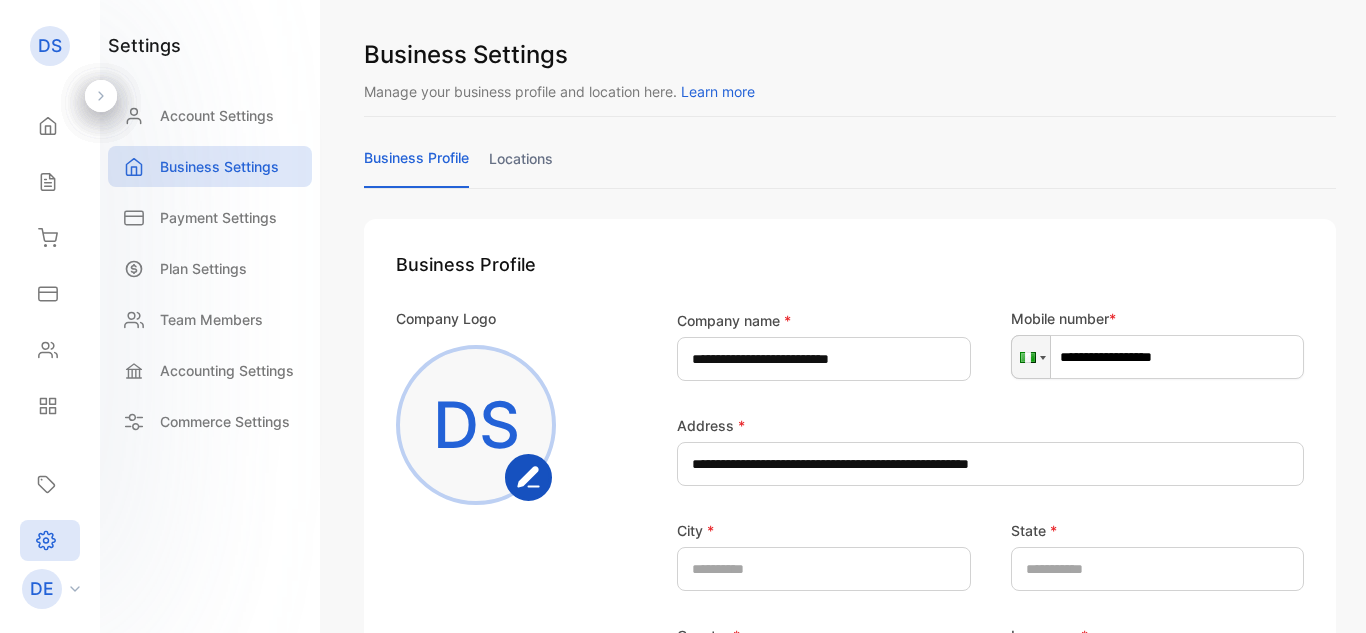 scroll, scrollTop: 0, scrollLeft: 0, axis: both 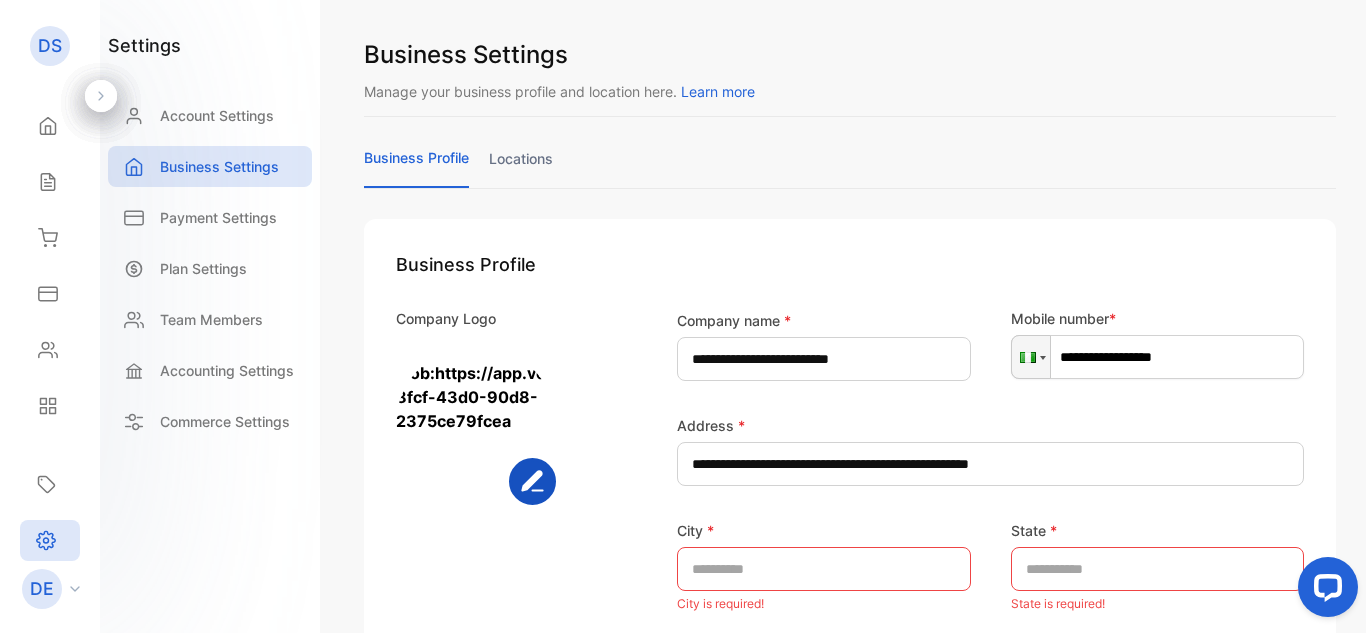 click on "**********" at bounding box center [1158, 357] 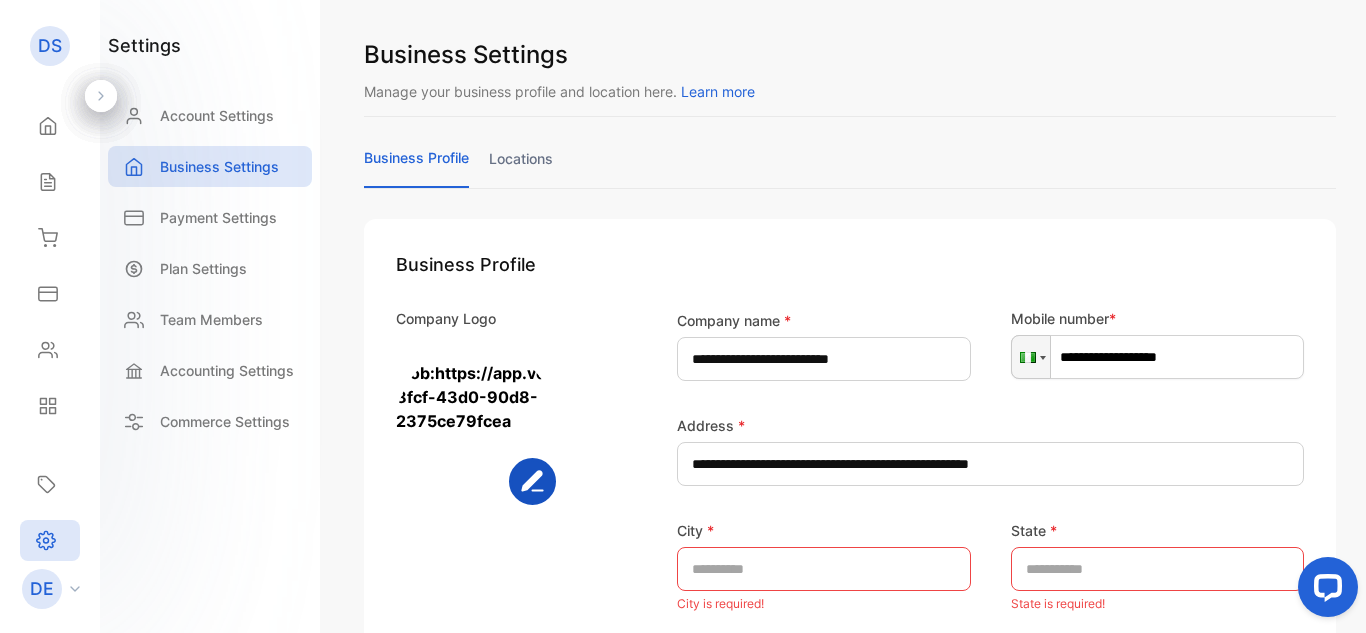 click on "**********" at bounding box center [1158, 357] 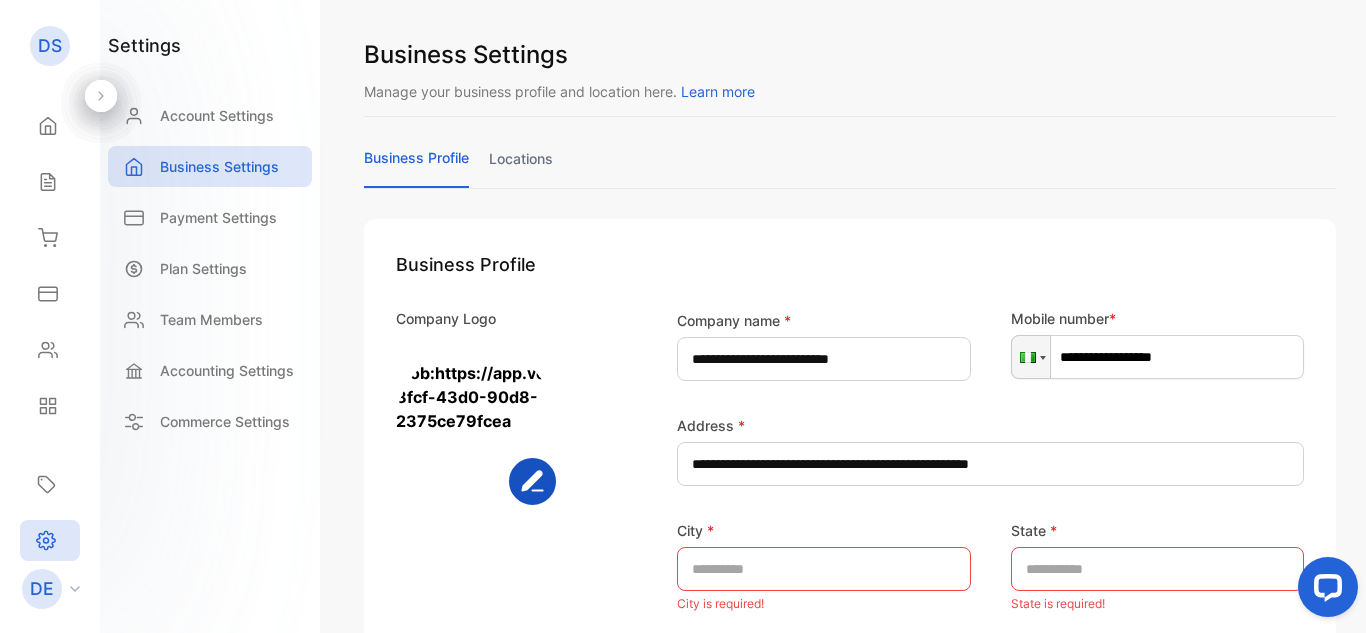 click on "**********" at bounding box center (1158, 357) 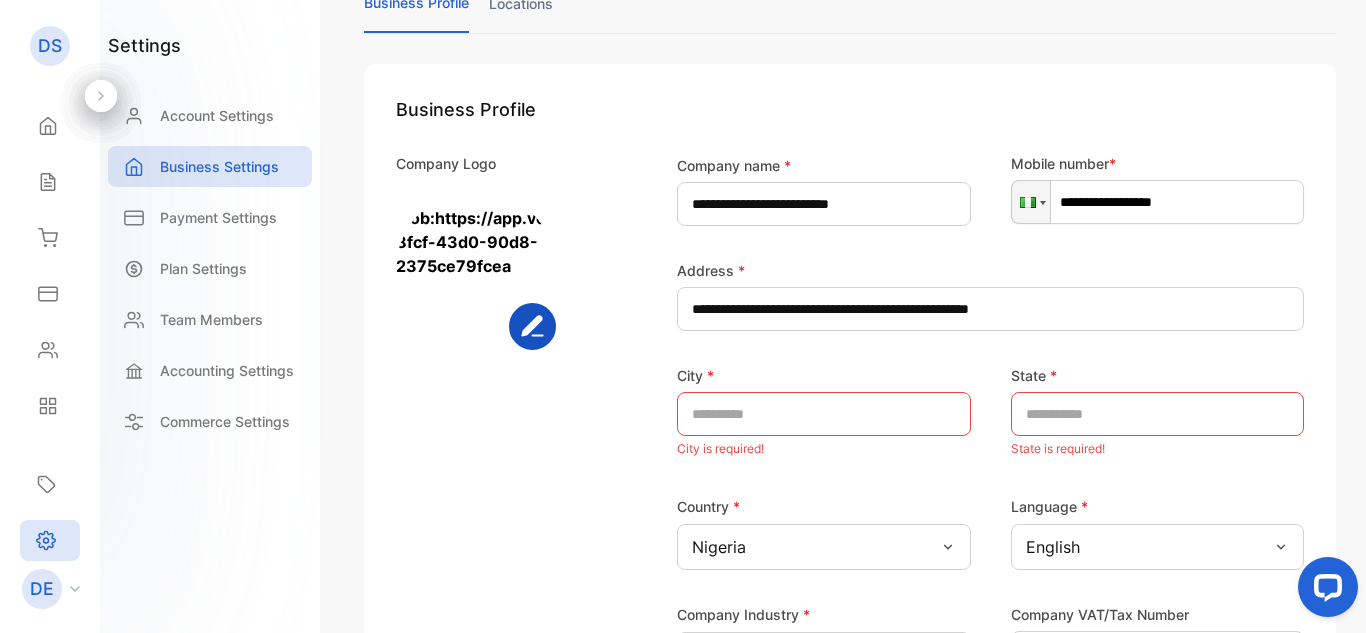 scroll, scrollTop: 200, scrollLeft: 0, axis: vertical 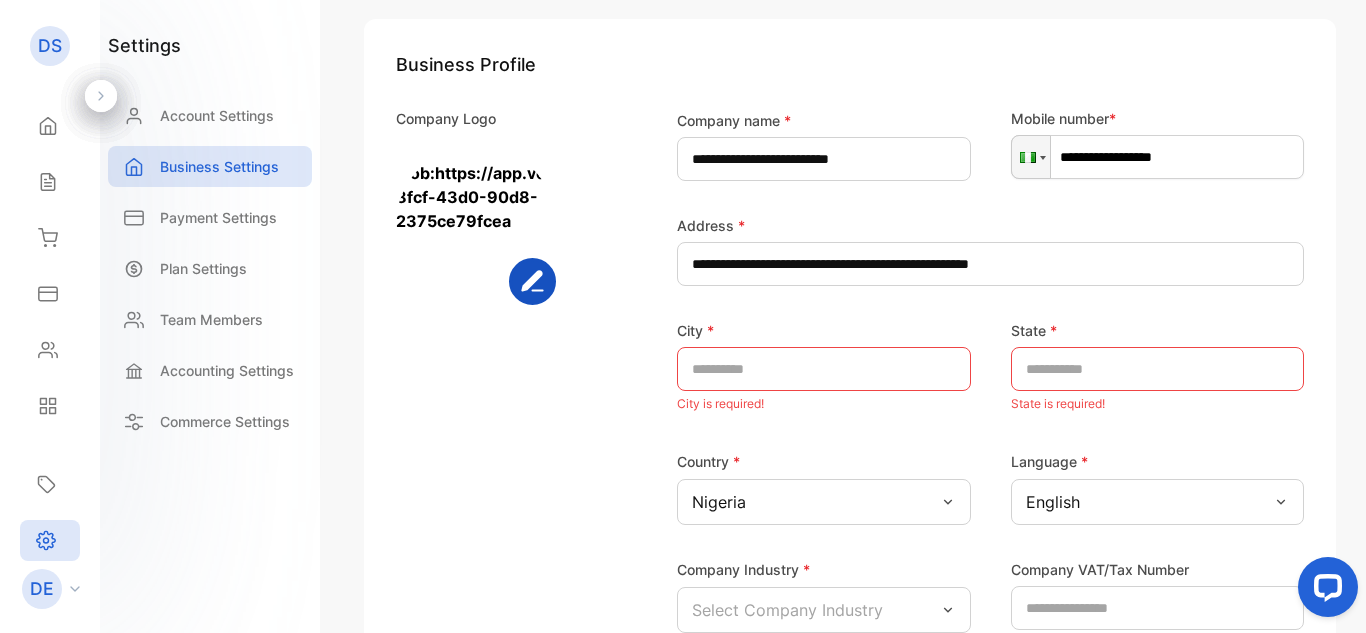 type on "**********" 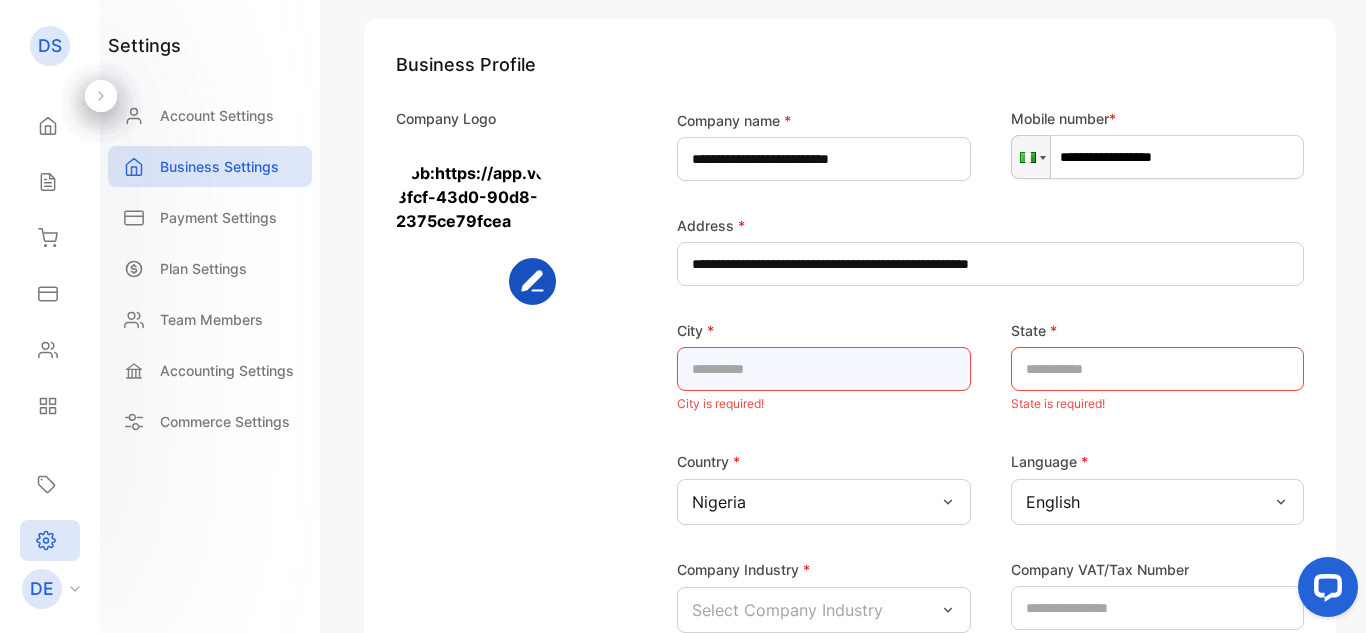 click at bounding box center (824, 369) 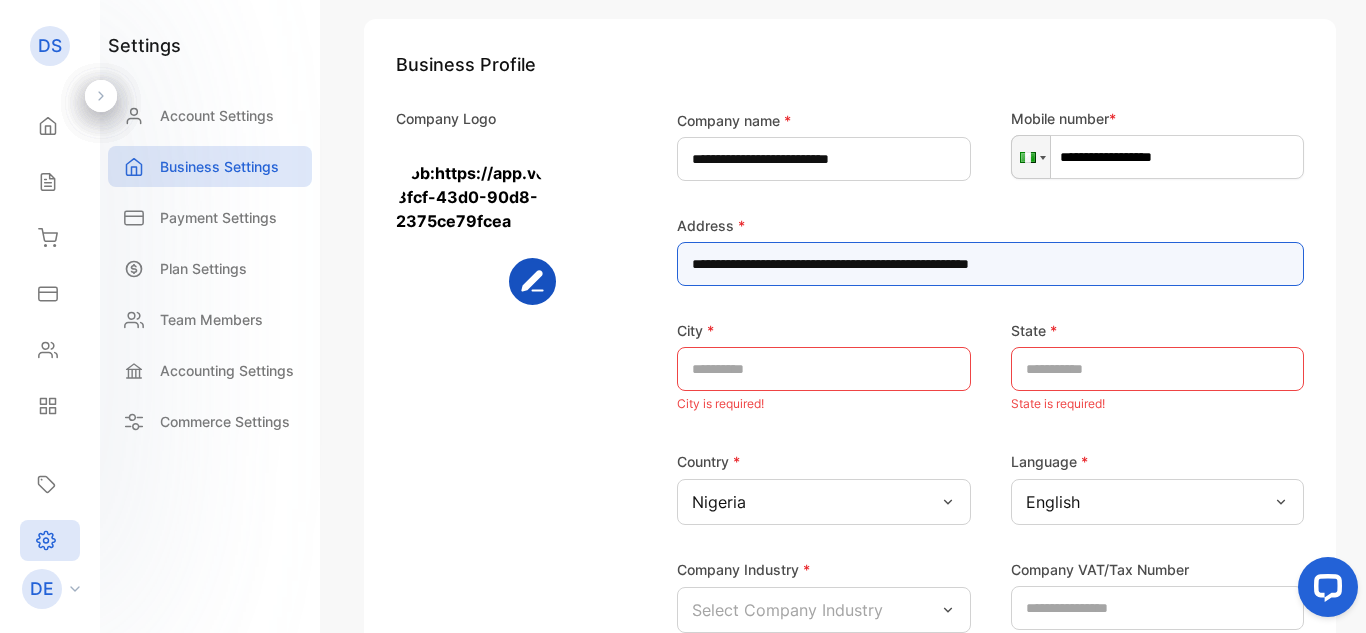 drag, startPoint x: 1124, startPoint y: 256, endPoint x: 990, endPoint y: 255, distance: 134.00374 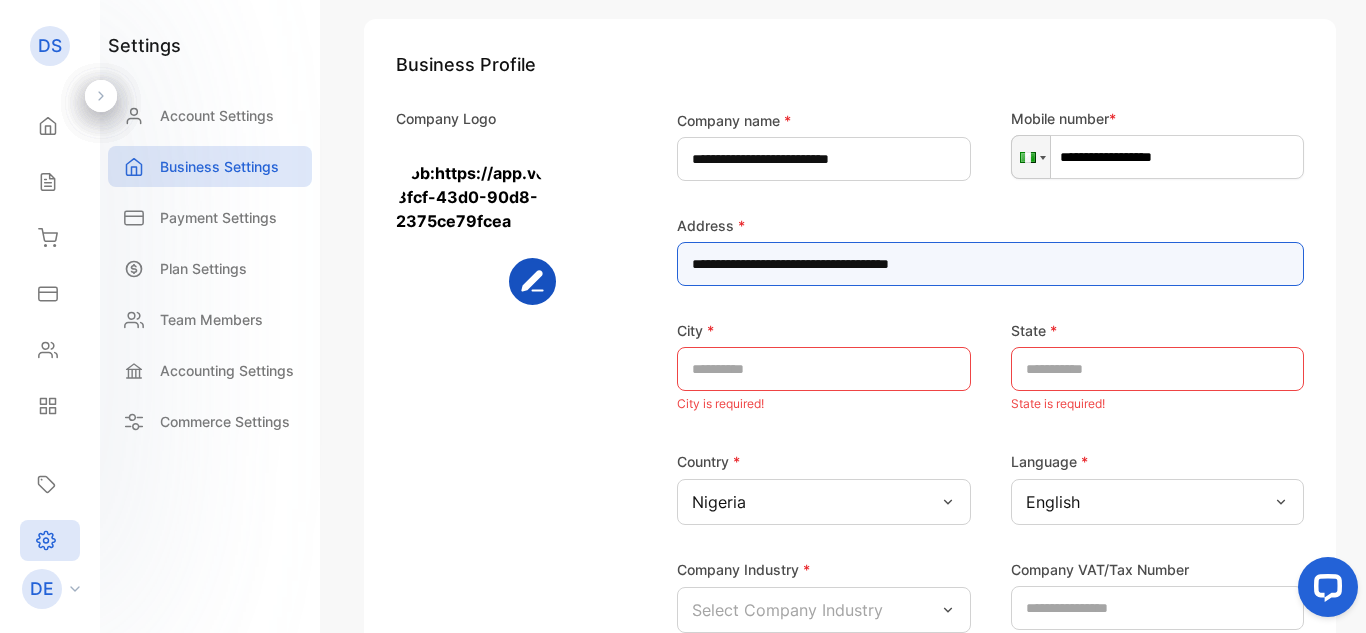 type on "**********" 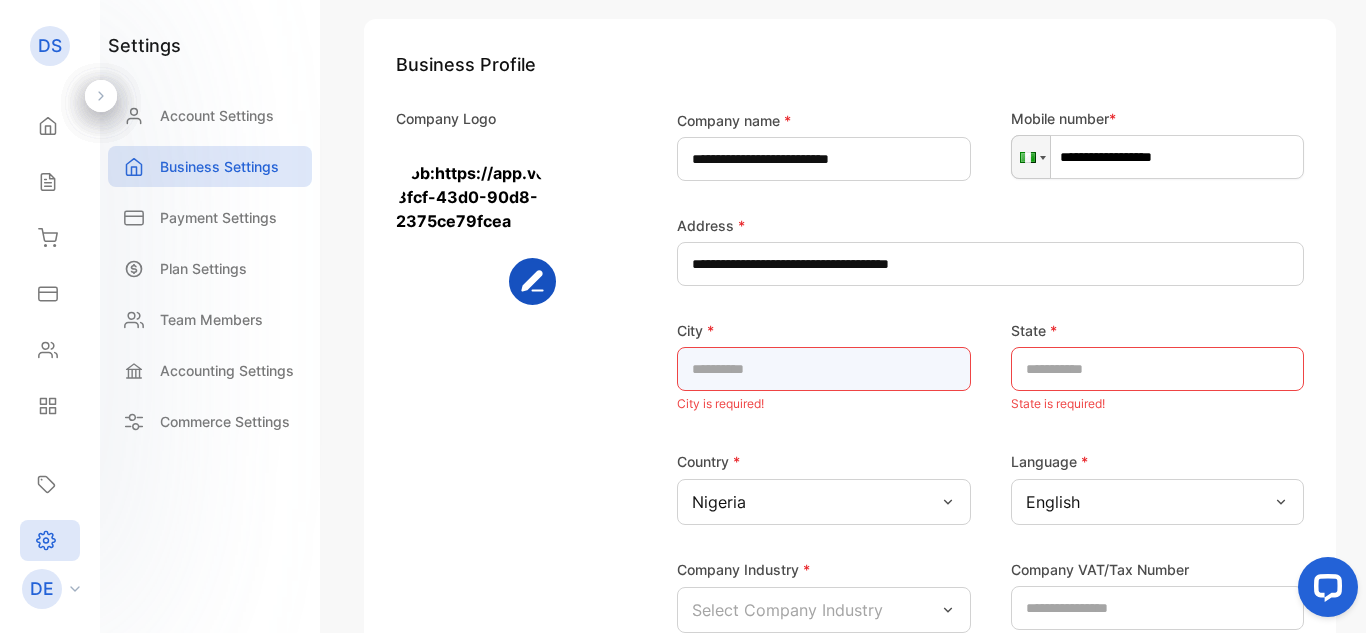 click at bounding box center (824, 369) 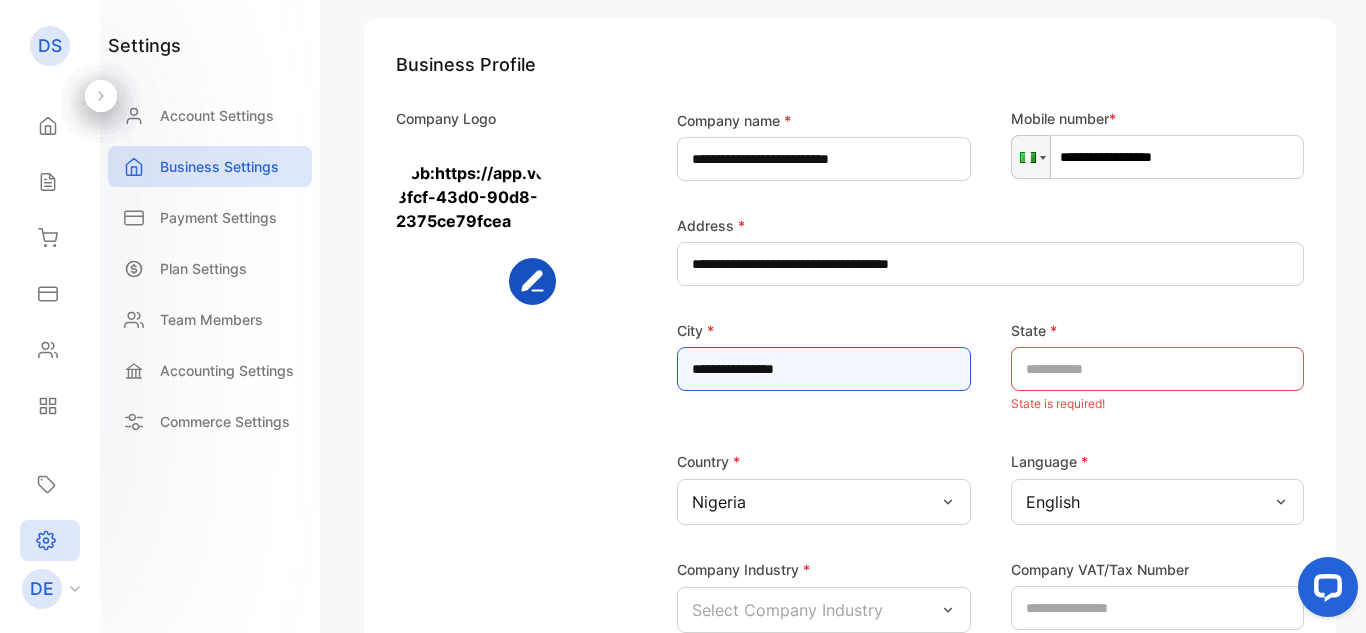 click on "**********" at bounding box center (824, 369) 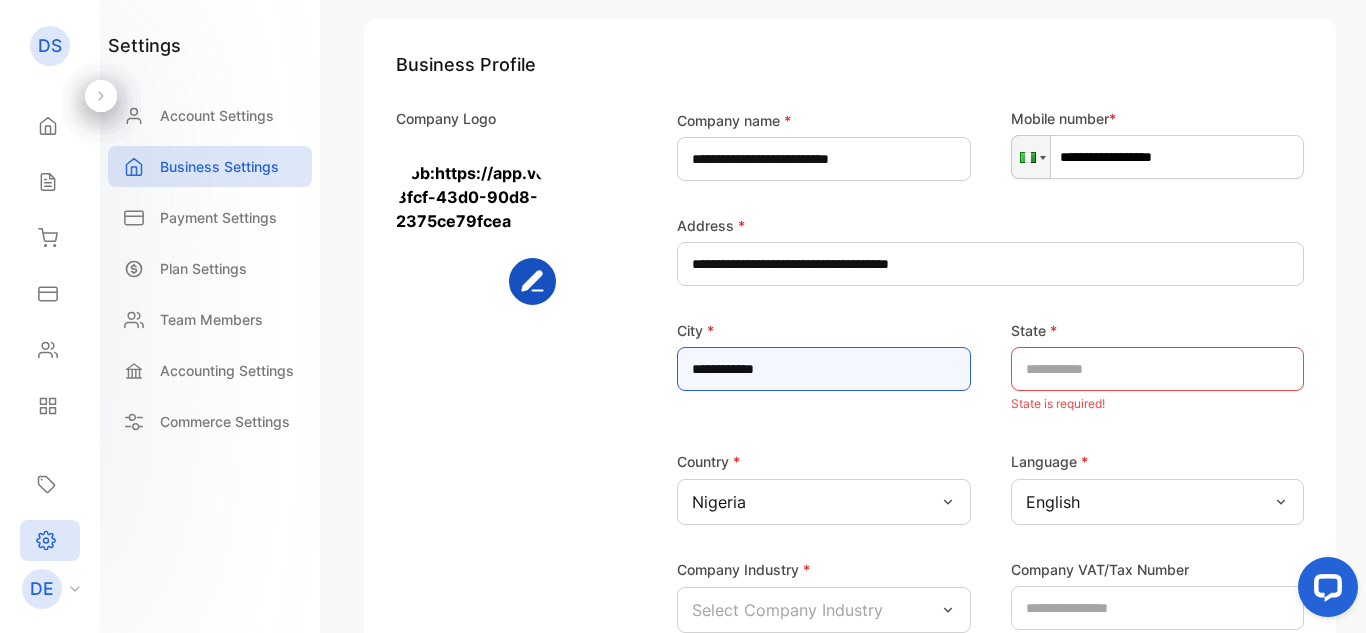 type on "**********" 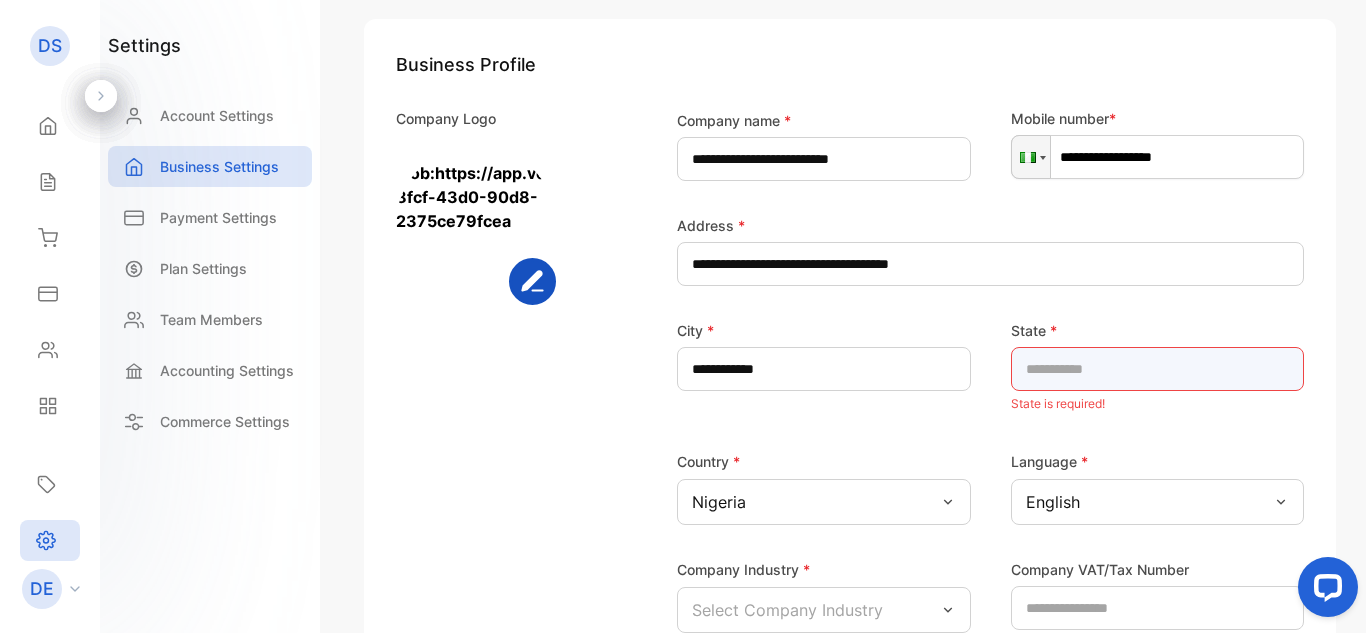 click at bounding box center [1158, 369] 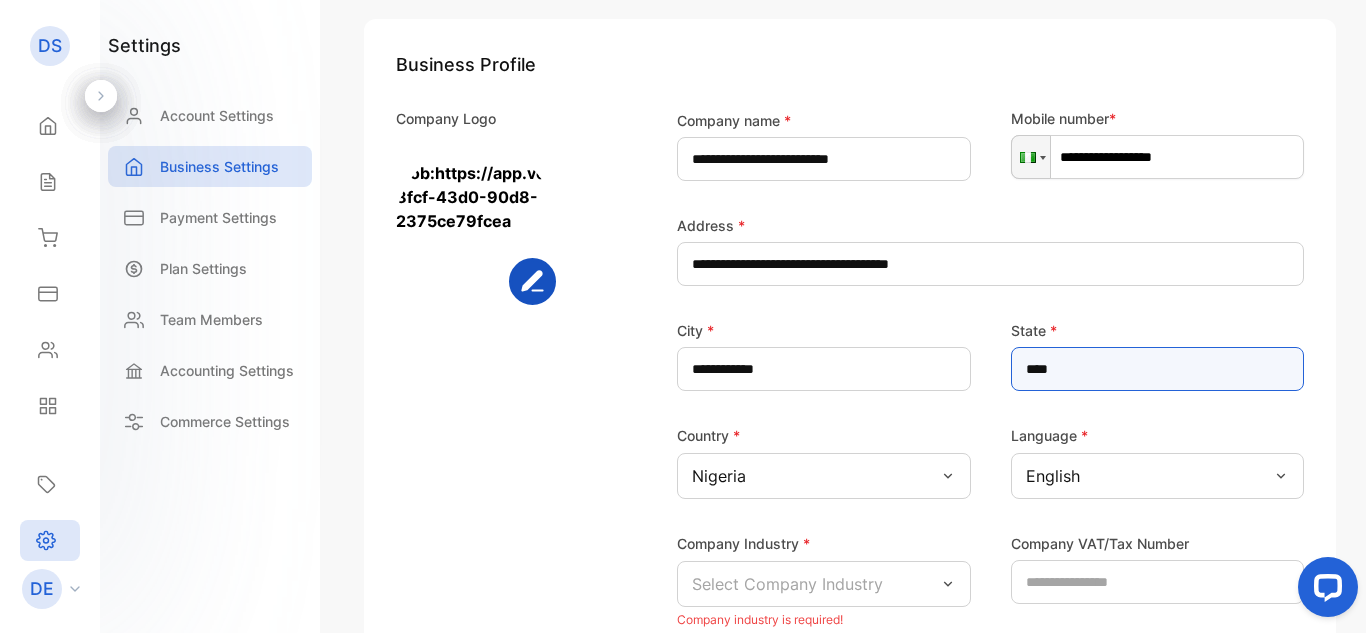 type on "****" 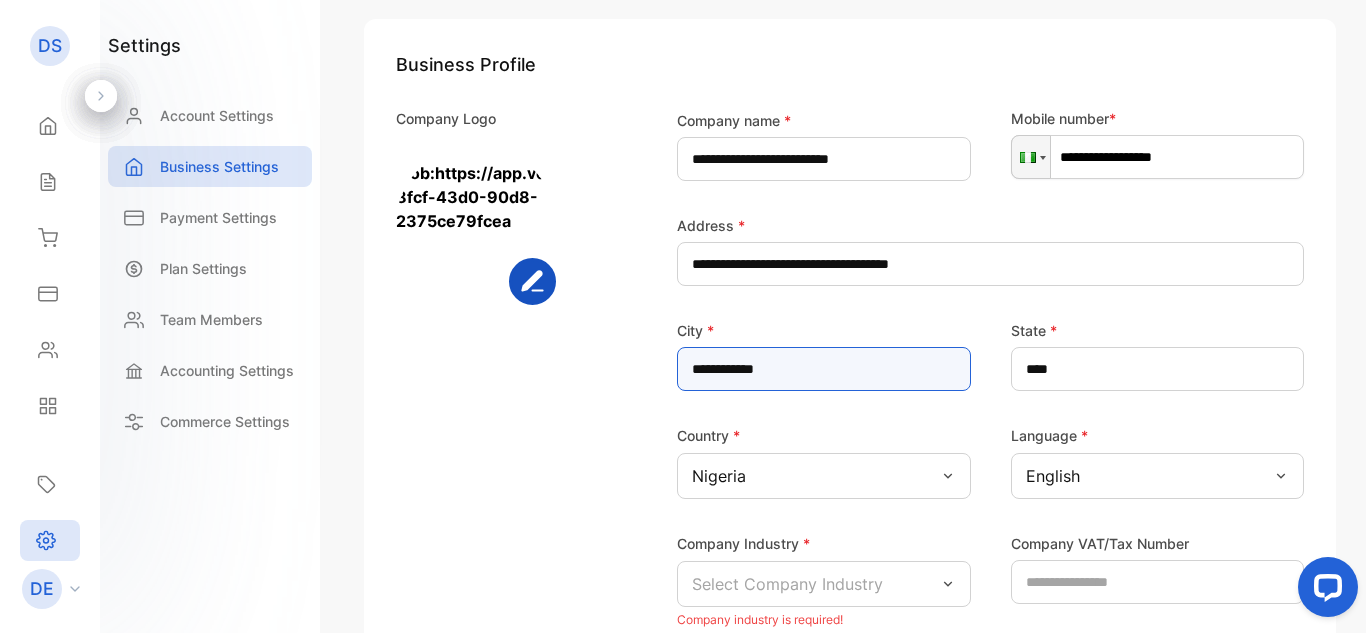 click on "**********" at bounding box center [824, 369] 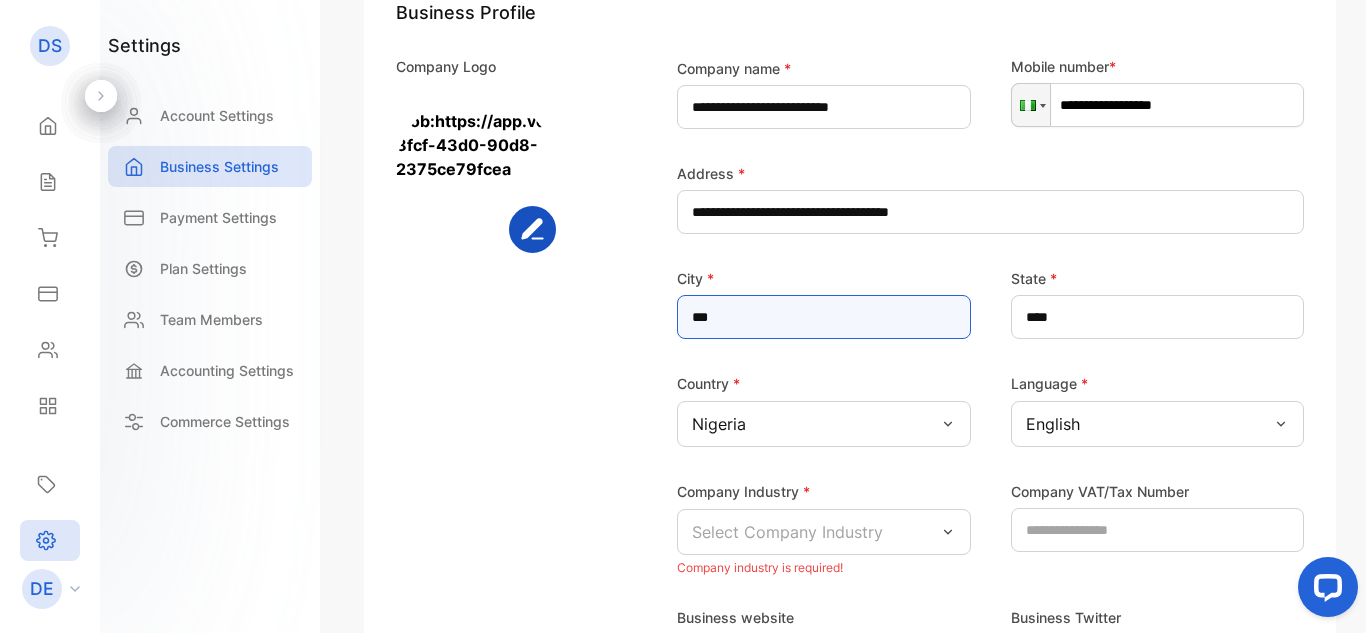 scroll, scrollTop: 300, scrollLeft: 0, axis: vertical 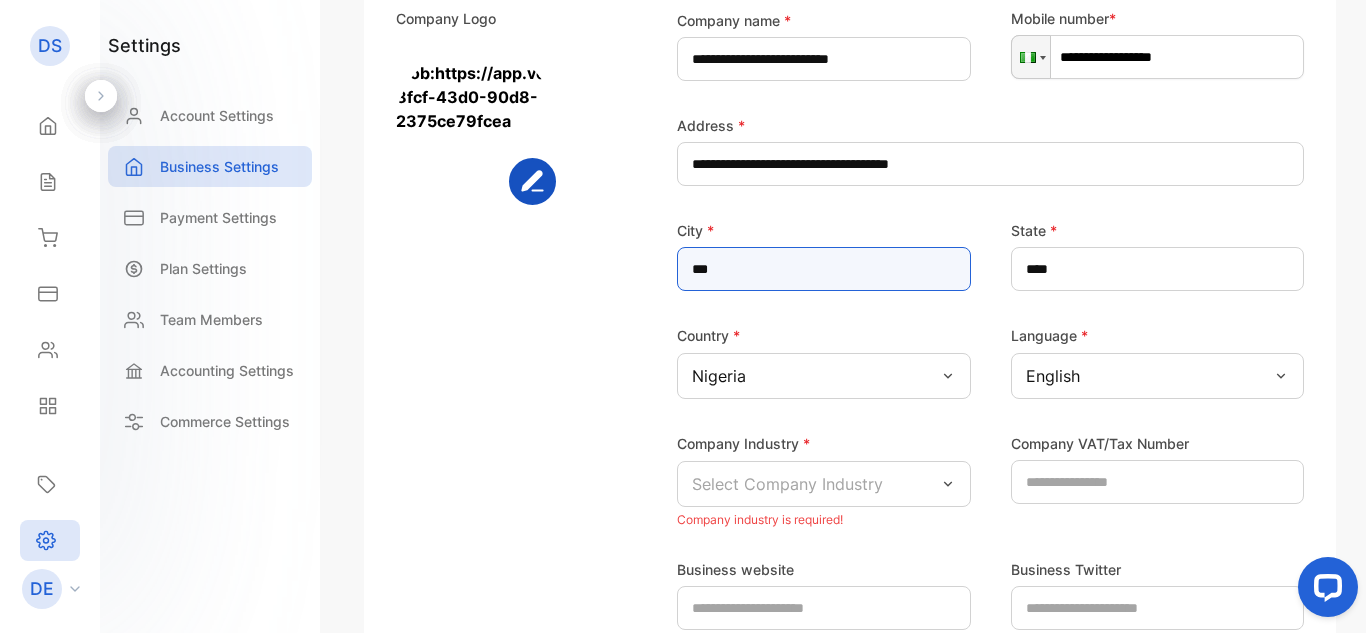 type on "***" 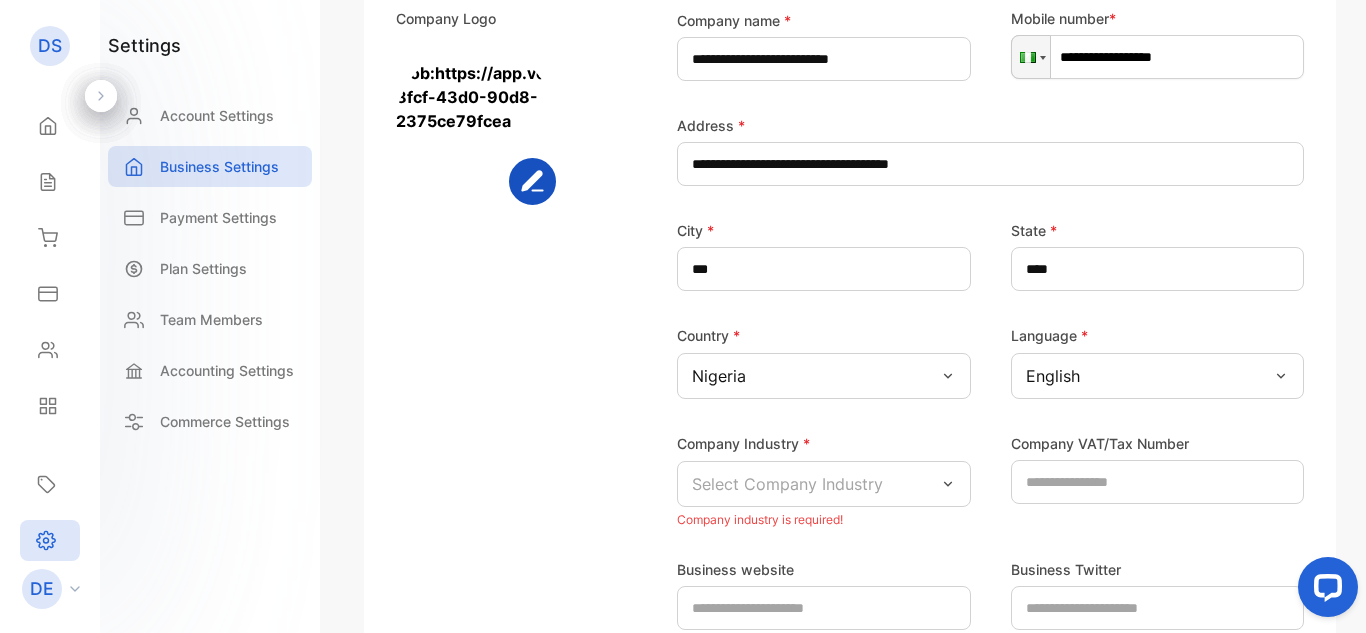 click on "Select Company Industry" at bounding box center [824, 376] 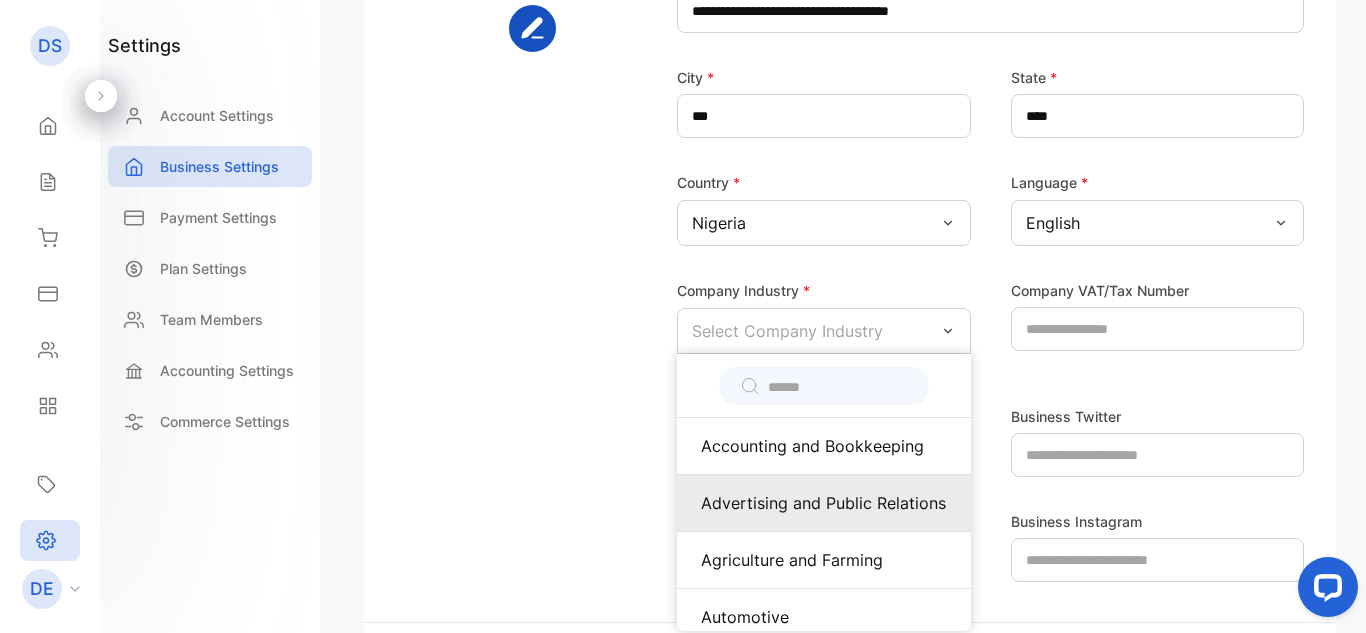 scroll, scrollTop: 500, scrollLeft: 0, axis: vertical 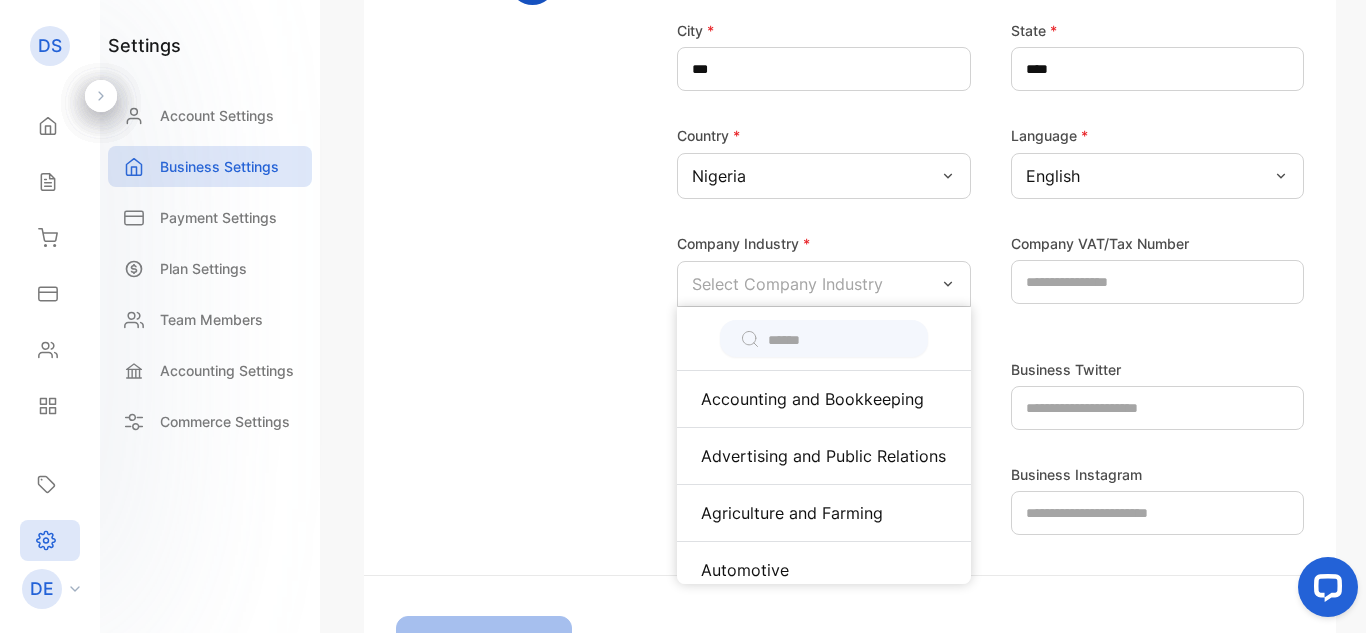 click at bounding box center (838, 340) 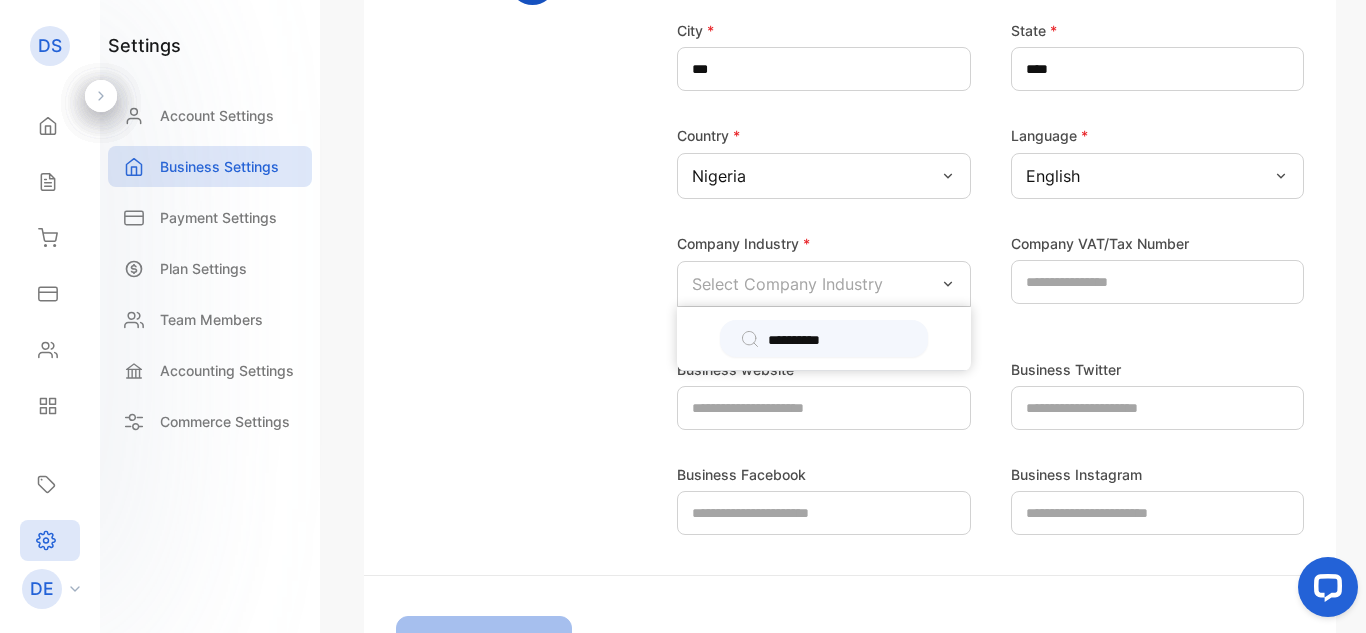 type on "**********" 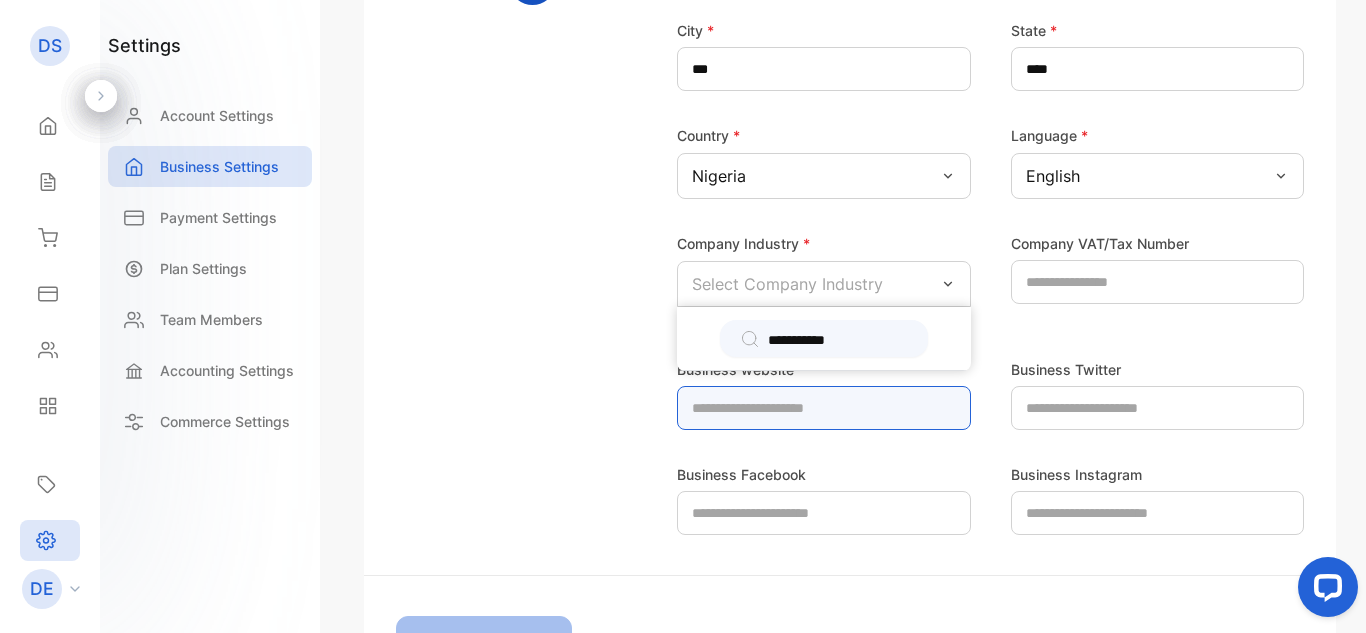 click at bounding box center [824, 408] 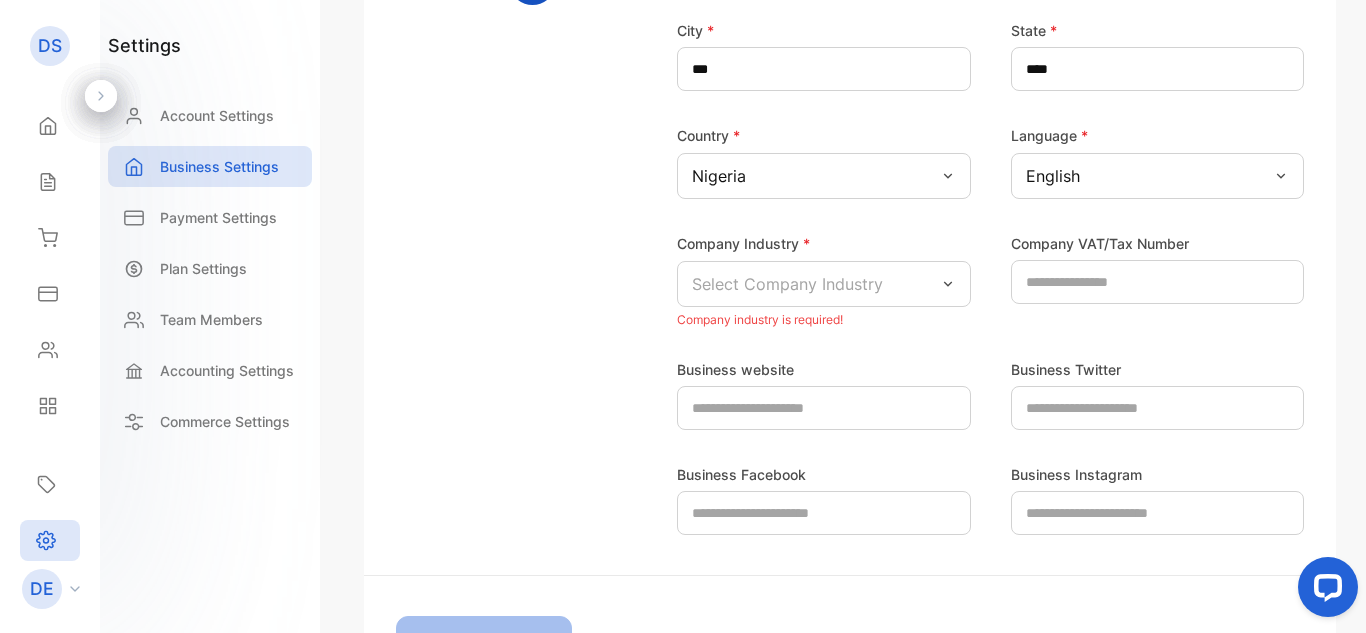 click on "Select Company Industry" at bounding box center [787, 284] 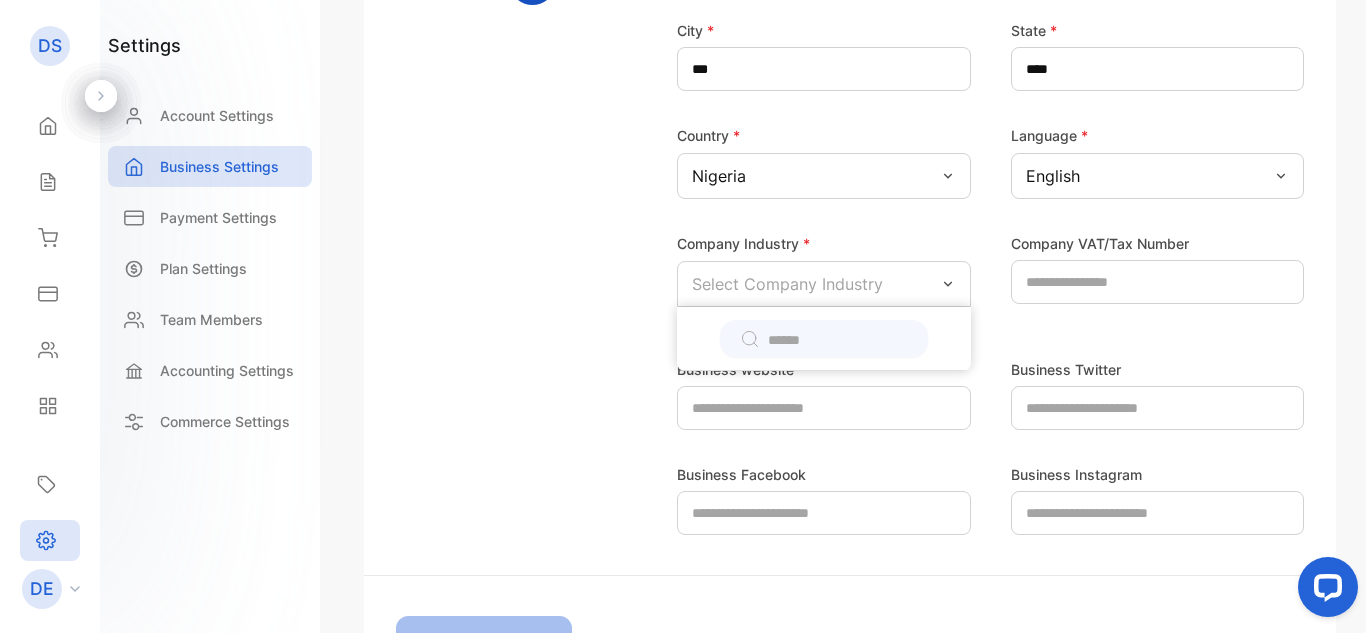 click at bounding box center (948, 284) 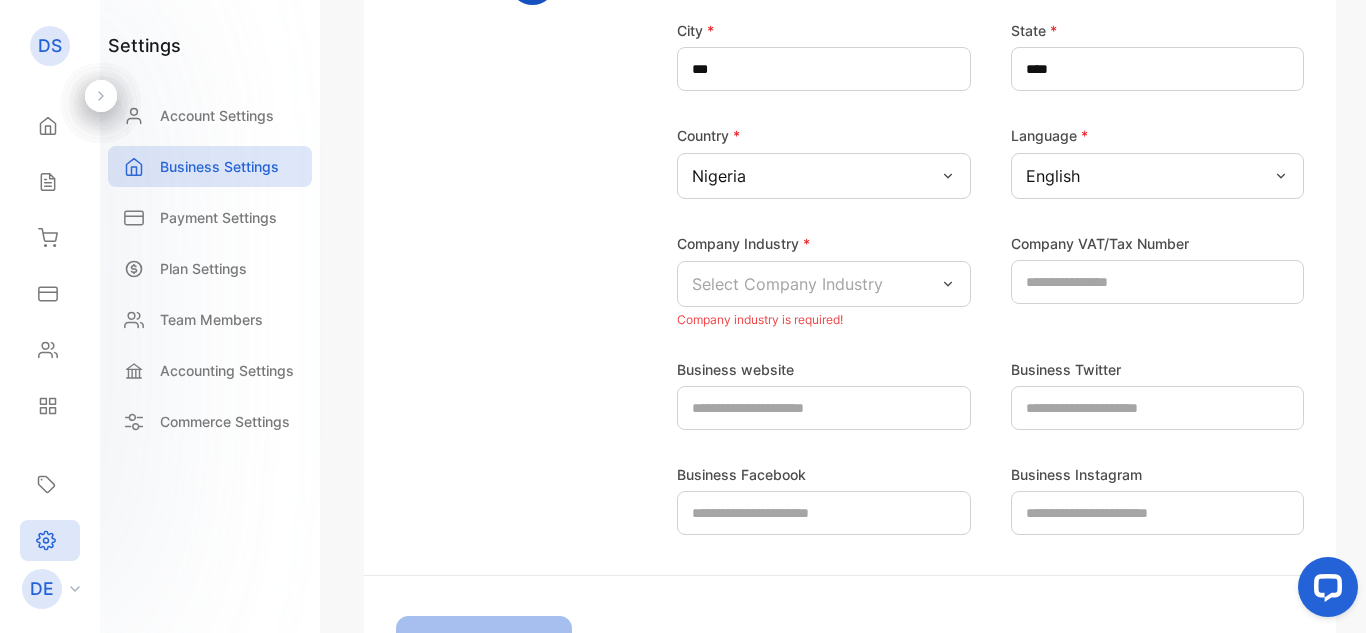 click at bounding box center [948, 176] 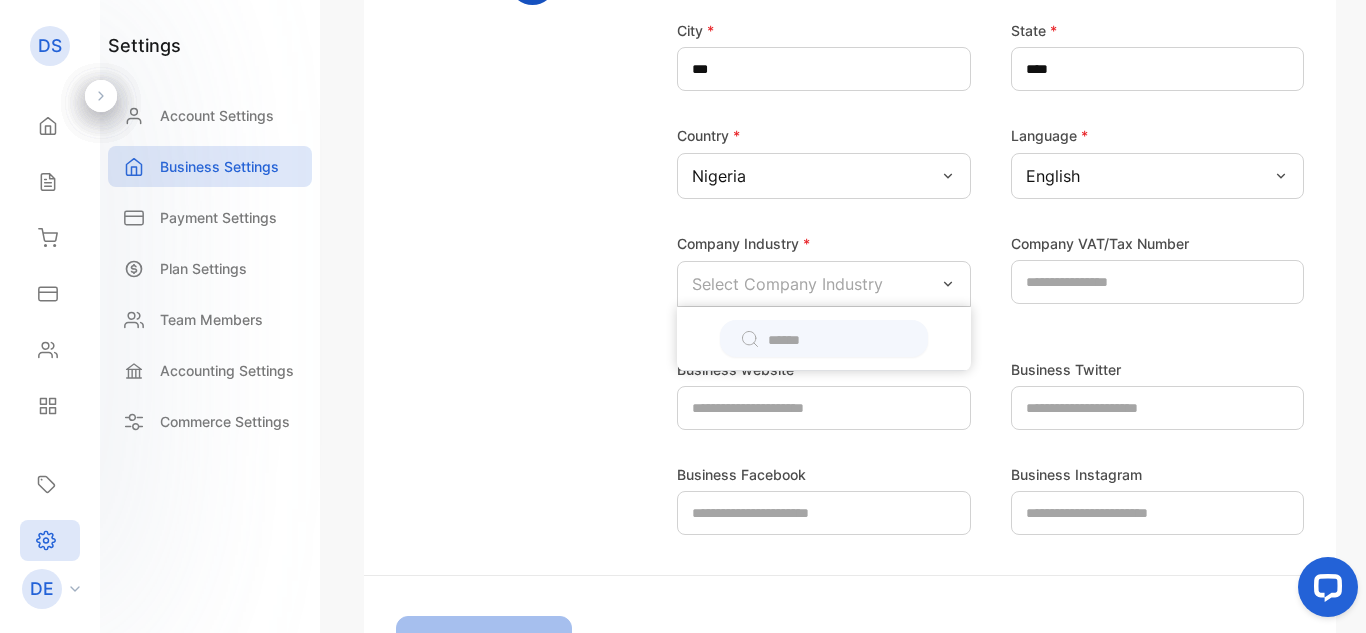 click at bounding box center (838, 340) 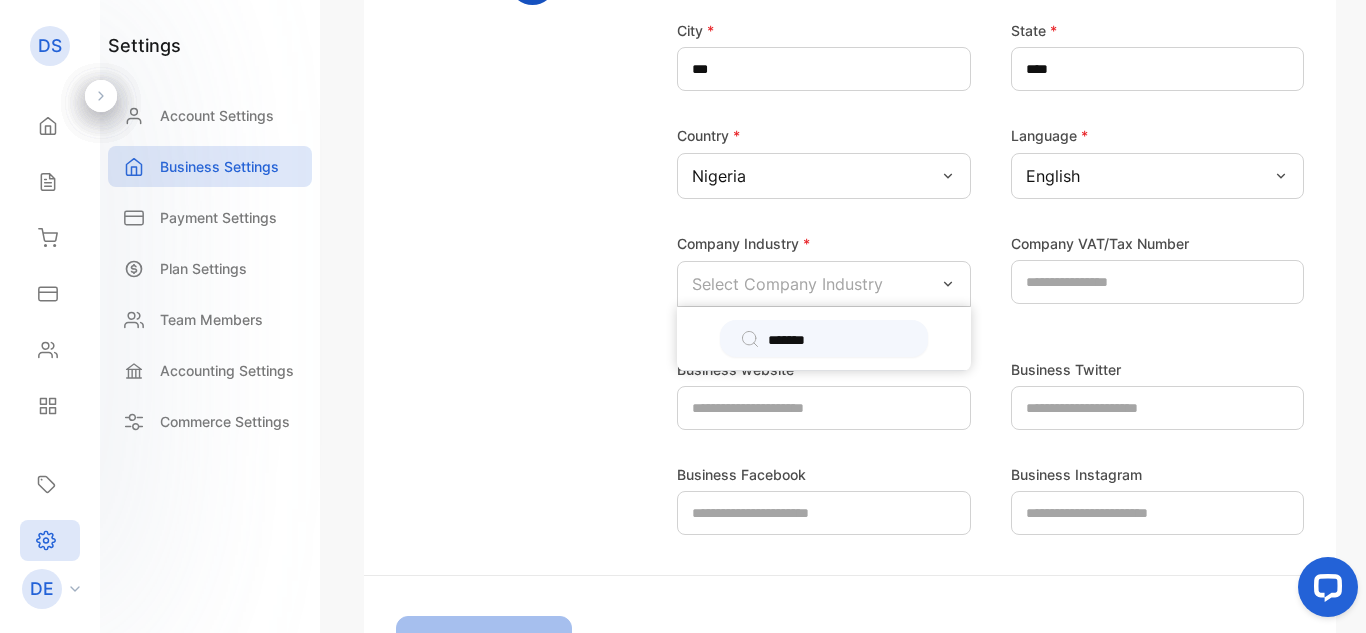 click on "******" at bounding box center (838, 340) 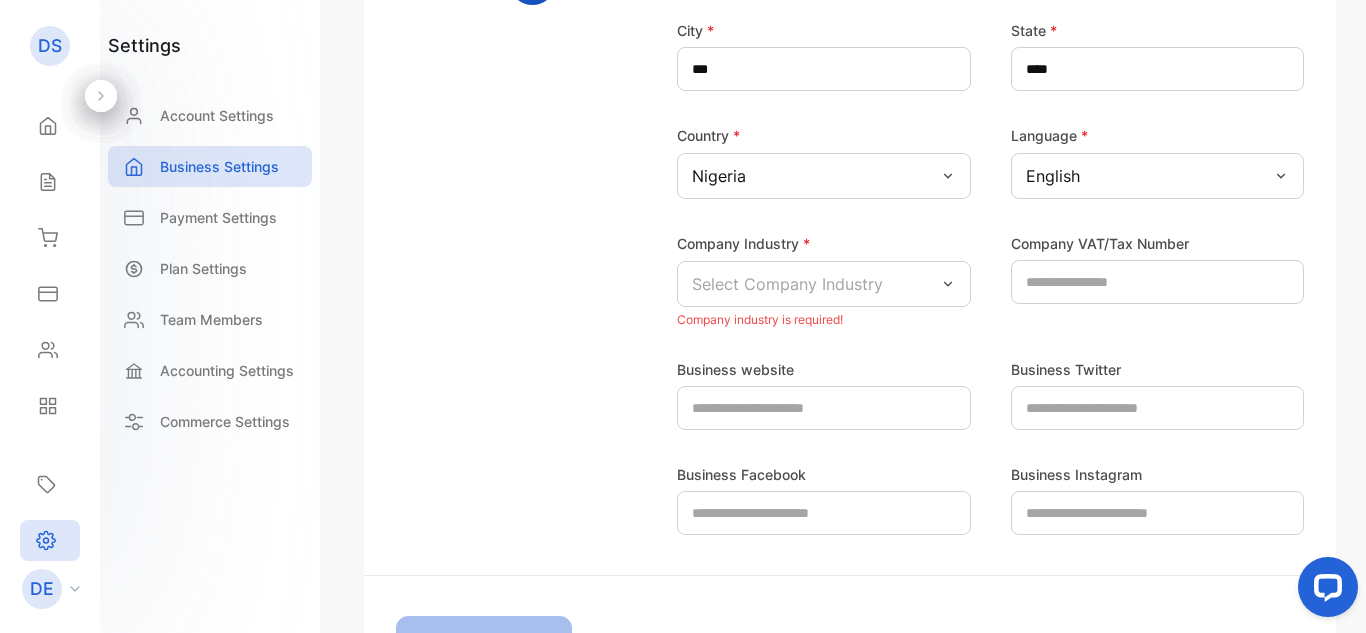 click on "Business website   Business Twitter   Business Facebook   Business Instagram" at bounding box center (850, 434) 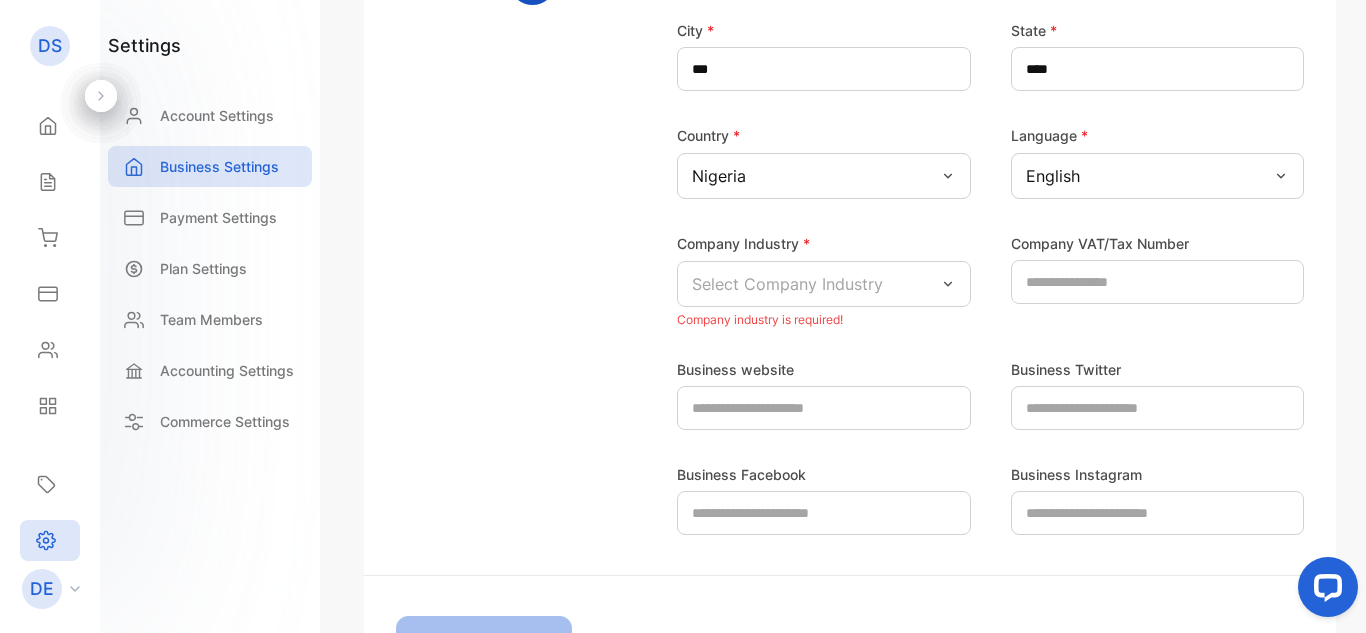 click on "Select Company Industry" at bounding box center (824, 176) 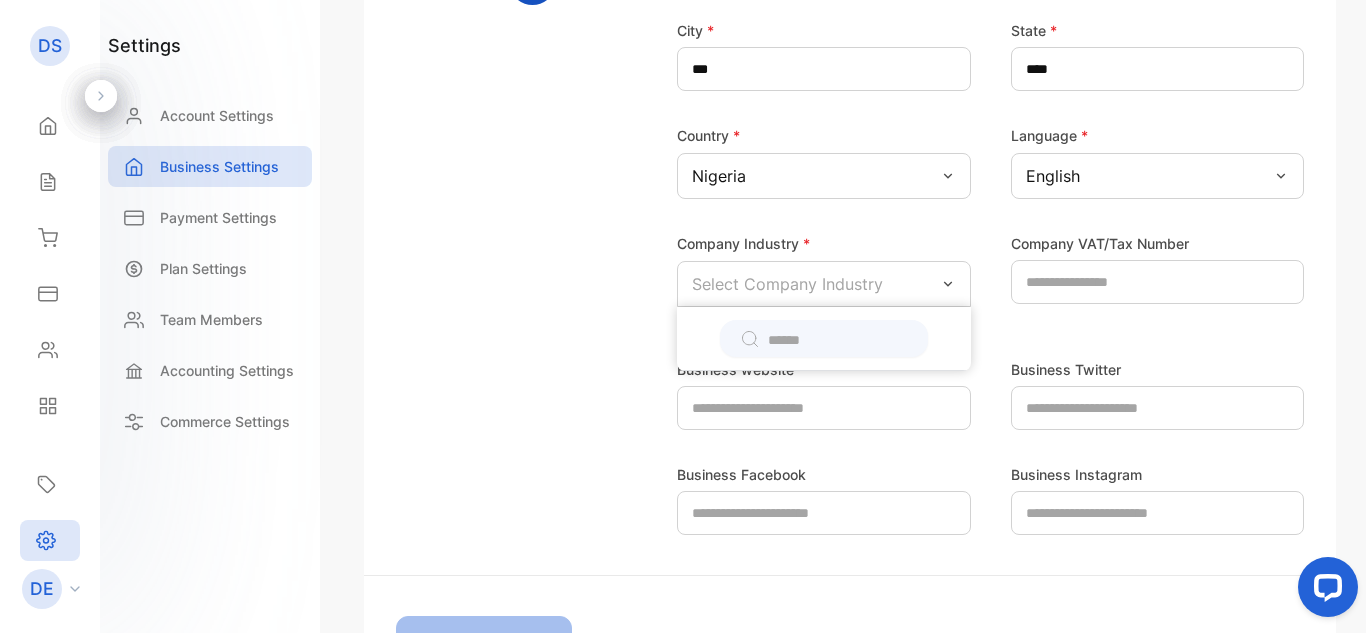 click on "Select Company Industry" at bounding box center (787, 284) 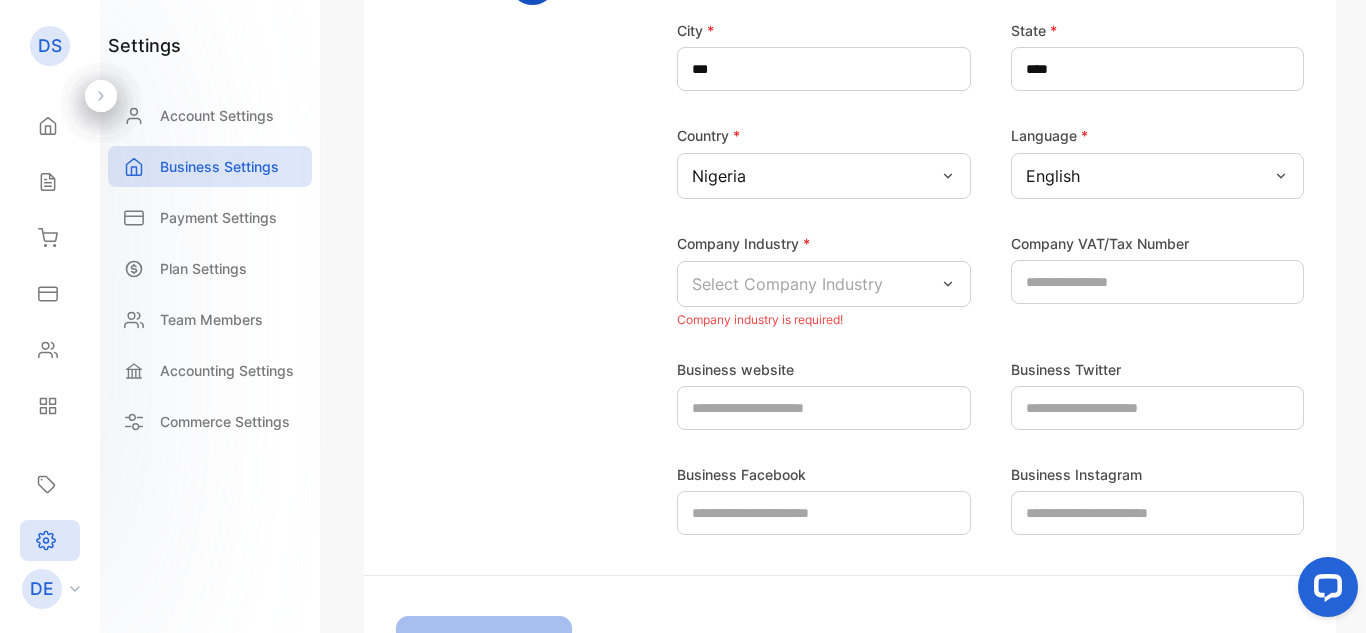 click on "Select Company Industry" at bounding box center (787, 284) 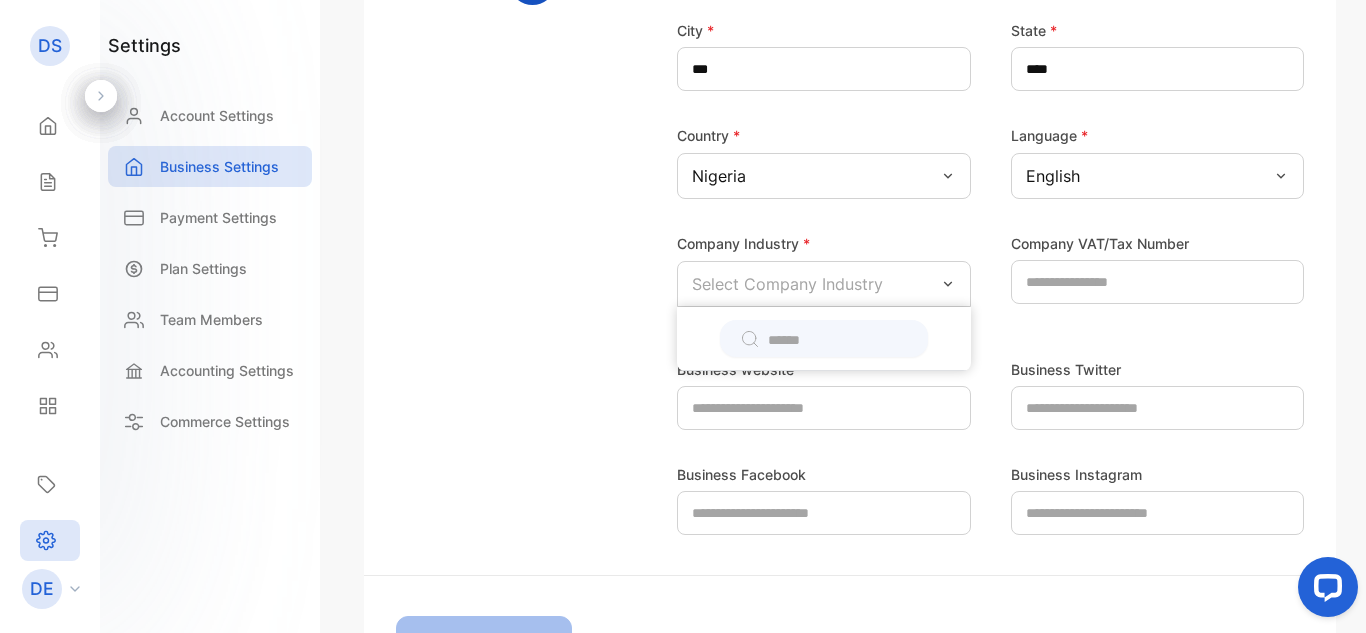 click on "Select Company Industry" at bounding box center [787, 284] 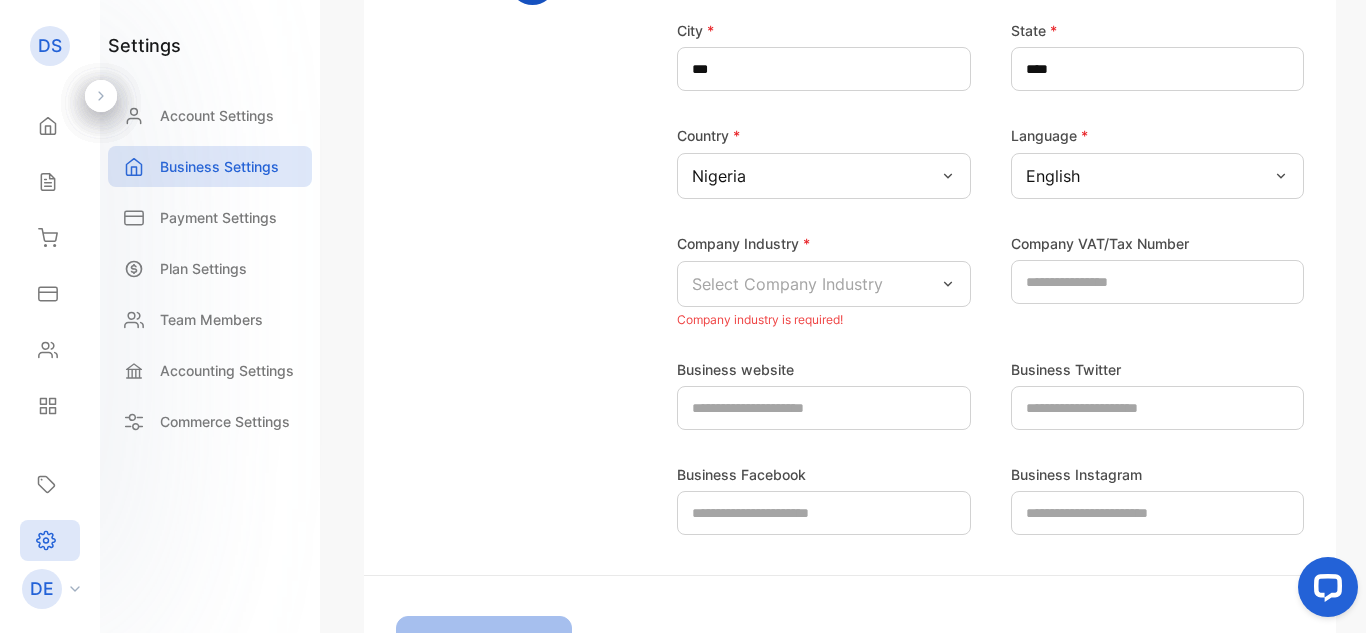 click on "Select Company Industry" at bounding box center [787, 284] 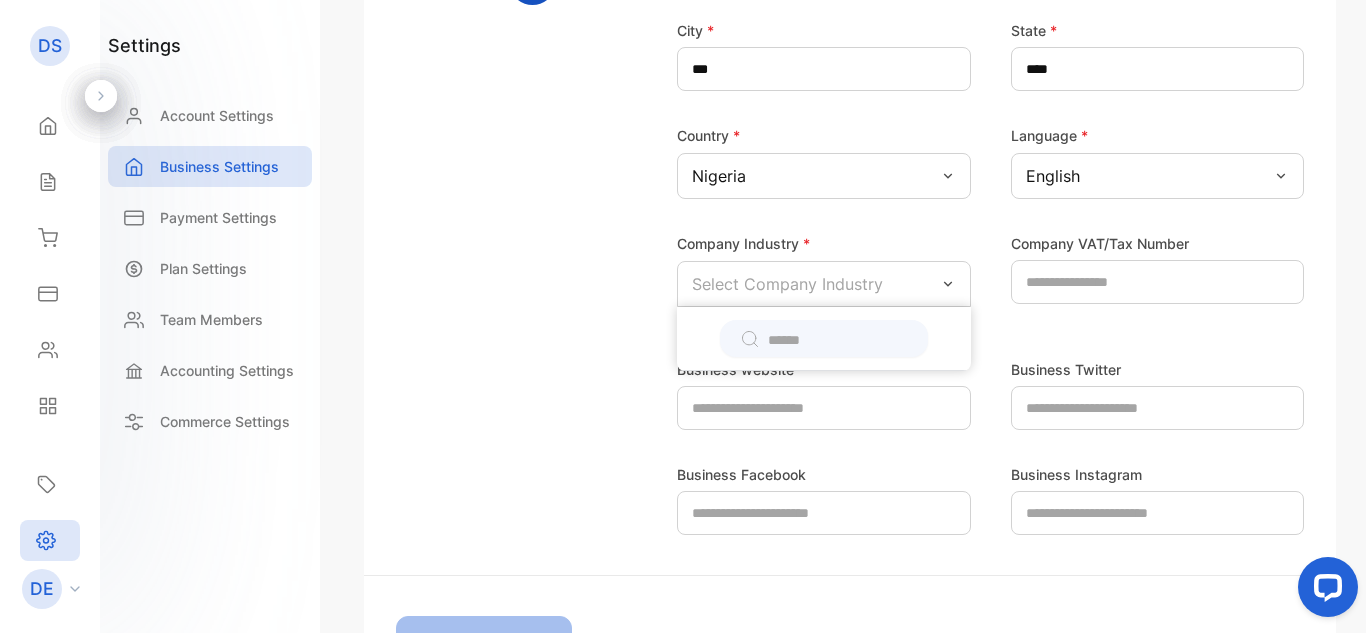 click at bounding box center [750, 339] 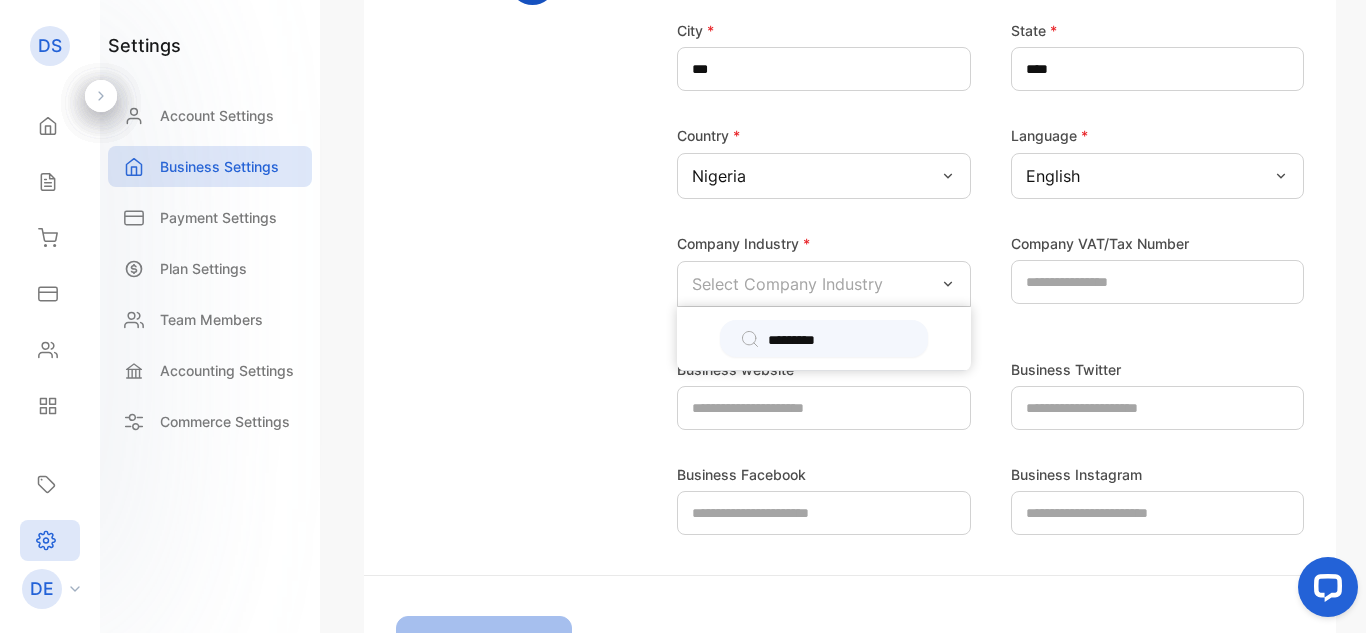 click at bounding box center (750, 339) 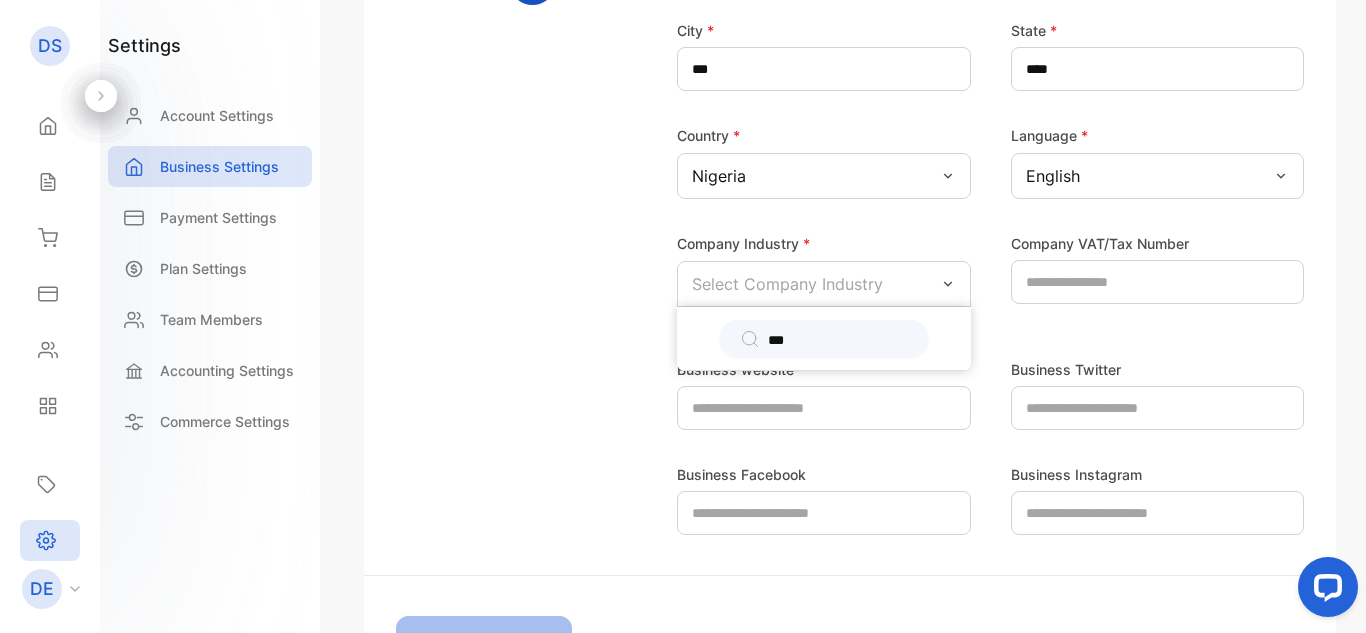 type on "**" 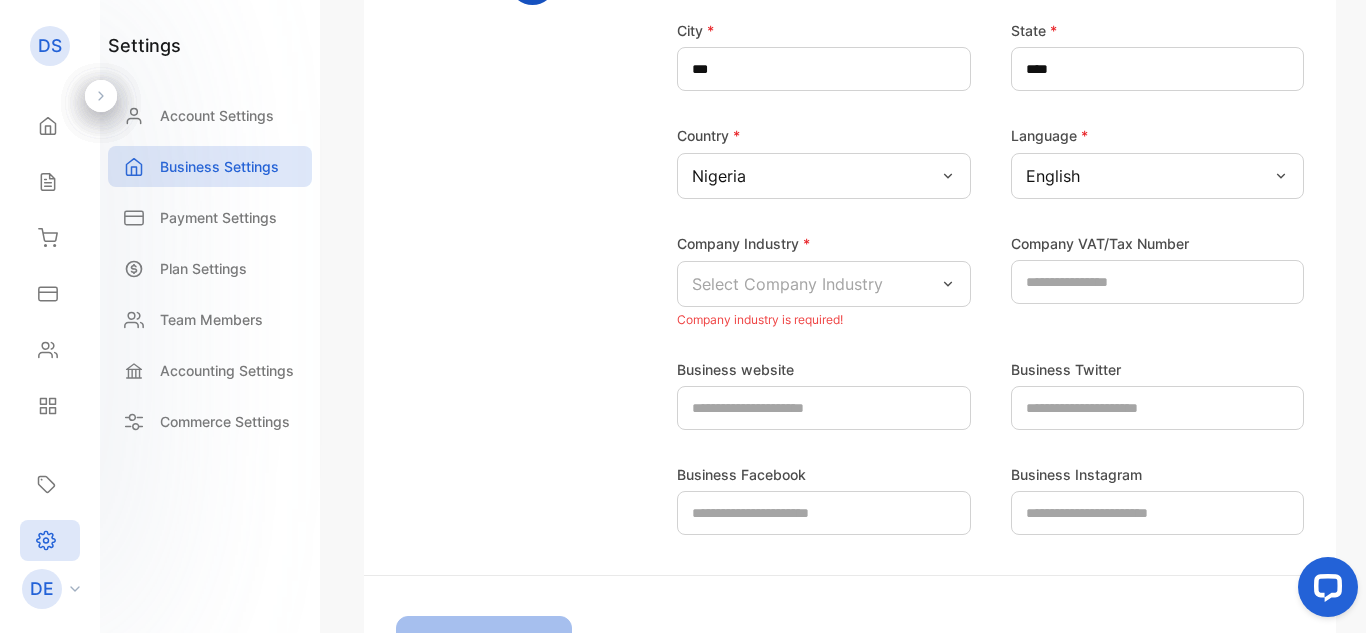 click on "Business website   Business Twitter   Business Facebook   Business Instagram" at bounding box center (850, 434) 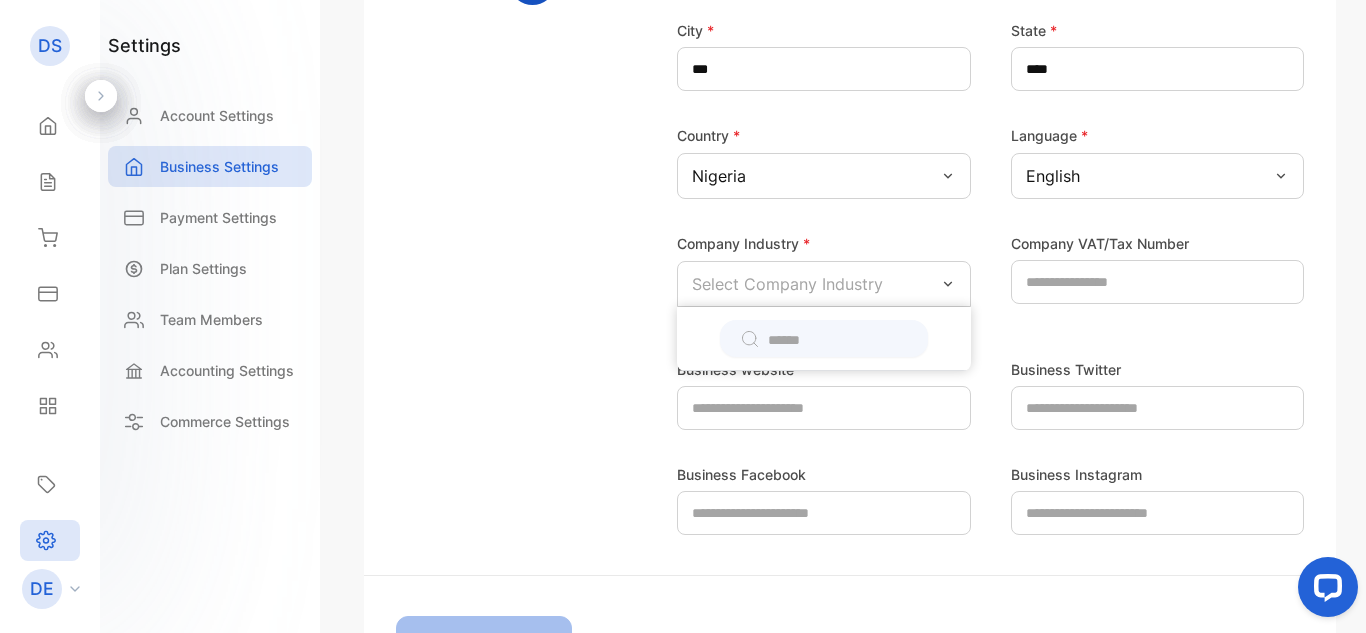 click at bounding box center [838, 340] 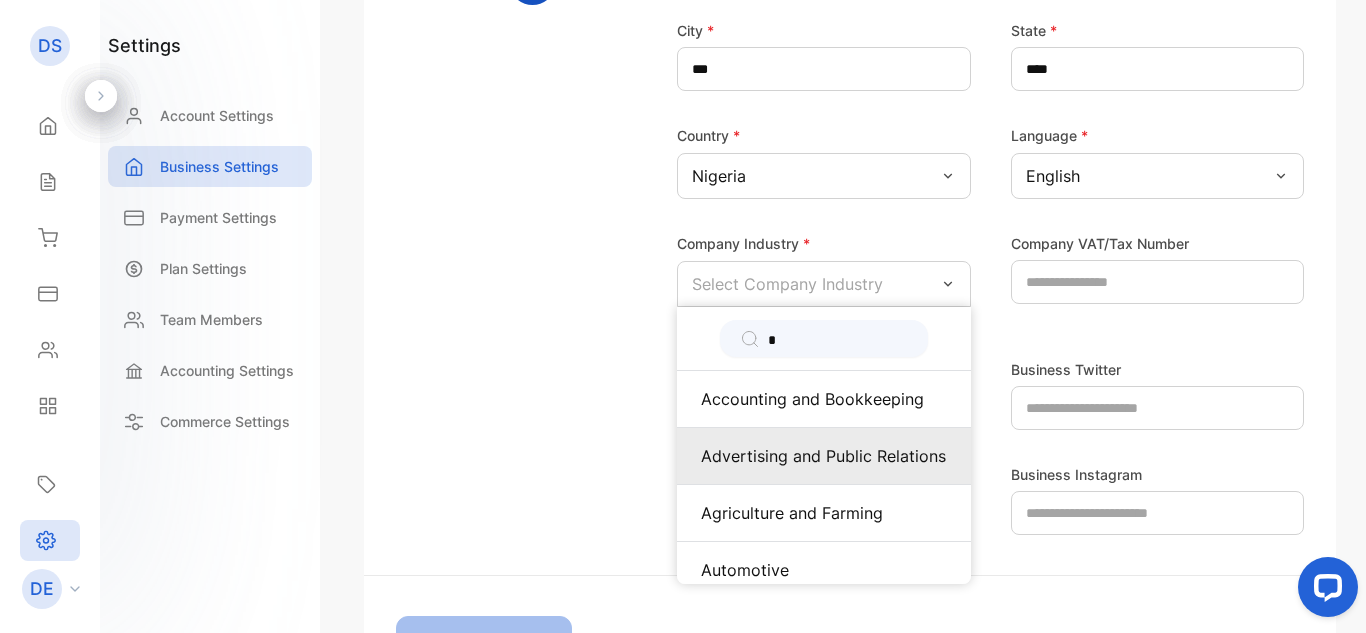 scroll, scrollTop: 39, scrollLeft: 0, axis: vertical 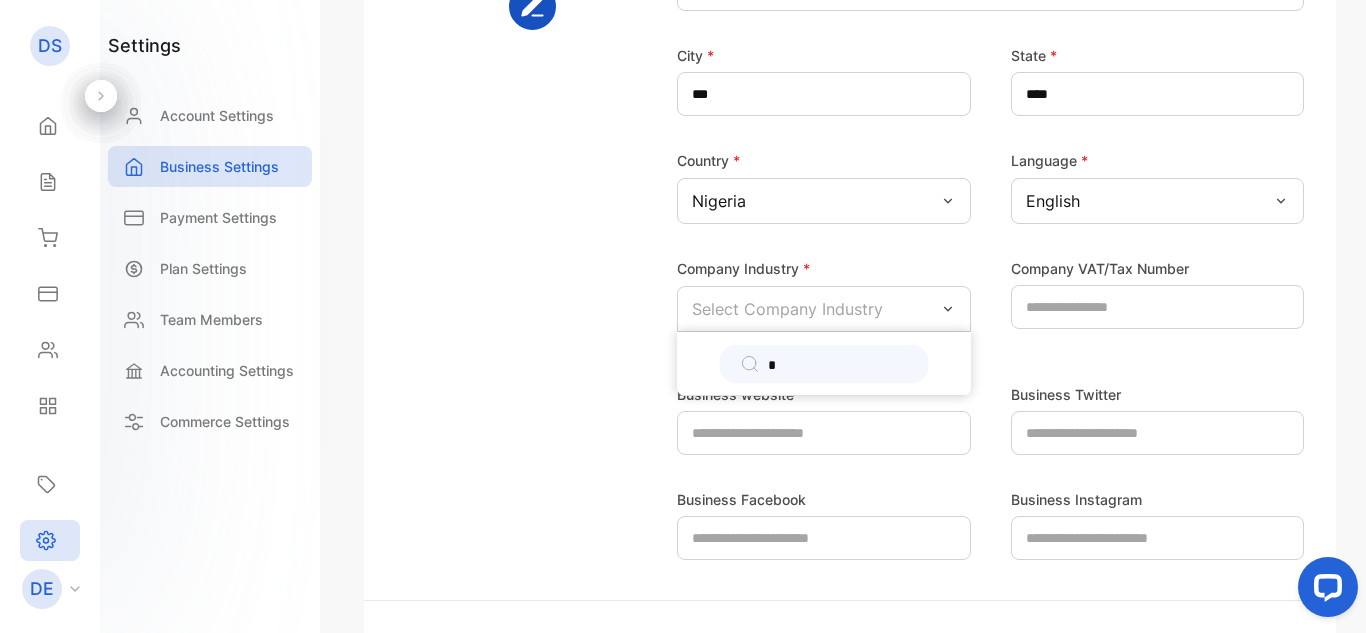 click on "*" at bounding box center [838, 365] 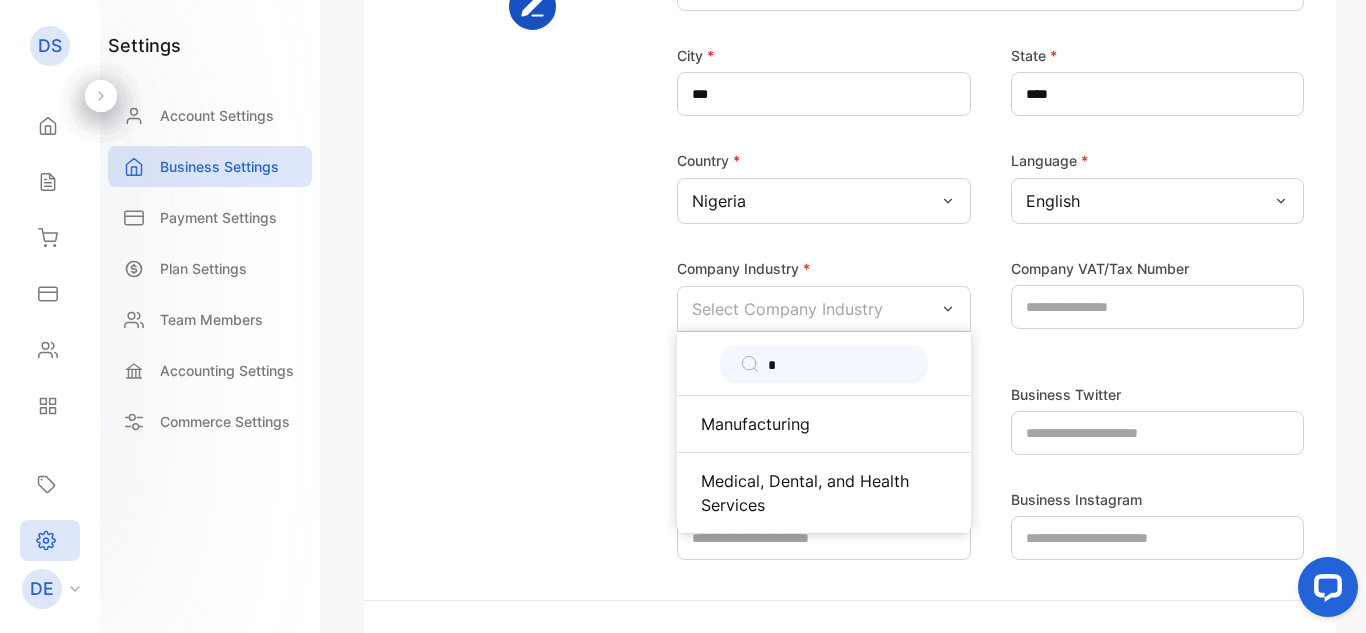 click on "*" at bounding box center [838, 365] 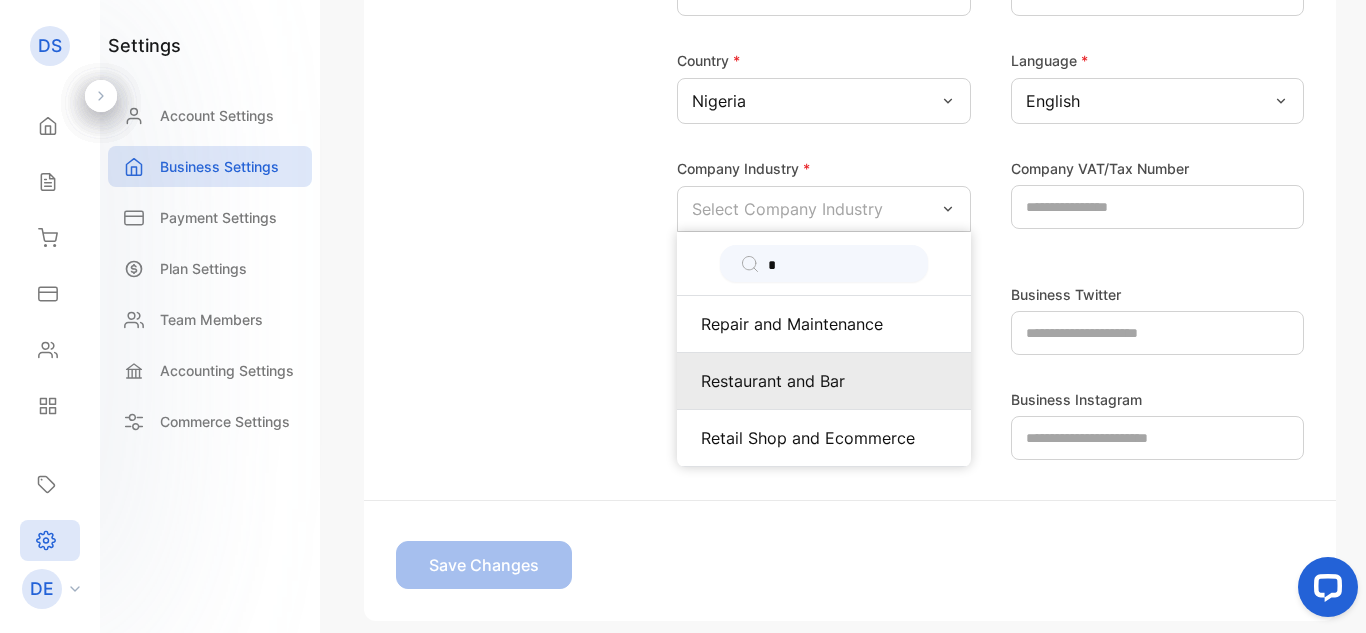 scroll, scrollTop: 475, scrollLeft: 0, axis: vertical 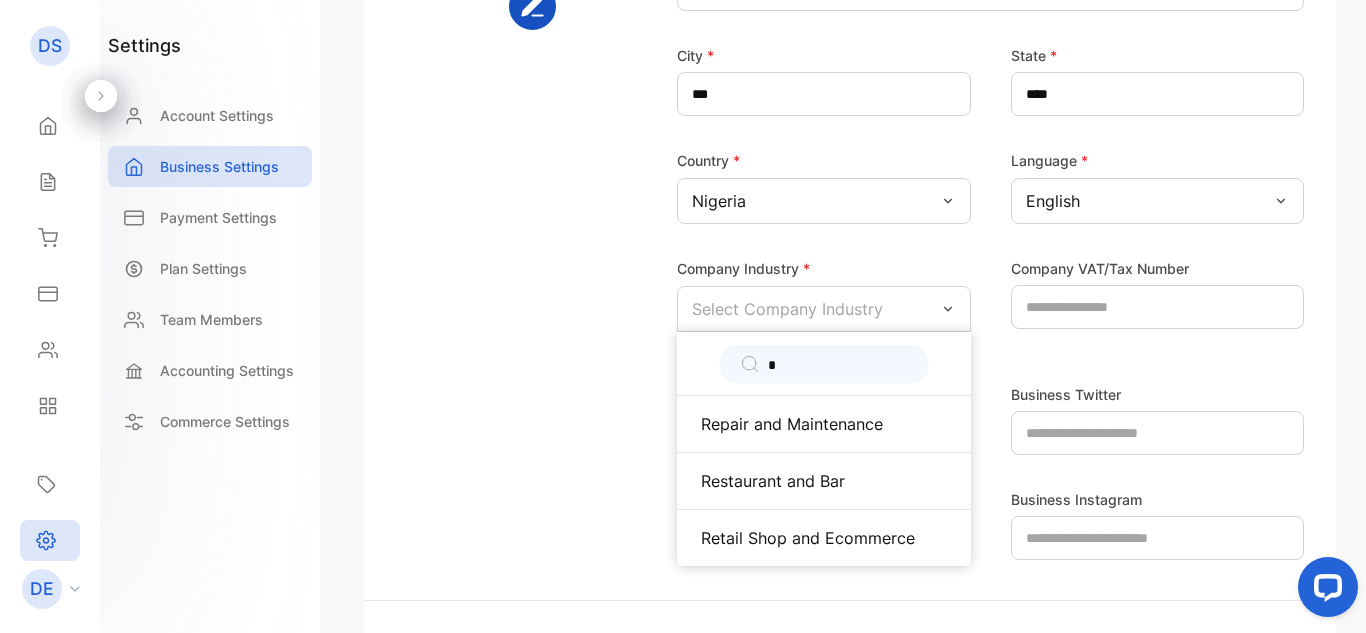 click on "*" at bounding box center [838, 365] 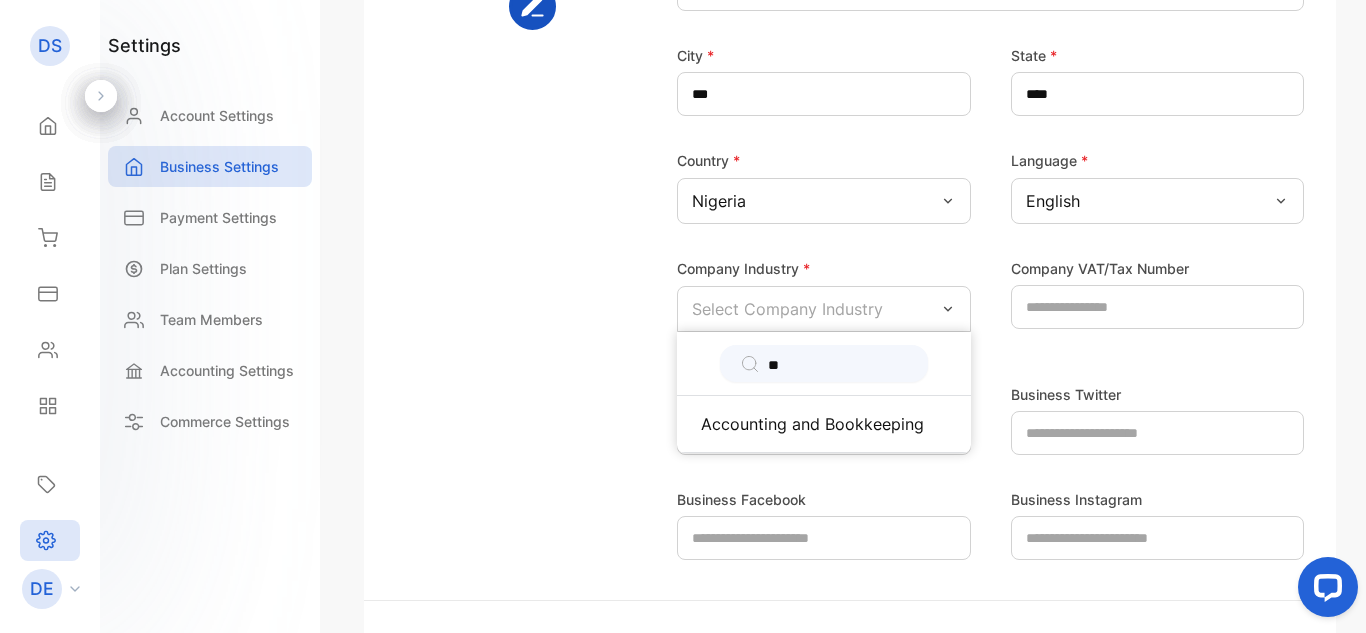 click on "**" at bounding box center (838, 365) 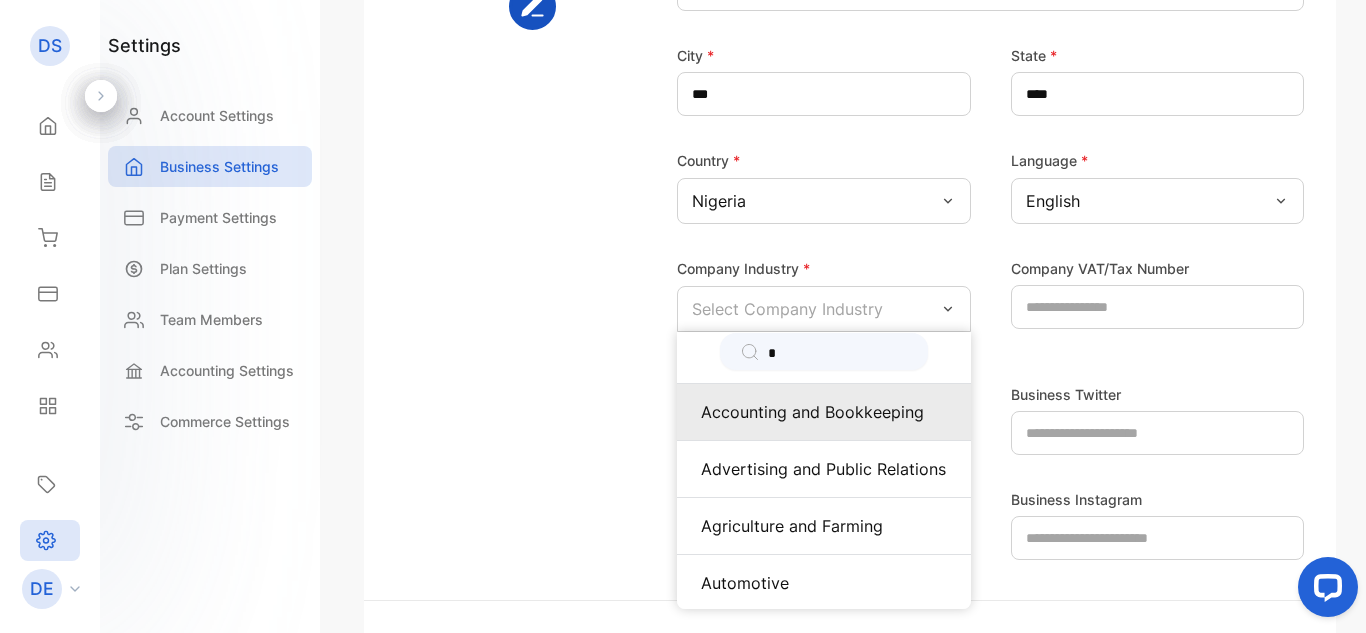 scroll, scrollTop: 0, scrollLeft: 0, axis: both 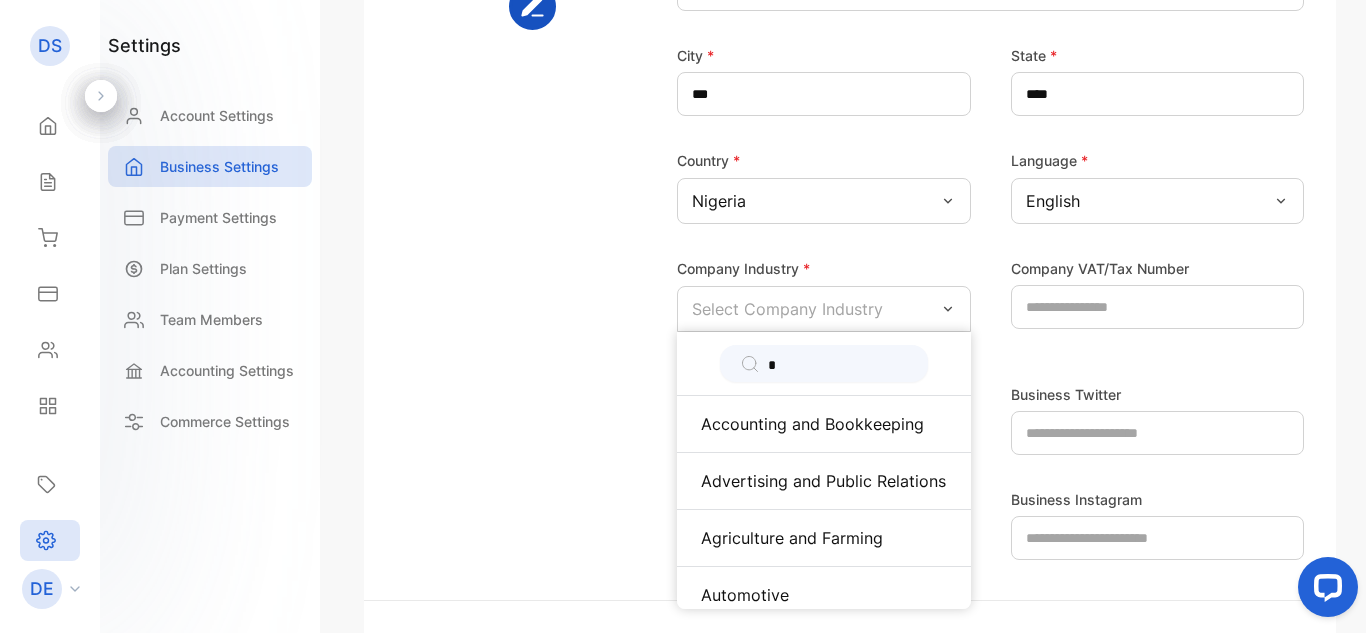 click on "*" at bounding box center [838, 365] 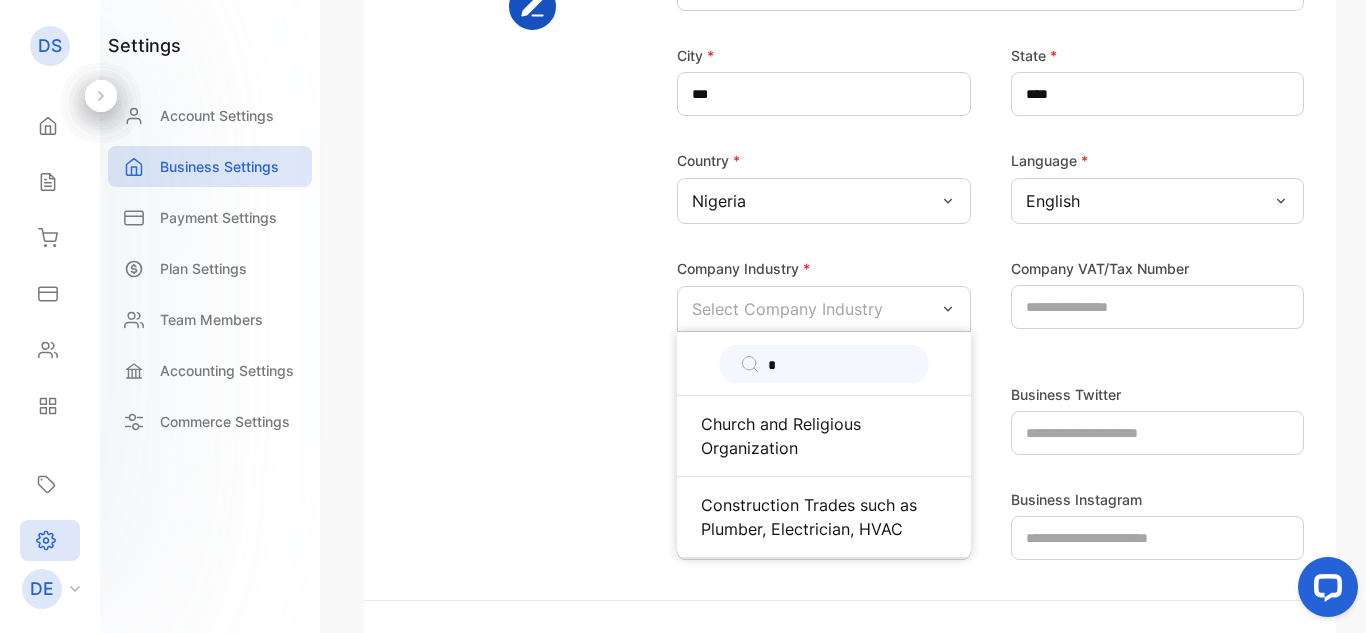 click on "*" at bounding box center (838, 365) 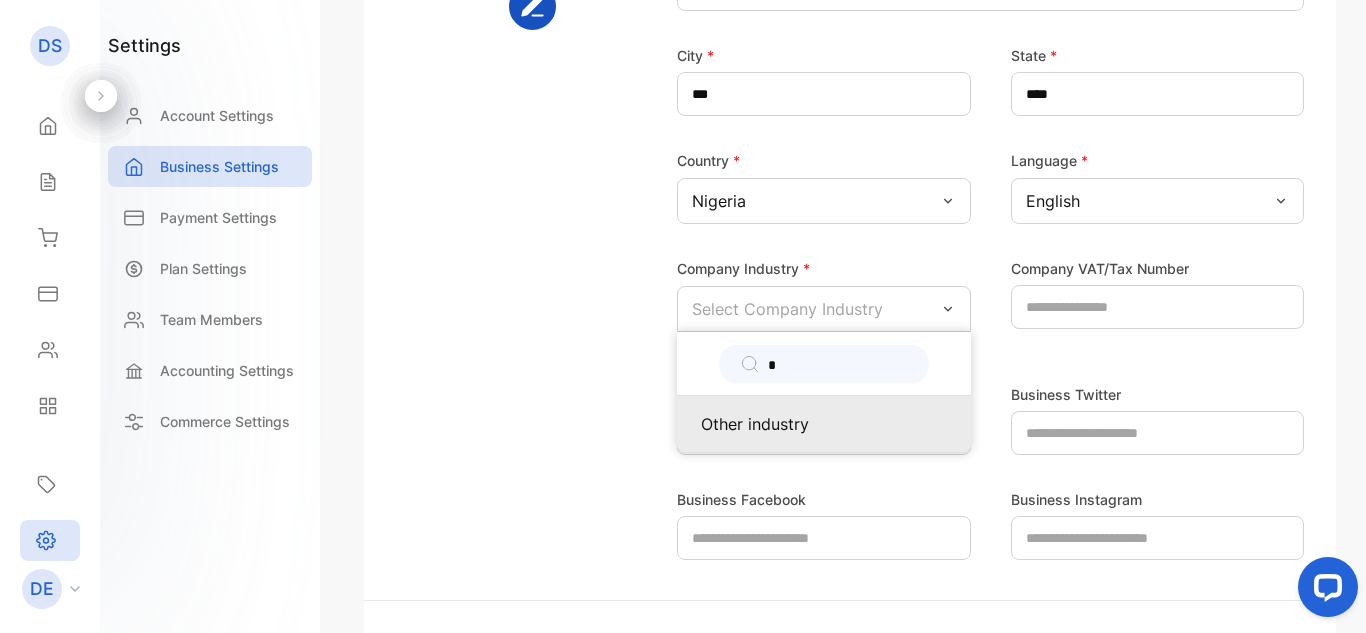type on "*" 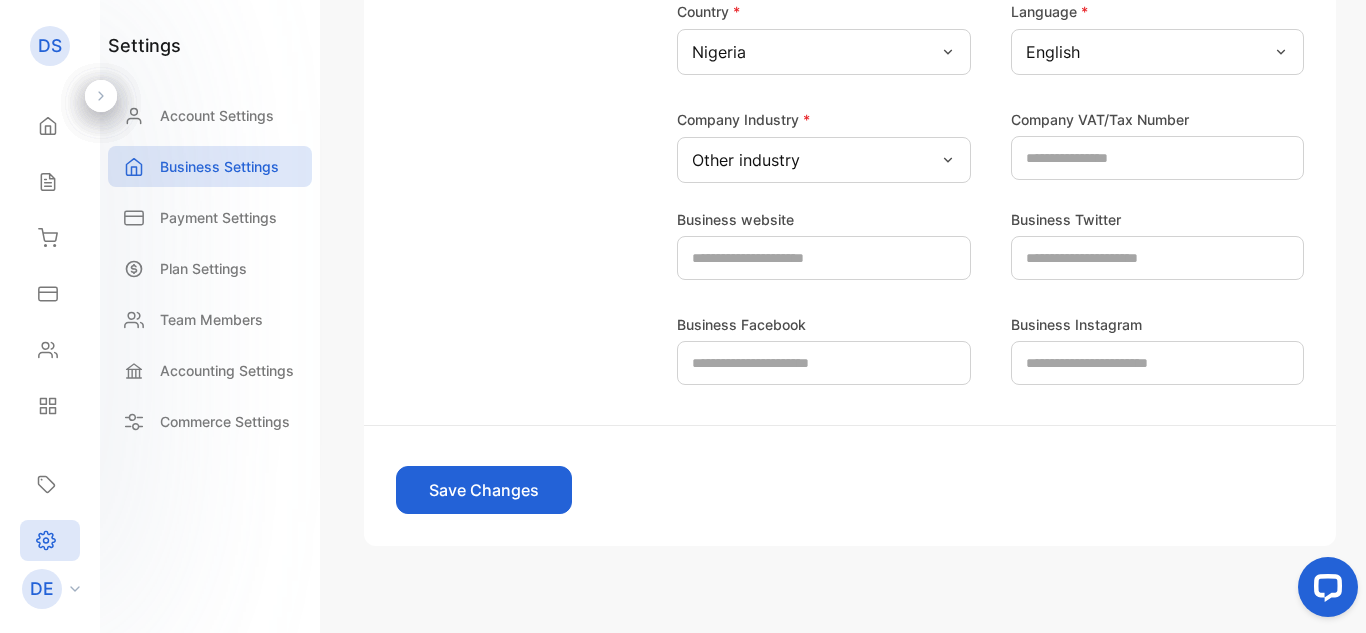 scroll, scrollTop: 649, scrollLeft: 0, axis: vertical 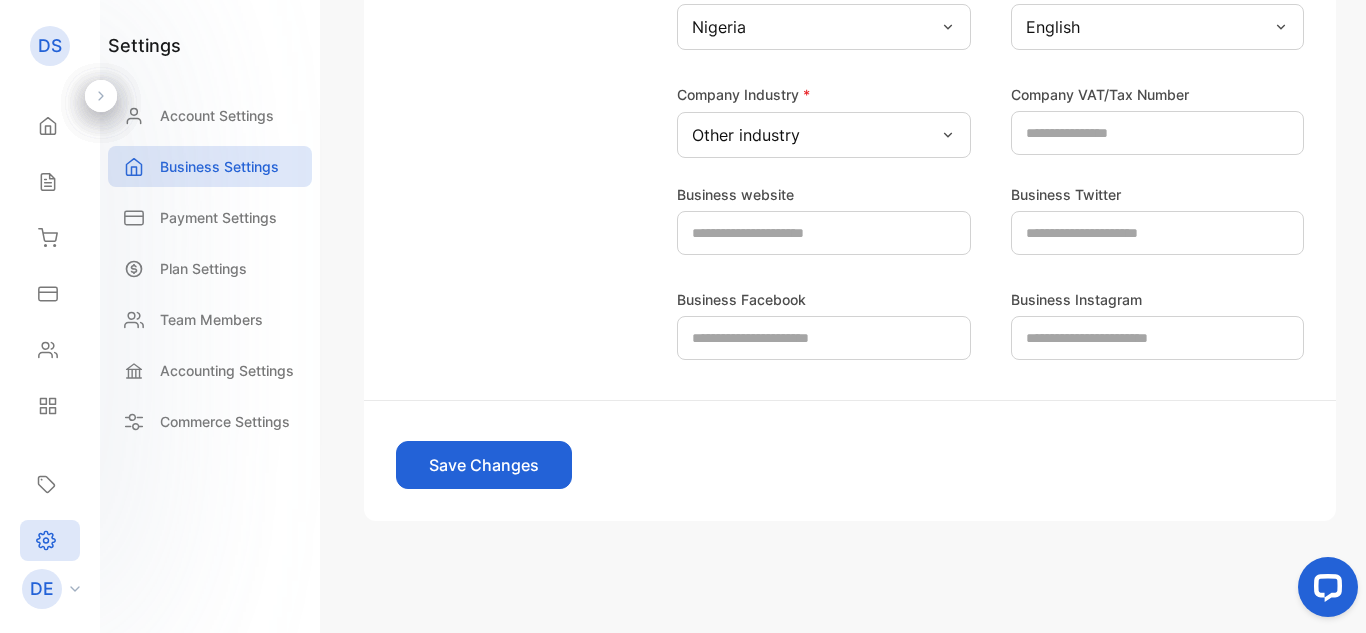 click on "Save Changes" at bounding box center [484, 465] 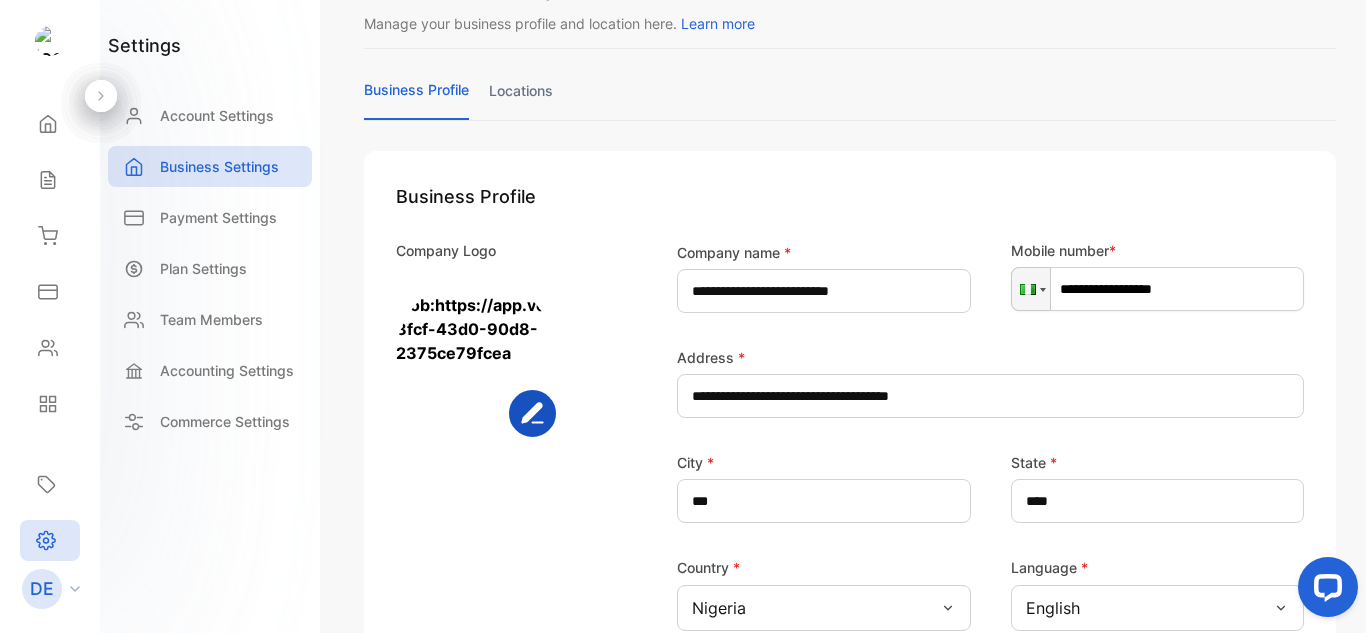 scroll, scrollTop: 0, scrollLeft: 0, axis: both 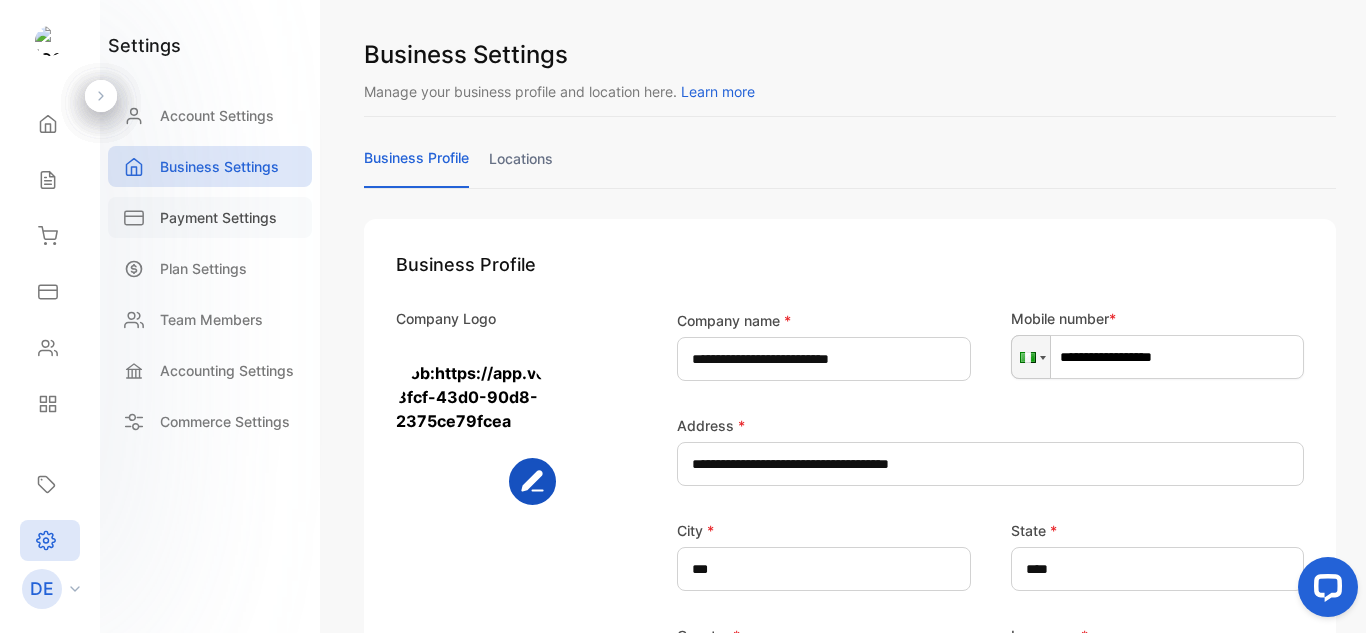 click on "Payment Settings" at bounding box center [218, 217] 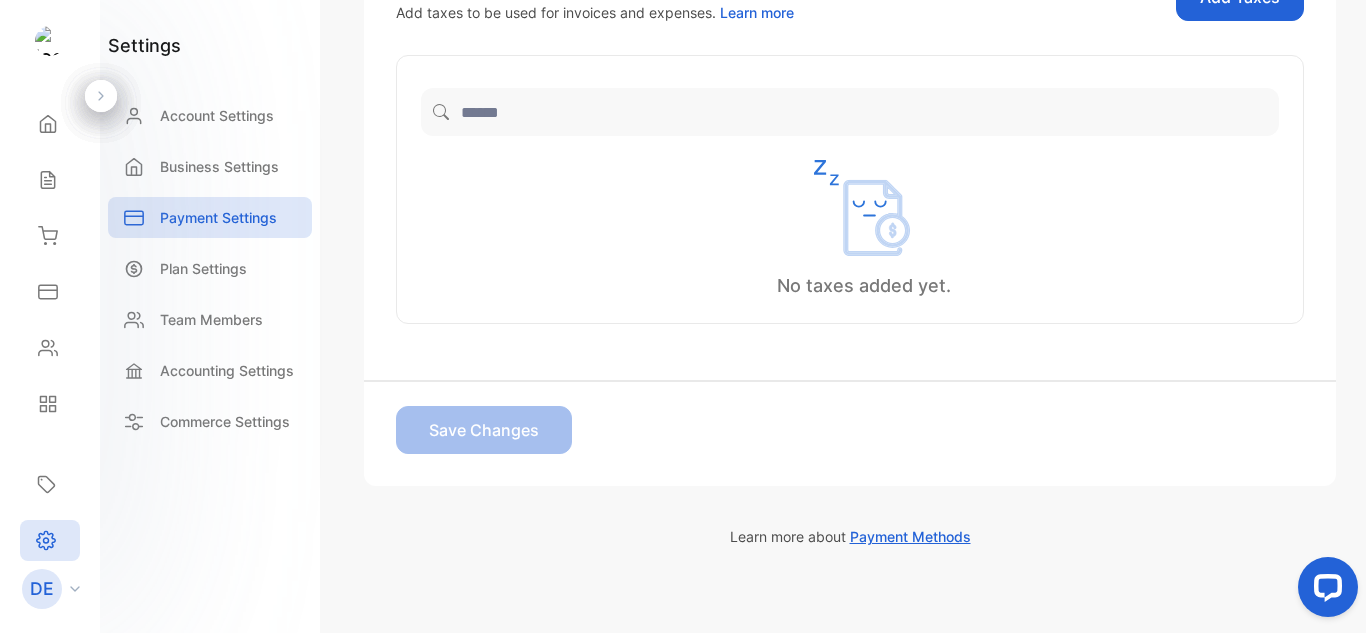 scroll, scrollTop: 600, scrollLeft: 0, axis: vertical 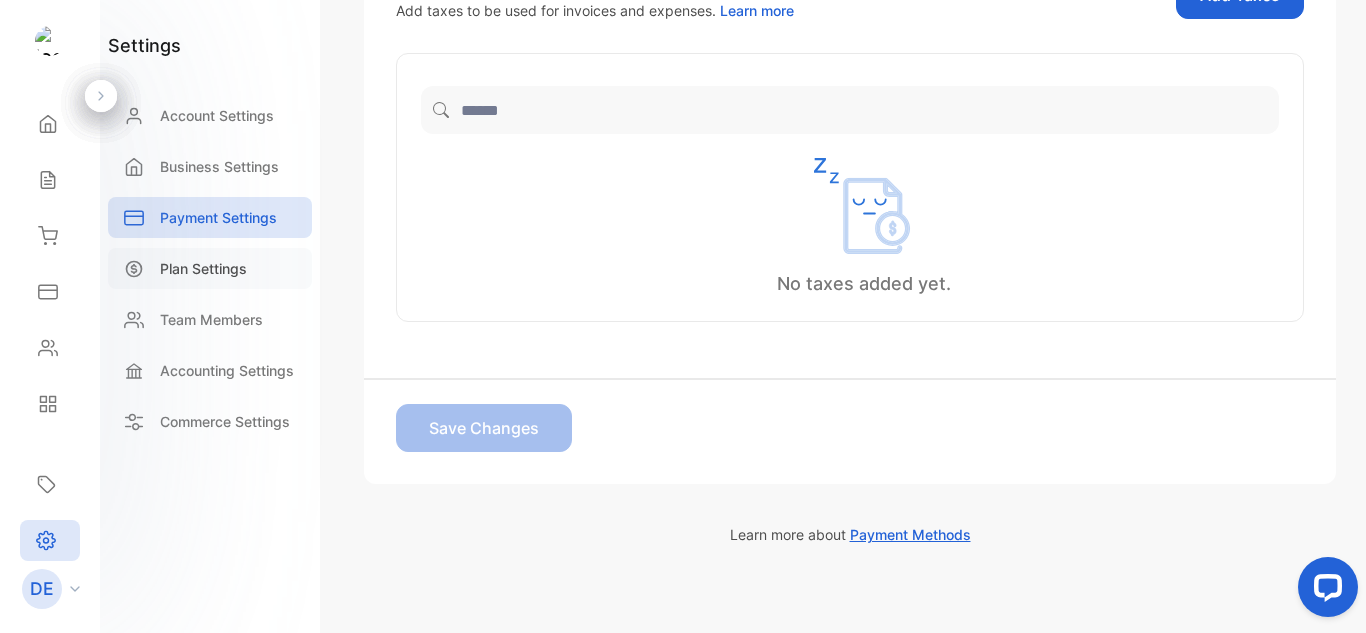 click on "Plan Settings" at bounding box center [210, 268] 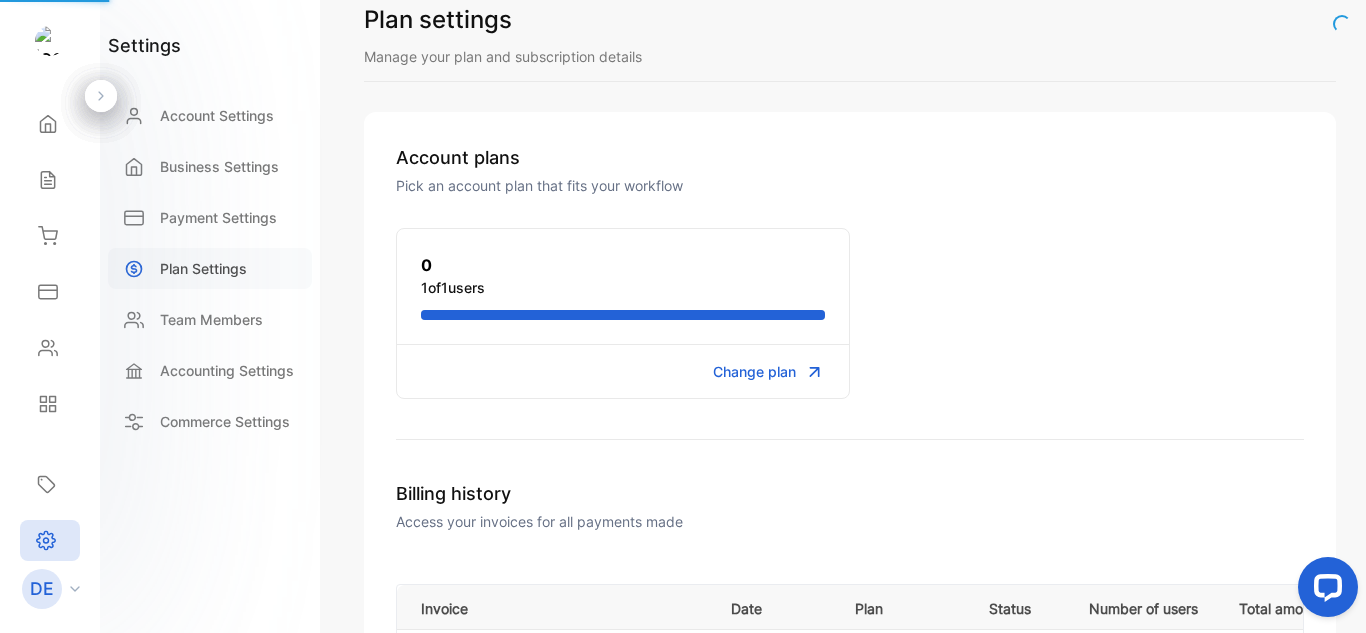 scroll, scrollTop: 72, scrollLeft: 0, axis: vertical 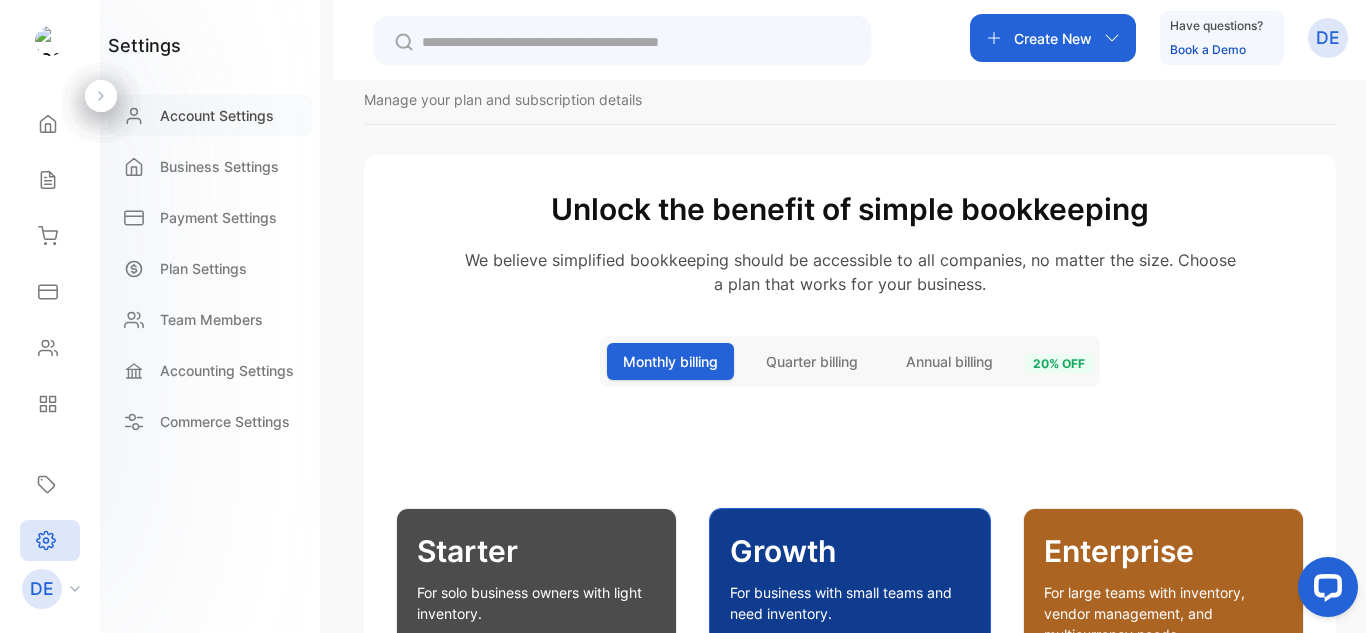 click on "Account Settings" at bounding box center [217, 115] 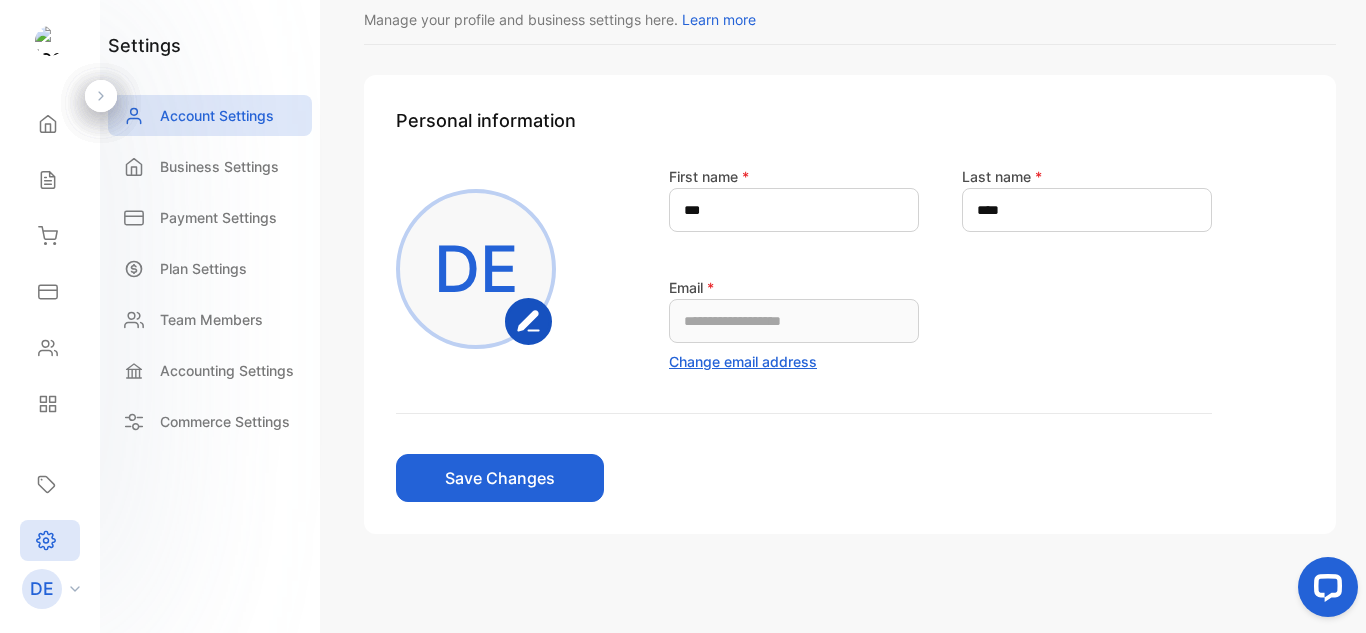 click at bounding box center [528, 320] 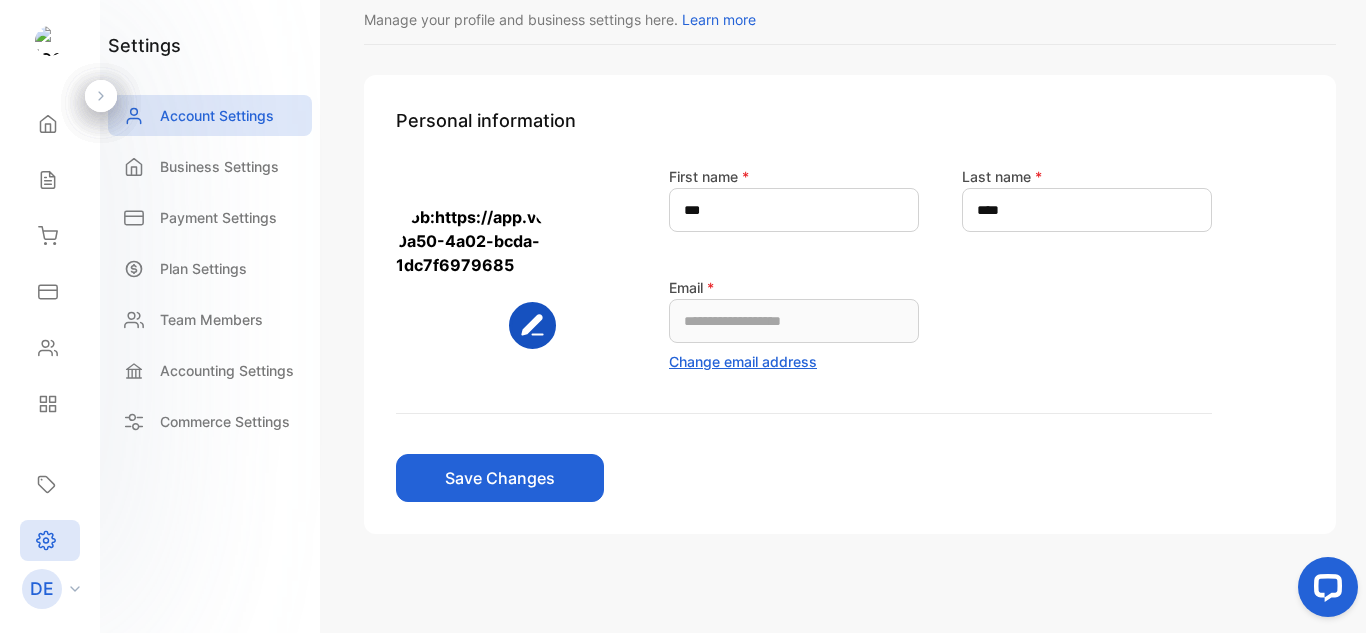 click on "Save Changes" at bounding box center [500, 478] 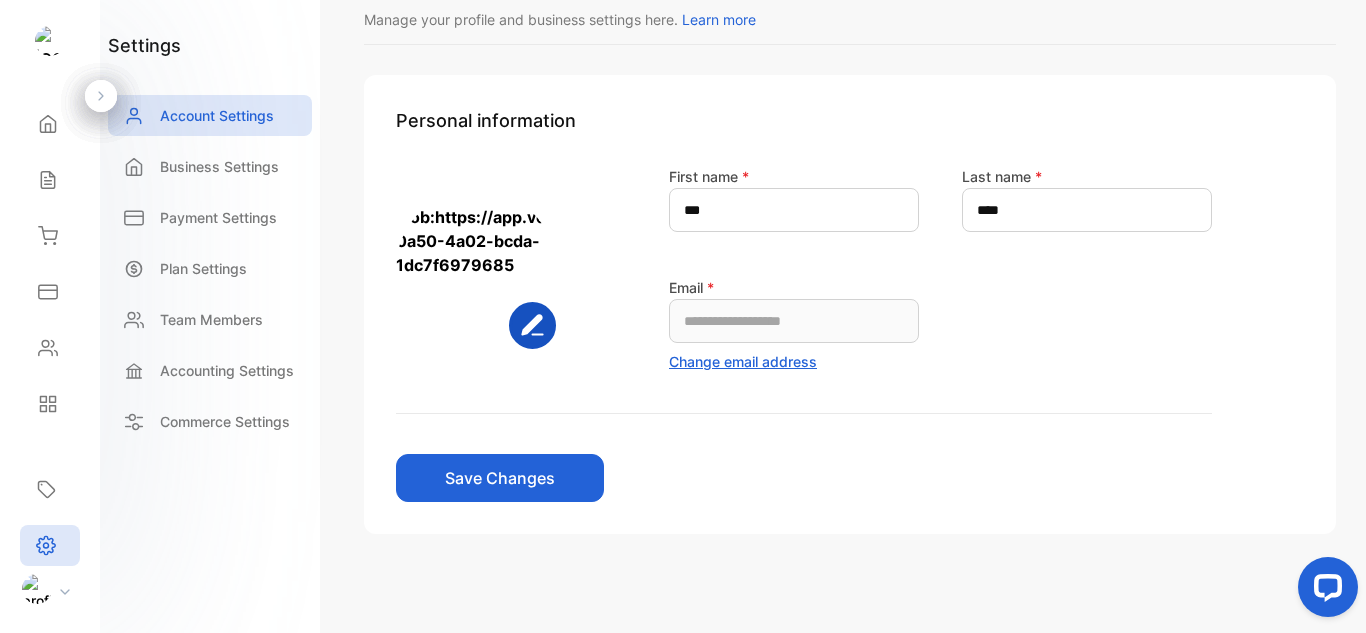 scroll, scrollTop: 0, scrollLeft: 0, axis: both 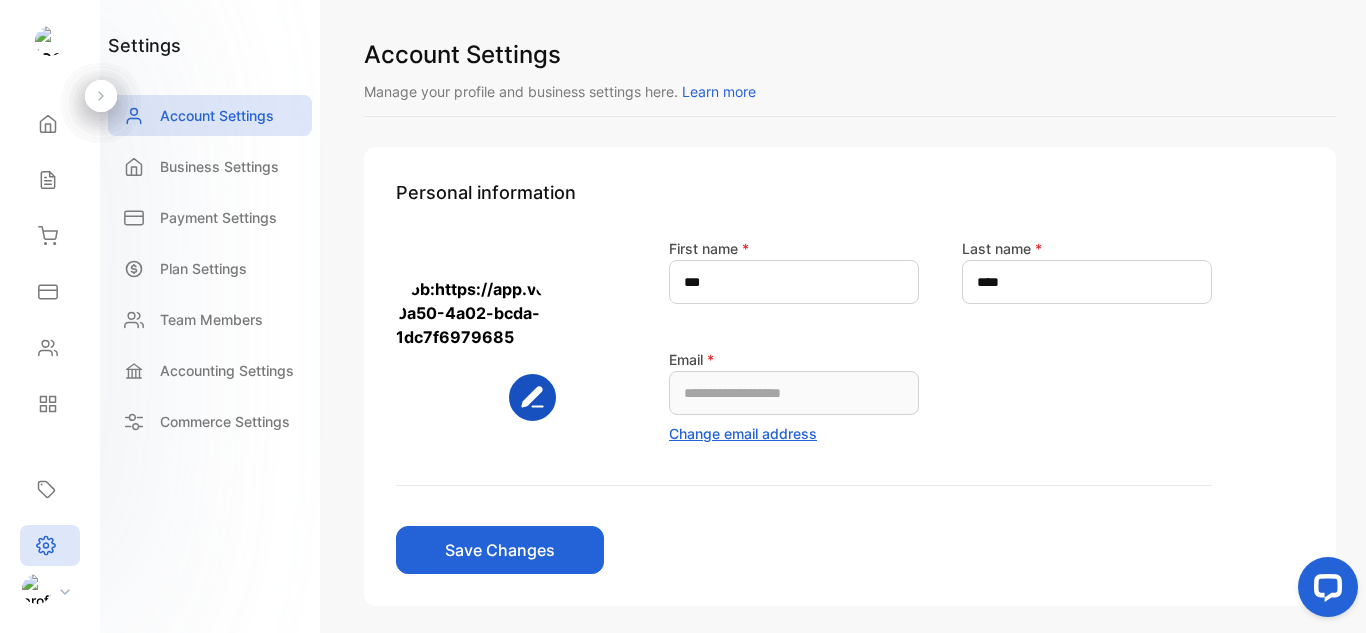 click at bounding box center (65, 592) 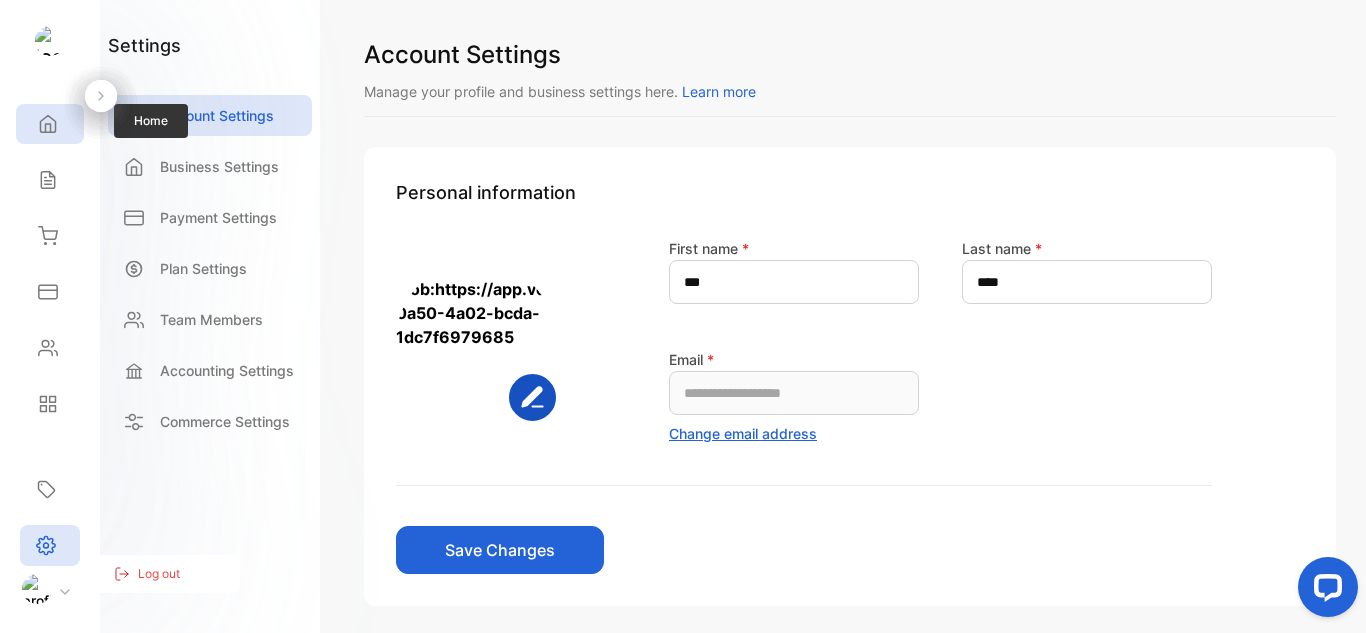 click at bounding box center [48, 124] 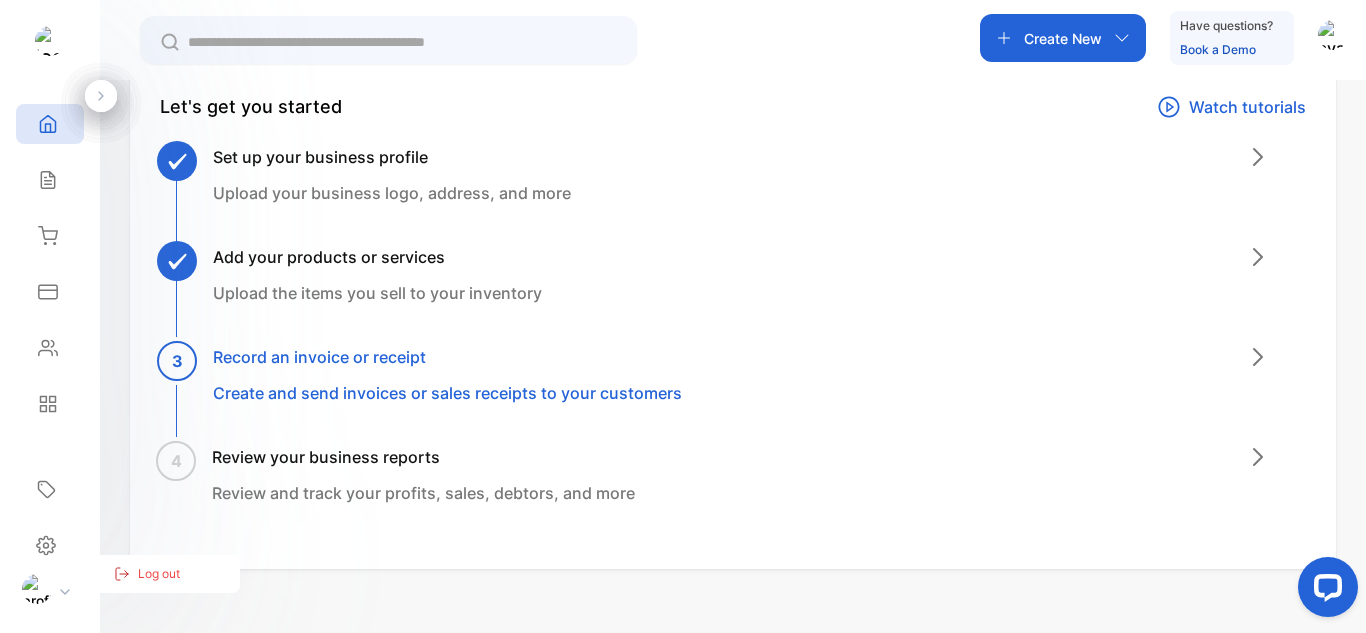 scroll, scrollTop: 100, scrollLeft: 0, axis: vertical 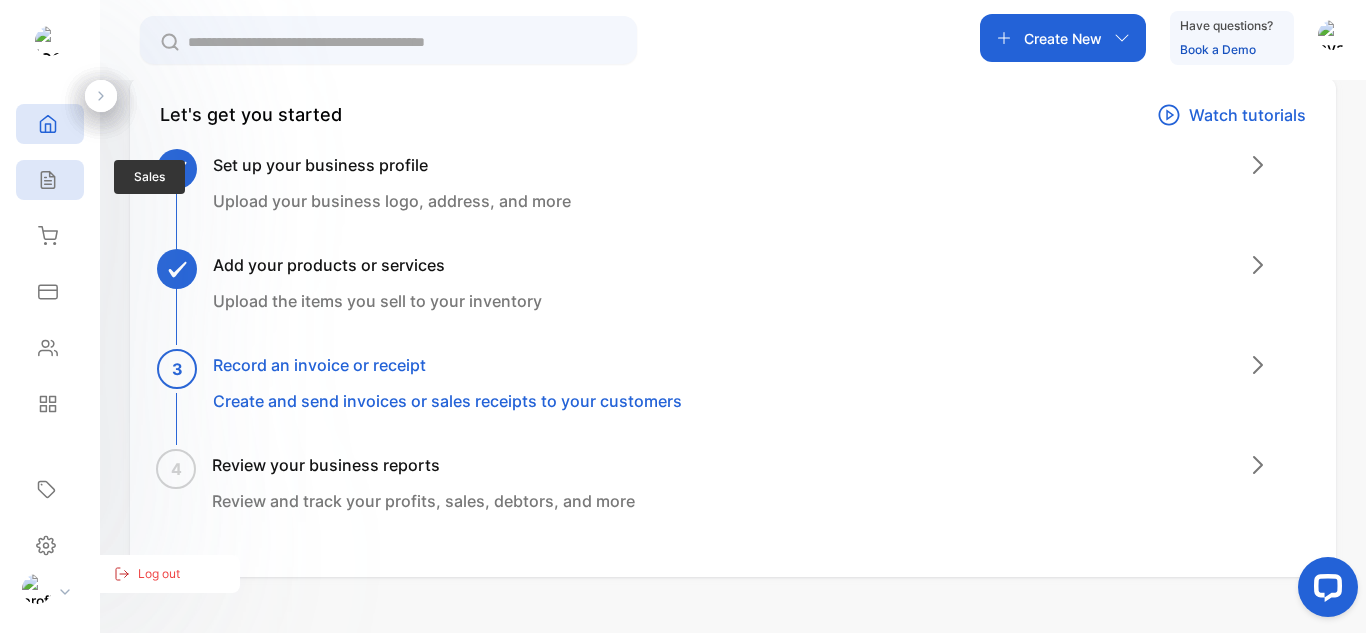 click at bounding box center (48, 180) 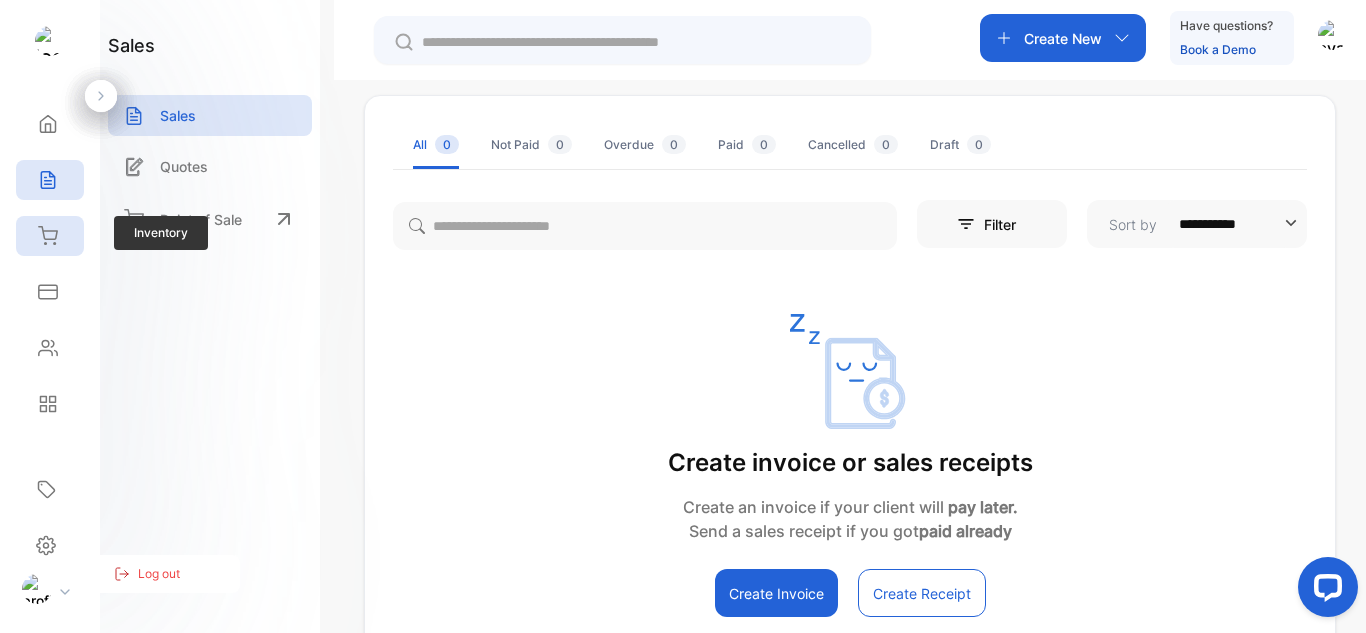 click at bounding box center (48, 124) 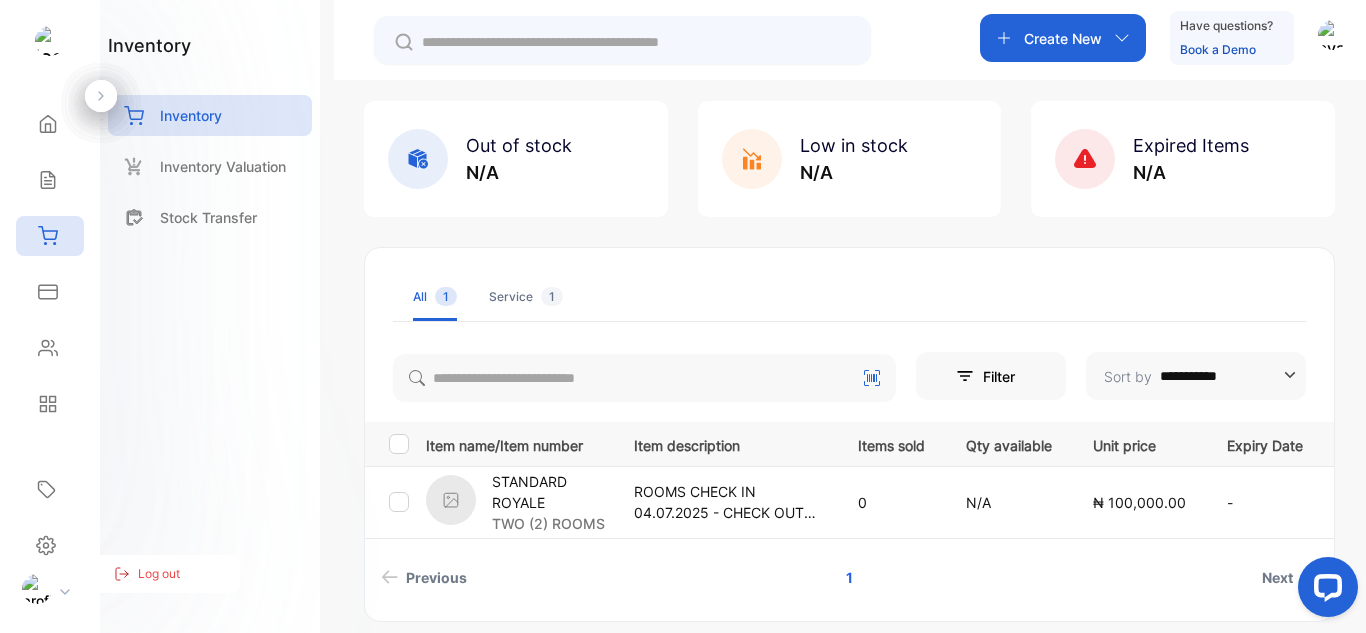 scroll, scrollTop: 174, scrollLeft: 0, axis: vertical 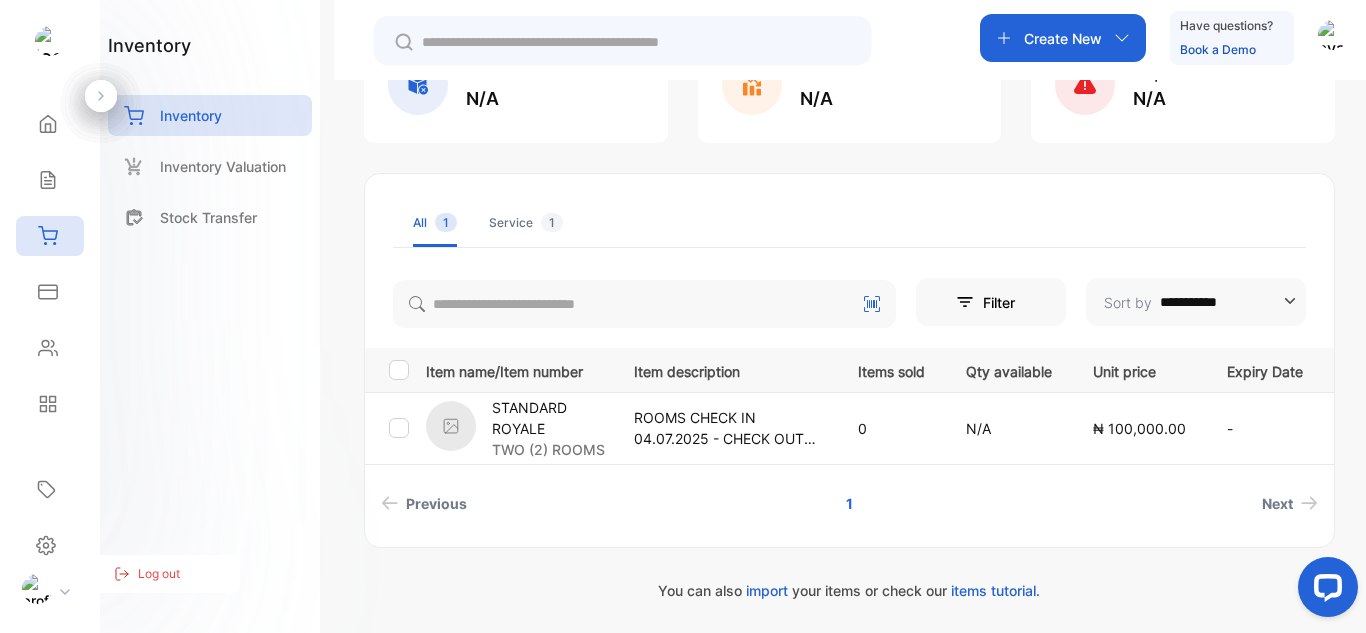 click on "STANDARD ROYALE" at bounding box center (550, 418) 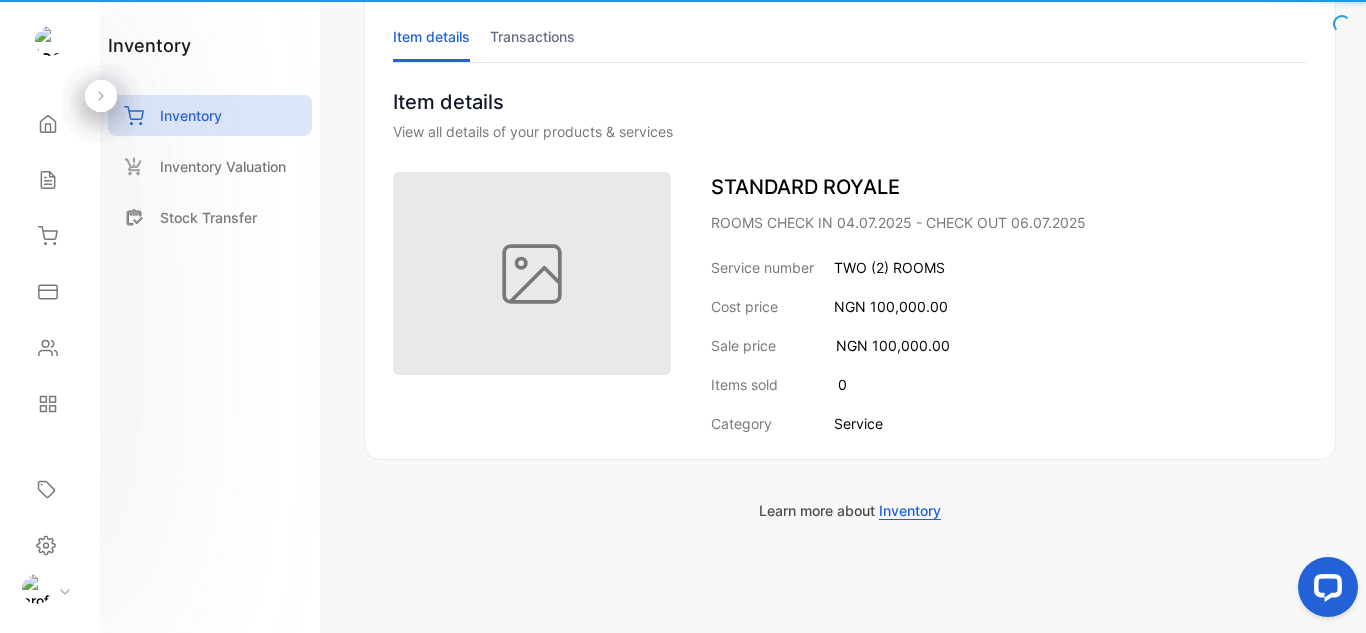 scroll, scrollTop: 130, scrollLeft: 0, axis: vertical 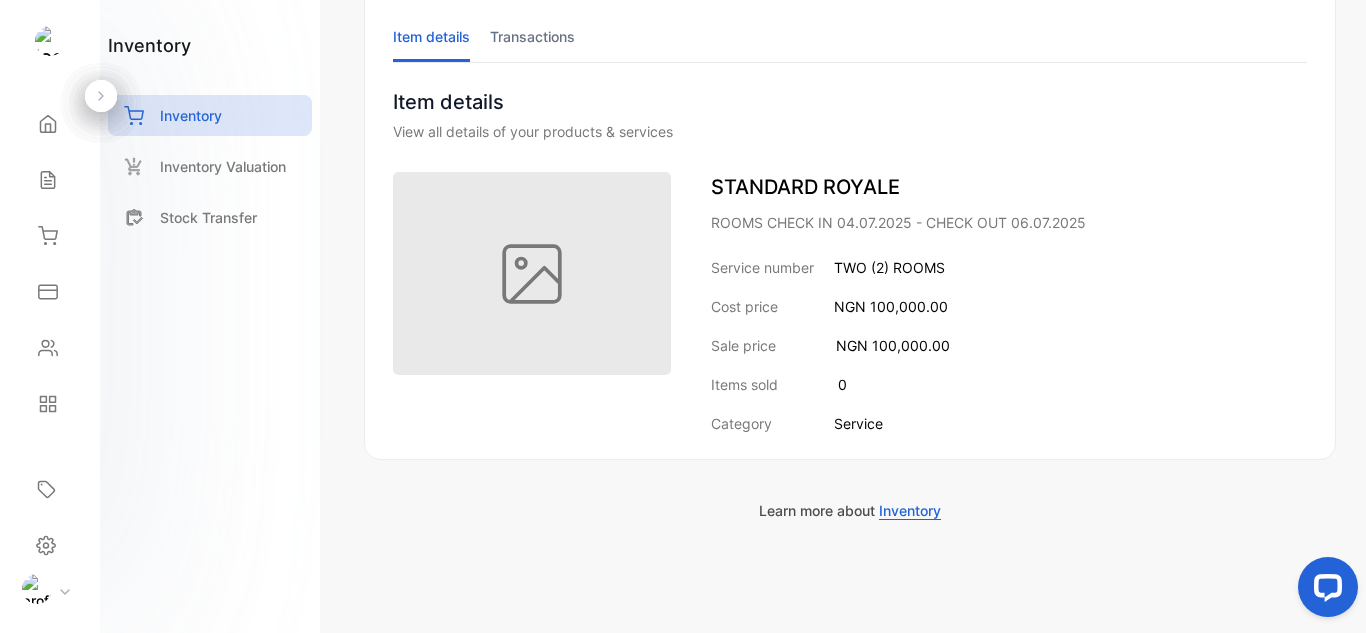 click on "Transactions" at bounding box center (532, 36) 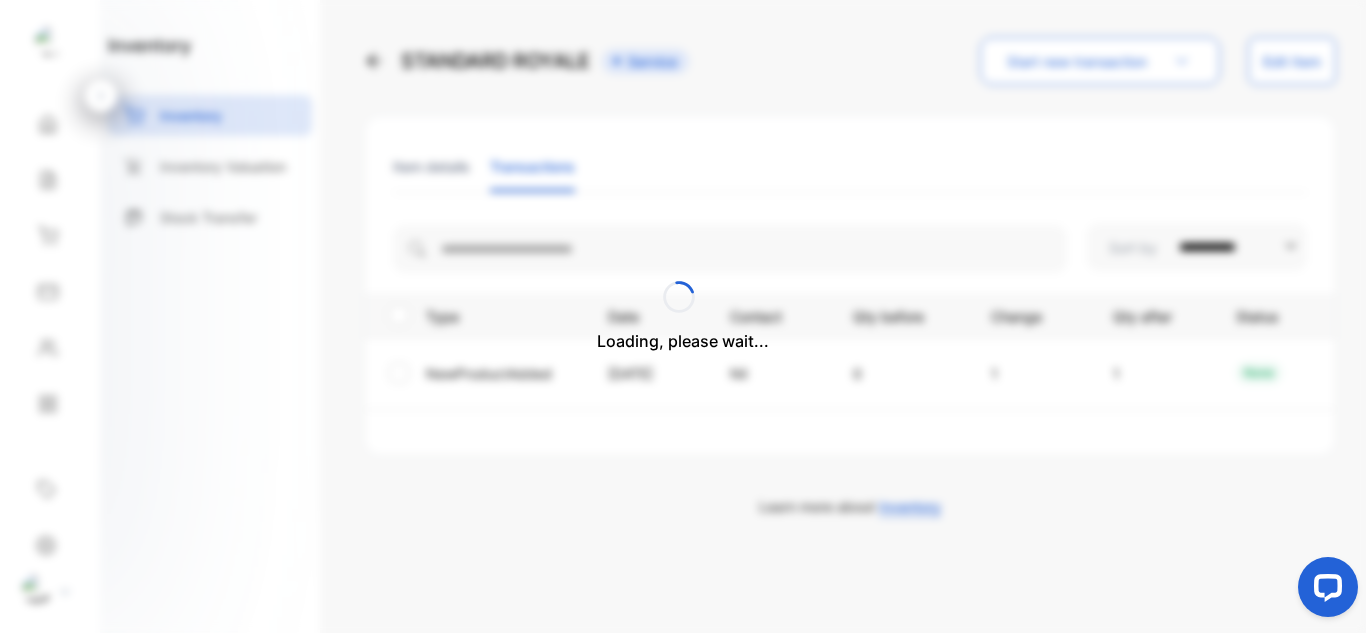 scroll, scrollTop: 0, scrollLeft: 0, axis: both 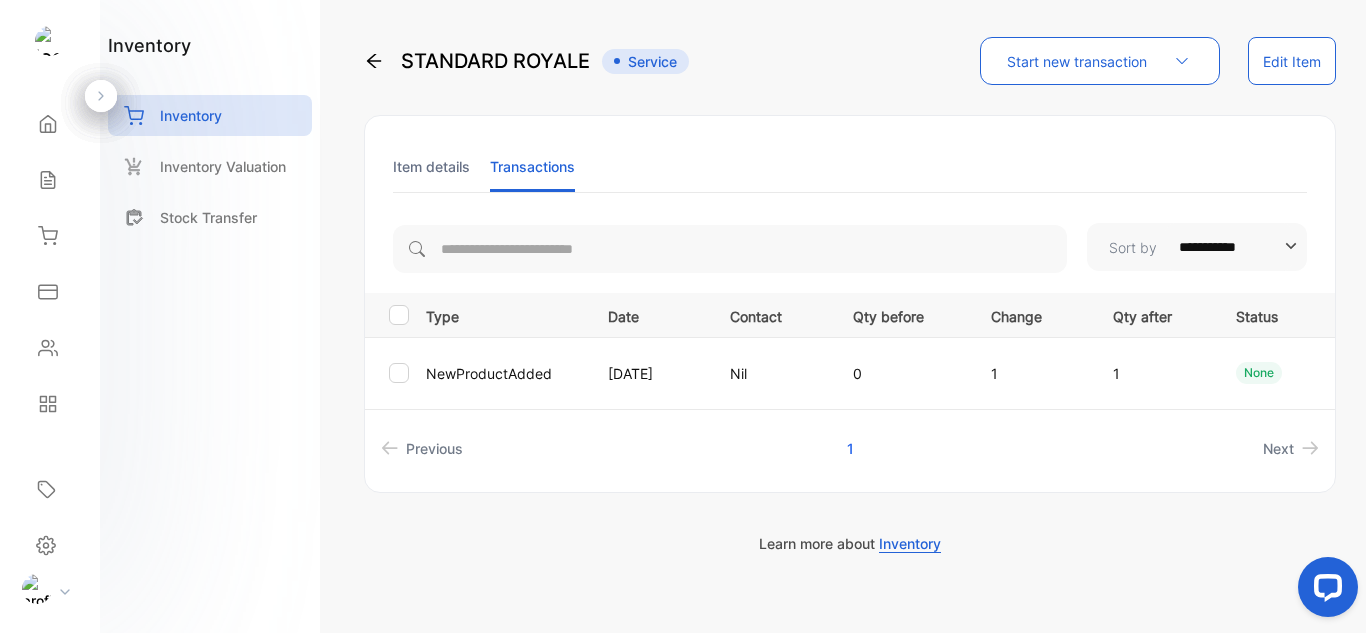 click on "Item details" at bounding box center (431, 166) 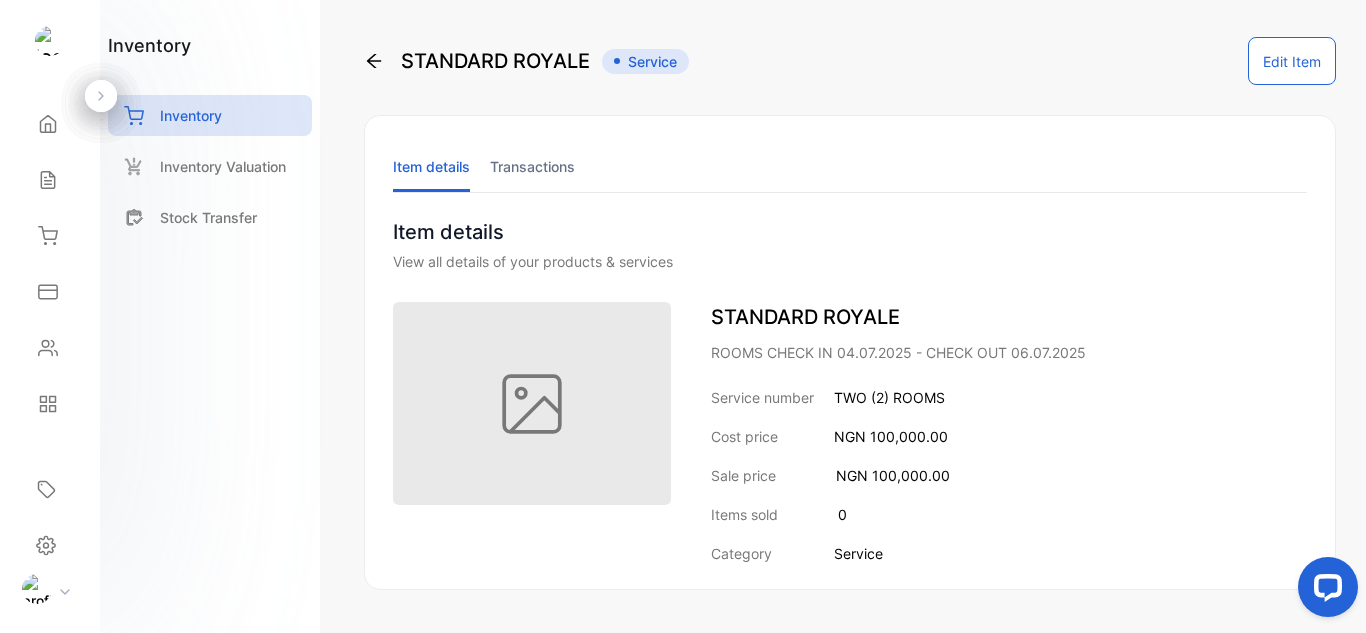 click on "Transactions" at bounding box center [532, 166] 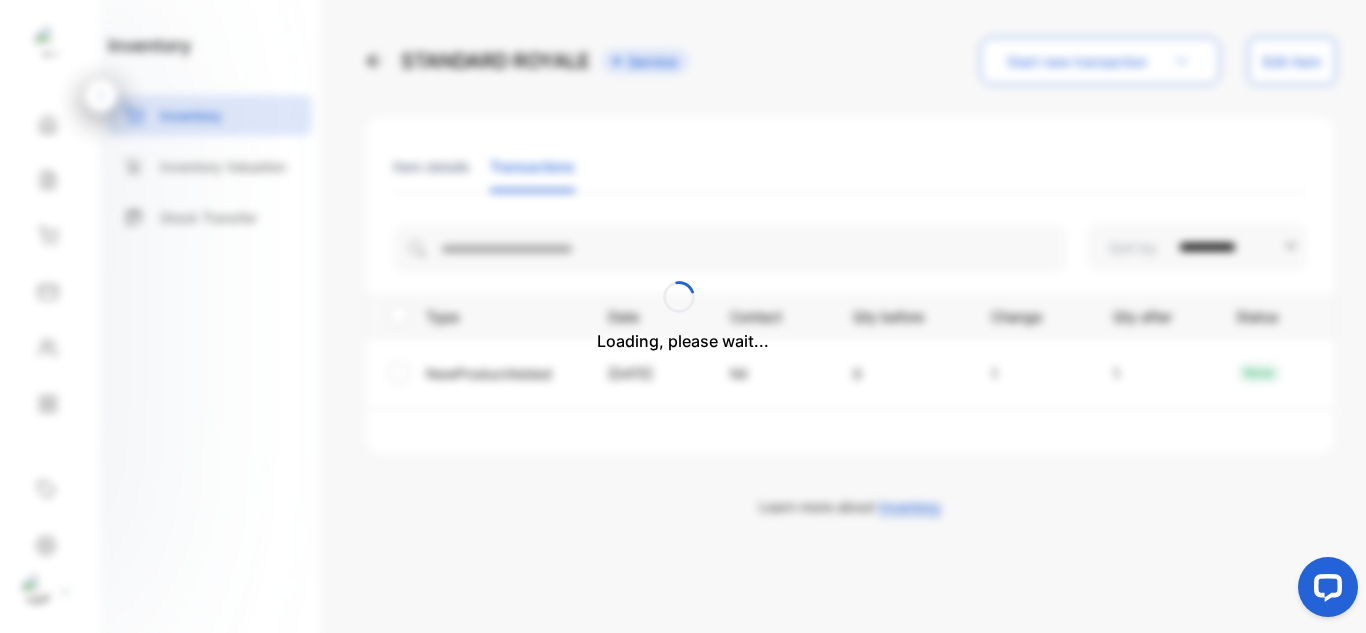 click on "Loading, please wait..." at bounding box center [683, 316] 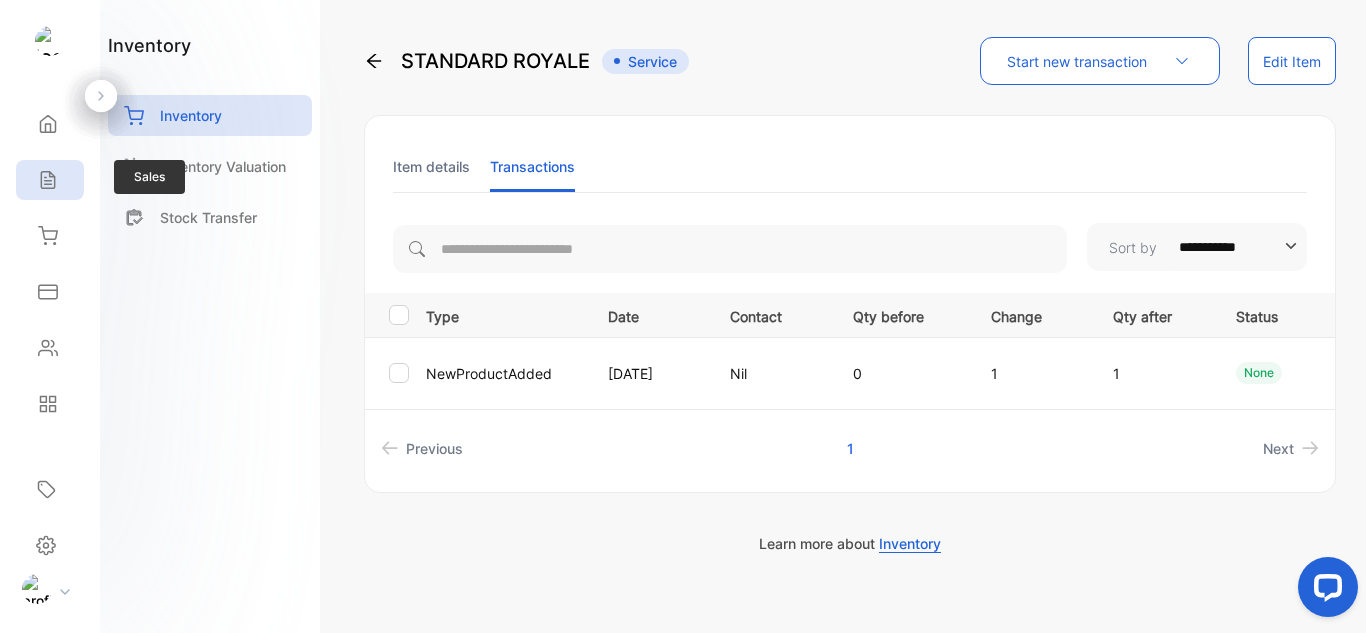 click at bounding box center [48, 124] 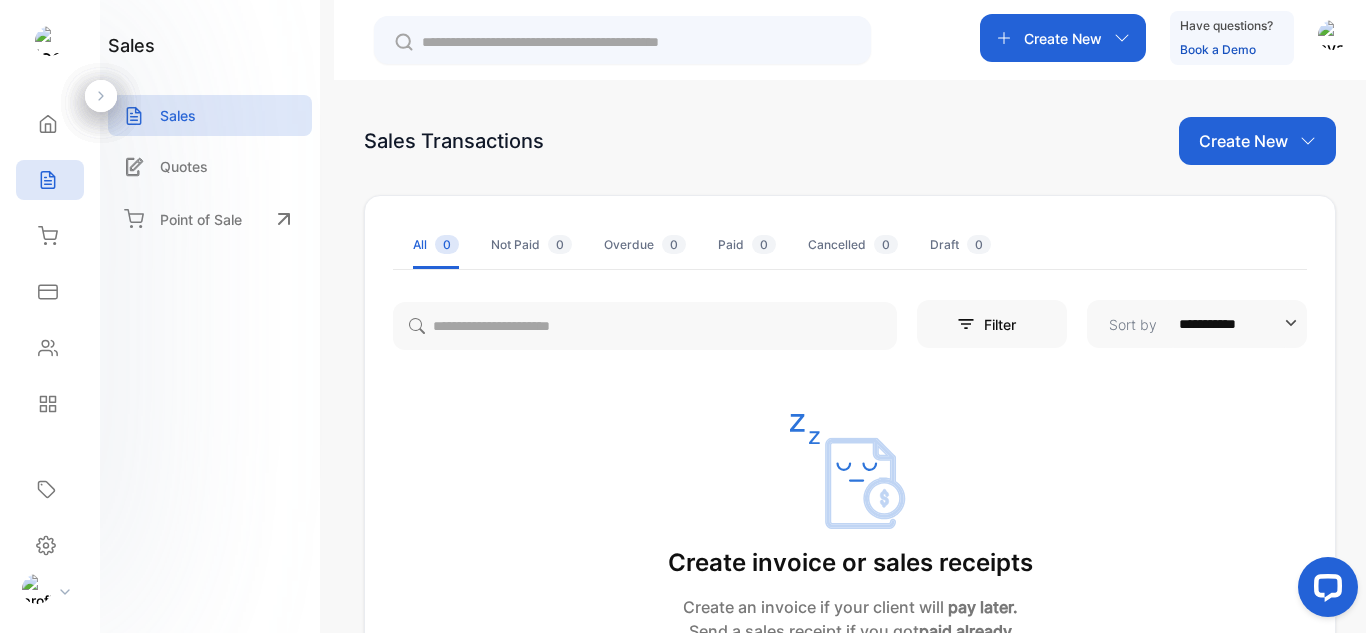 click at bounding box center [1122, 38] 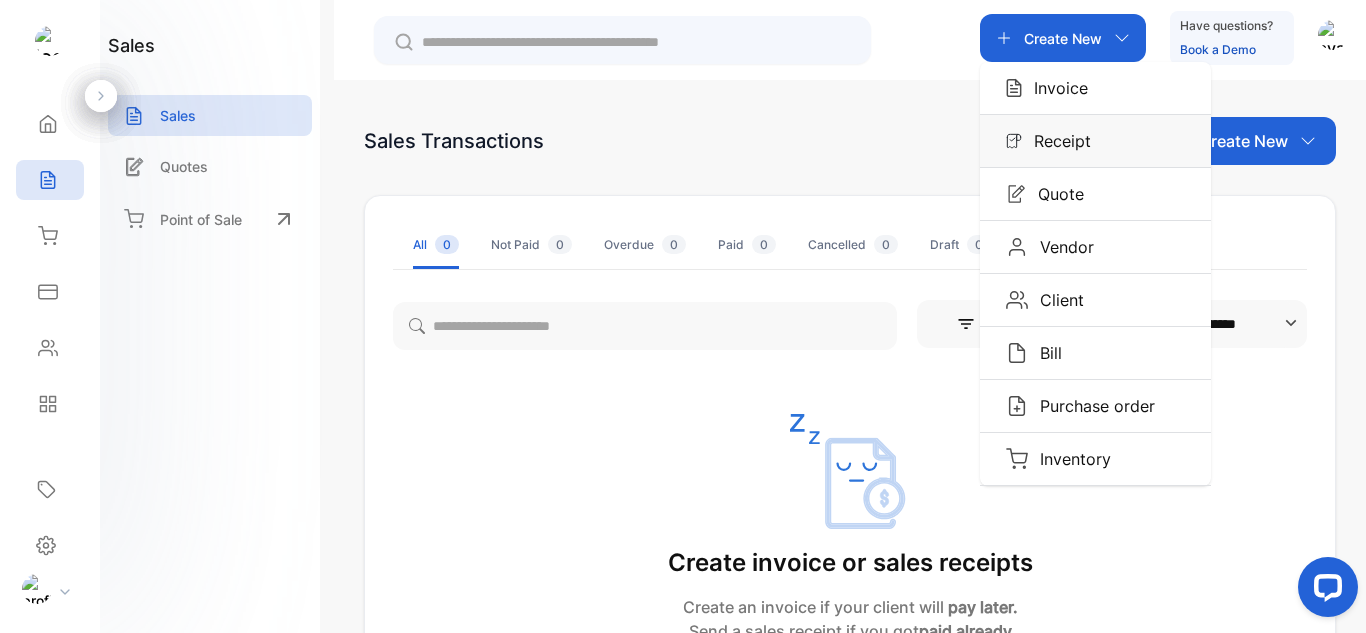 click on "Receipt" at bounding box center (1055, 88) 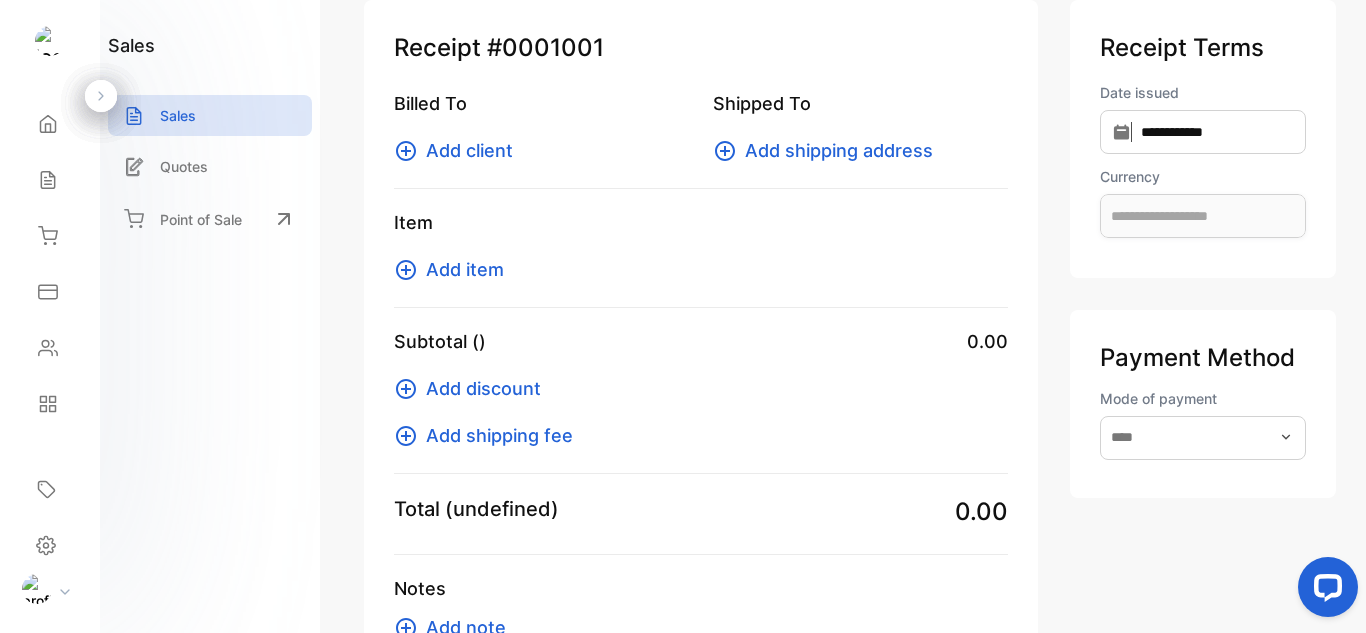 scroll, scrollTop: 0, scrollLeft: 0, axis: both 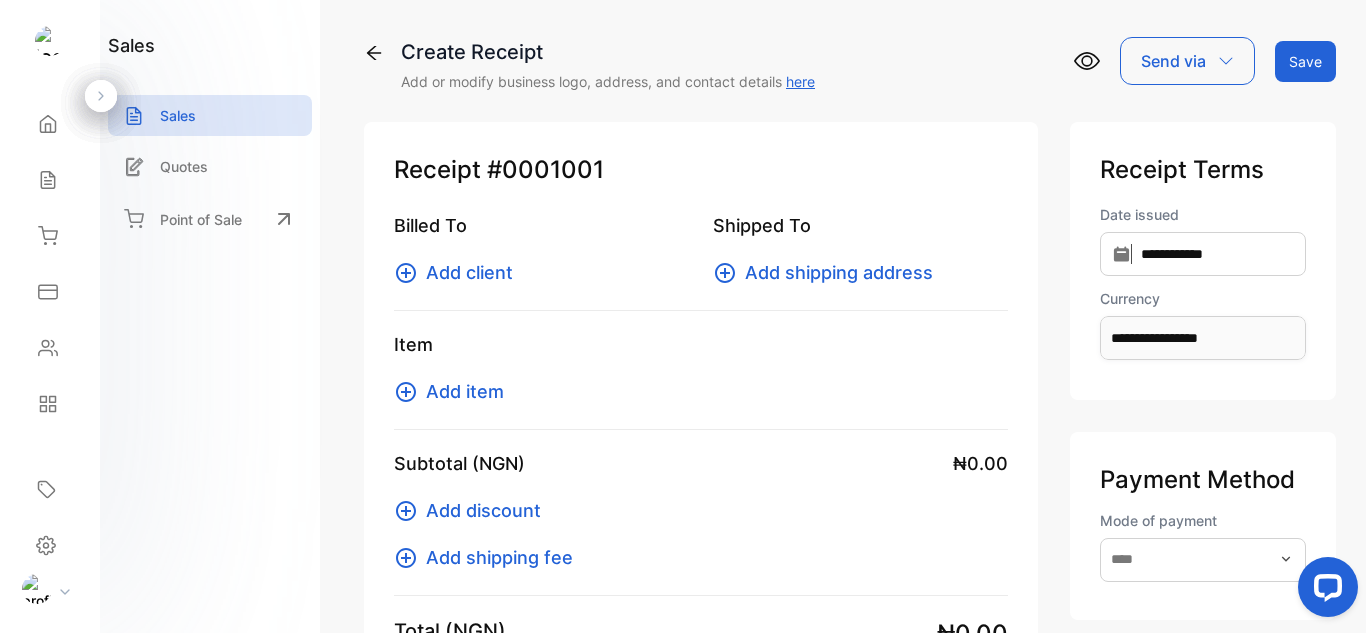 click at bounding box center (374, 53) 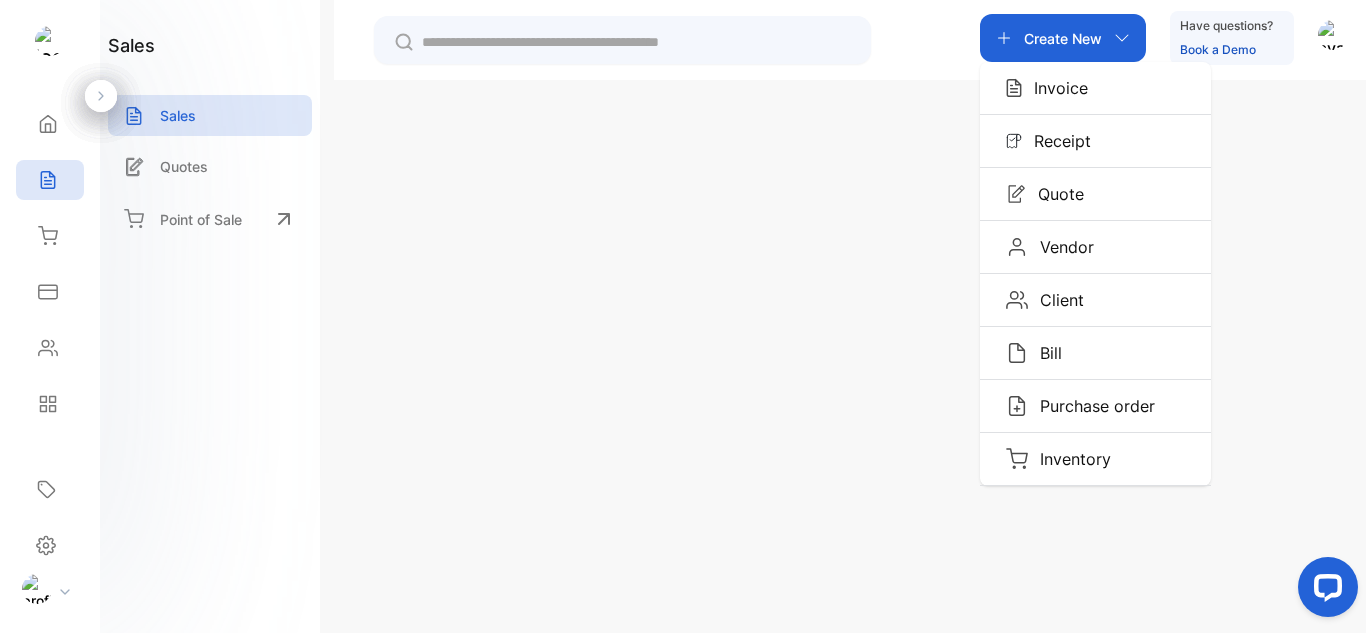 click on "**********" at bounding box center [850, 492] 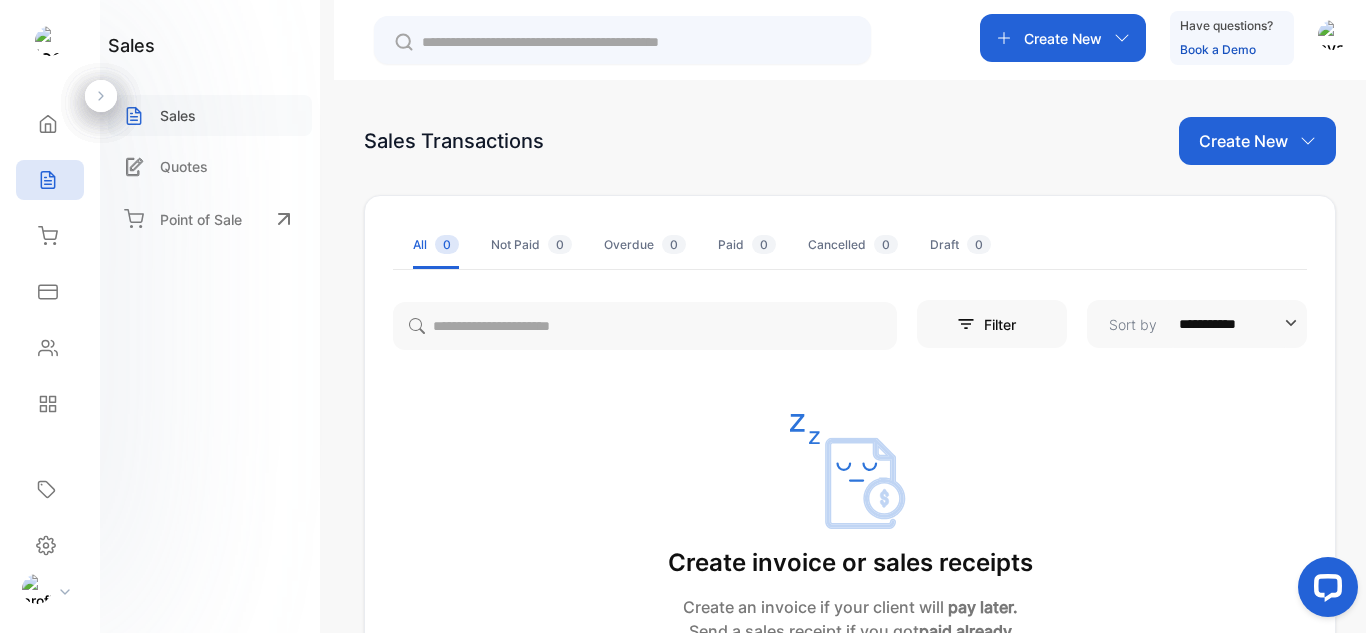 click on "Sales" at bounding box center [178, 115] 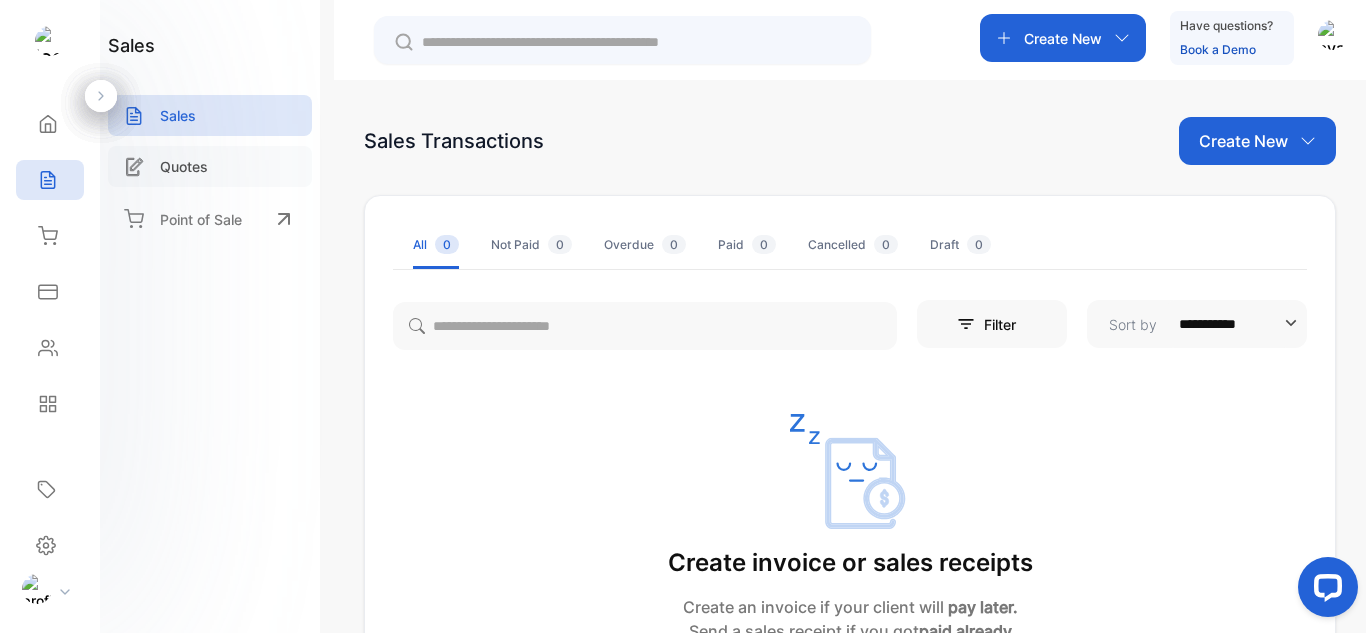 click on "Quotes" at bounding box center (184, 166) 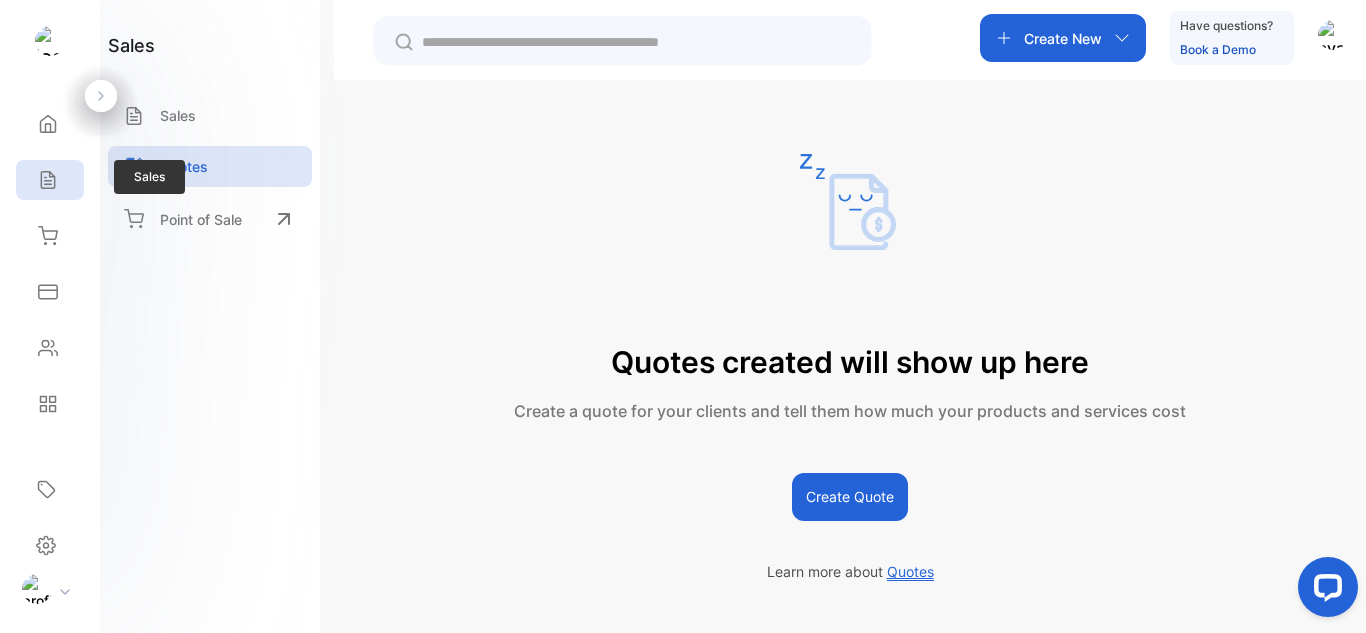 click on "Sales" at bounding box center (50, 124) 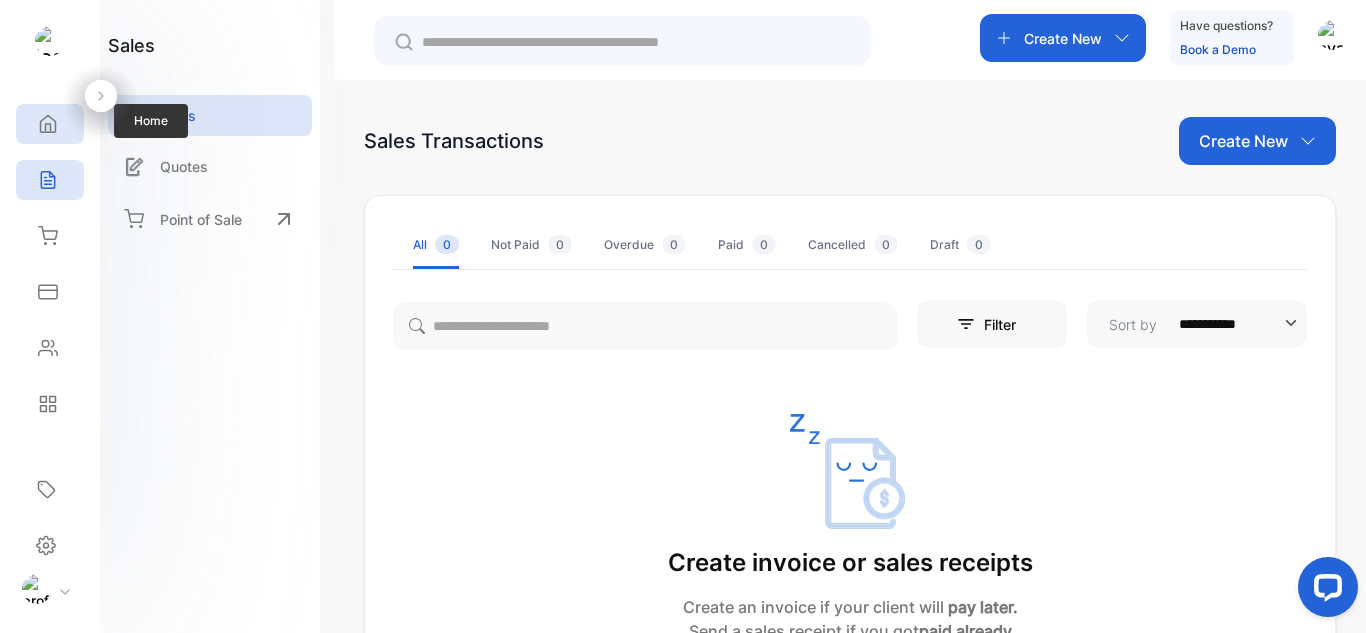 click at bounding box center (48, 124) 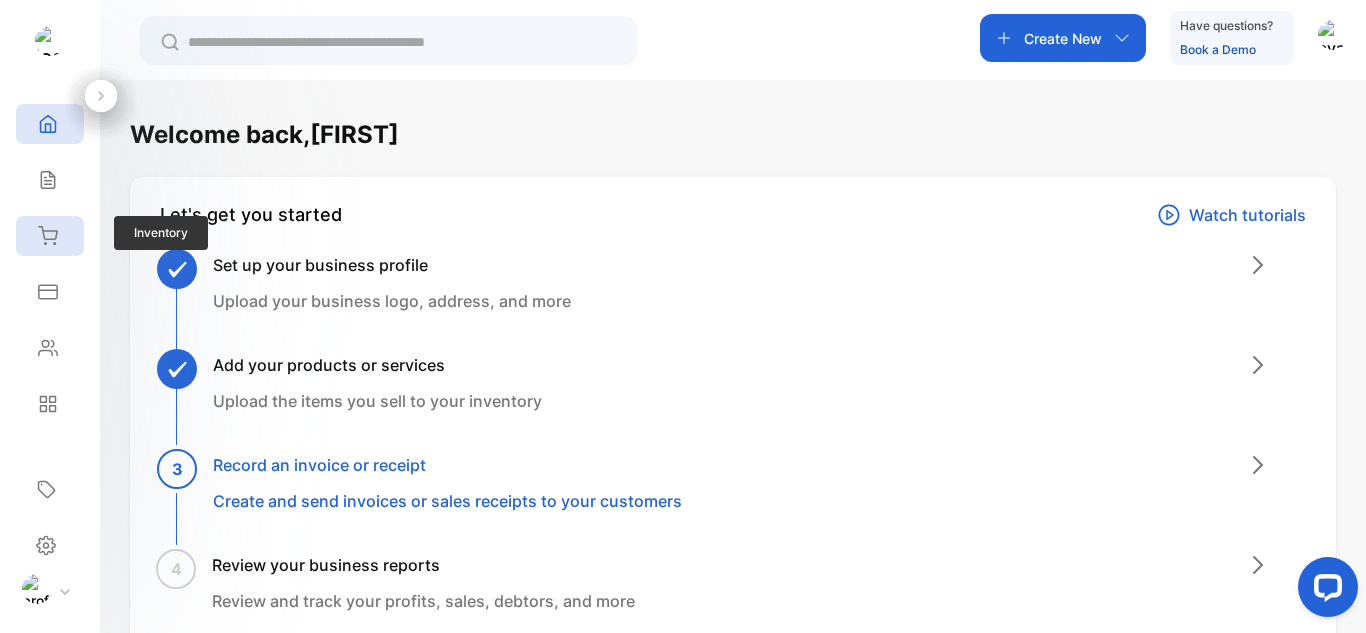 click on "Inventory" at bounding box center (50, 180) 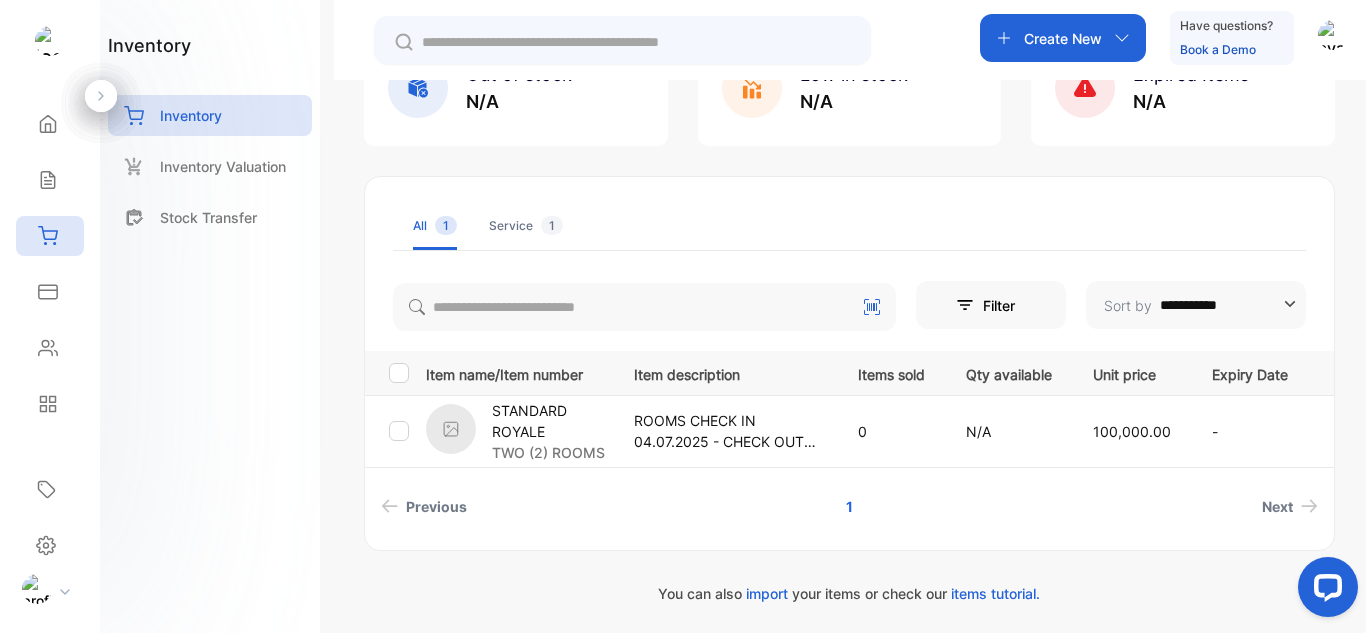 scroll, scrollTop: 174, scrollLeft: 0, axis: vertical 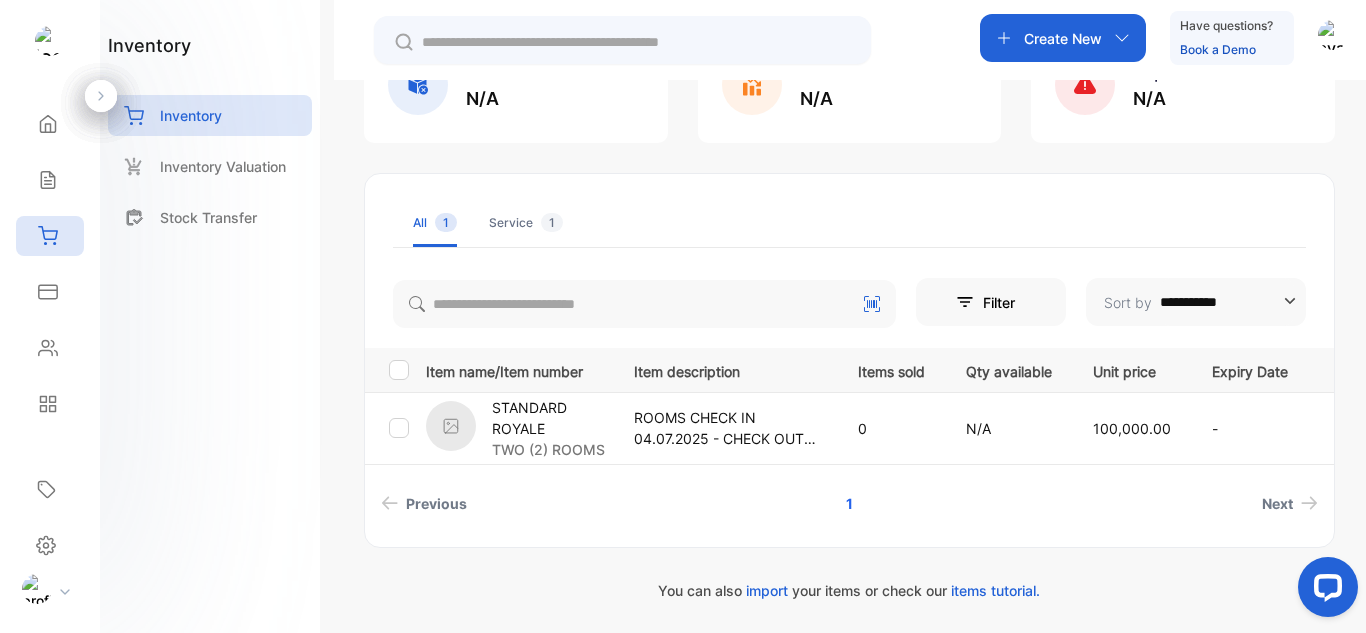 click at bounding box center (451, 426) 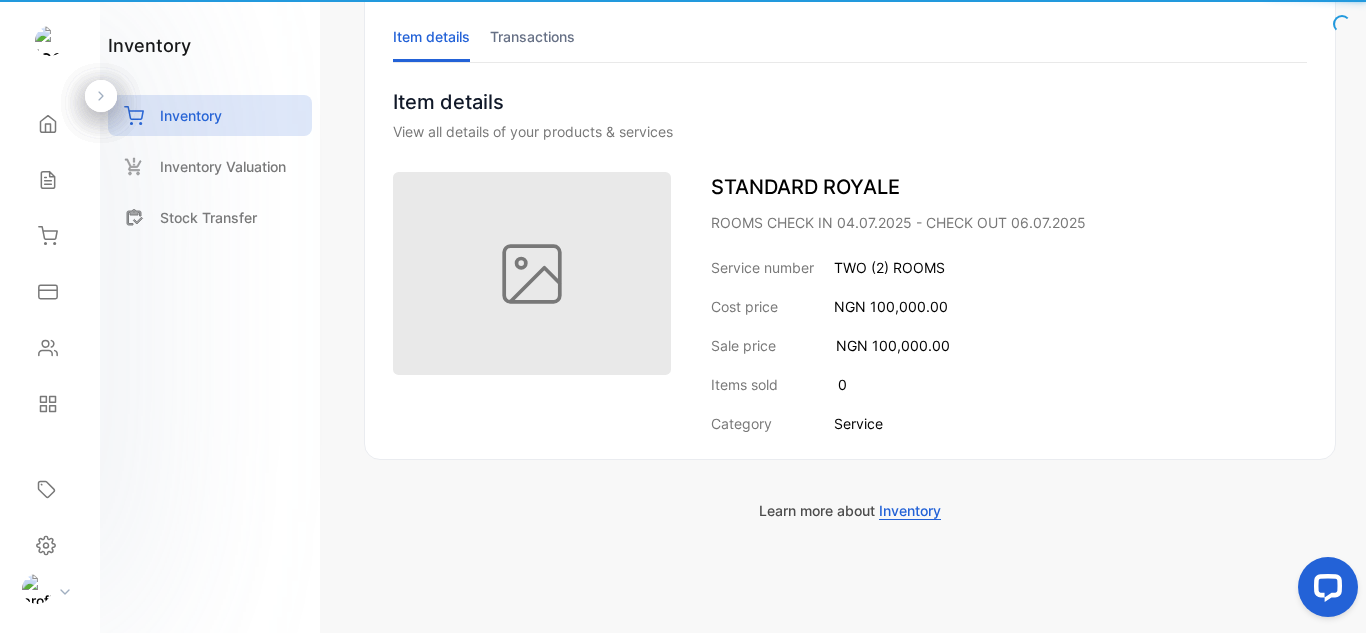 scroll, scrollTop: 130, scrollLeft: 0, axis: vertical 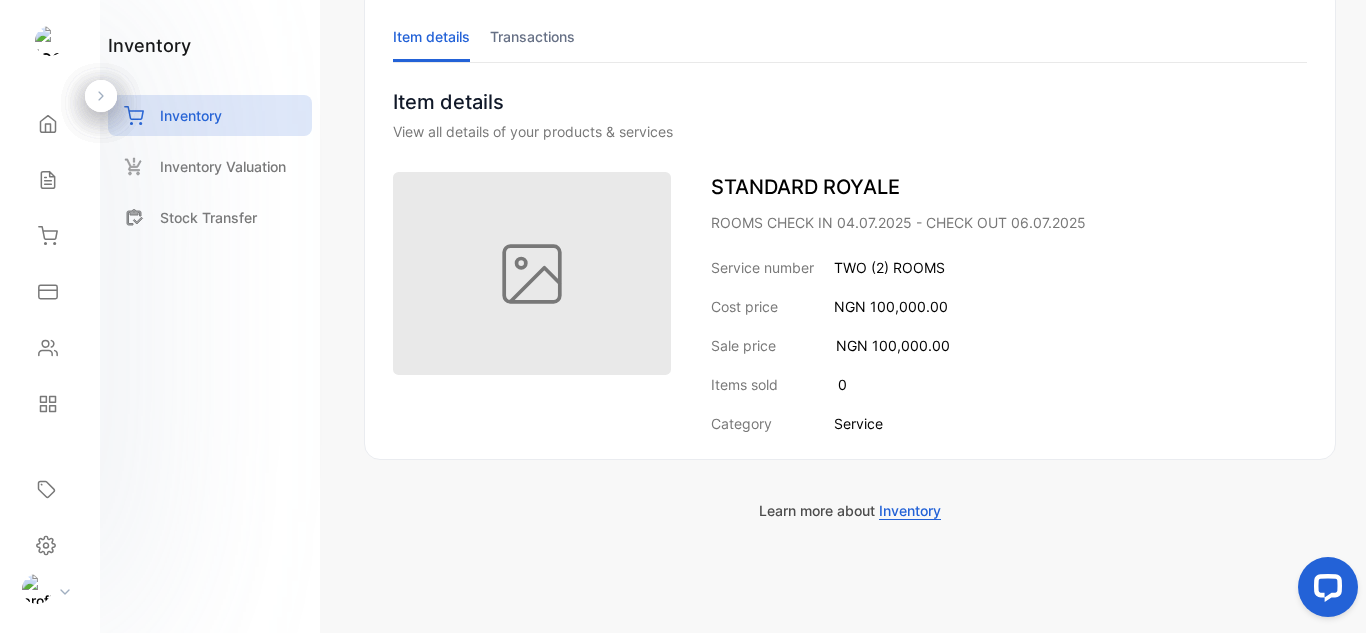 click at bounding box center [532, 273] 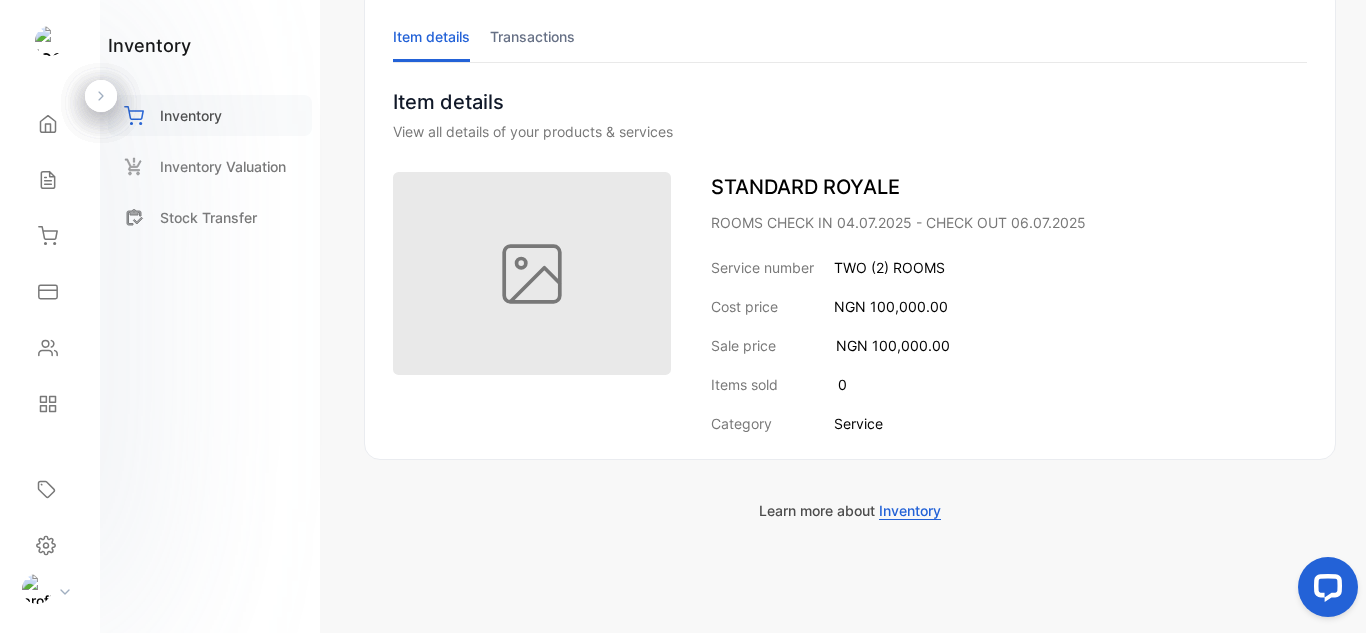 click on "Inventory" at bounding box center (191, 115) 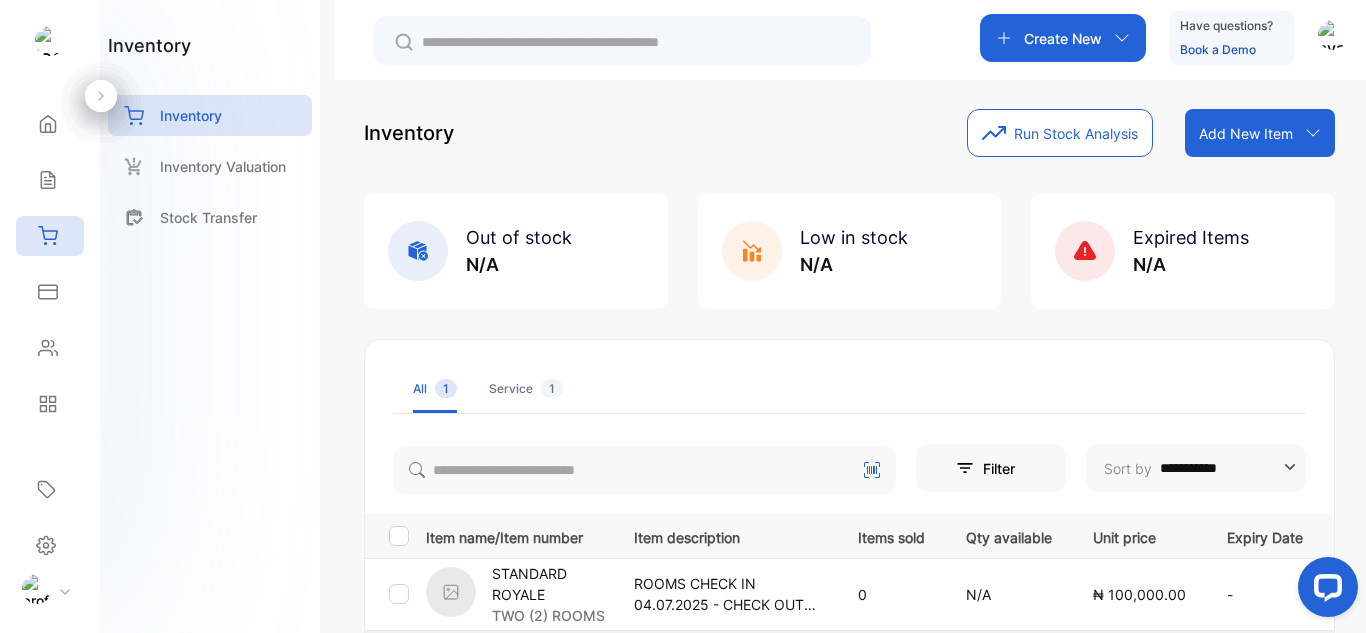 scroll, scrollTop: 0, scrollLeft: 0, axis: both 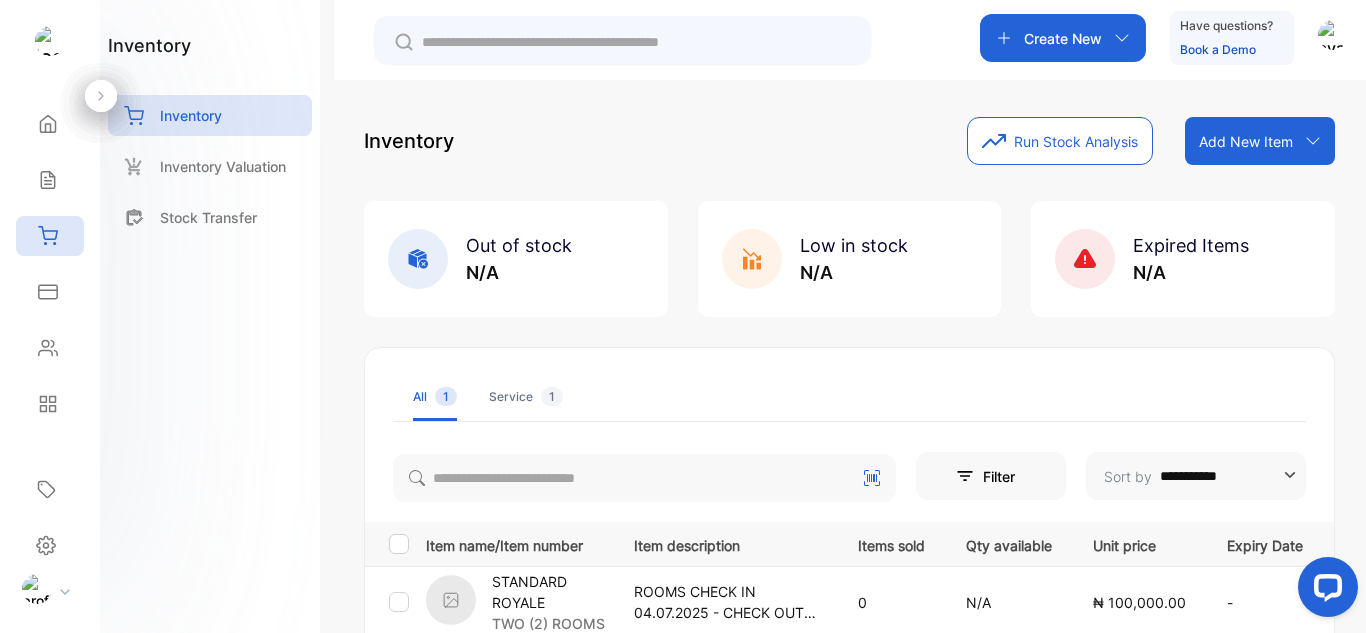 click at bounding box center (1313, 141) 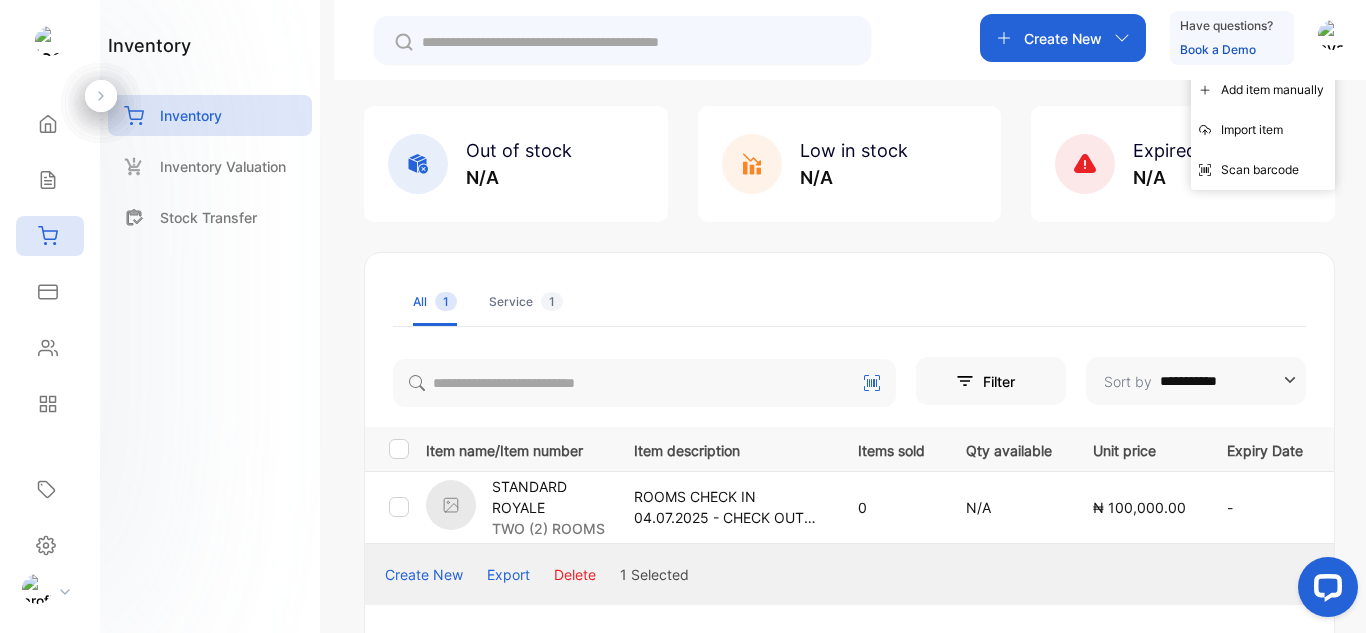 scroll, scrollTop: 100, scrollLeft: 0, axis: vertical 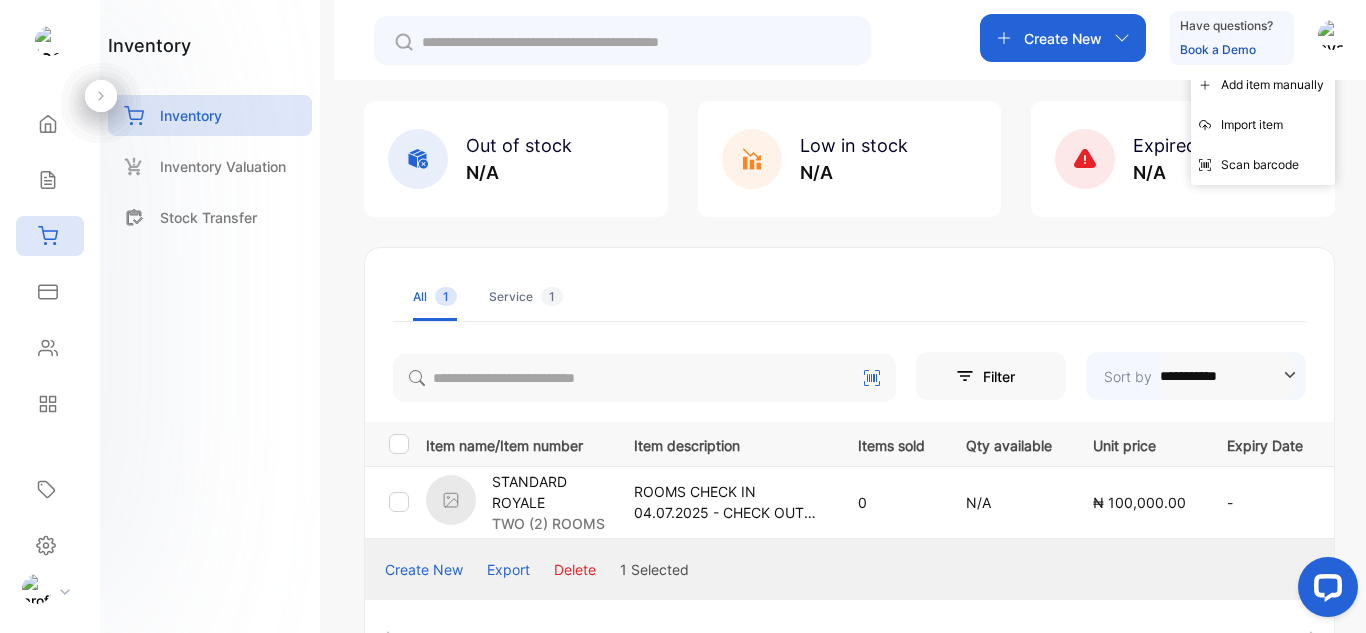 click at bounding box center [1290, 375] 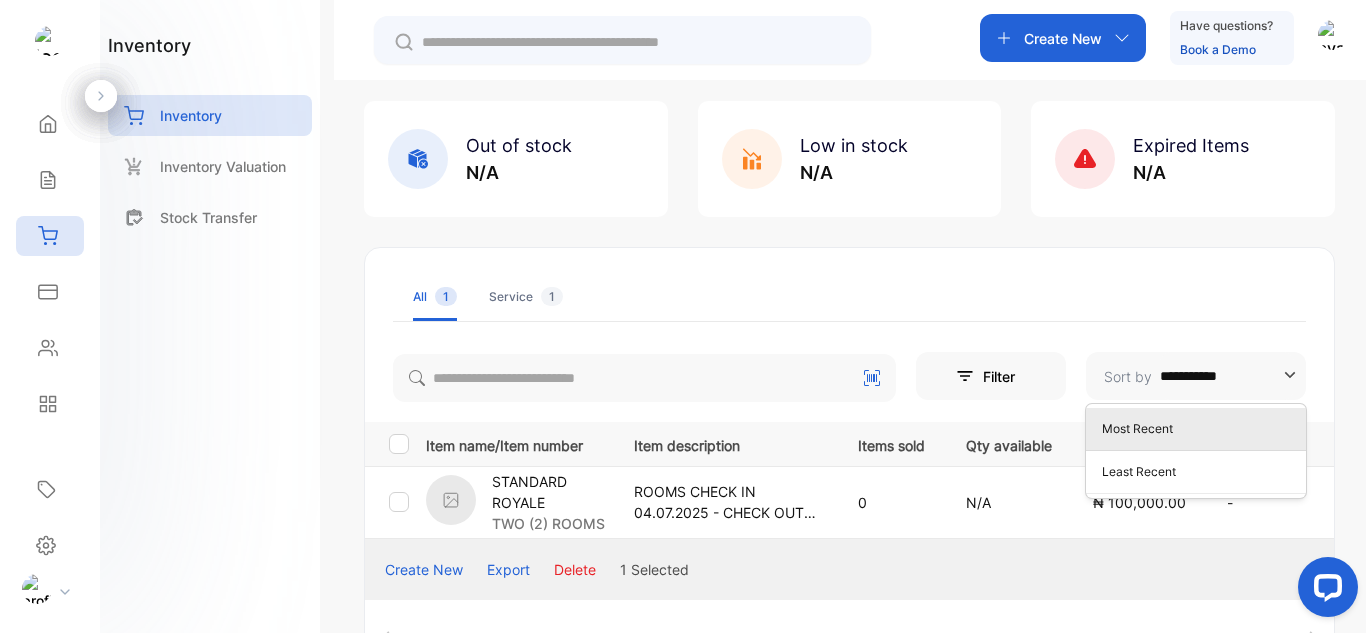 click on "Service 1" at bounding box center (526, 297) 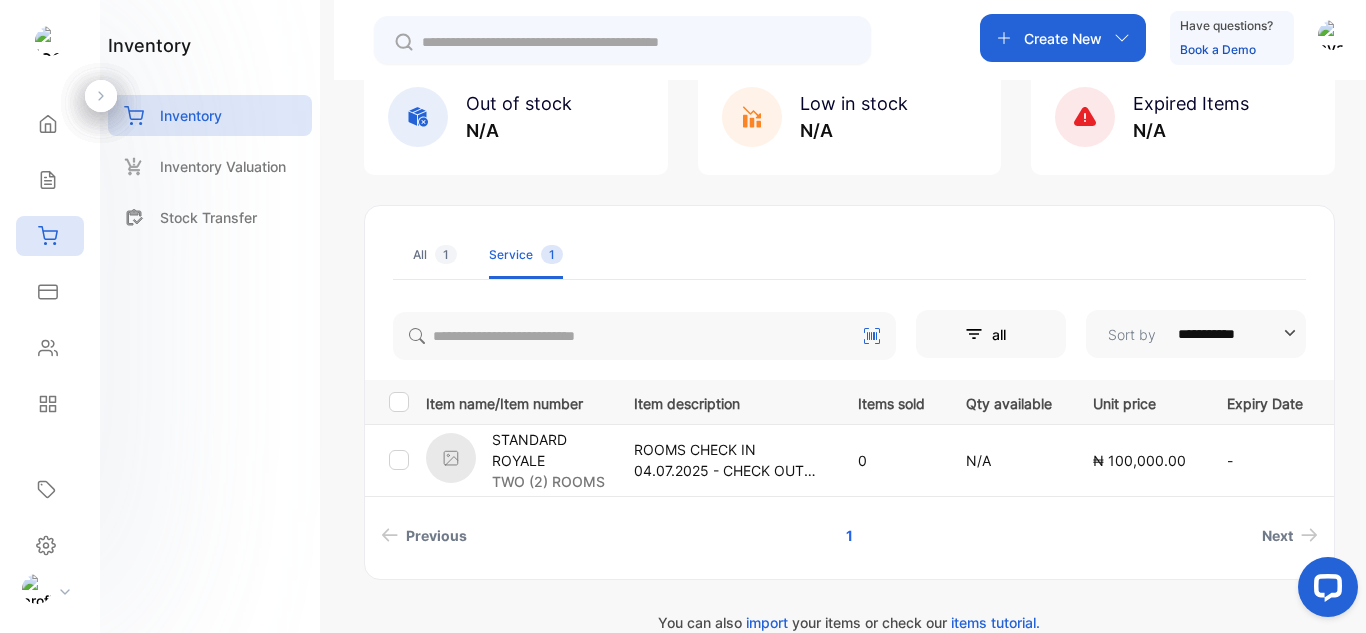 scroll, scrollTop: 174, scrollLeft: 0, axis: vertical 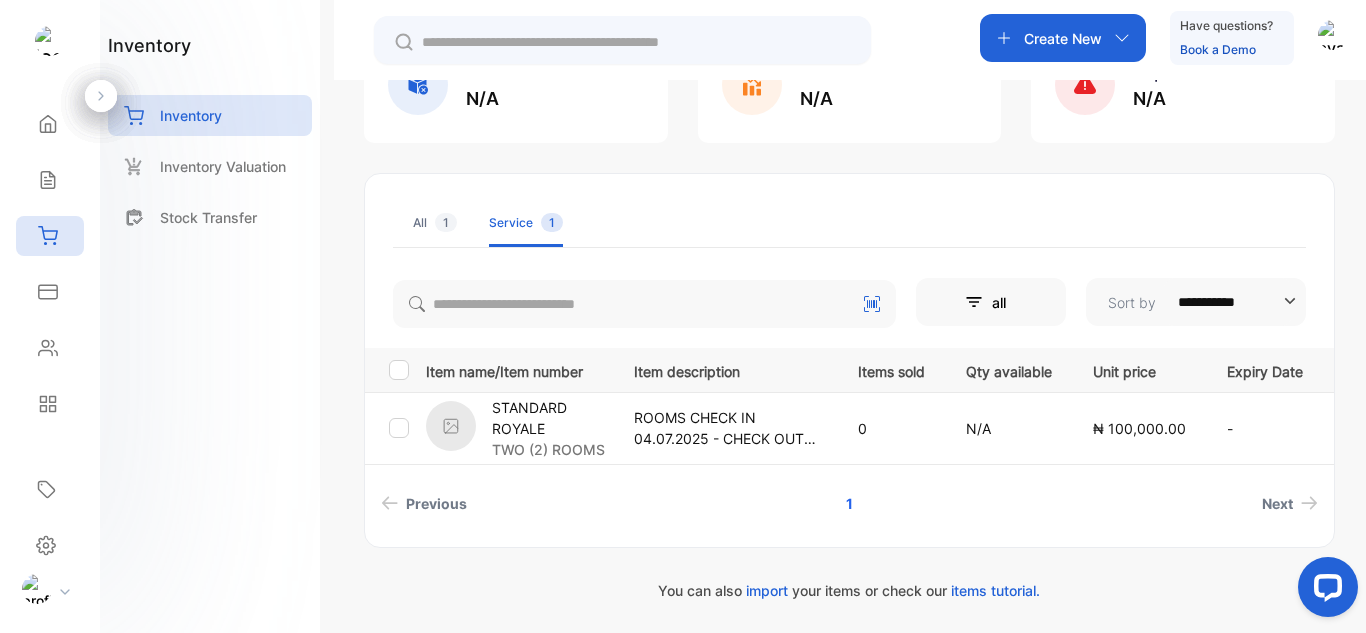 click on "STANDARD ROYALE" at bounding box center (550, 418) 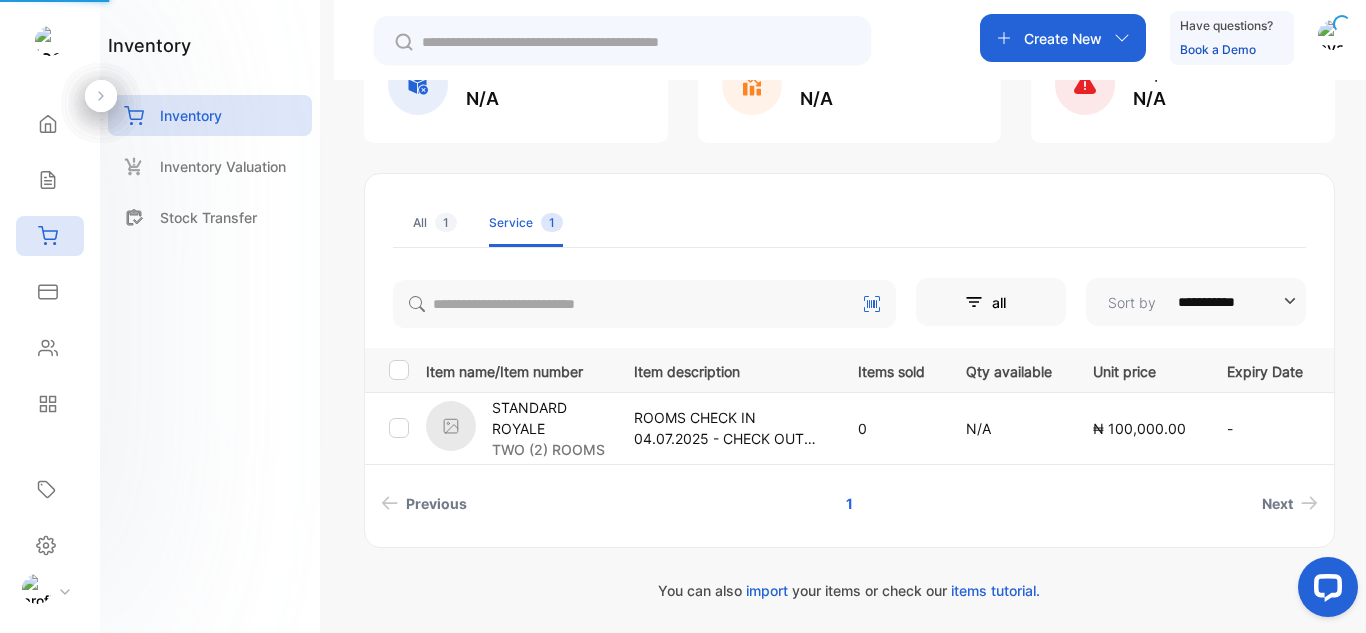 scroll, scrollTop: 130, scrollLeft: 0, axis: vertical 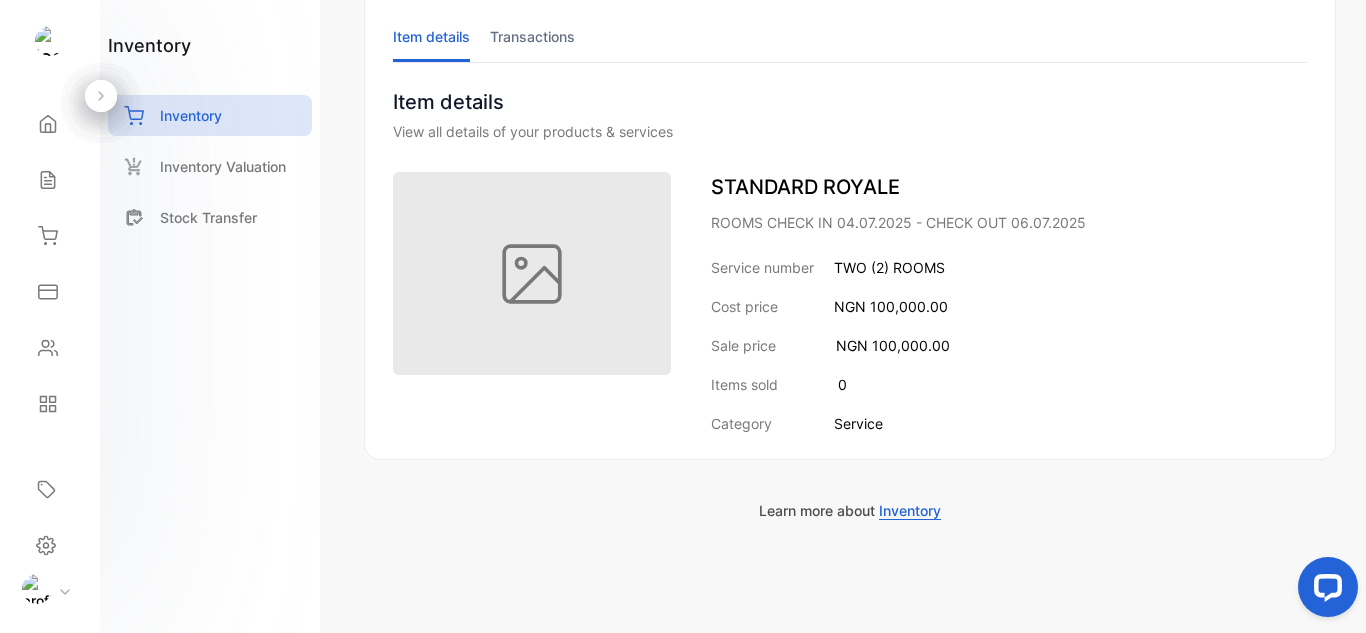 click at bounding box center [532, 273] 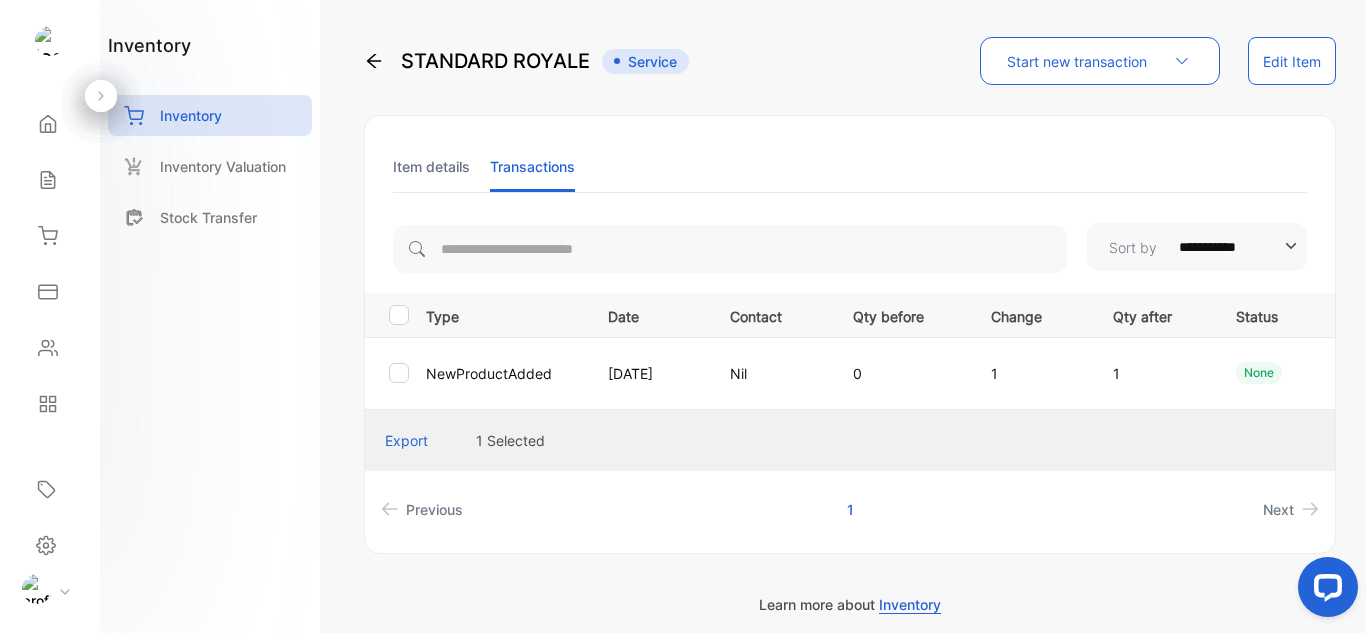 click on "NewProductAdded" at bounding box center (501, 373) 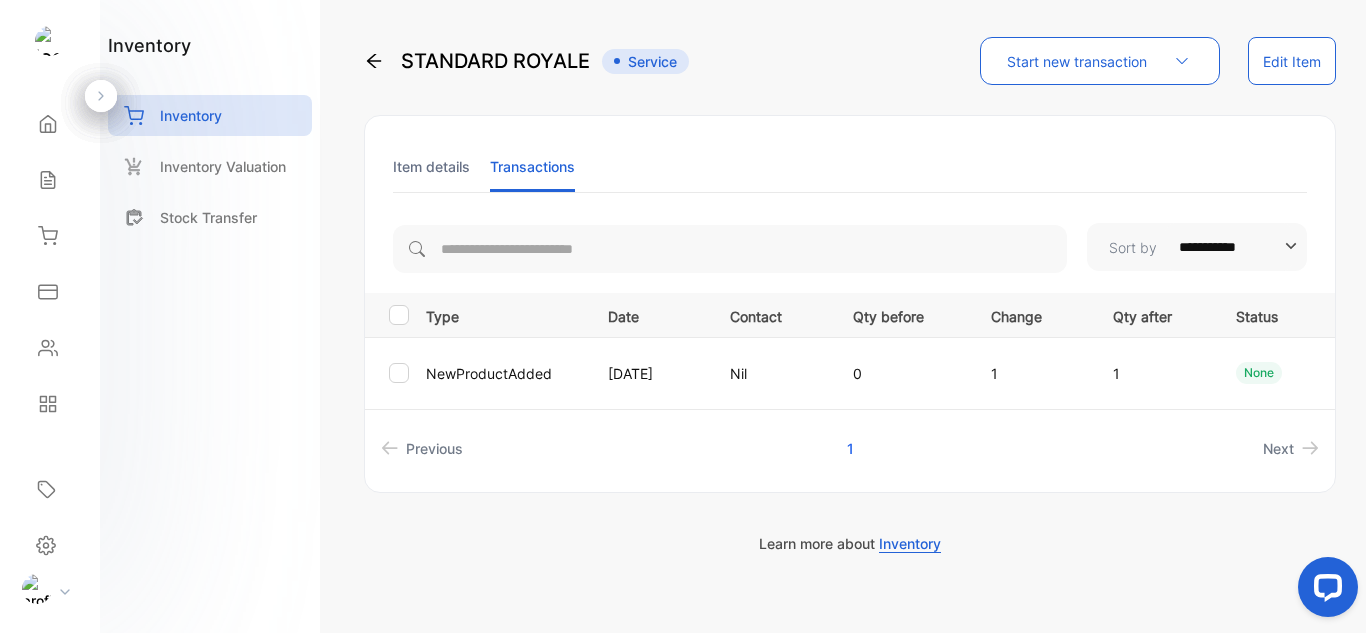 click on "NewProductAdded" at bounding box center [501, 373] 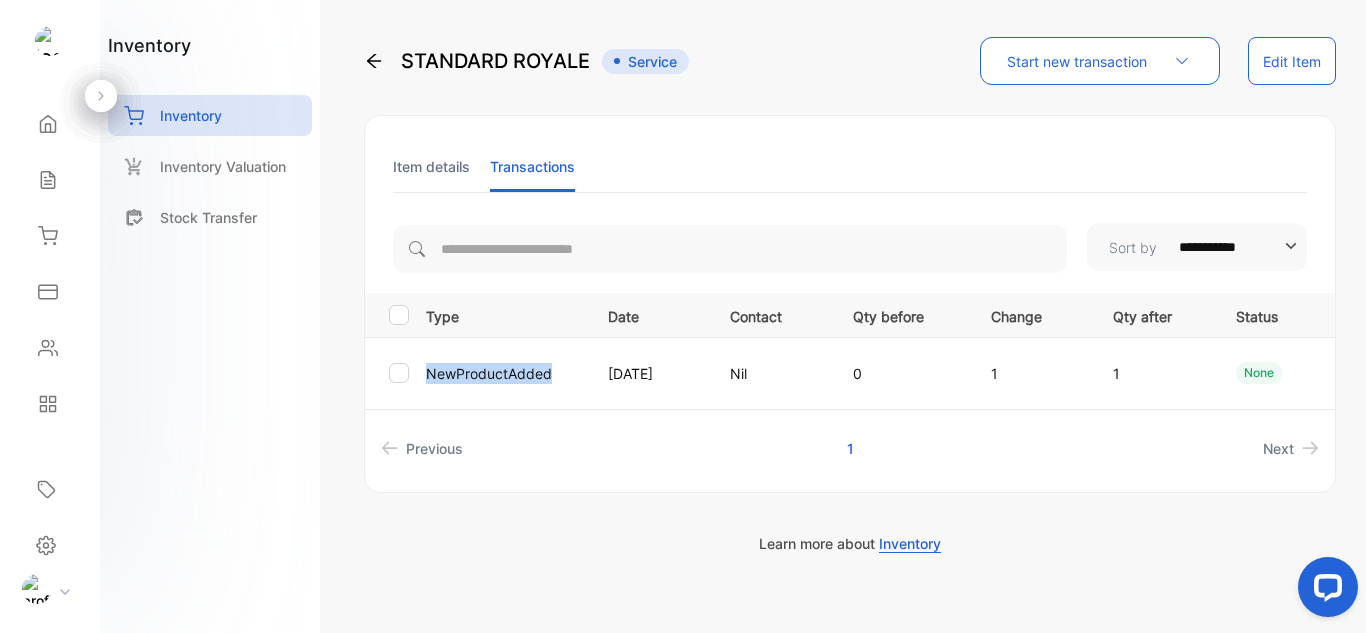click on "NewProductAdded" at bounding box center [501, 373] 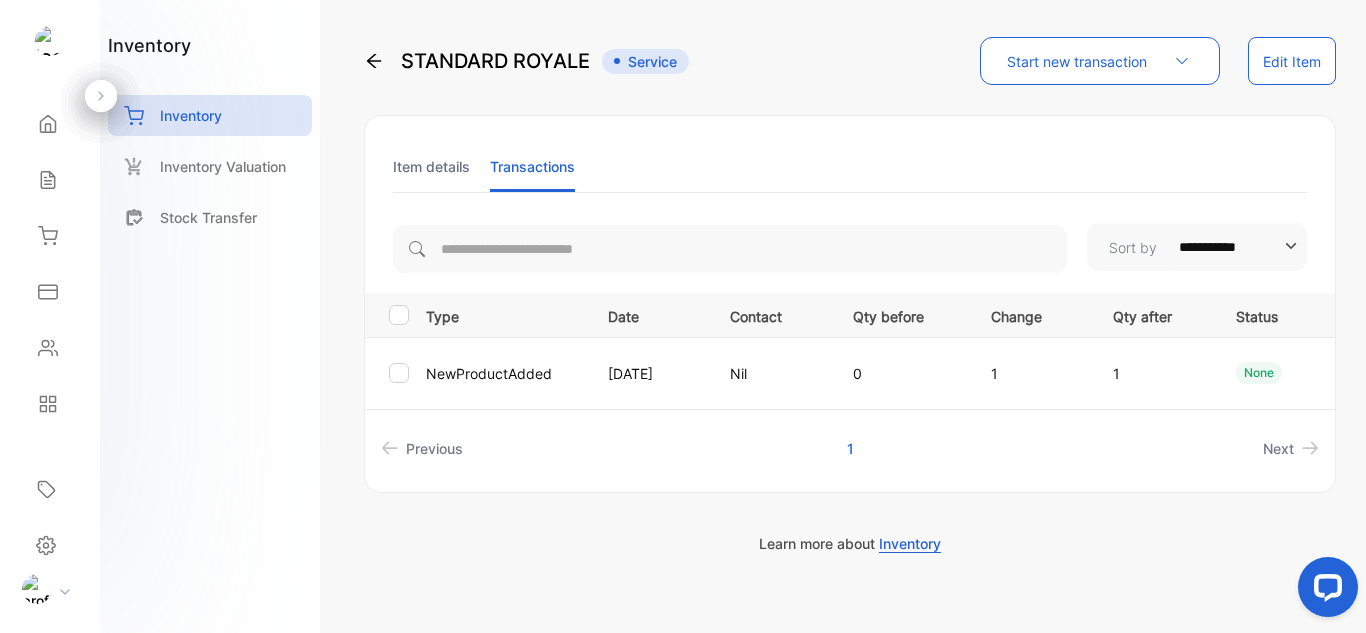 click on "None" at bounding box center (1259, 373) 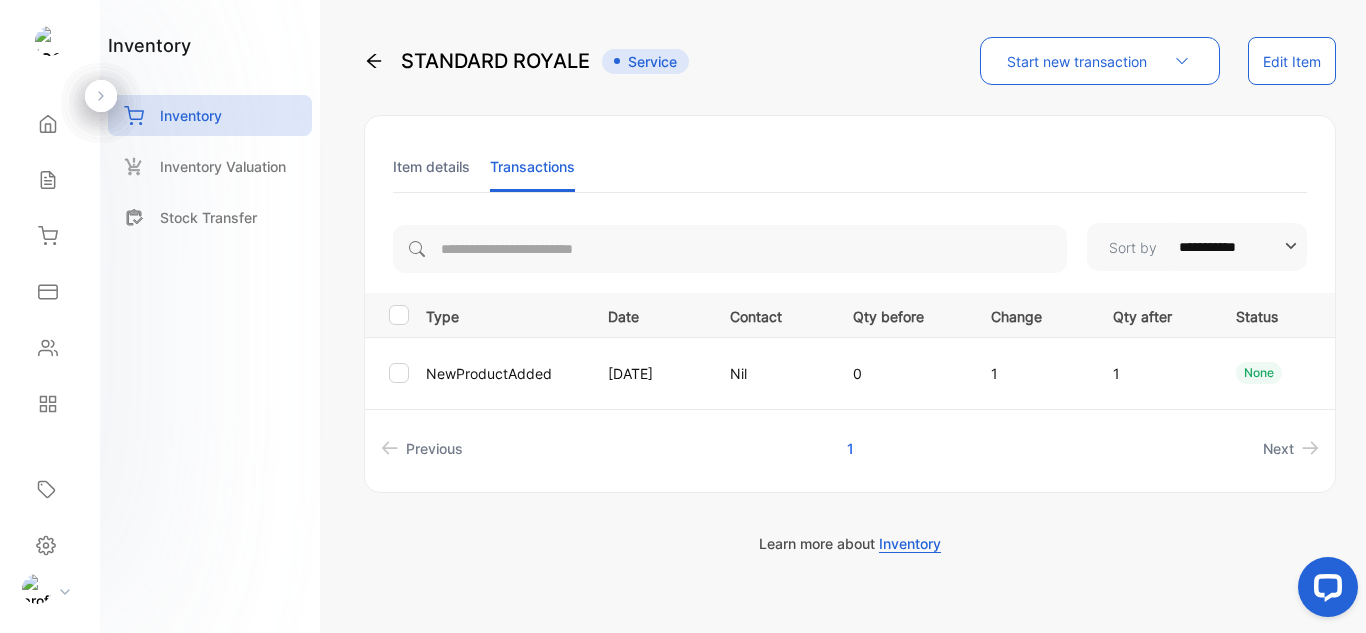 click at bounding box center [1182, 61] 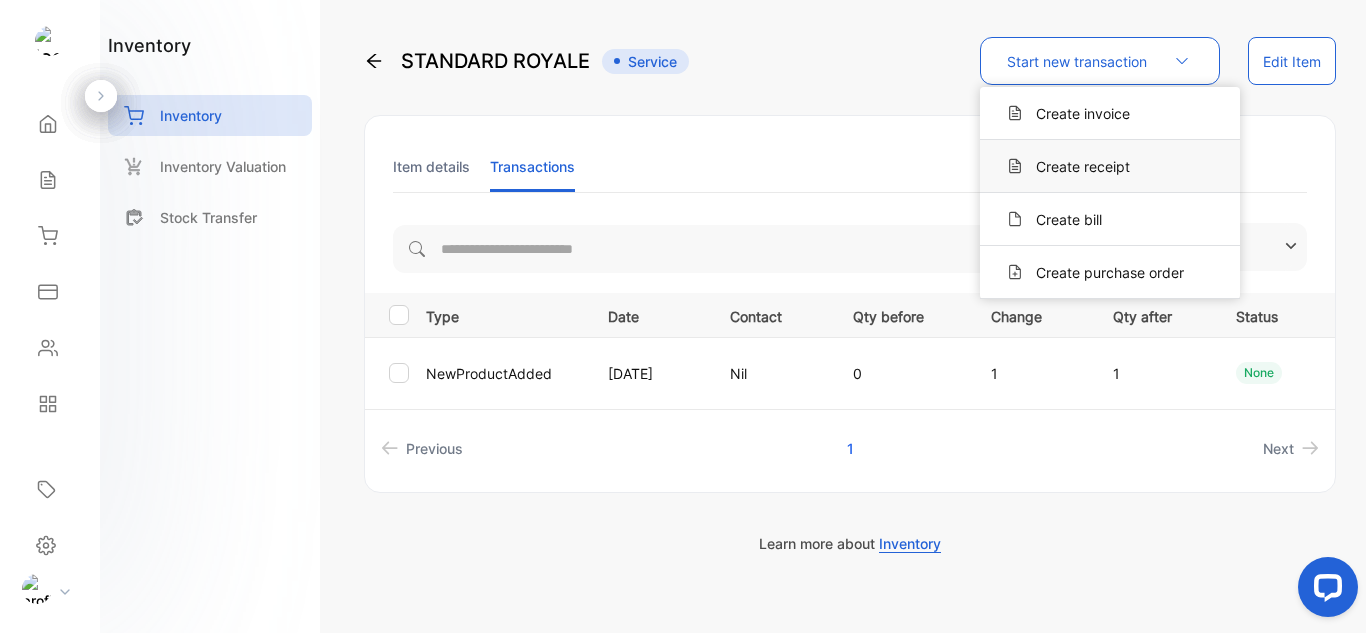 click on "Create receipt" at bounding box center (1077, 113) 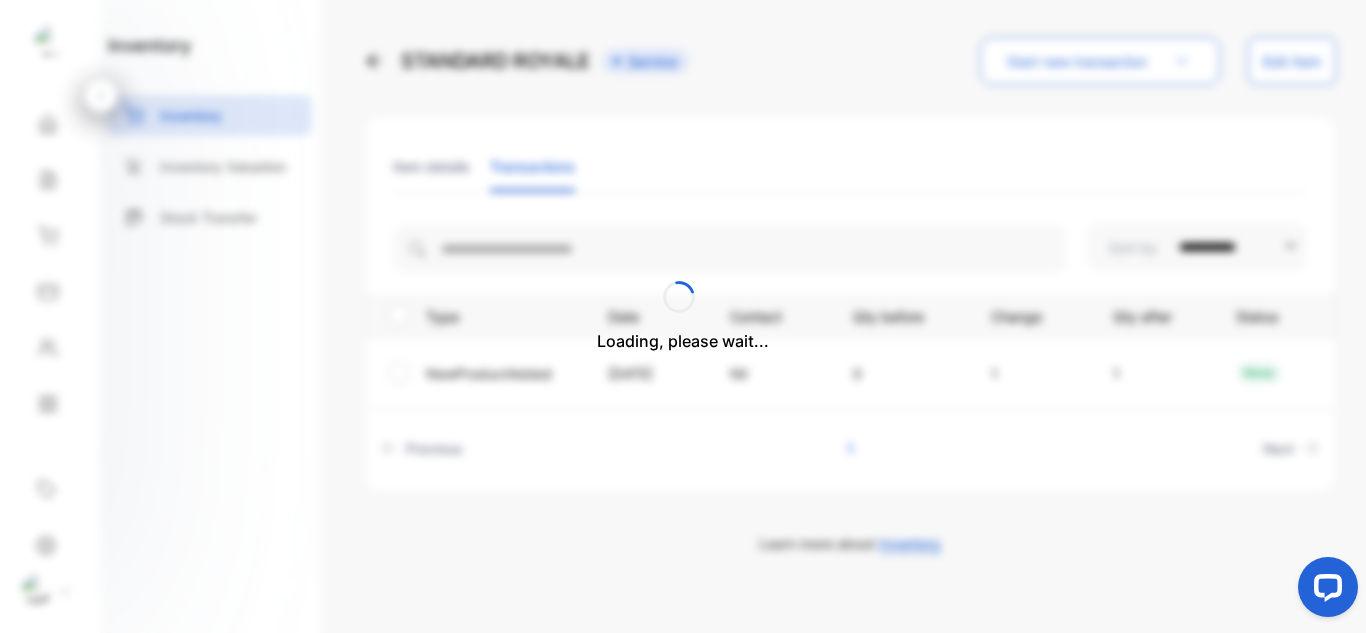 click on "Loading, please wait..." at bounding box center [683, 316] 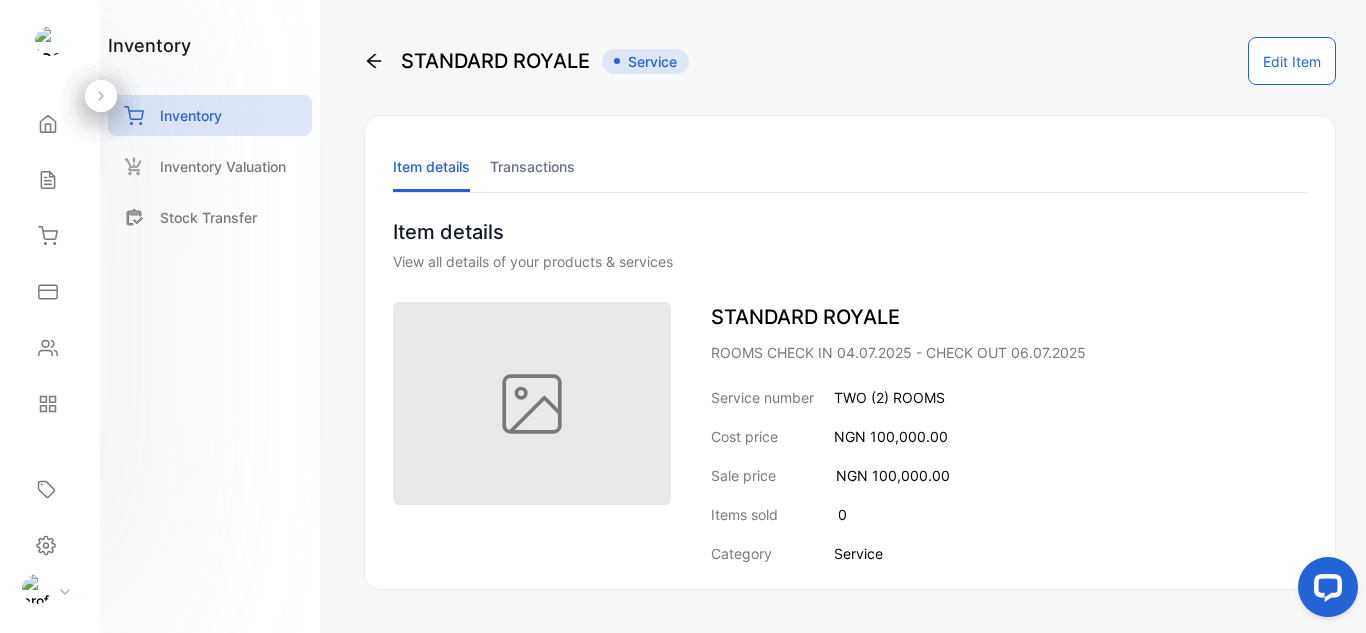 click on "Edit Item" at bounding box center [1292, 61] 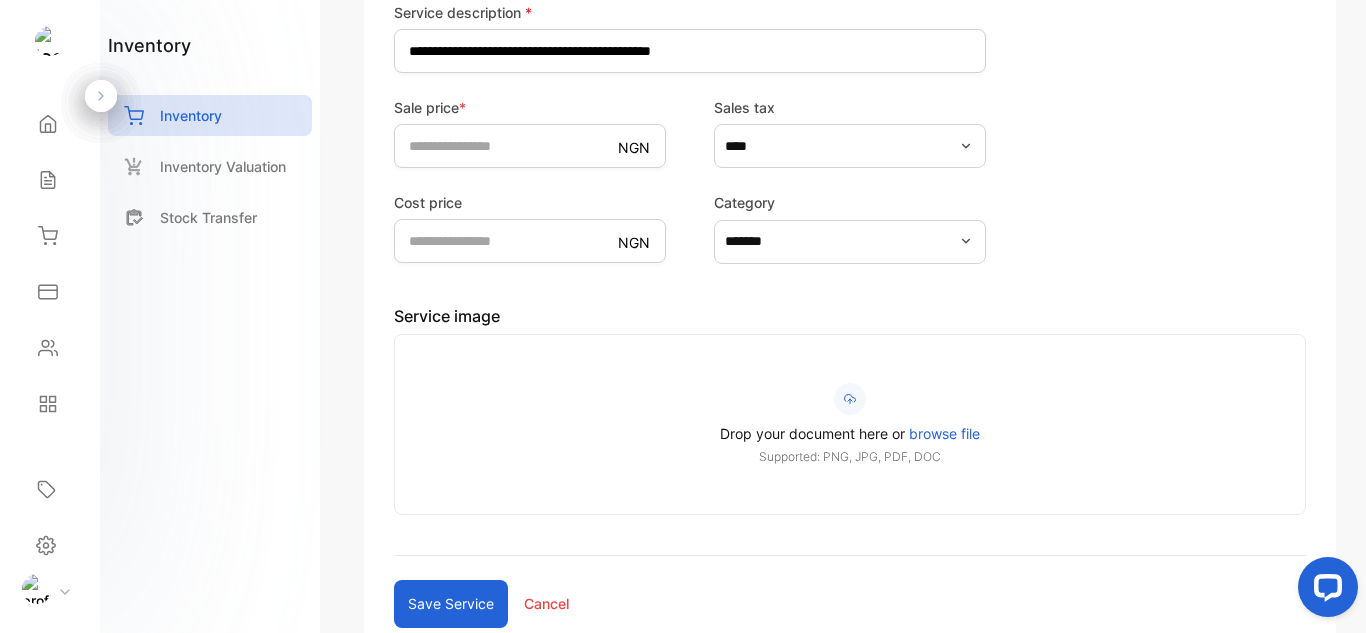 scroll, scrollTop: 500, scrollLeft: 0, axis: vertical 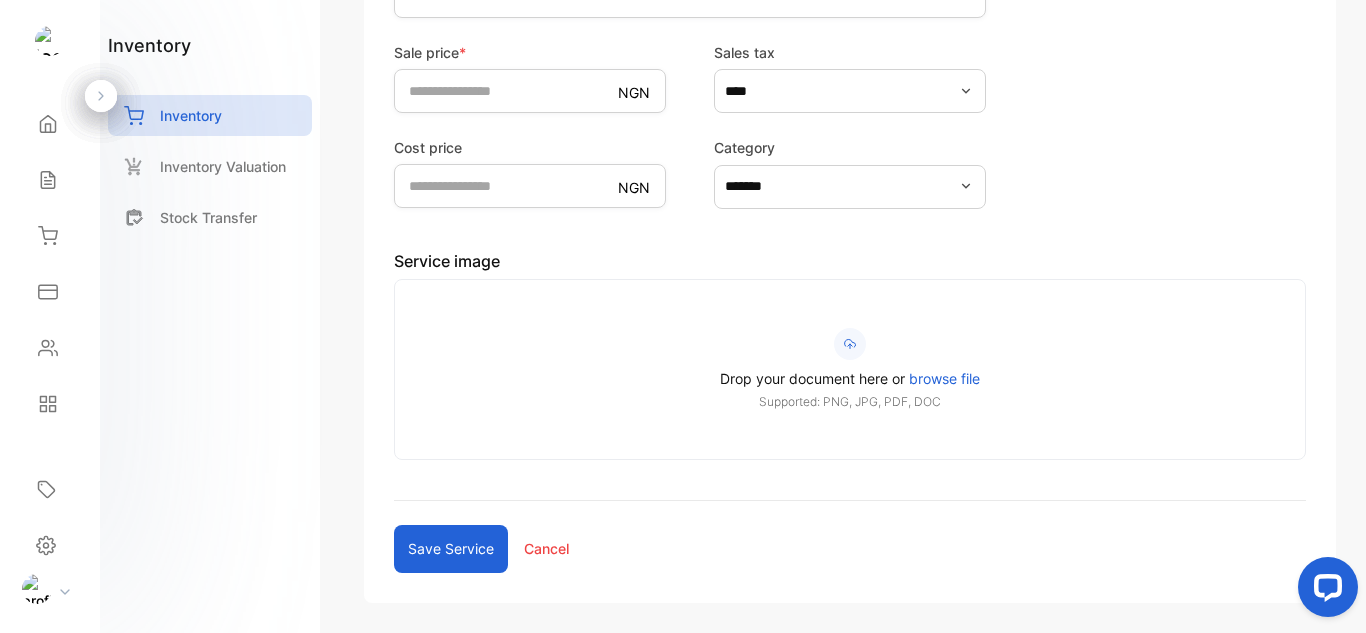 click on "browse file" at bounding box center (944, 378) 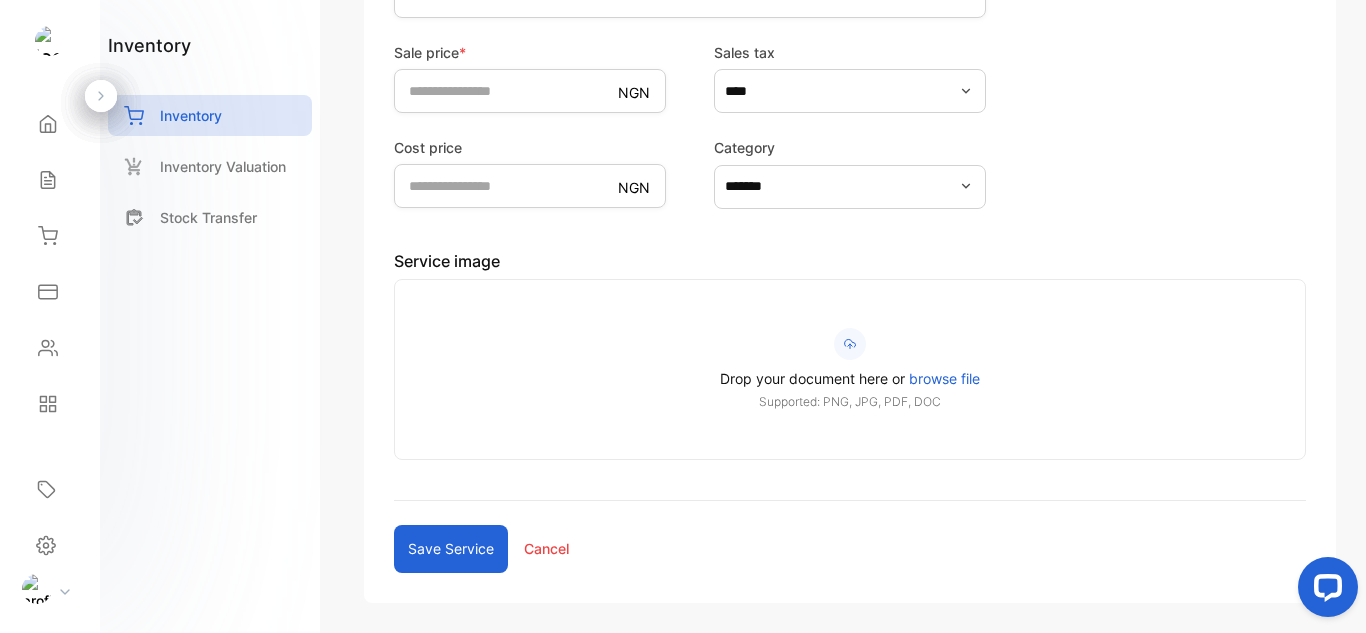 scroll, scrollTop: 473, scrollLeft: 0, axis: vertical 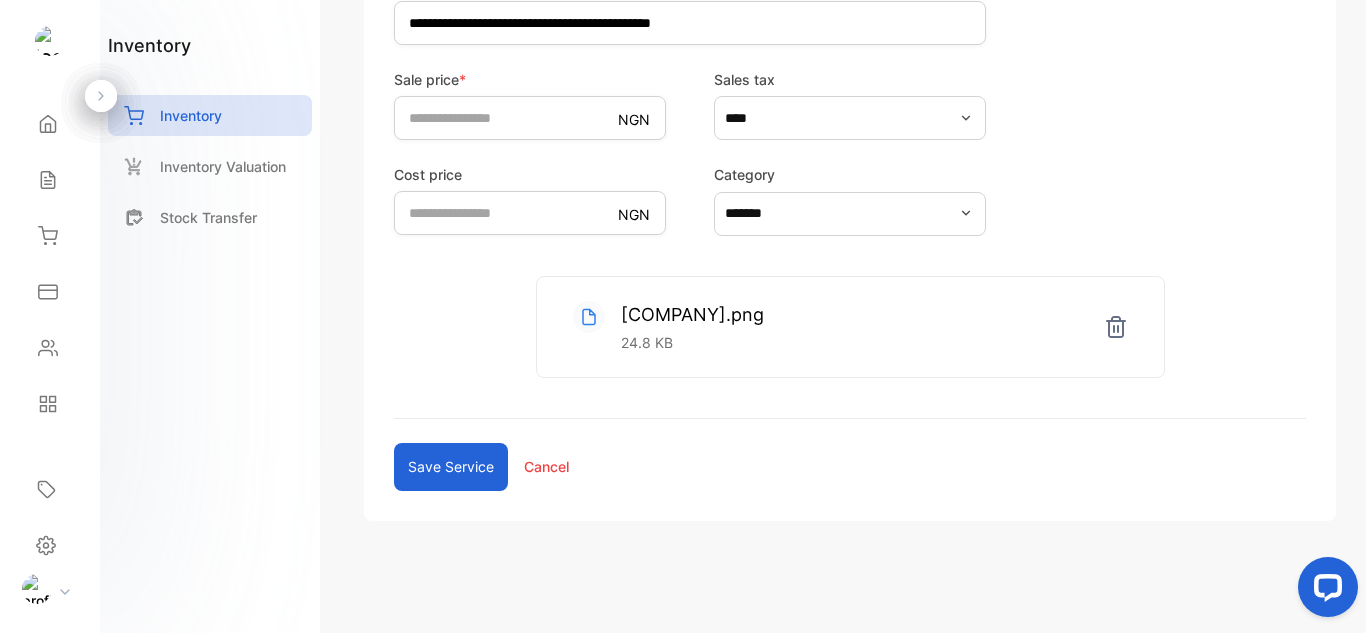 click on "Save service" at bounding box center (451, 467) 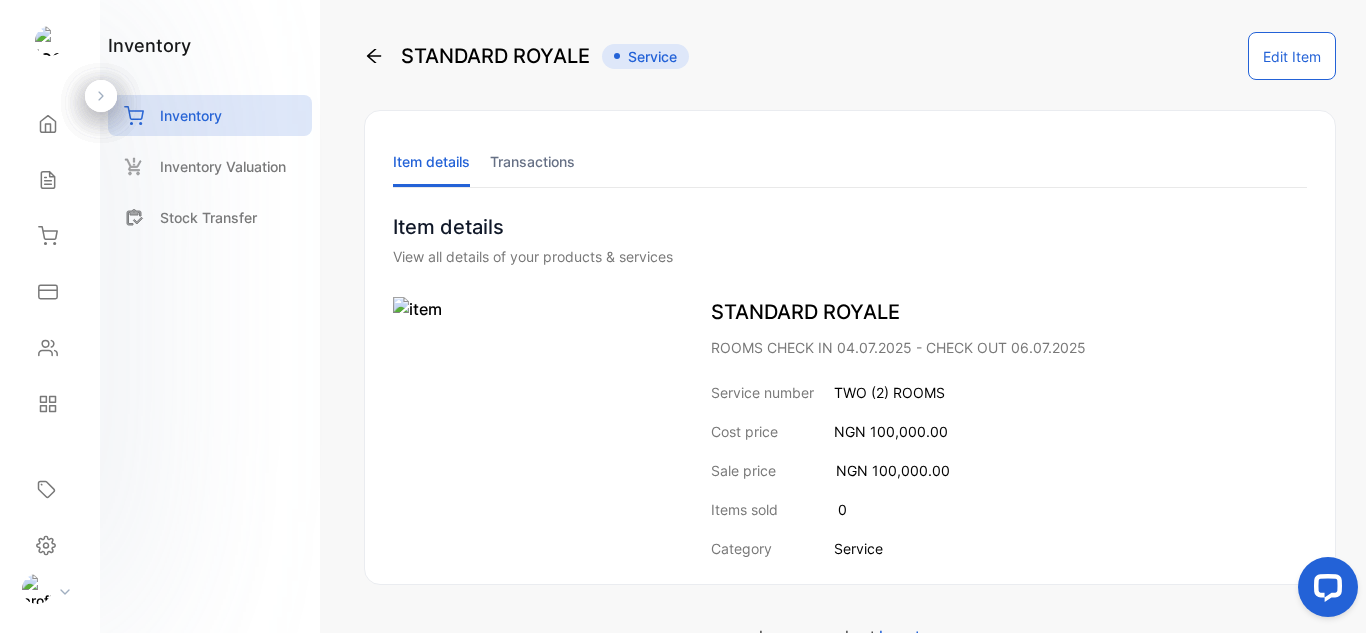 scroll, scrollTop: 0, scrollLeft: 0, axis: both 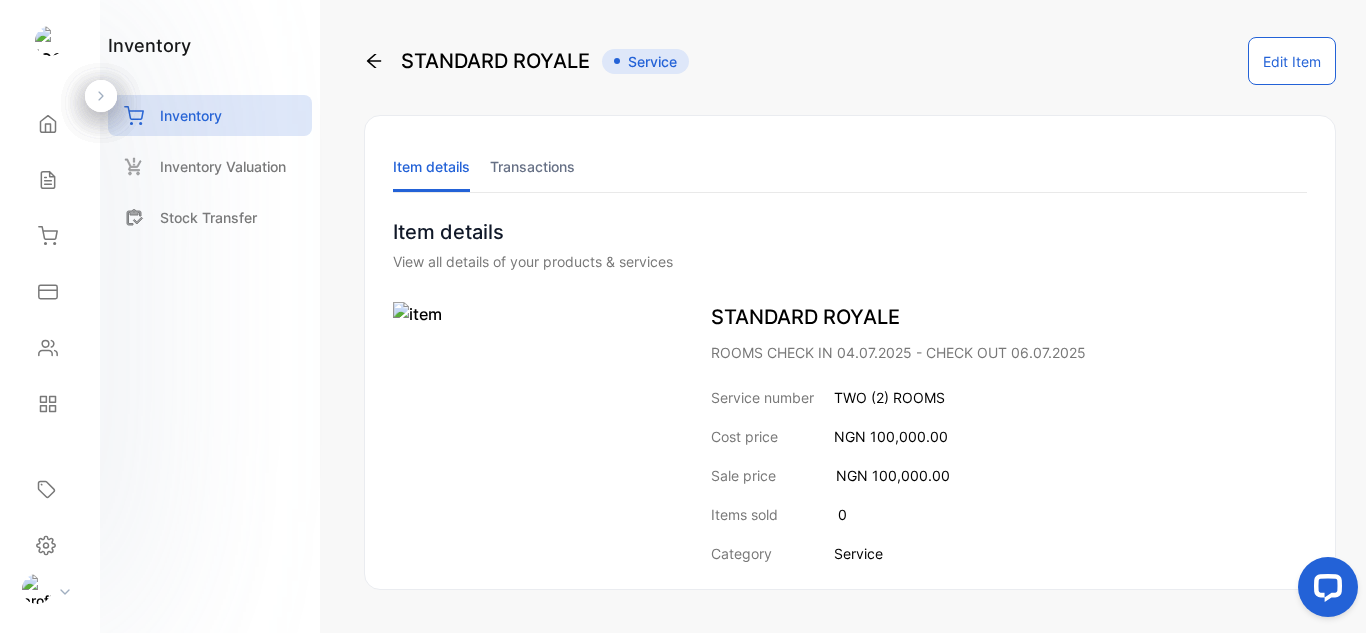 click on "Edit Item" at bounding box center [1292, 61] 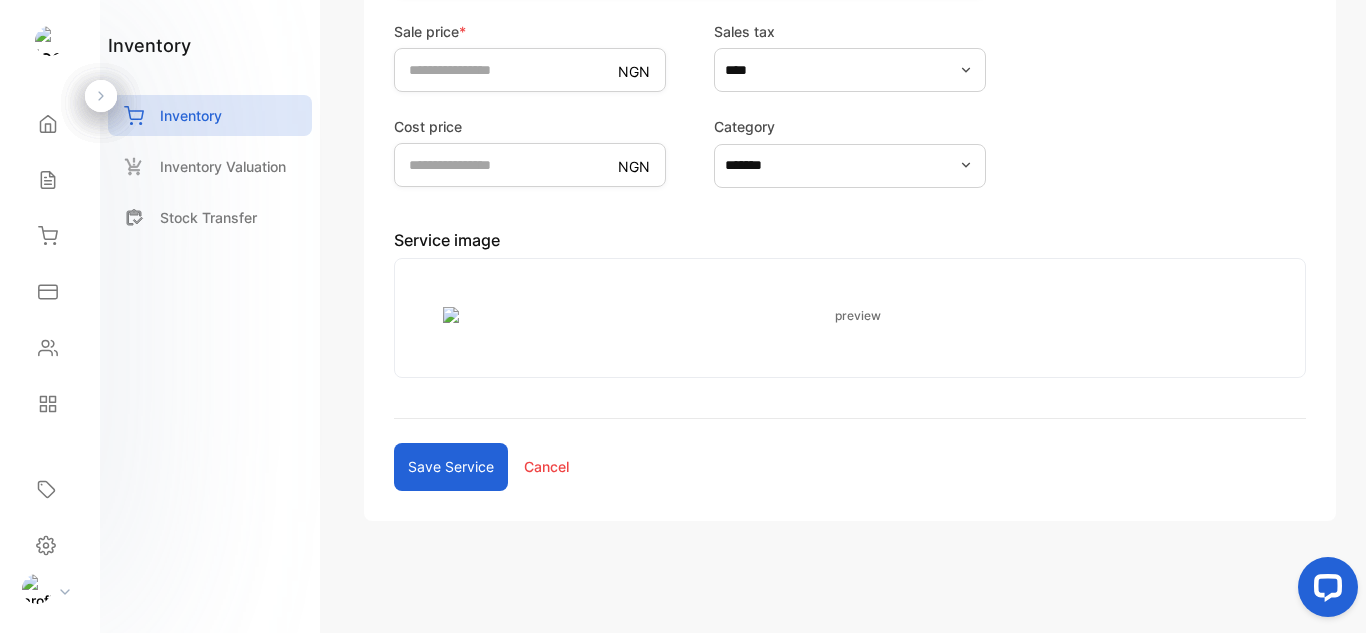 scroll, scrollTop: 752, scrollLeft: 0, axis: vertical 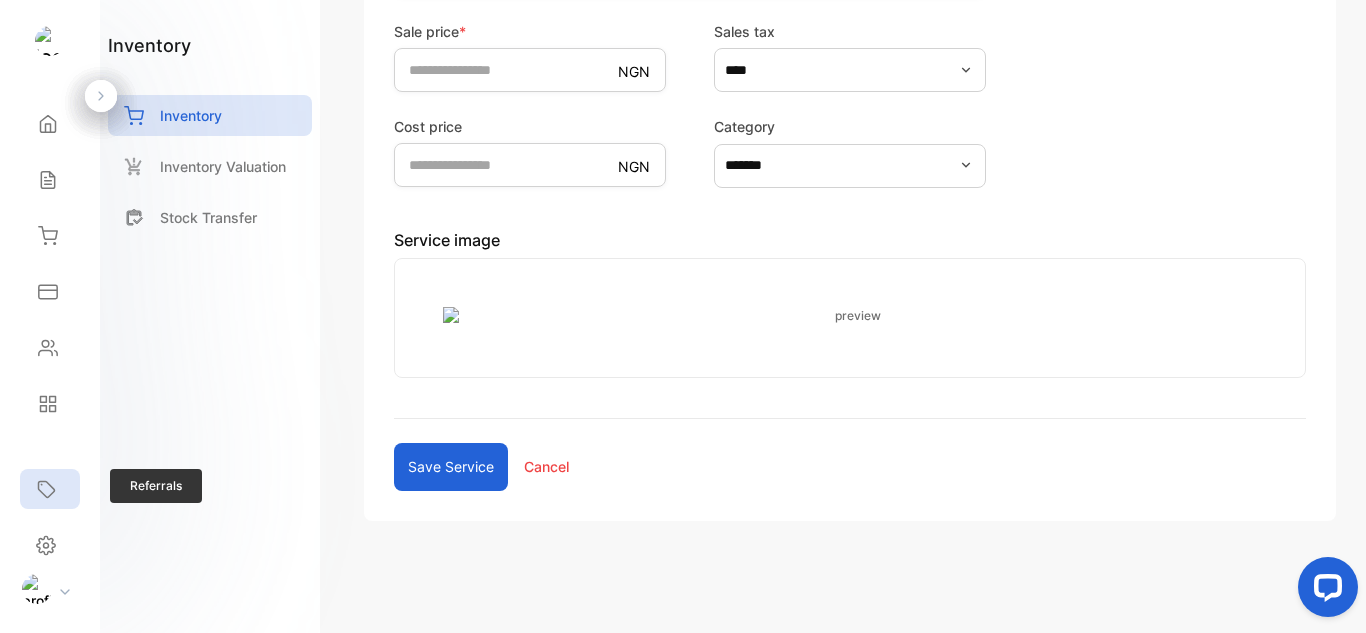 click at bounding box center (46, 489) 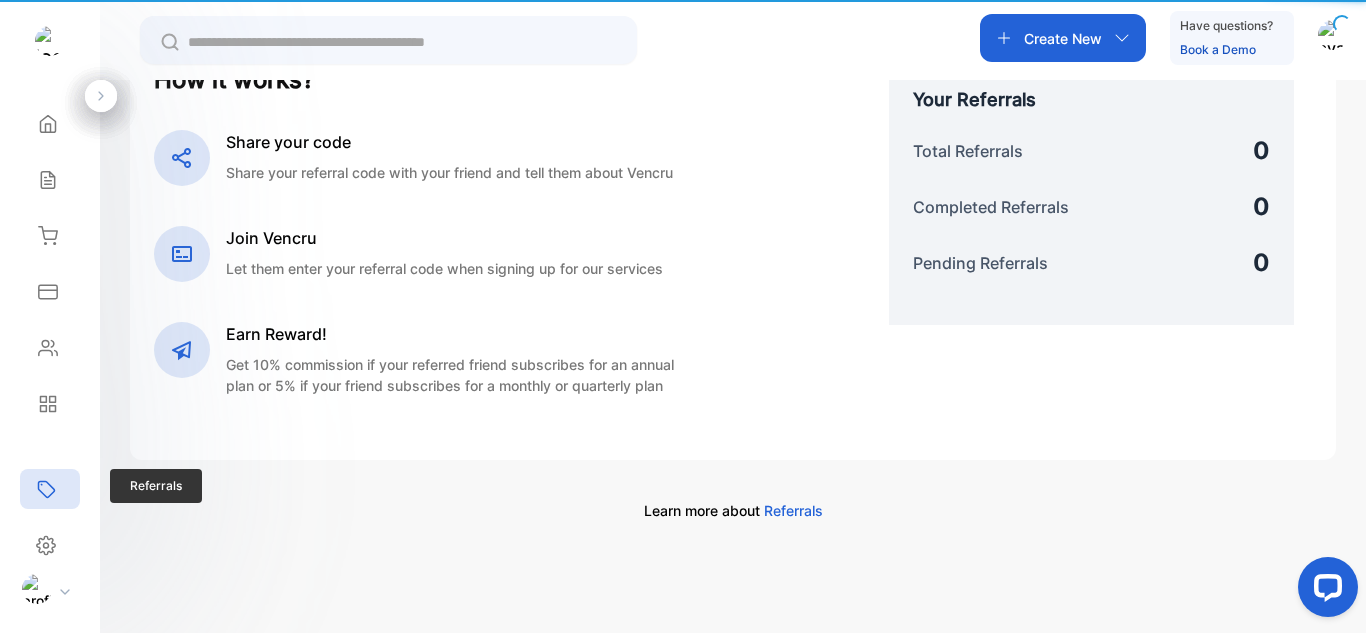 scroll, scrollTop: 471, scrollLeft: 0, axis: vertical 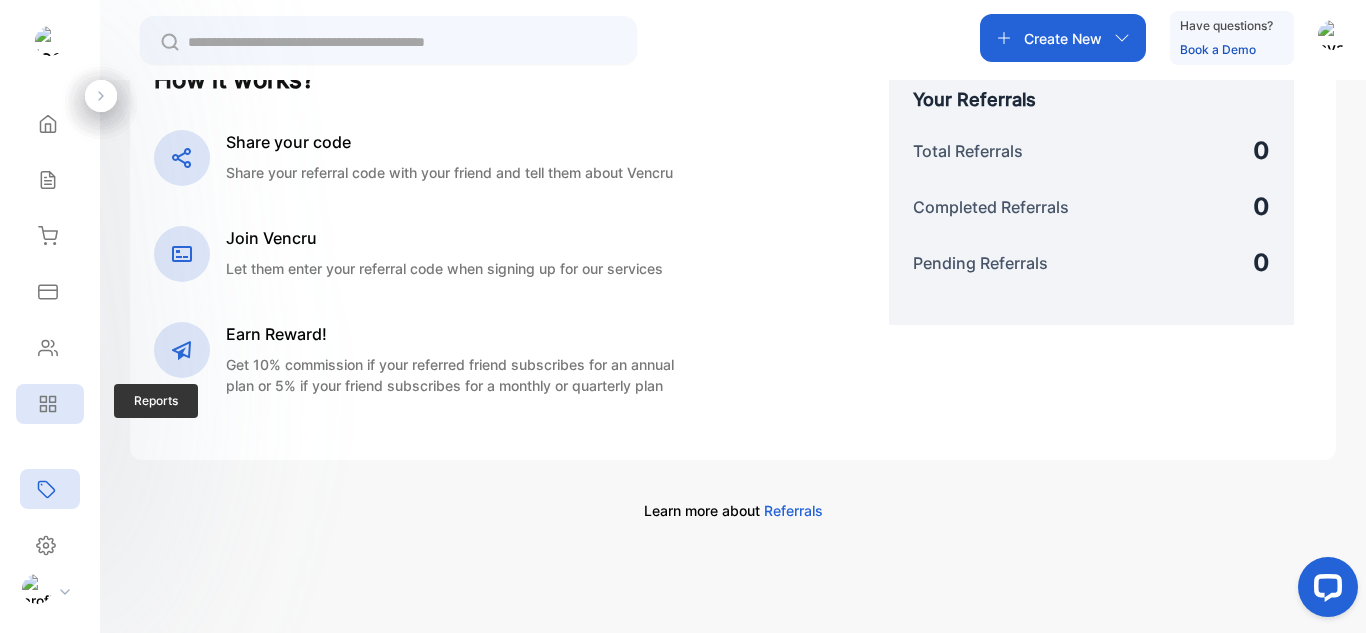 click at bounding box center (53, 409) 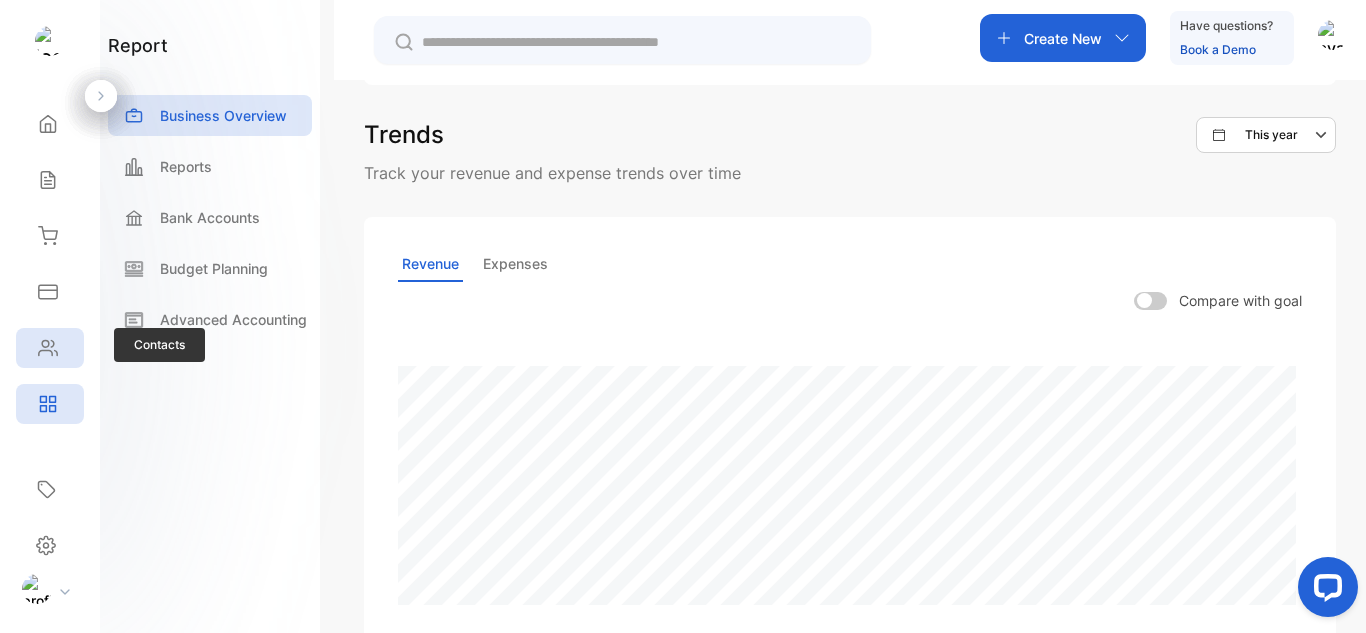 click at bounding box center (48, 124) 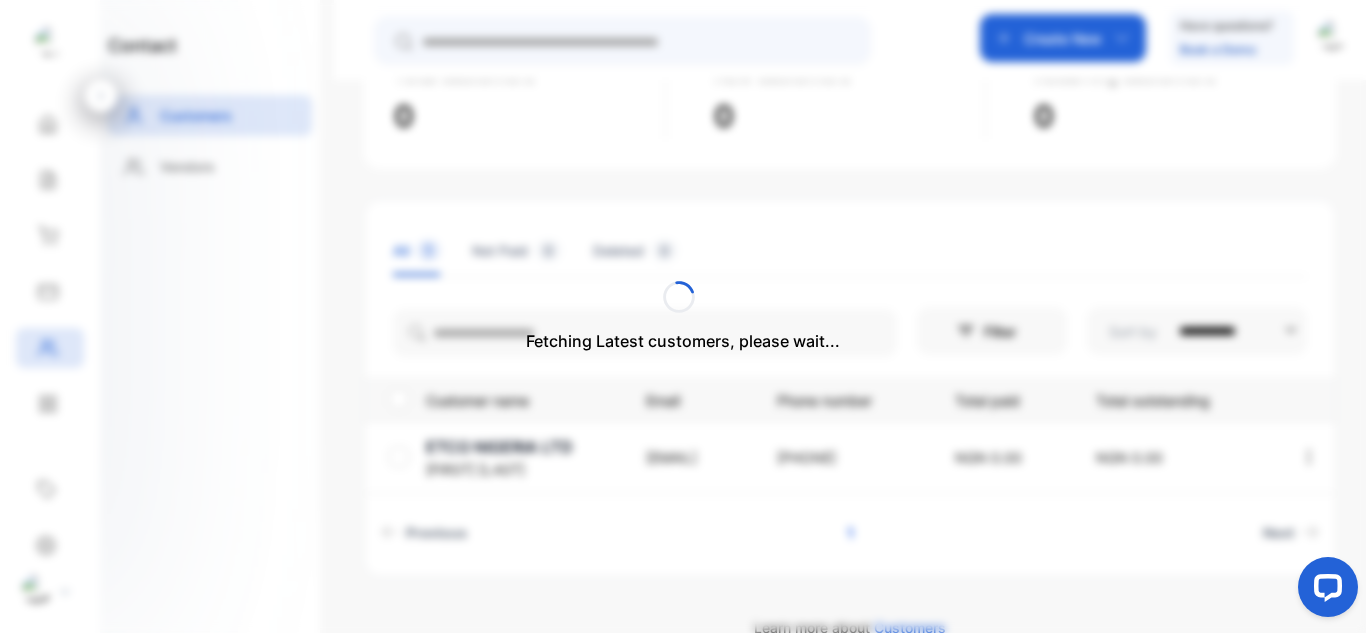 scroll, scrollTop: 199, scrollLeft: 0, axis: vertical 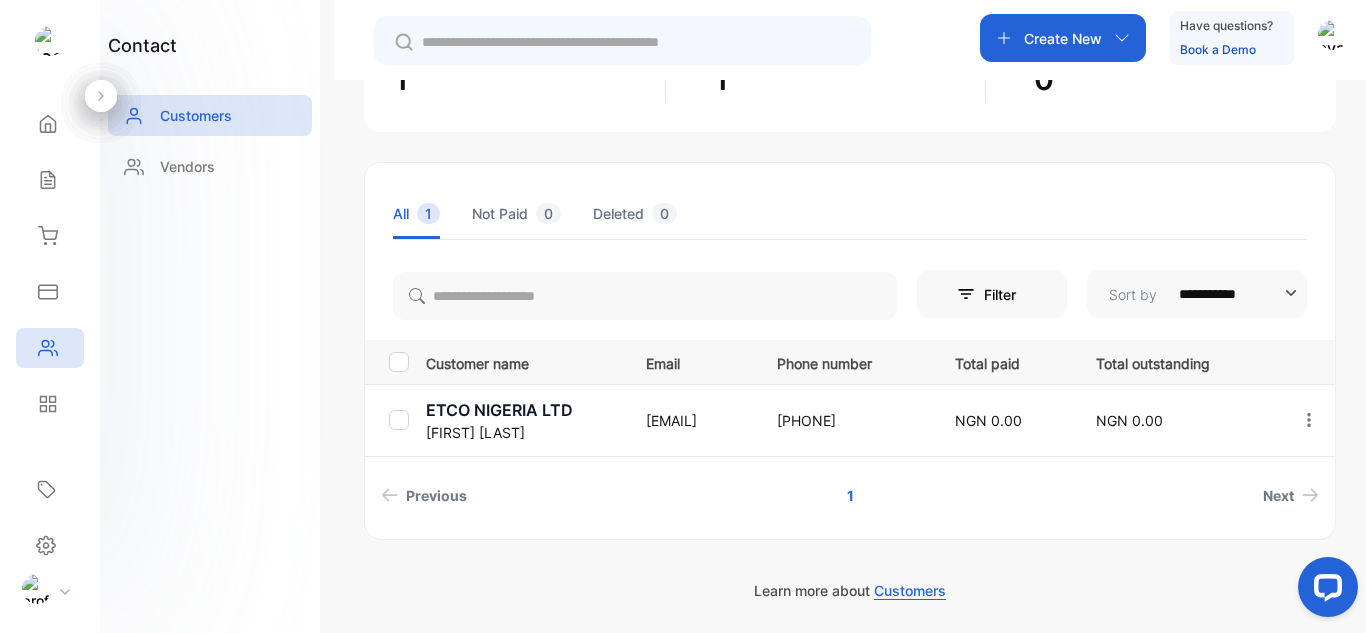 click on "ETCO NIGERIA LTD" at bounding box center (523, 410) 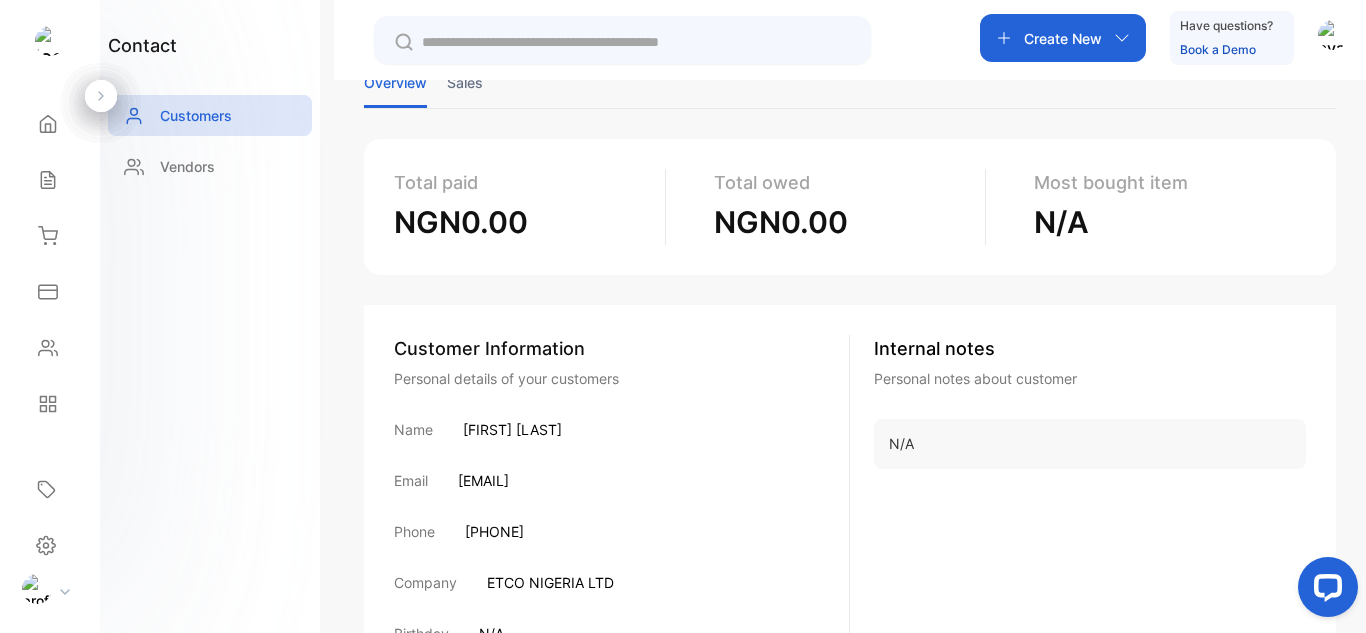 scroll, scrollTop: 0, scrollLeft: 0, axis: both 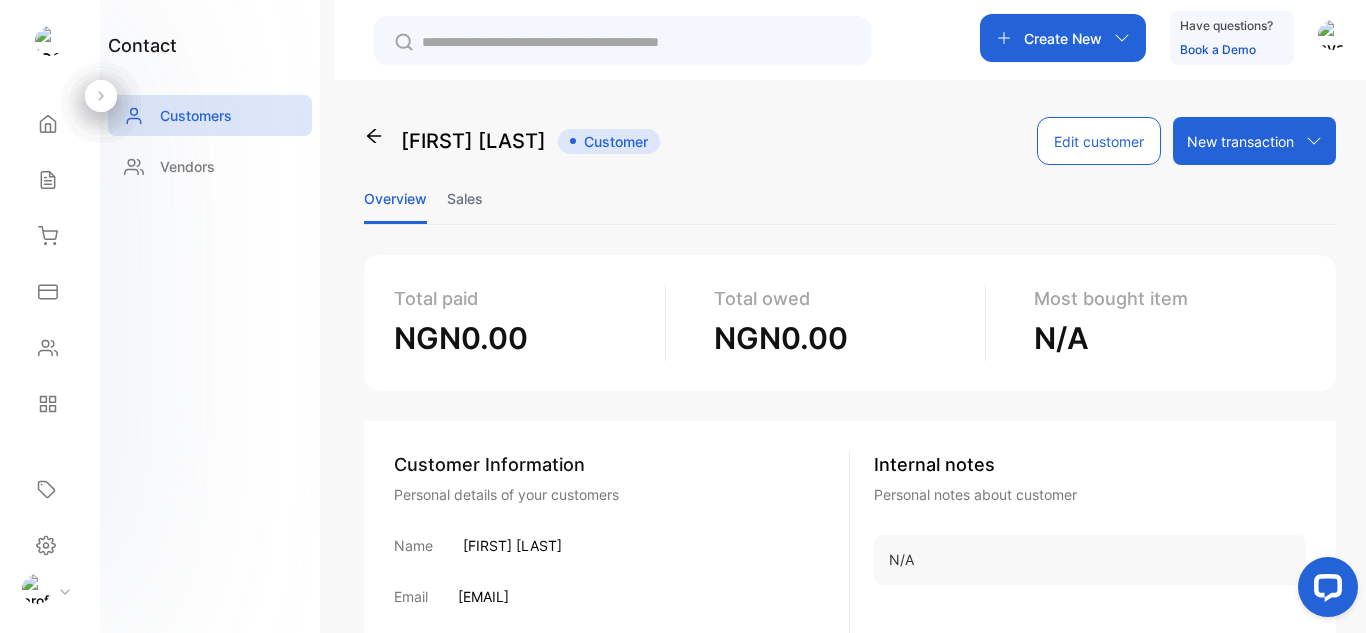 click on "Sales" at bounding box center (465, 198) 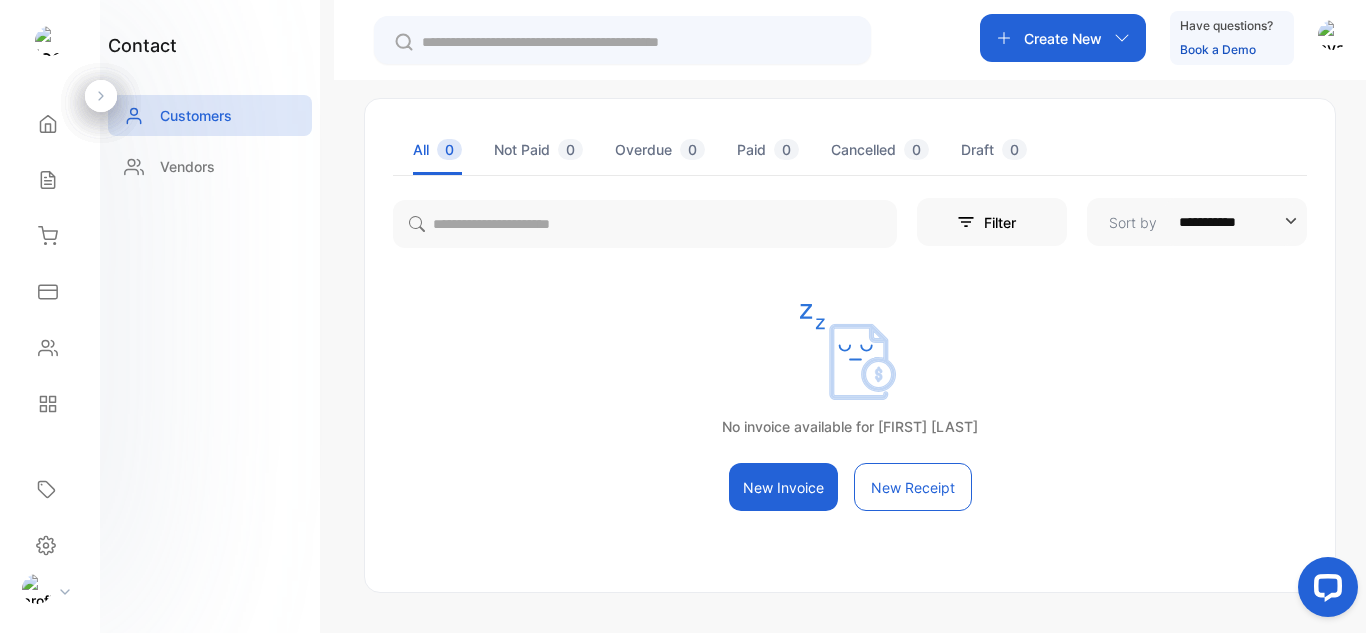 scroll, scrollTop: 174, scrollLeft: 0, axis: vertical 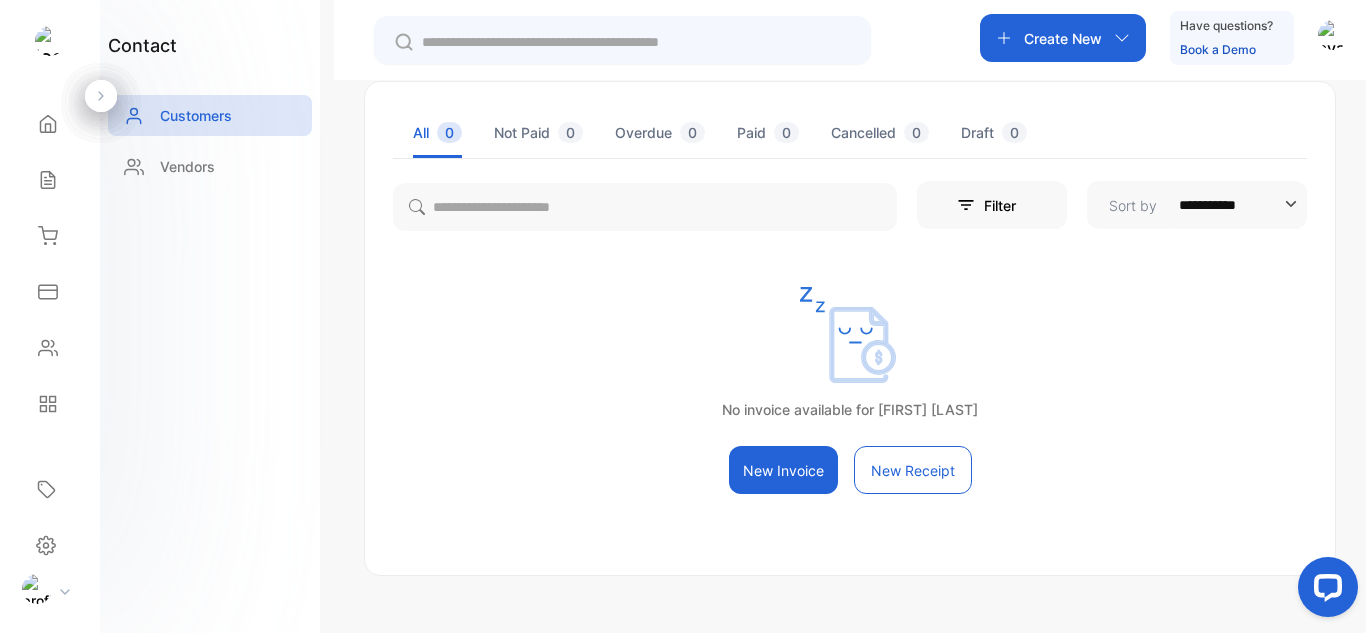 click on "New Receipt" at bounding box center (913, 470) 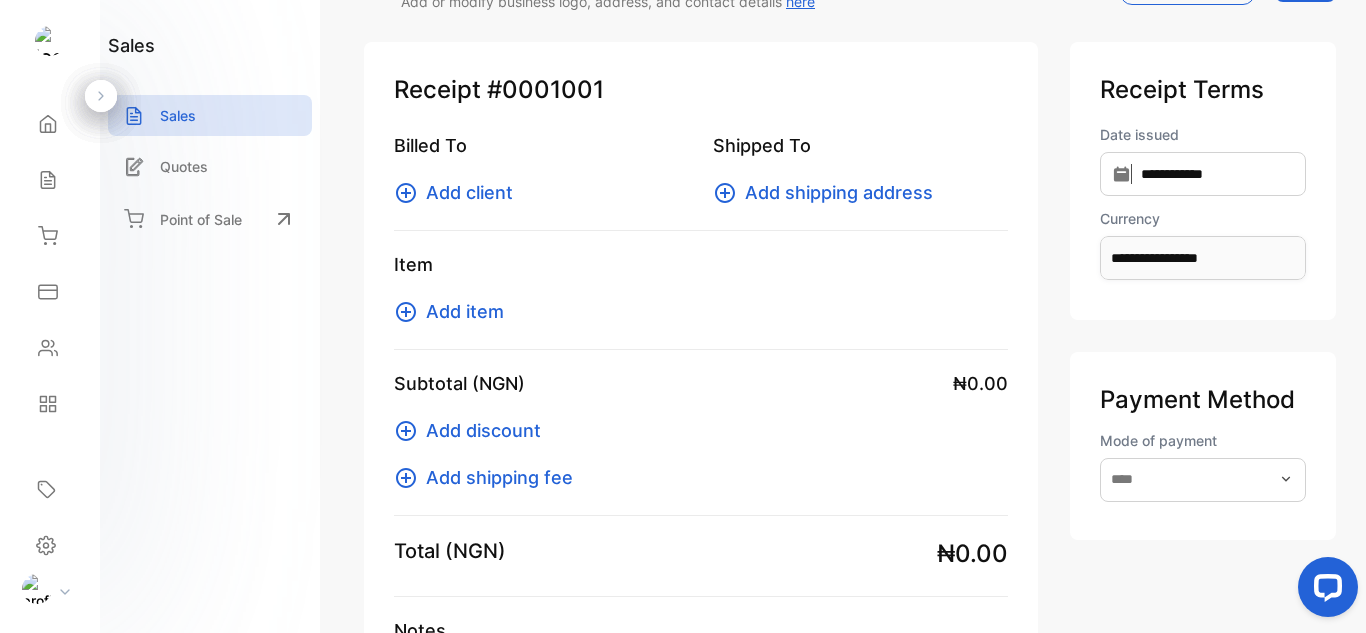 scroll, scrollTop: 0, scrollLeft: 0, axis: both 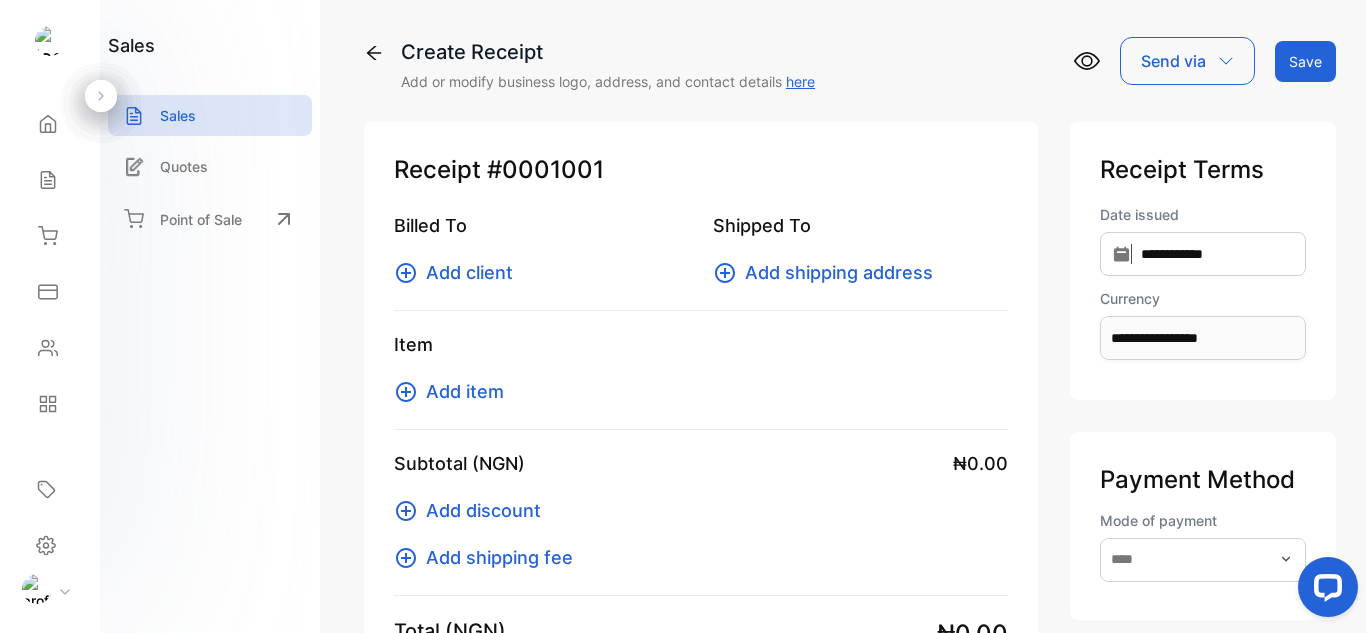 click on "**********" at bounding box center (850, 316) 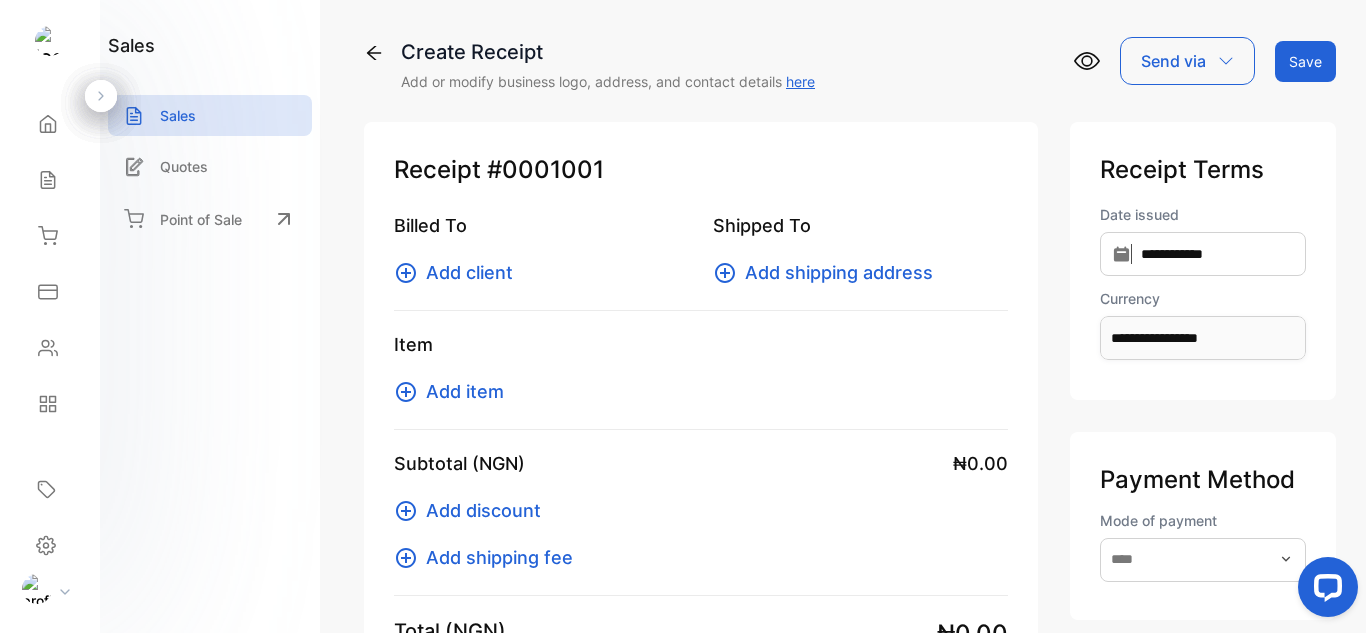 click at bounding box center [374, 53] 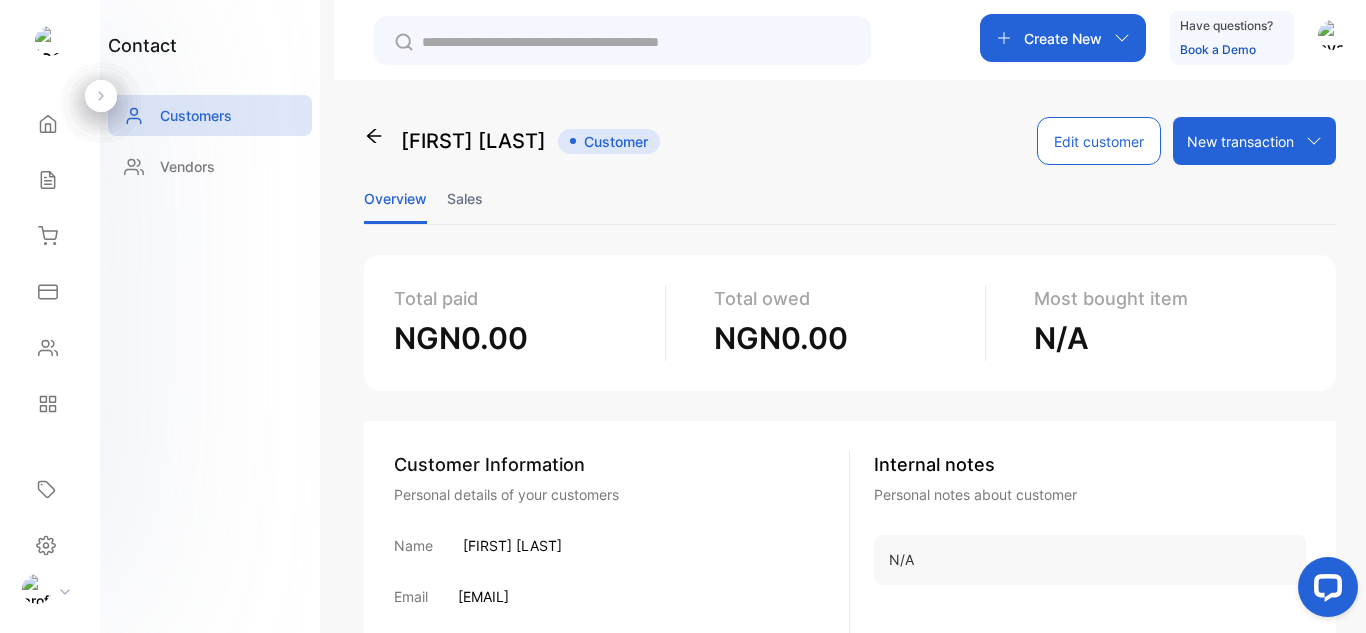 click on "Edit customer" at bounding box center [1099, 141] 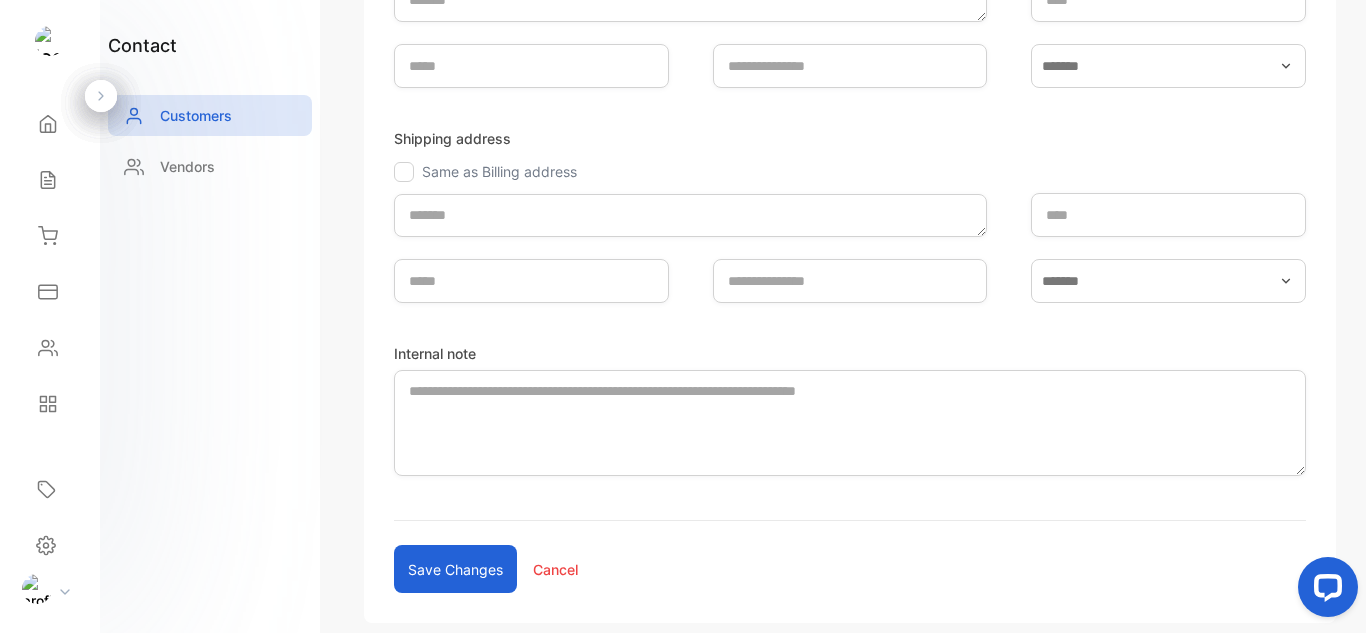 scroll, scrollTop: 552, scrollLeft: 0, axis: vertical 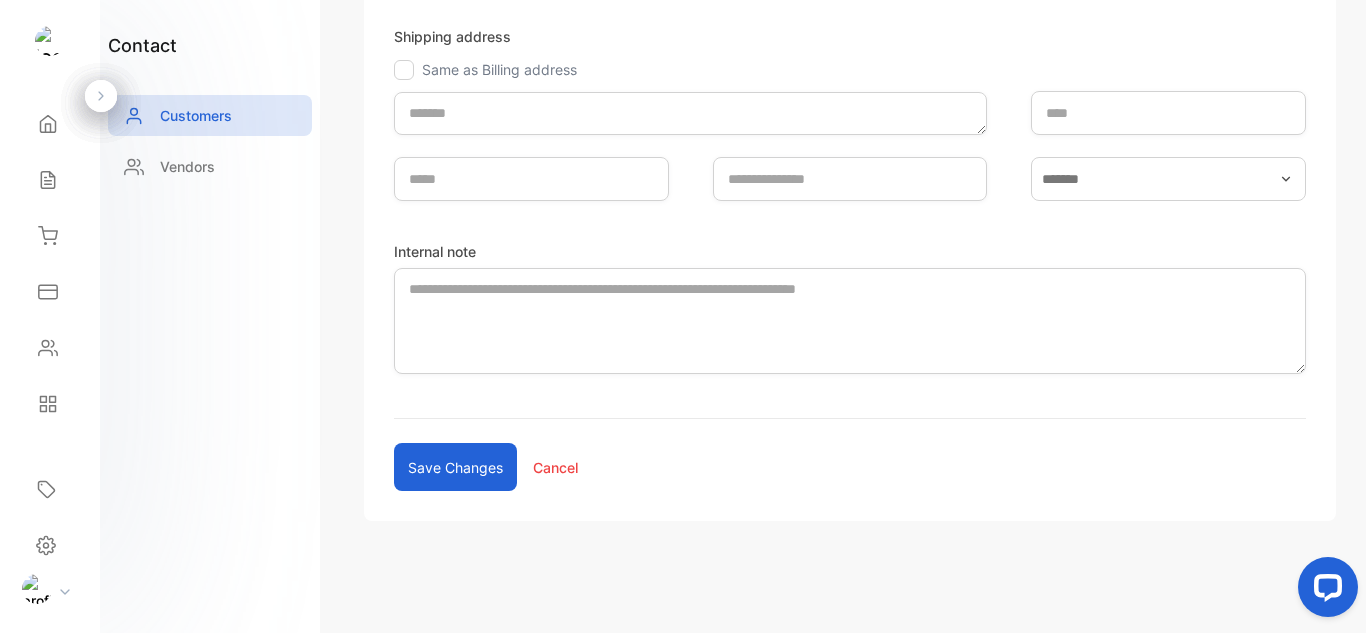 click on "Save changes" at bounding box center (455, 467) 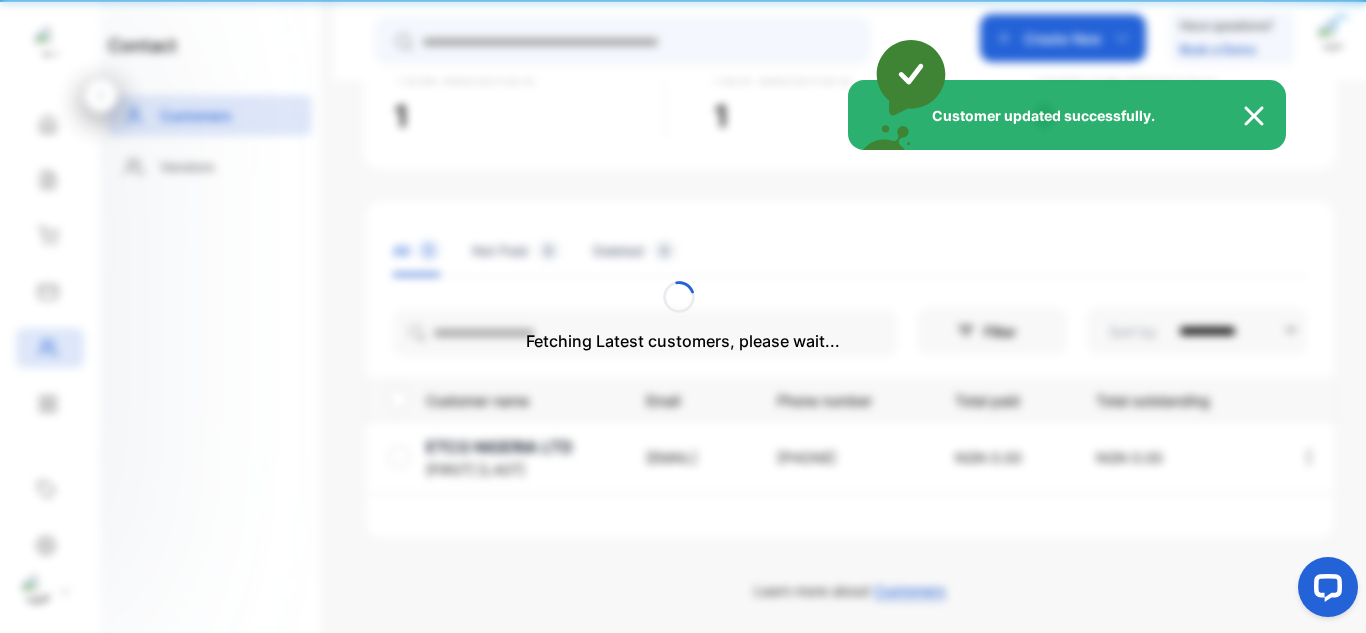scroll, scrollTop: 162, scrollLeft: 0, axis: vertical 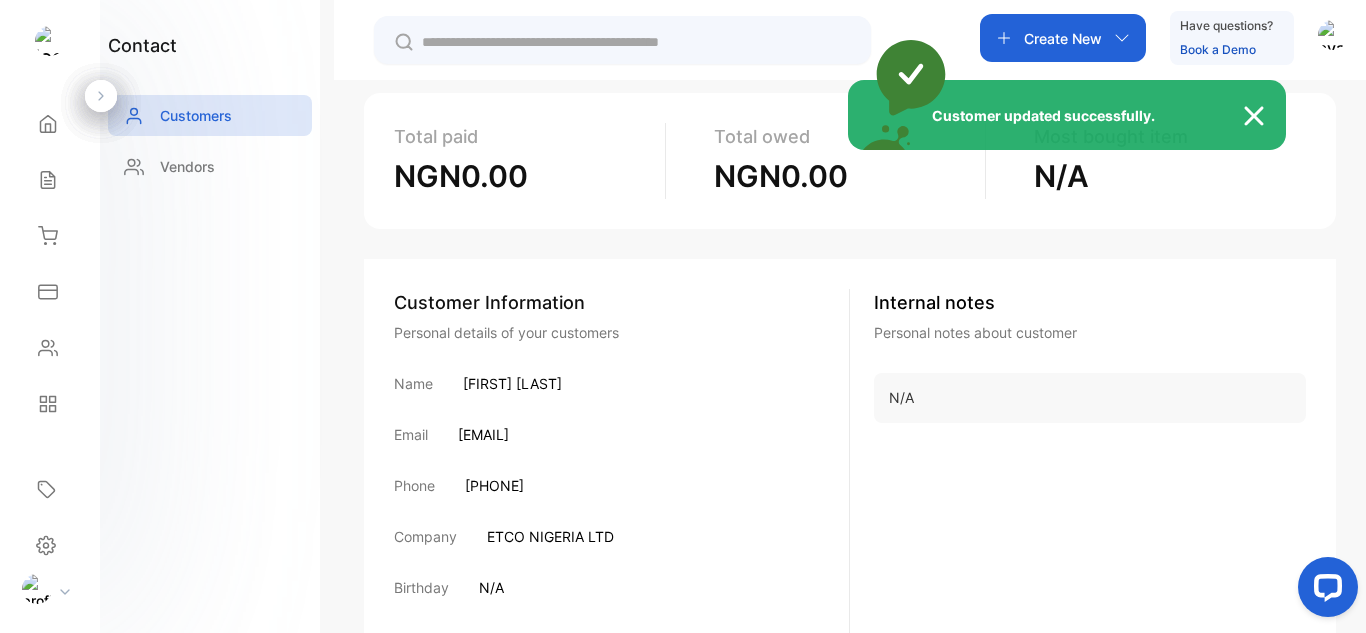 click at bounding box center (1264, 116) 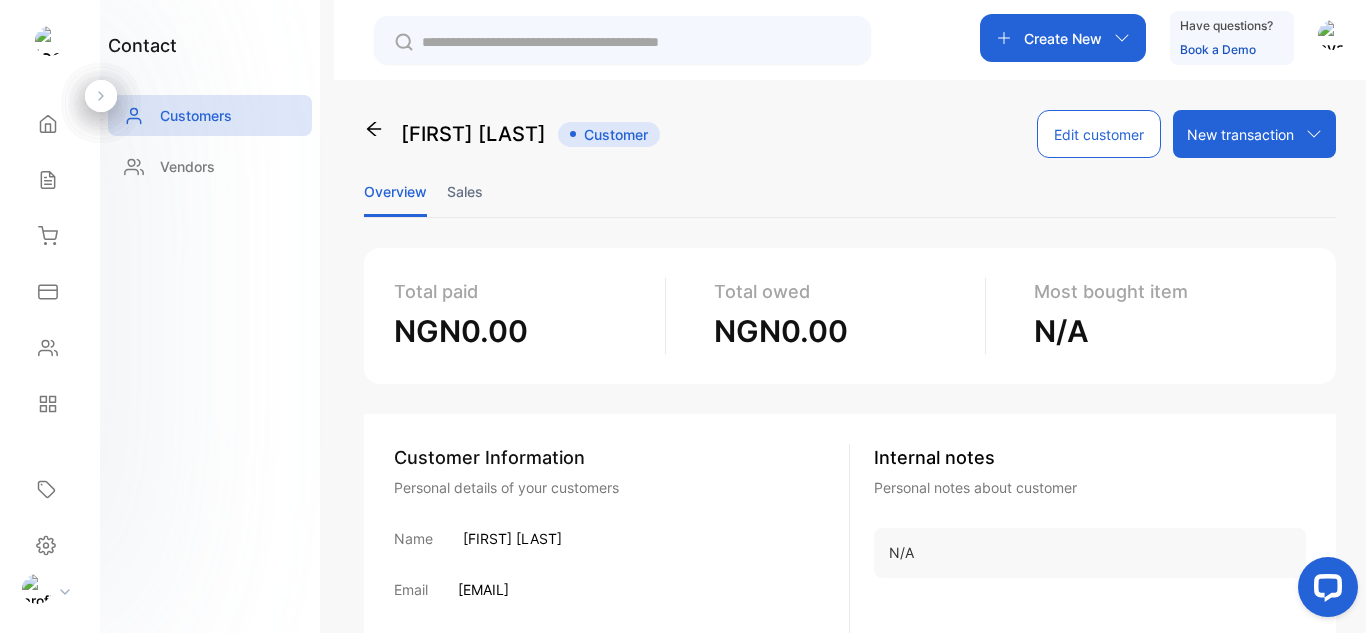 scroll, scrollTop: 0, scrollLeft: 0, axis: both 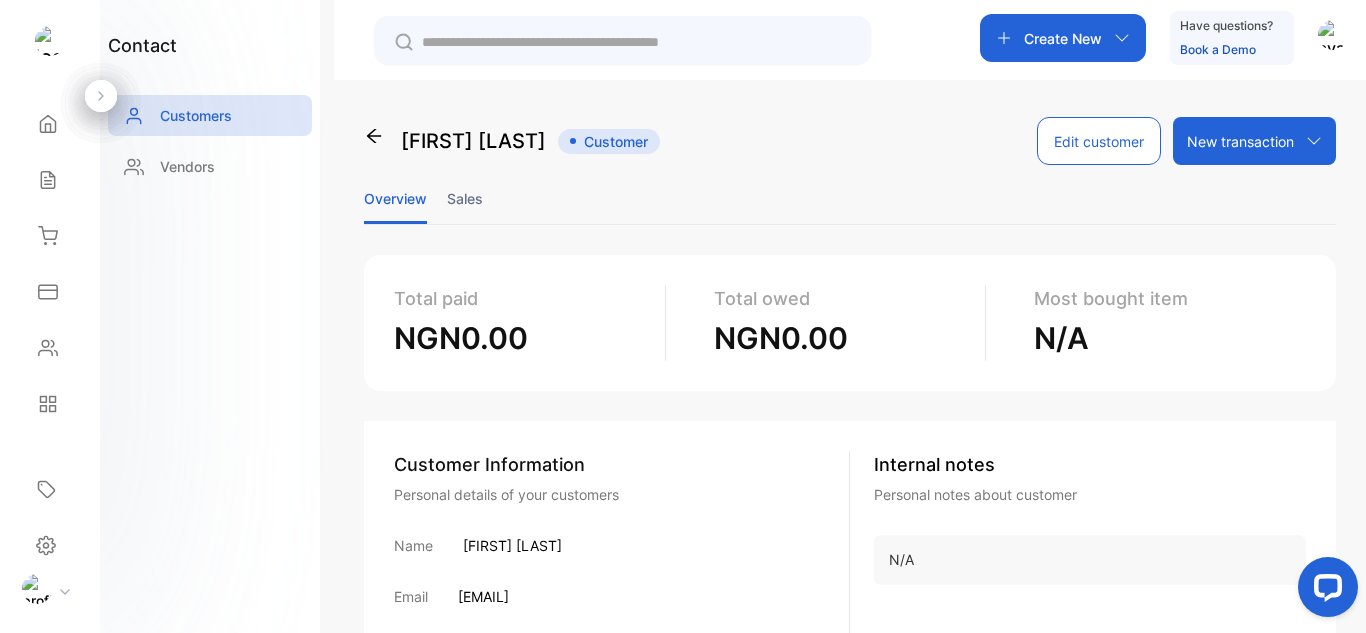 click at bounding box center [1314, 141] 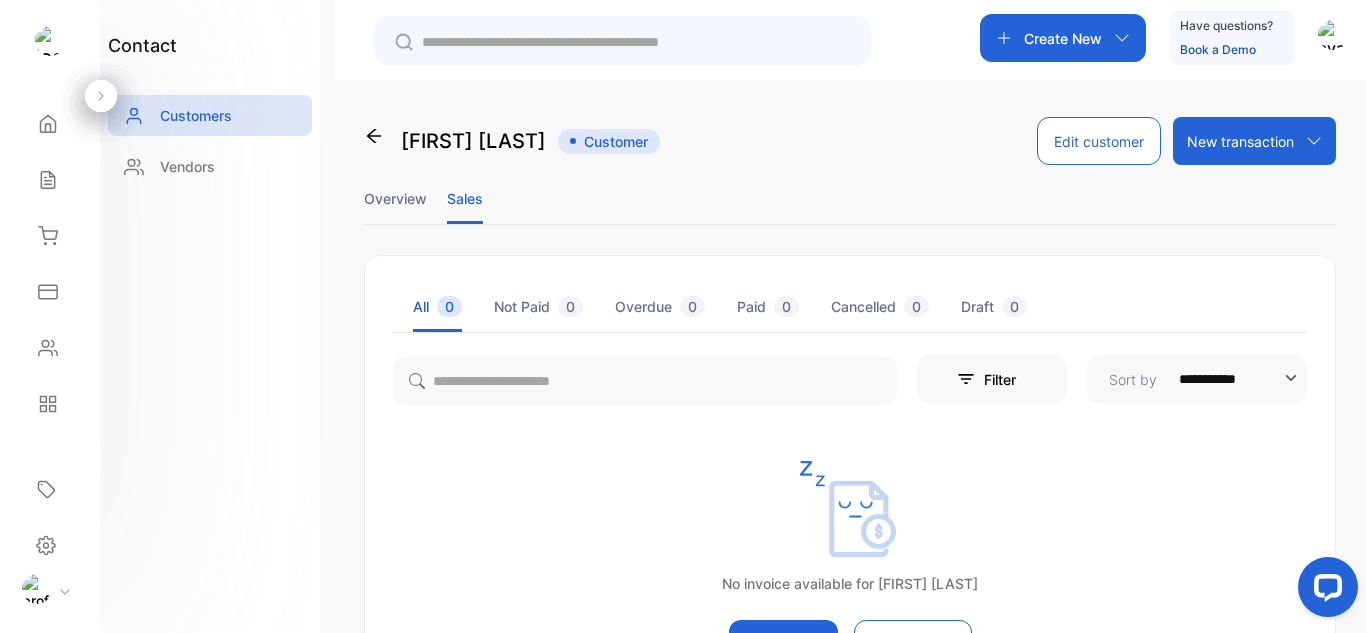 click on "Overview" at bounding box center [395, 198] 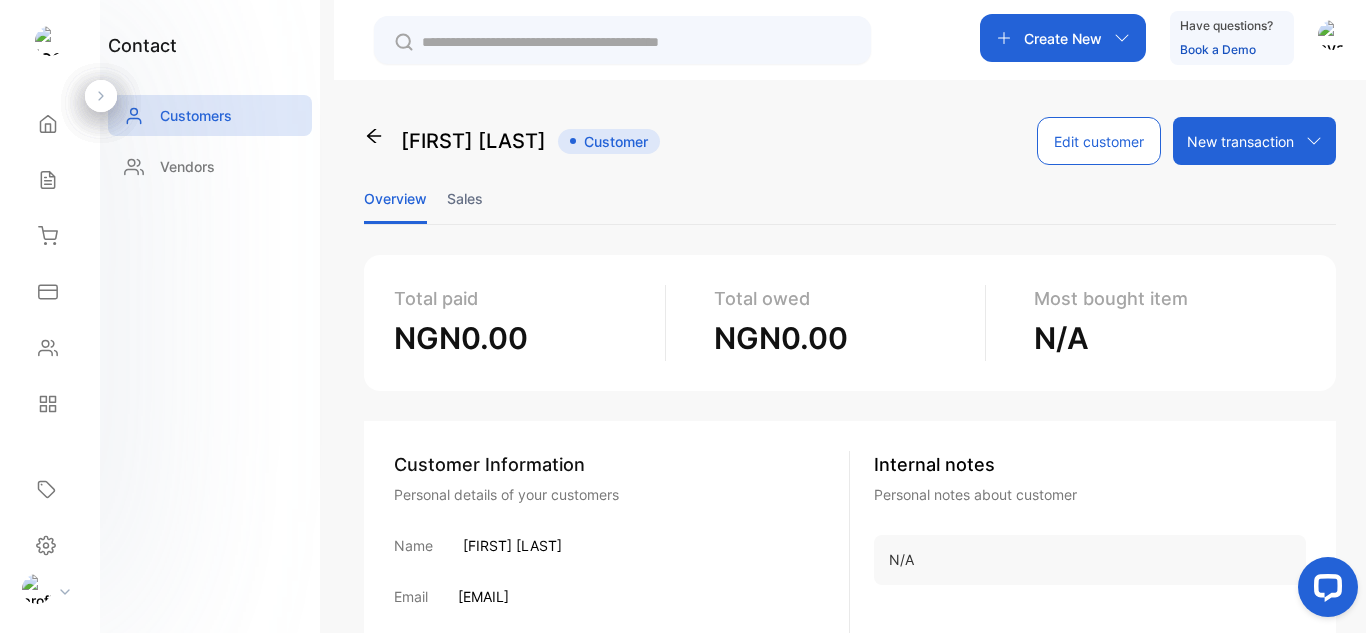 click at bounding box center [1314, 141] 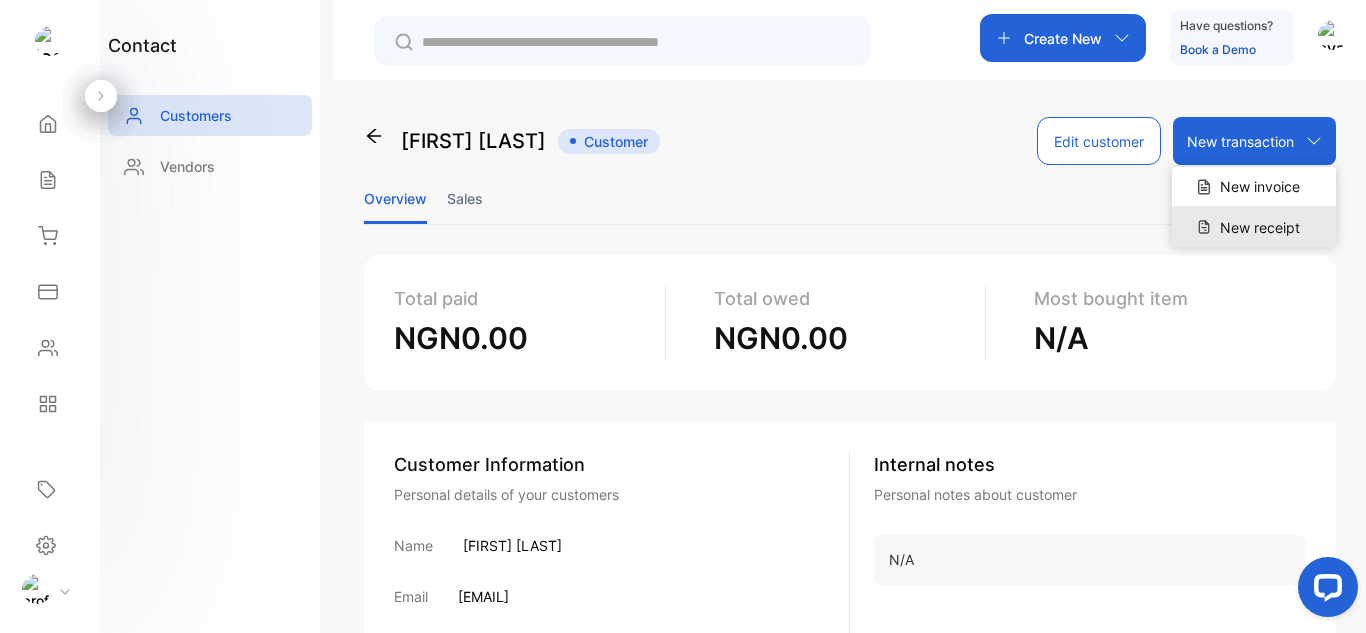 click on "New receipt" at bounding box center (1254, 227) 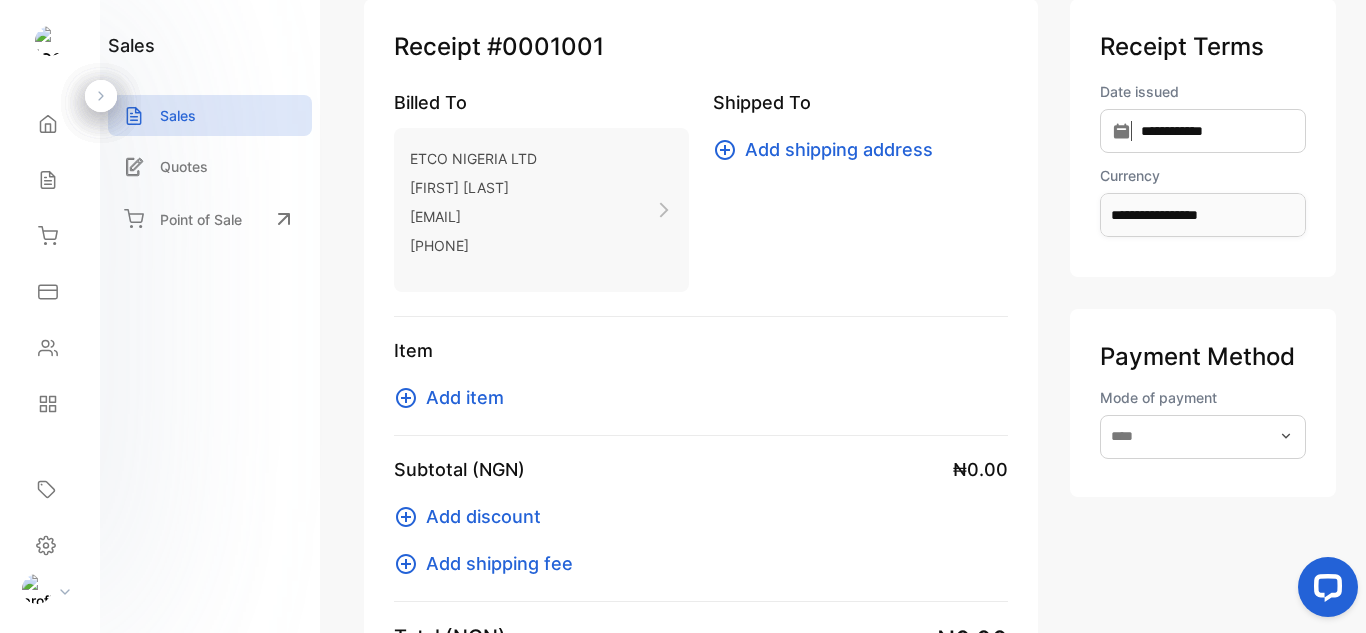 scroll, scrollTop: 200, scrollLeft: 0, axis: vertical 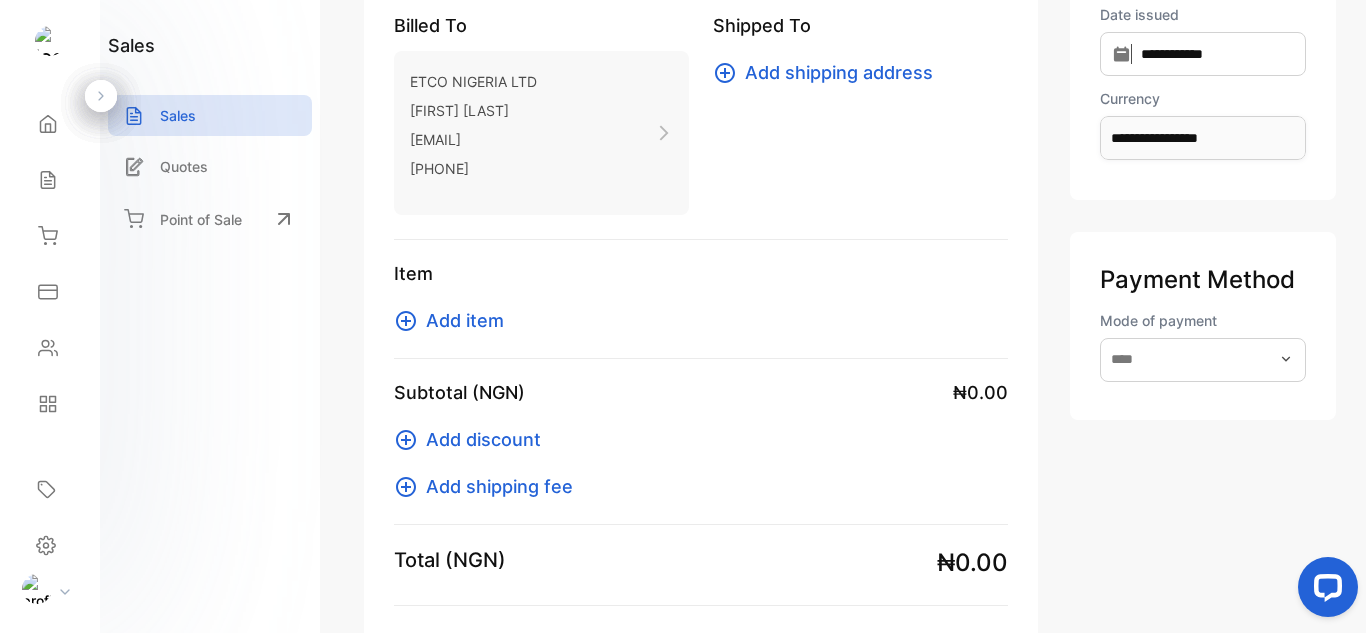 click at bounding box center [406, 321] 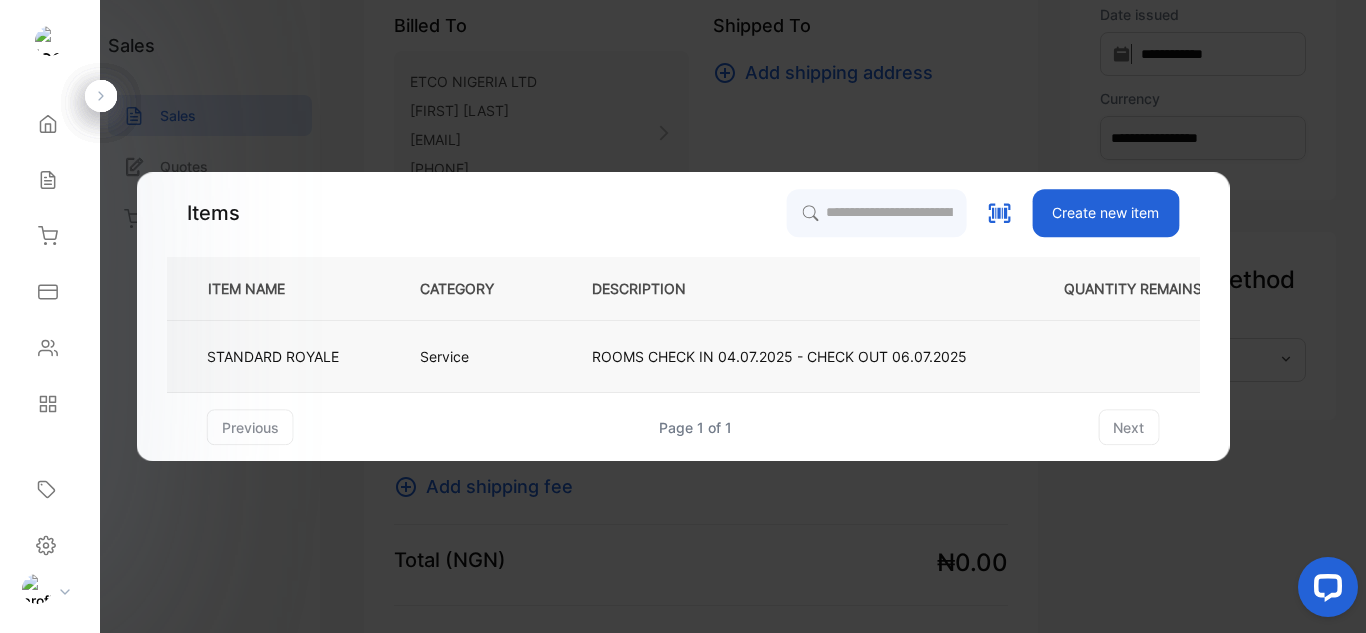 click on "ROOMS CHECK IN 04.07.2025 - CHECK OUT 06.07.2025" at bounding box center [444, 356] 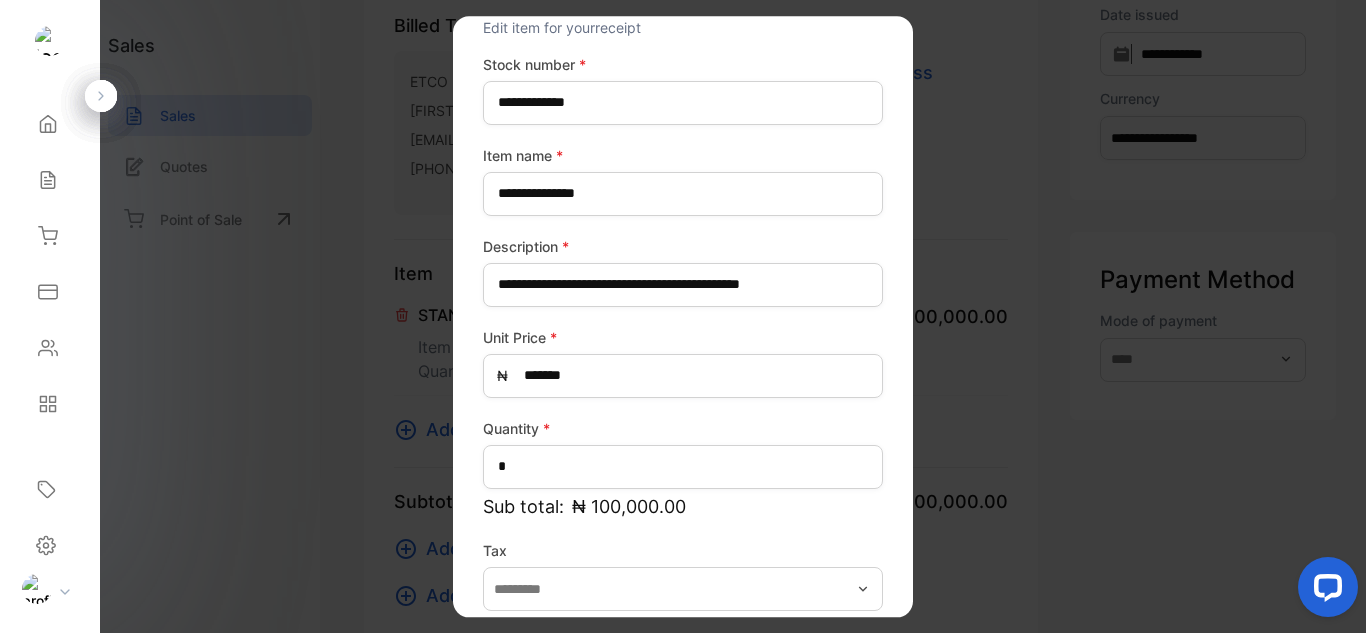 scroll, scrollTop: 164, scrollLeft: 0, axis: vertical 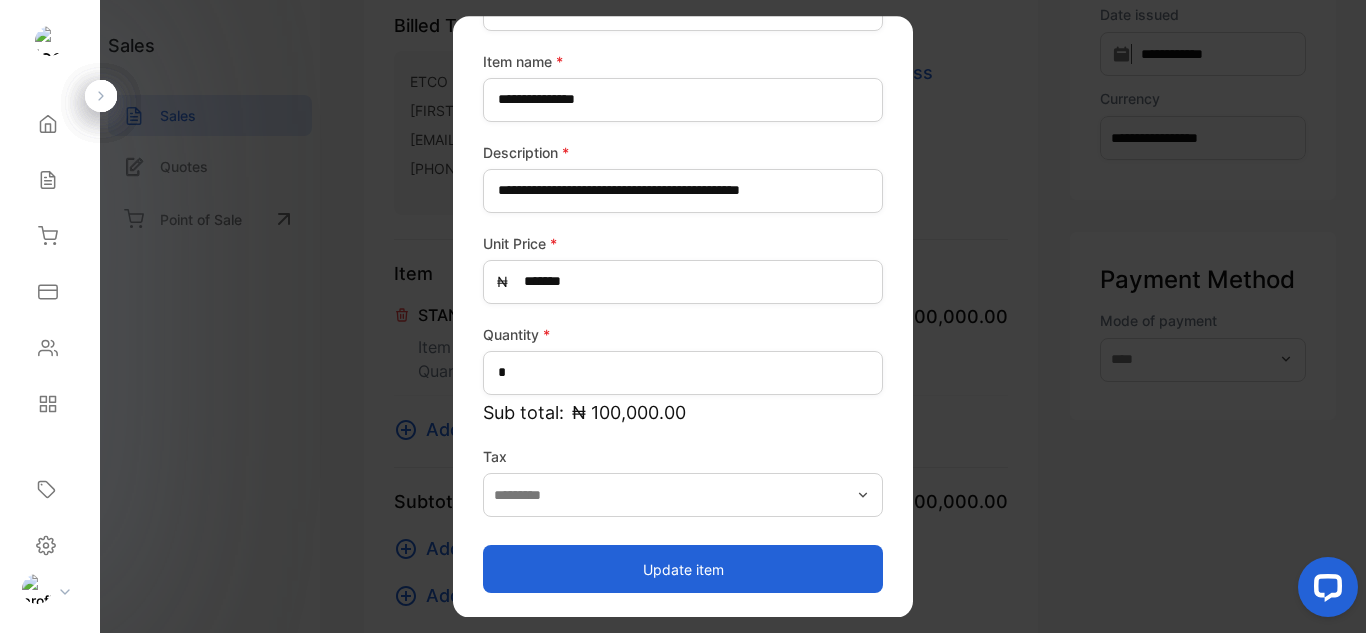 click on "Update item" at bounding box center [683, 569] 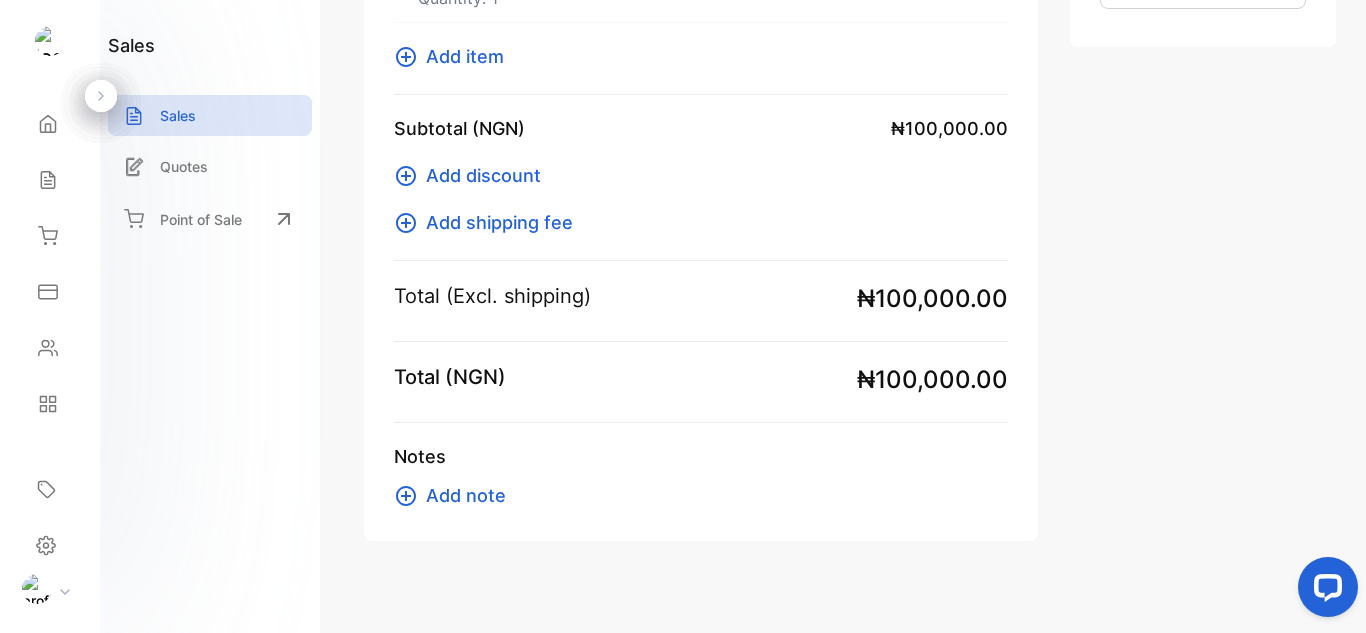 scroll, scrollTop: 593, scrollLeft: 0, axis: vertical 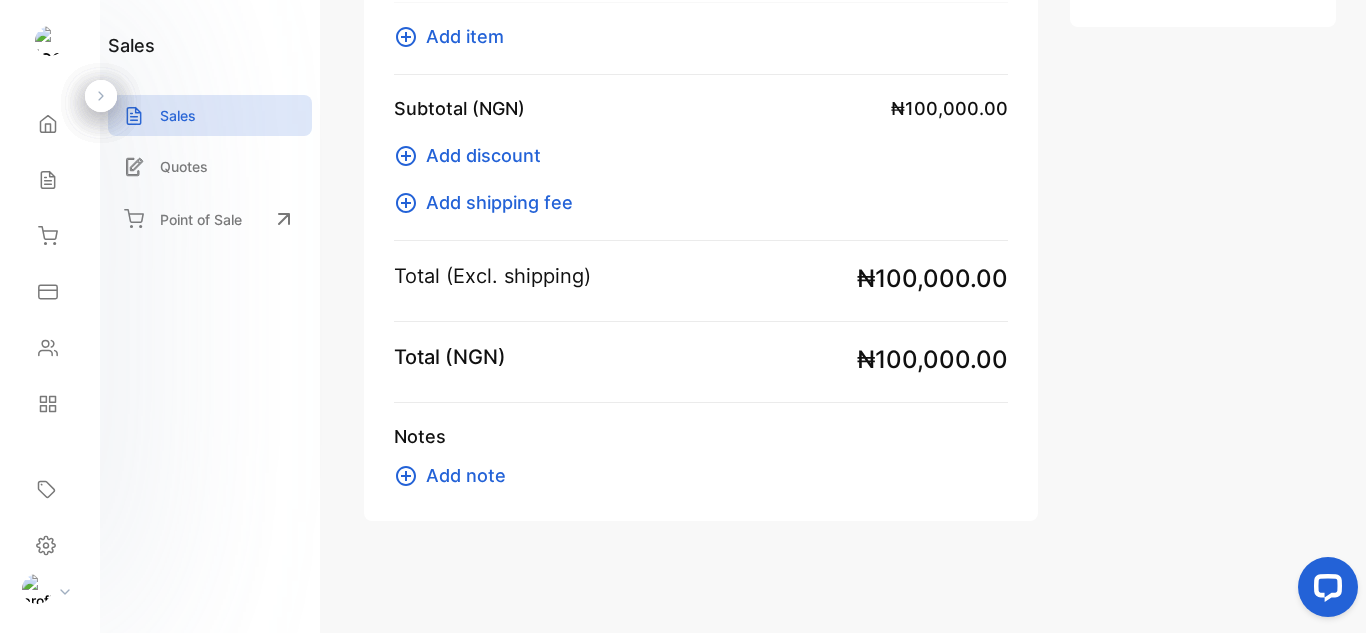 click on "Add note" at bounding box center (466, 475) 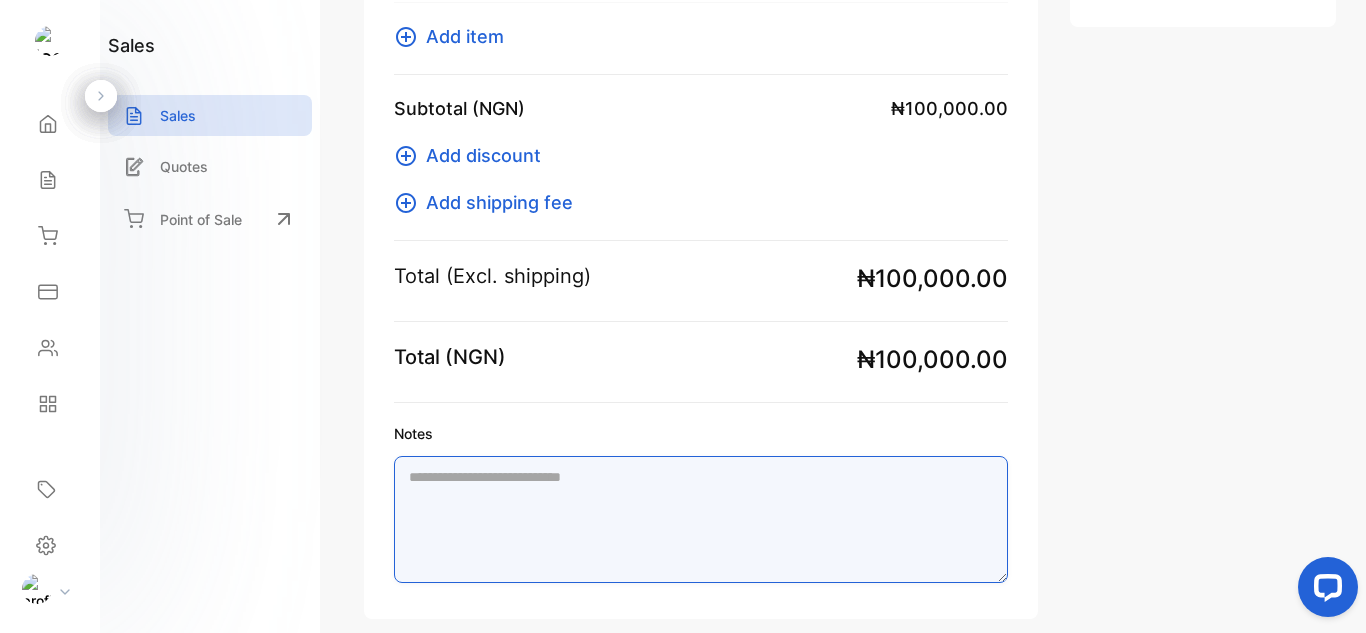 click on "Notes" at bounding box center (701, 519) 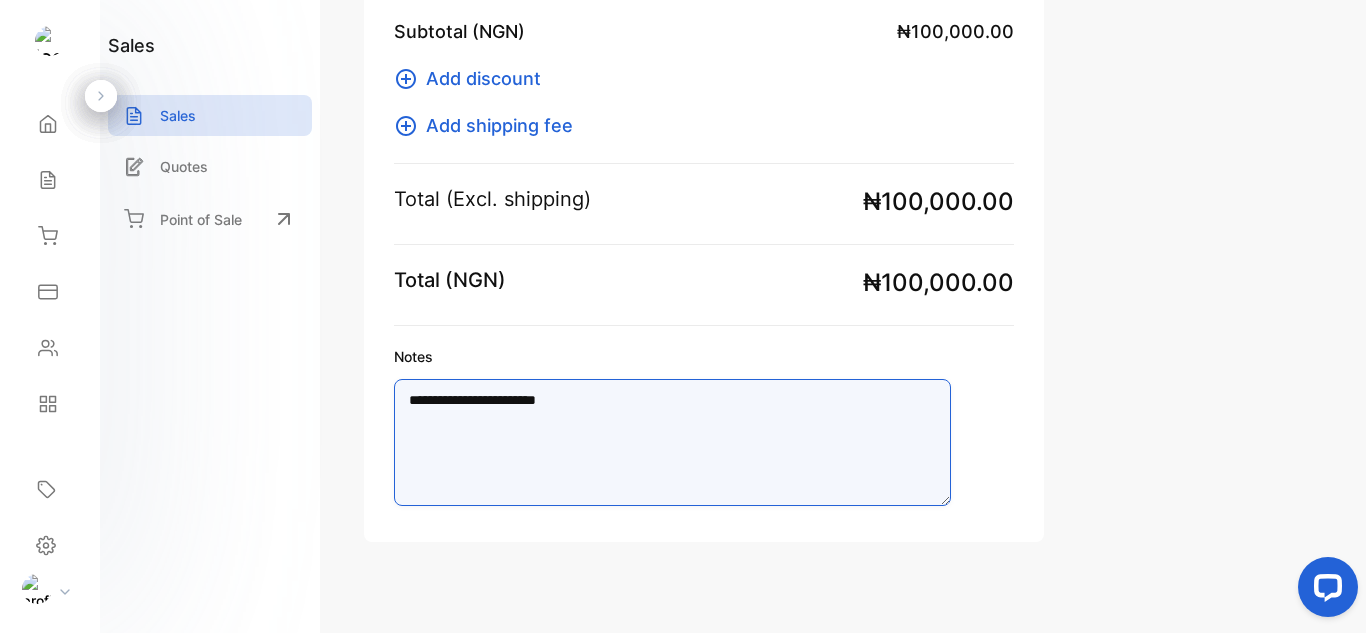 scroll, scrollTop: 691, scrollLeft: 0, axis: vertical 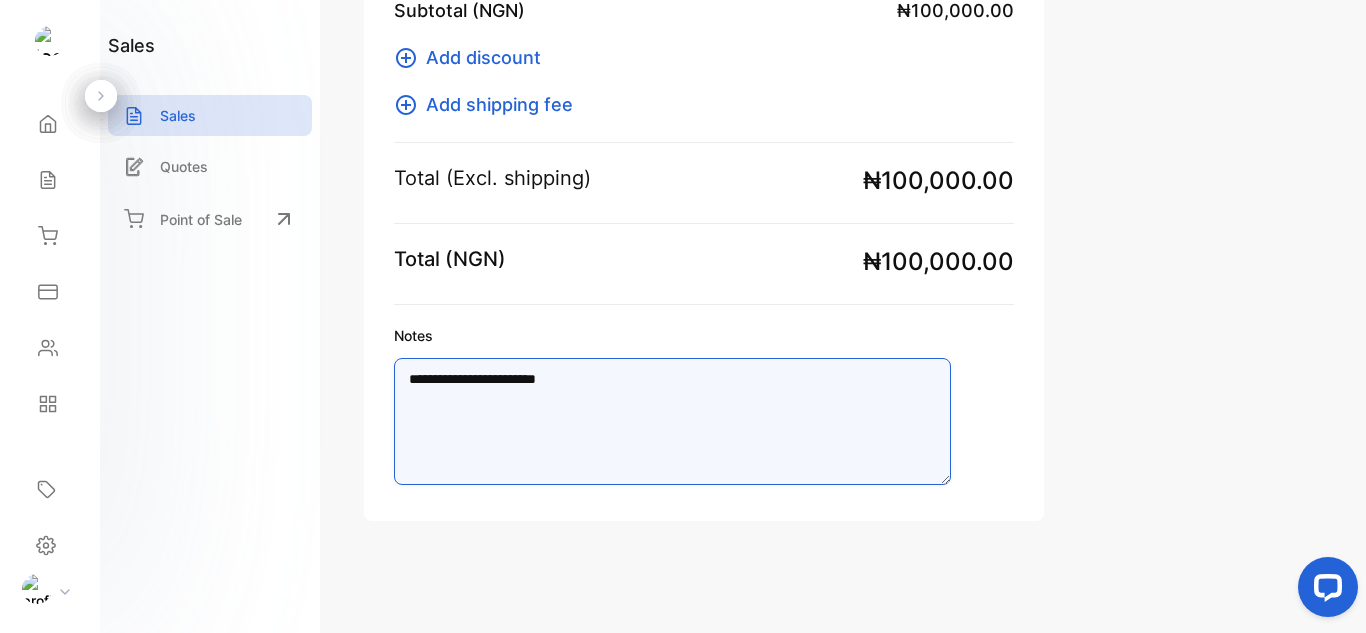 type on "**********" 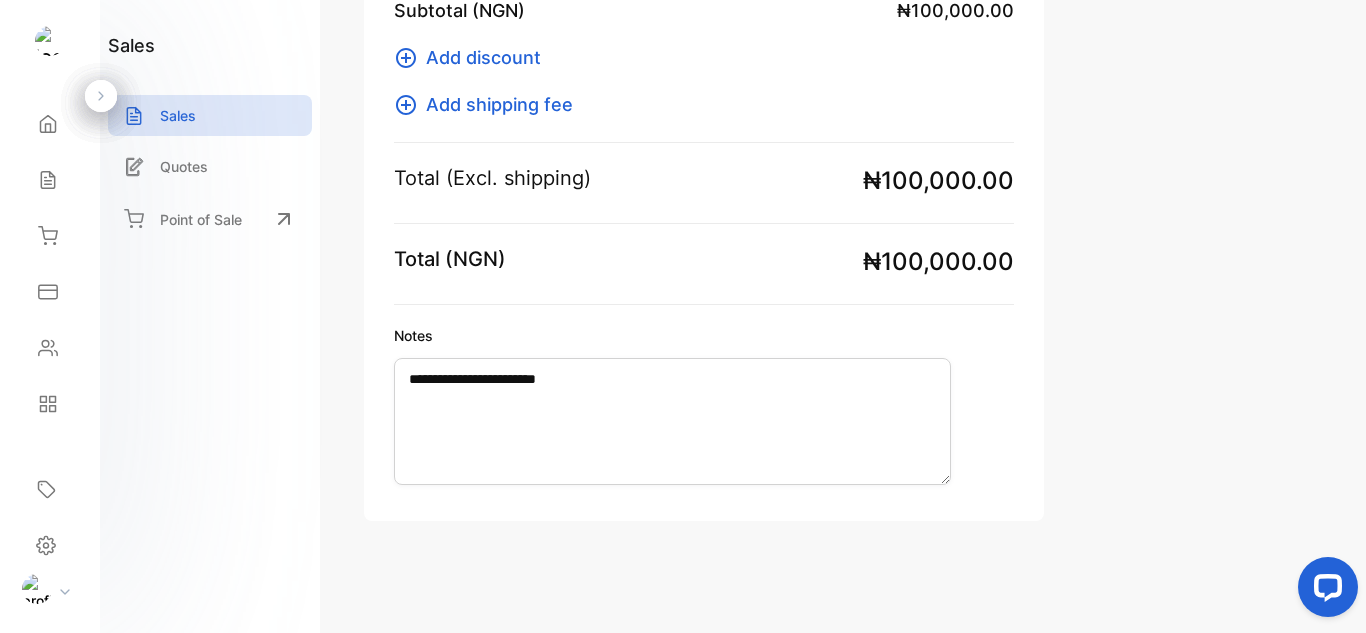 click on "**********" at bounding box center (704, -24) 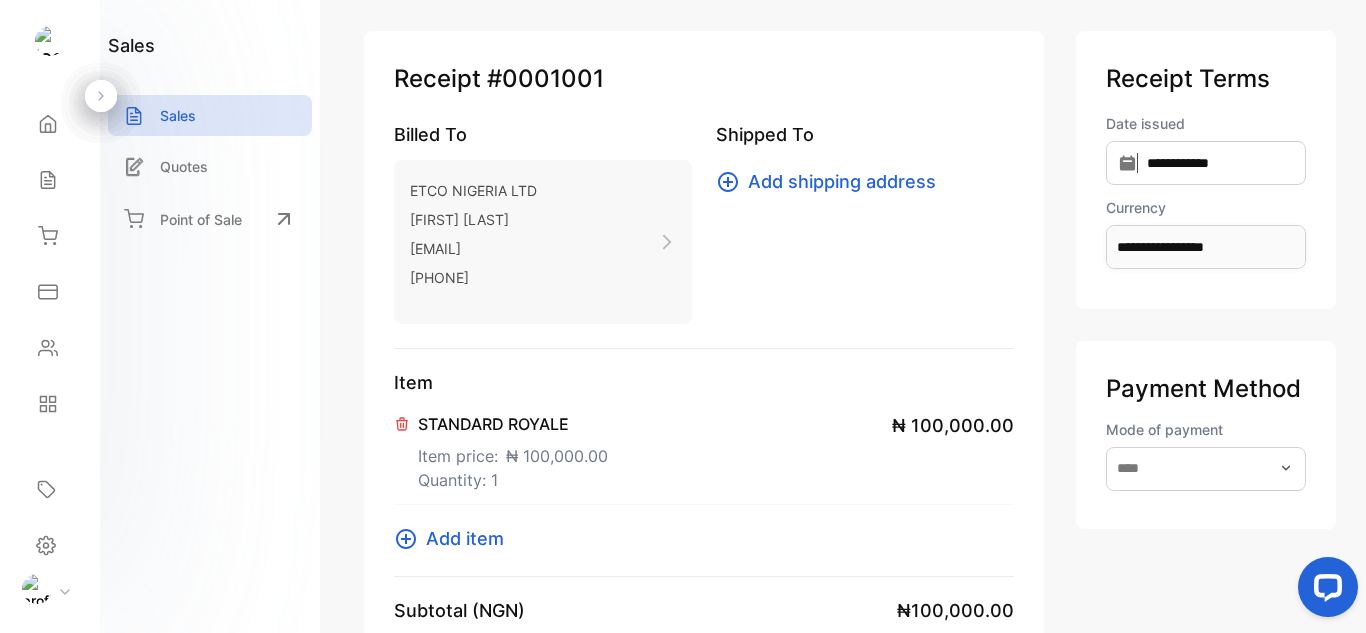 scroll, scrollTop: 0, scrollLeft: 0, axis: both 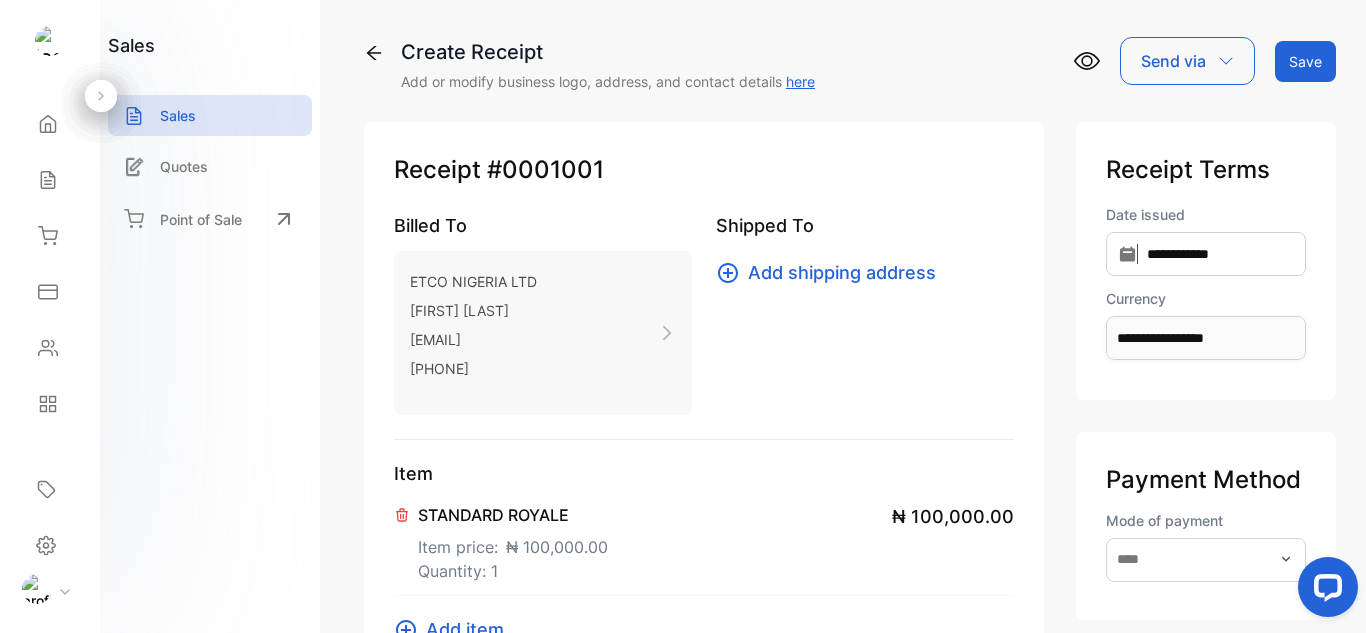 click on "Send via" at bounding box center (1187, 61) 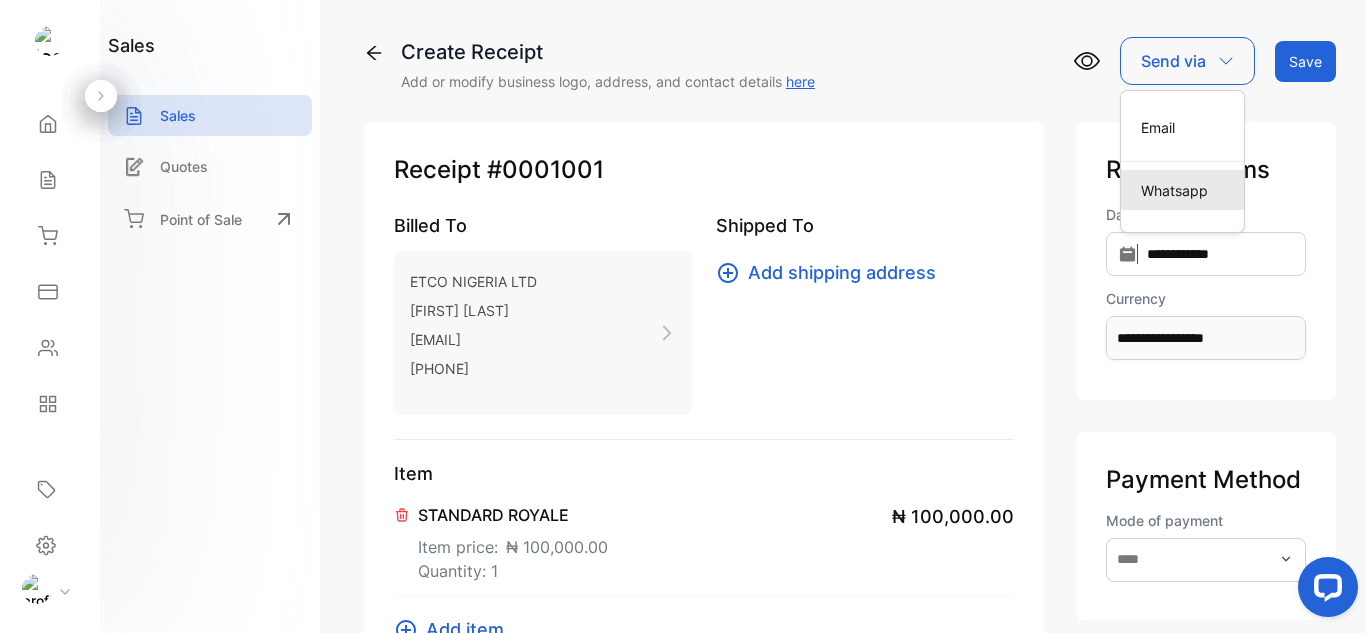 click on "Whatsapp" at bounding box center (1182, 127) 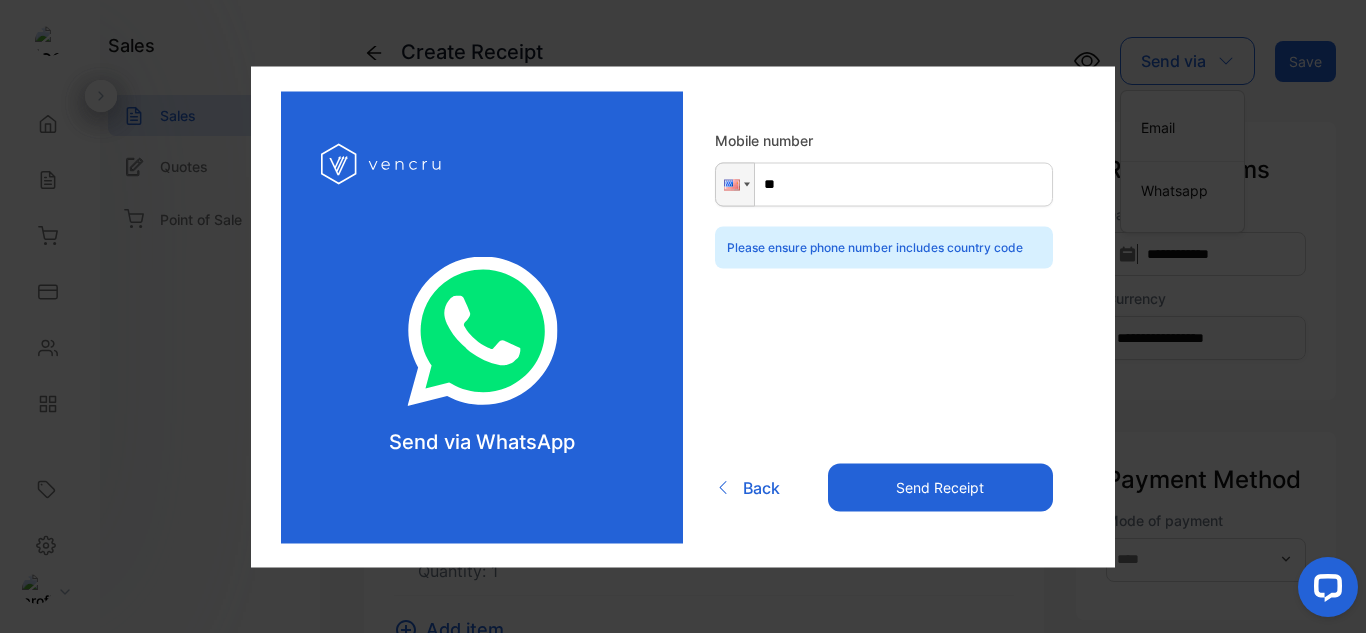 click on "**" at bounding box center (884, 184) 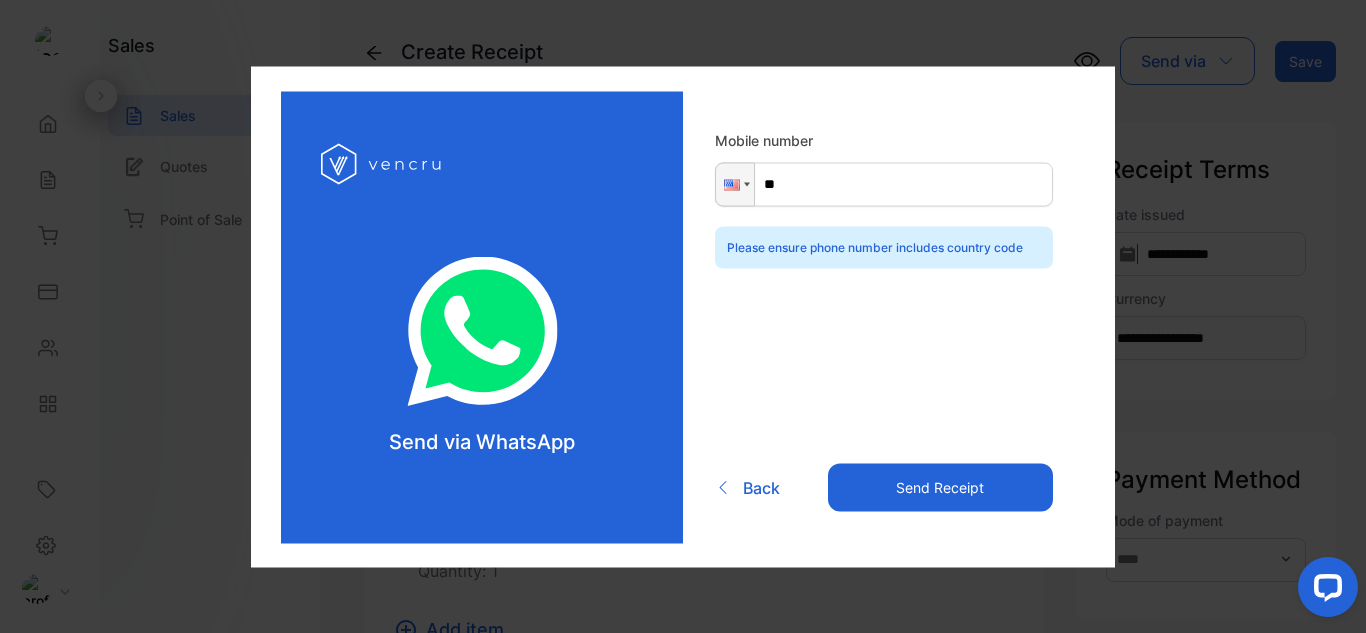 click on "**" at bounding box center [884, 184] 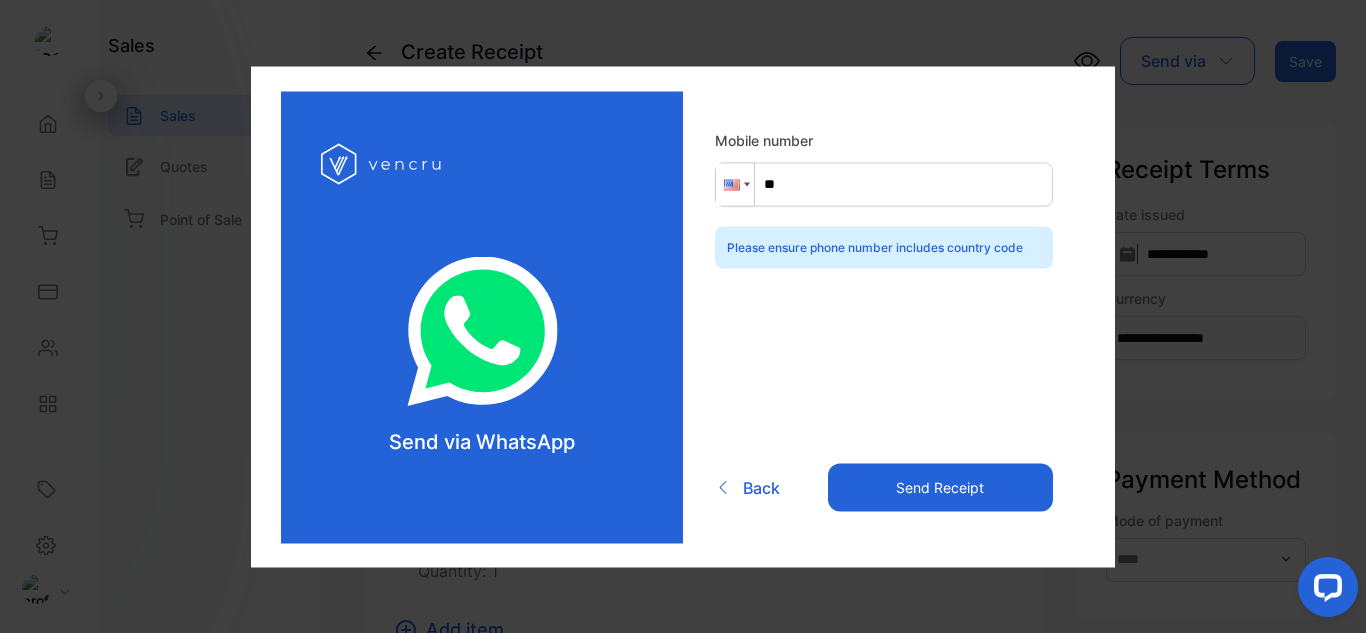 click at bounding box center (735, 184) 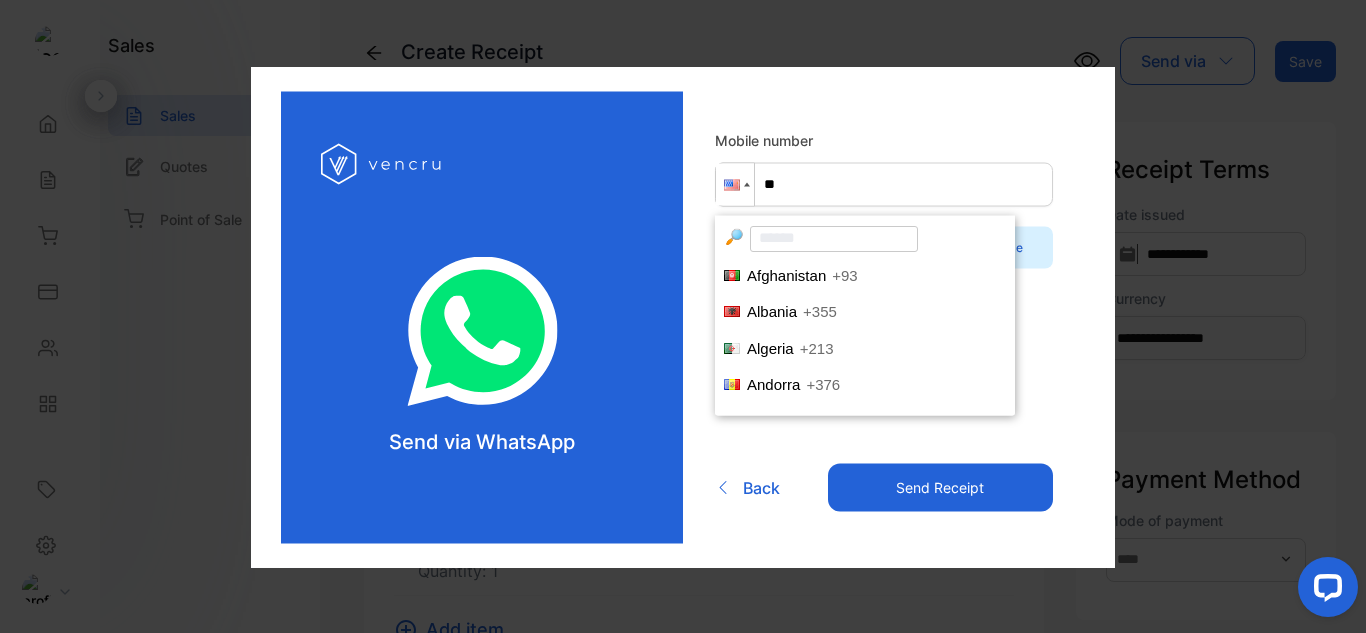 scroll, scrollTop: 7239, scrollLeft: 0, axis: vertical 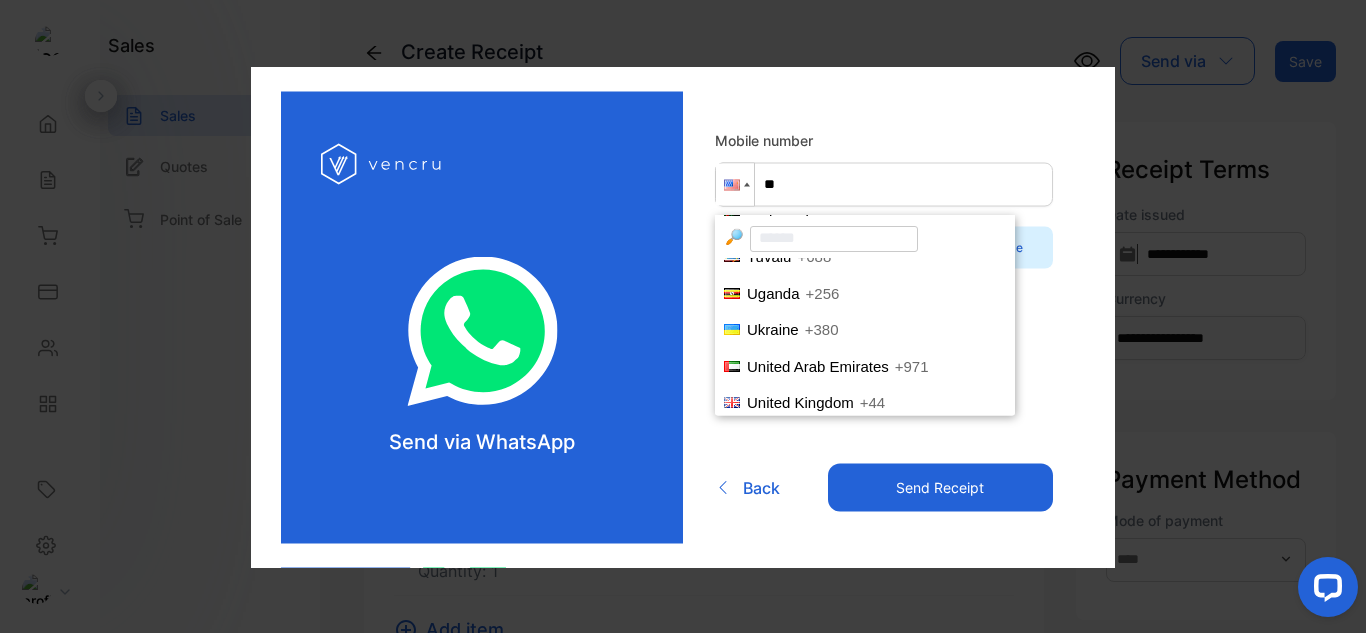 click at bounding box center (834, 238) 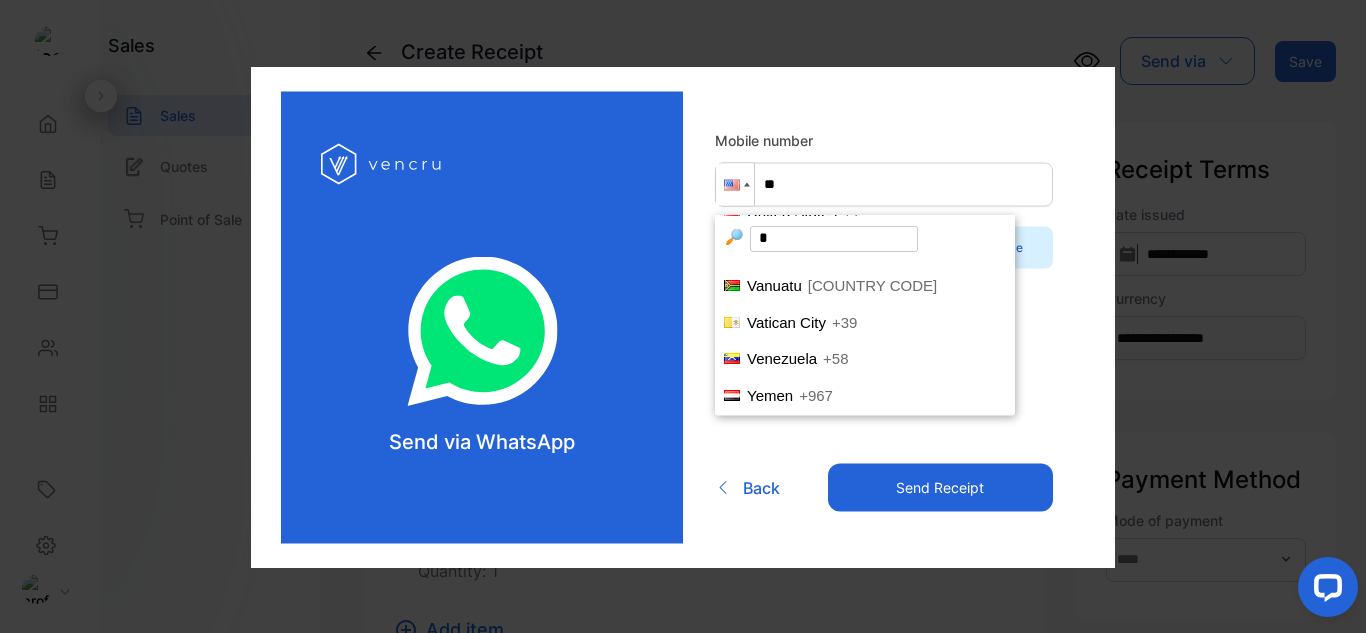 scroll, scrollTop: 0, scrollLeft: 0, axis: both 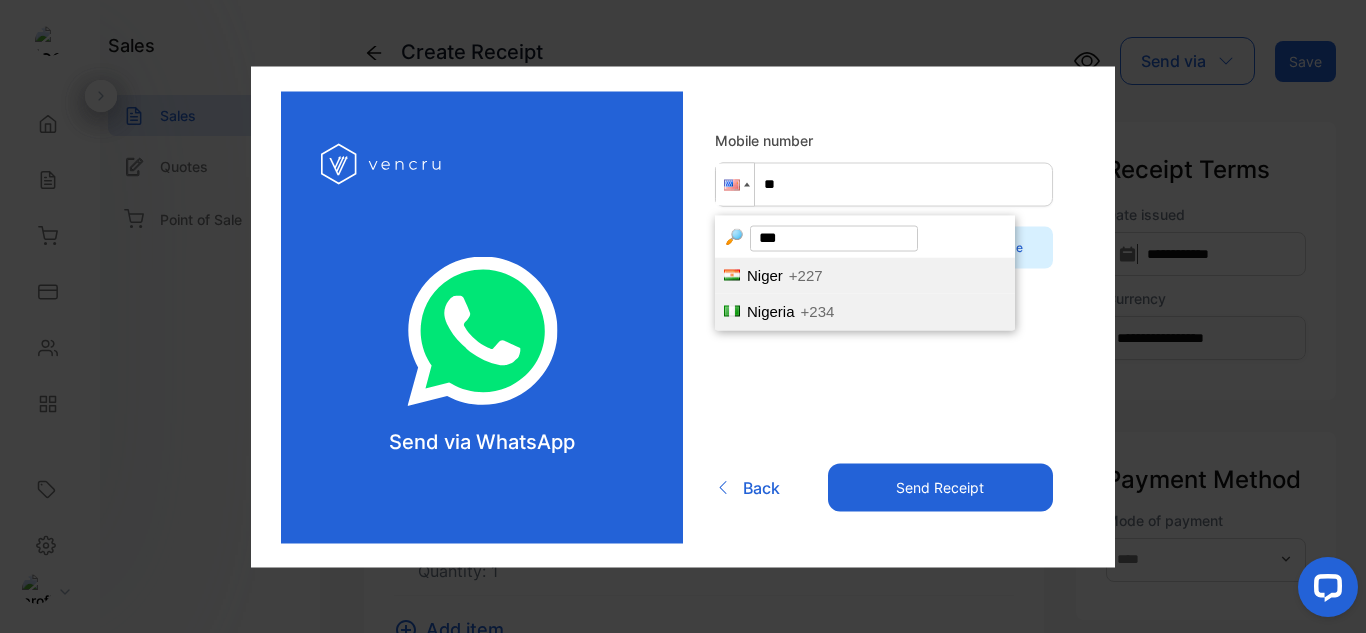 type on "***" 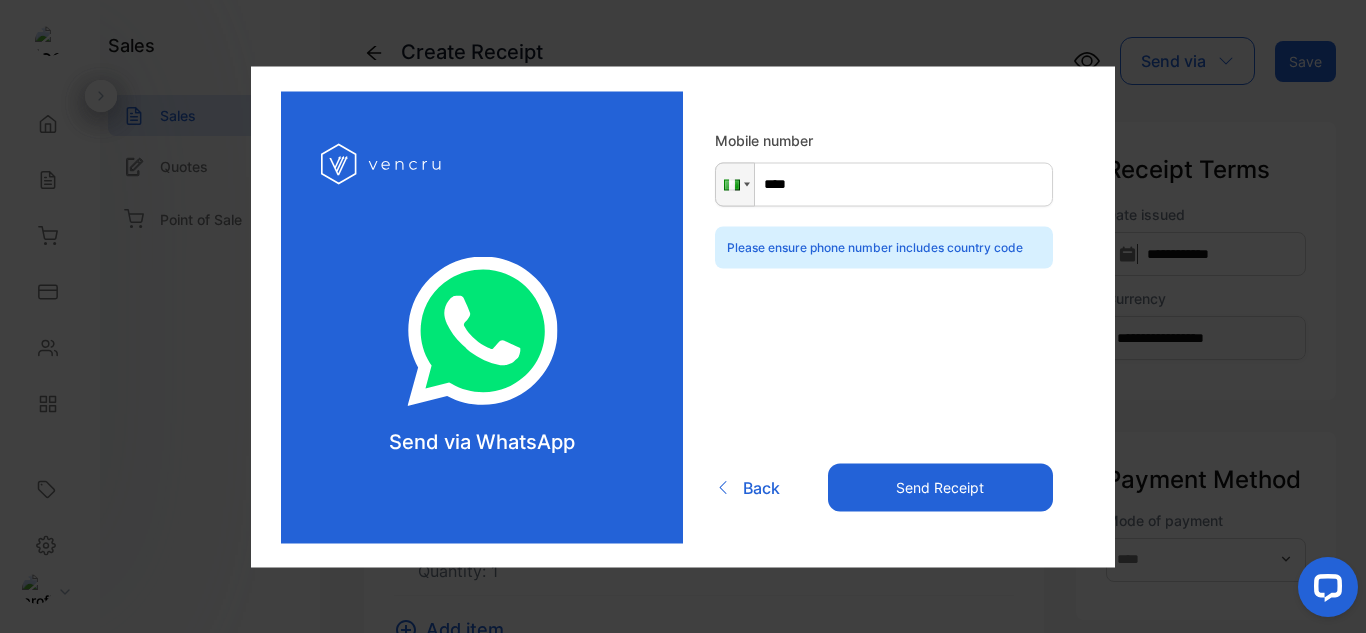 click on "****" at bounding box center (884, 184) 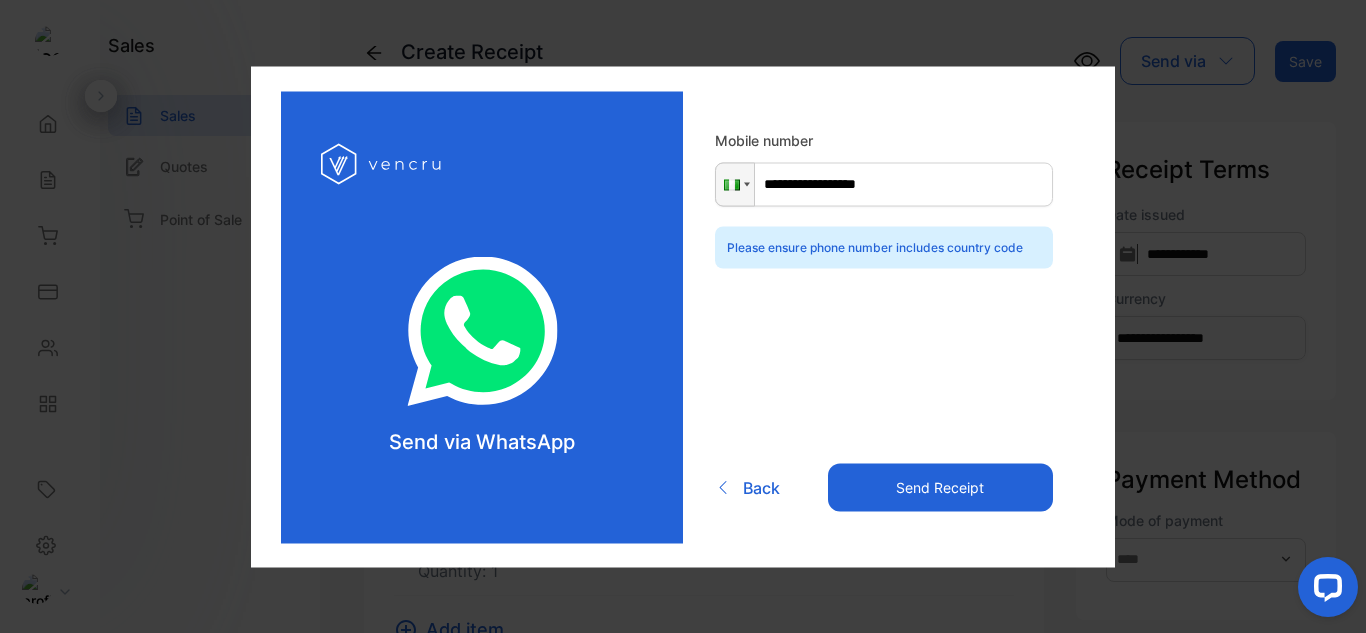 type on "**********" 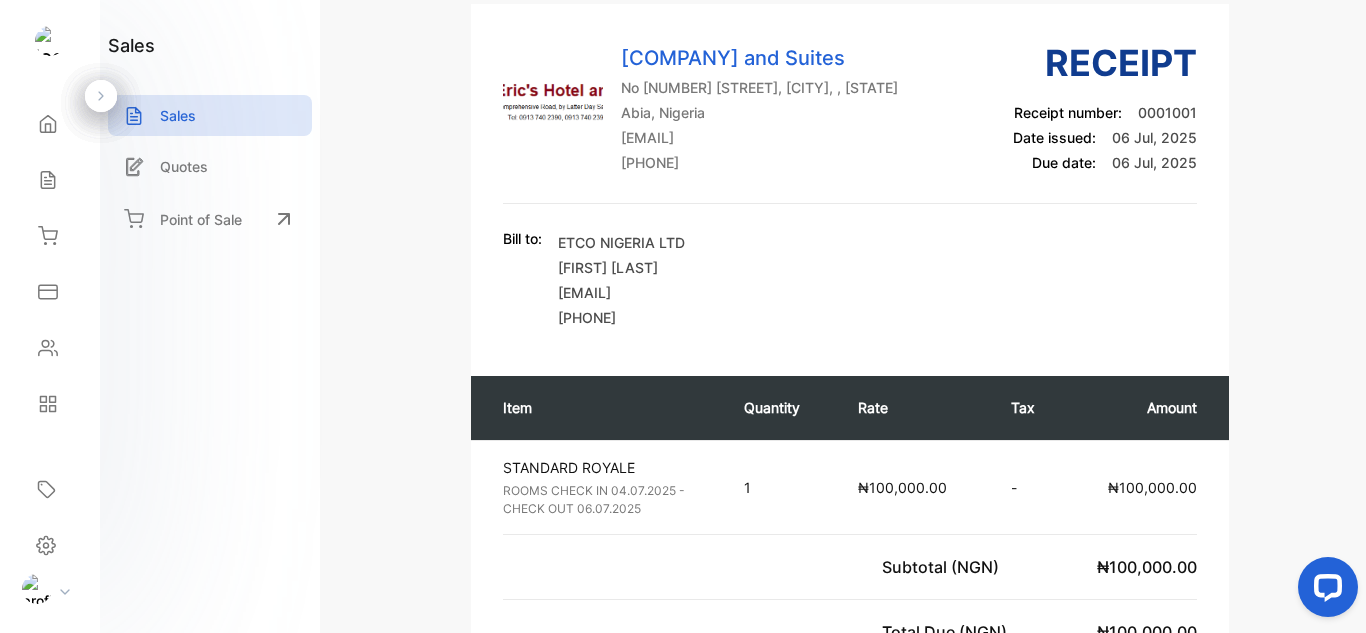 scroll, scrollTop: 0, scrollLeft: 0, axis: both 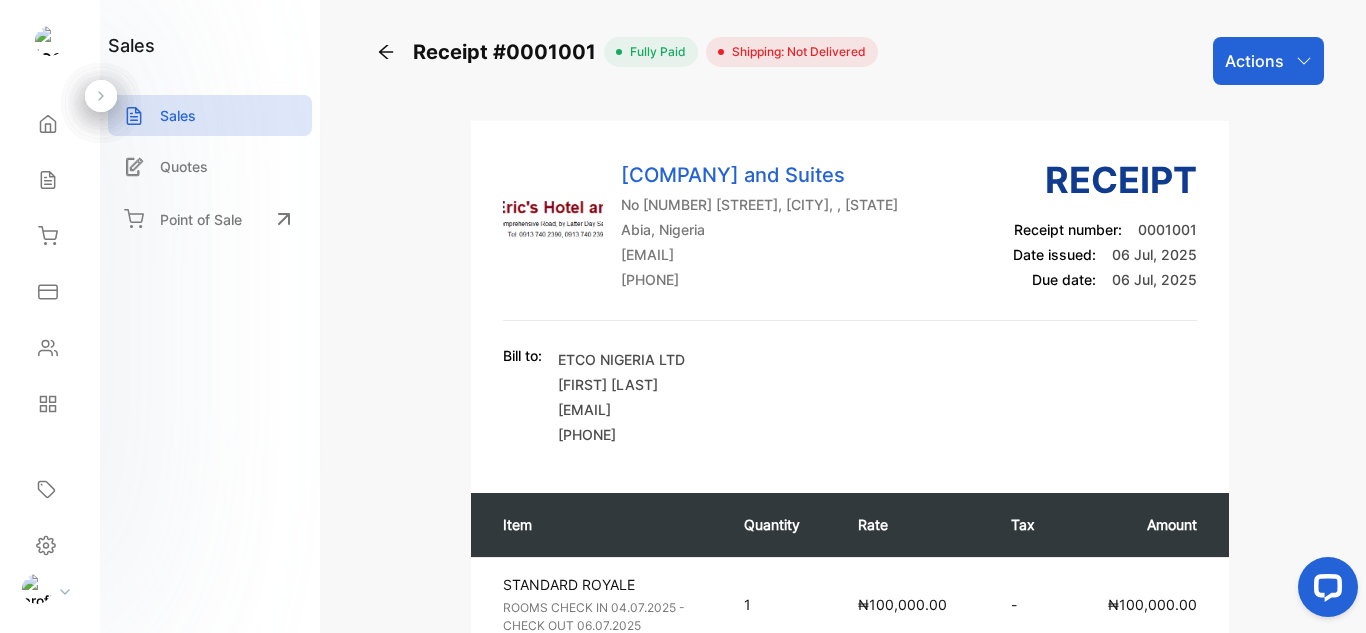 click at bounding box center (386, 52) 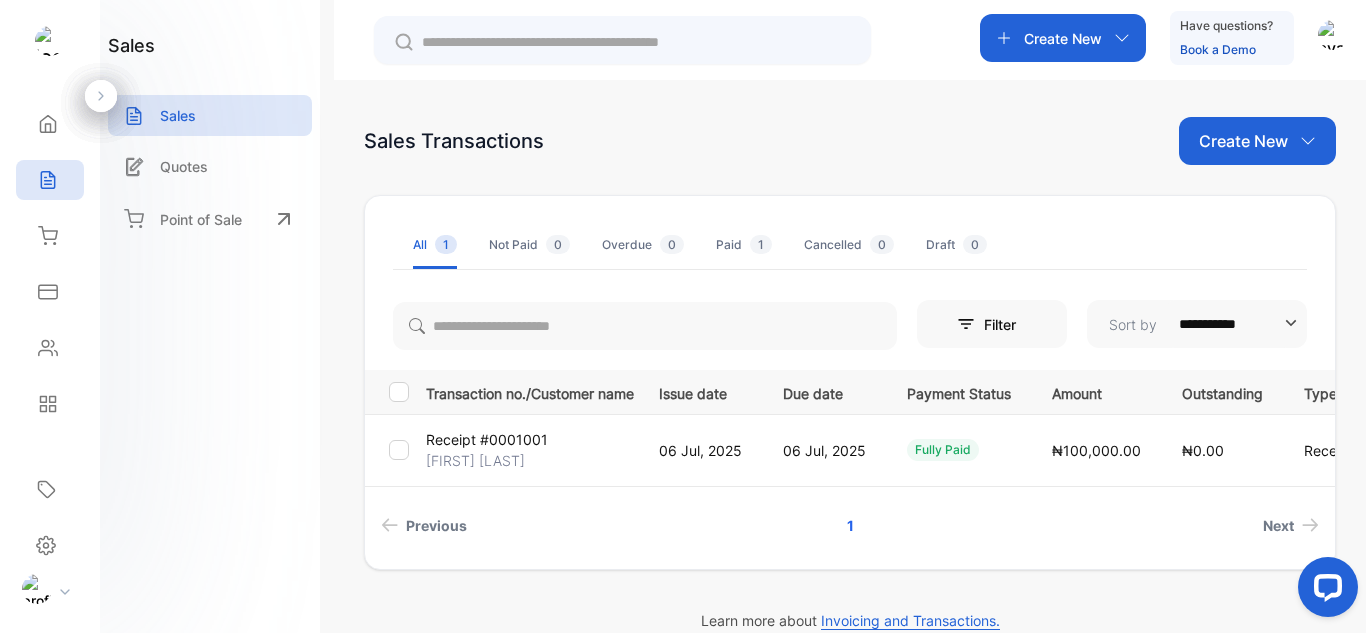 click on "Receipt #0001001" at bounding box center [487, 439] 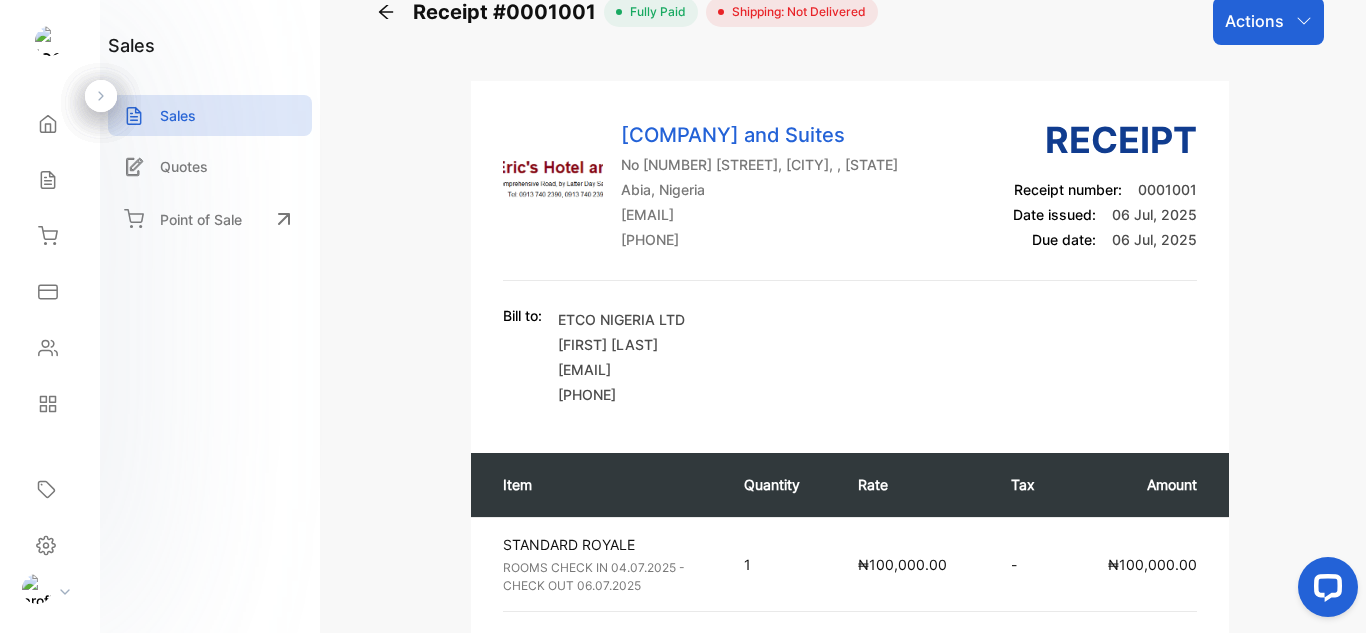 scroll, scrollTop: 0, scrollLeft: 0, axis: both 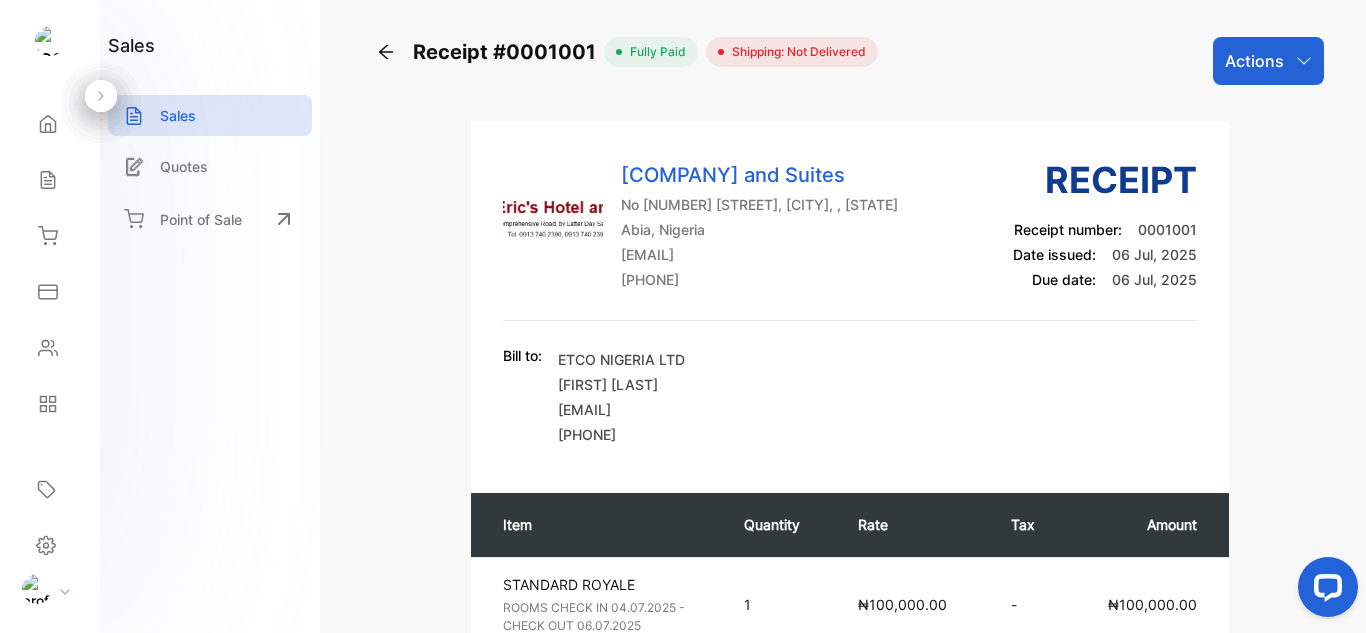 click at bounding box center (386, 52) 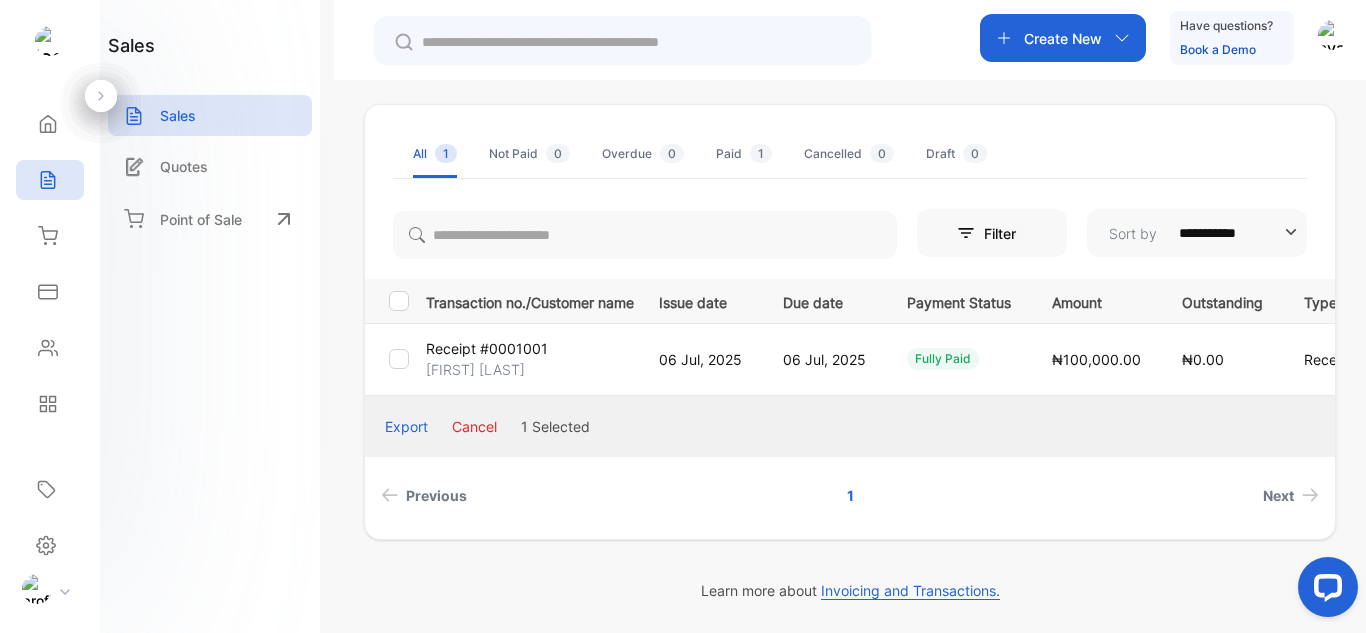 scroll, scrollTop: 0, scrollLeft: 0, axis: both 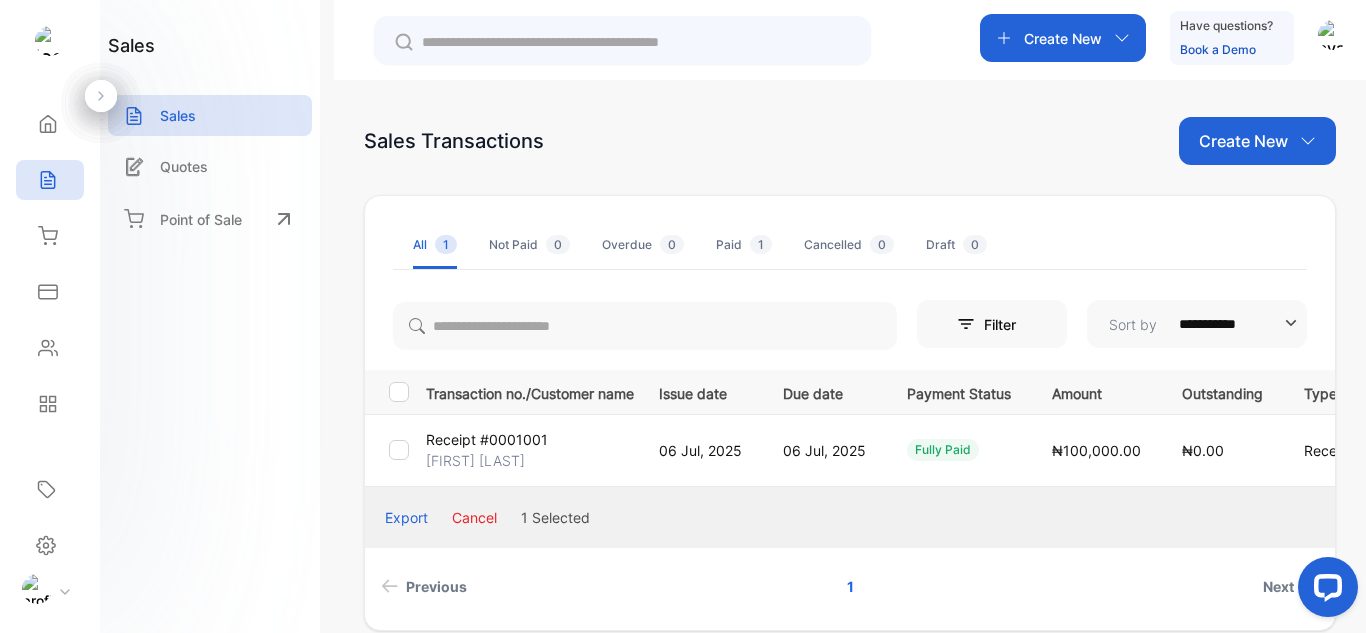 click on "fully paid" at bounding box center [943, 450] 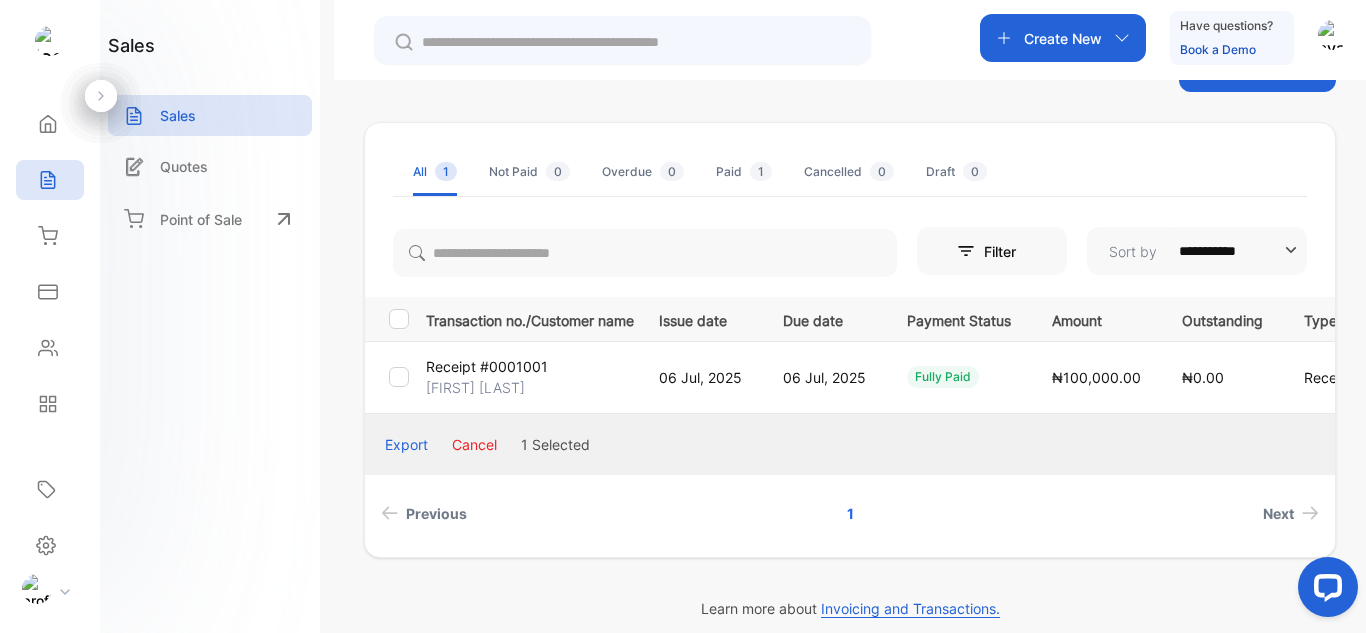 scroll, scrollTop: 91, scrollLeft: 0, axis: vertical 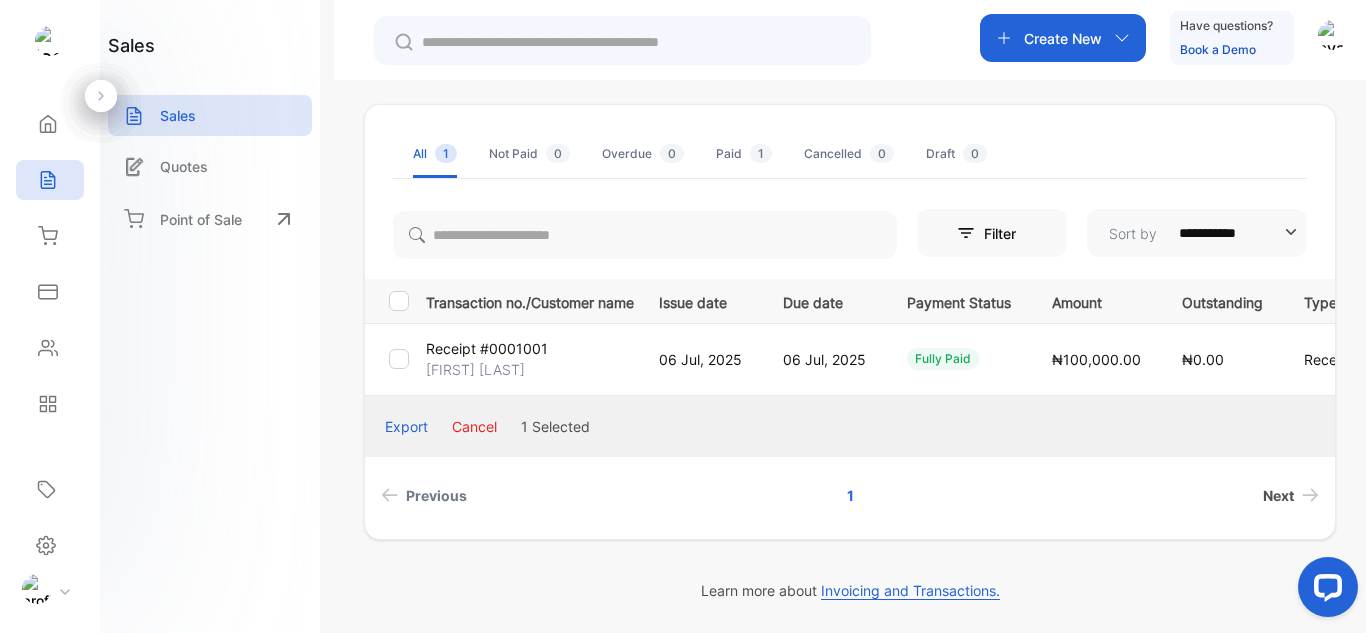 click on "Next" at bounding box center [1278, 495] 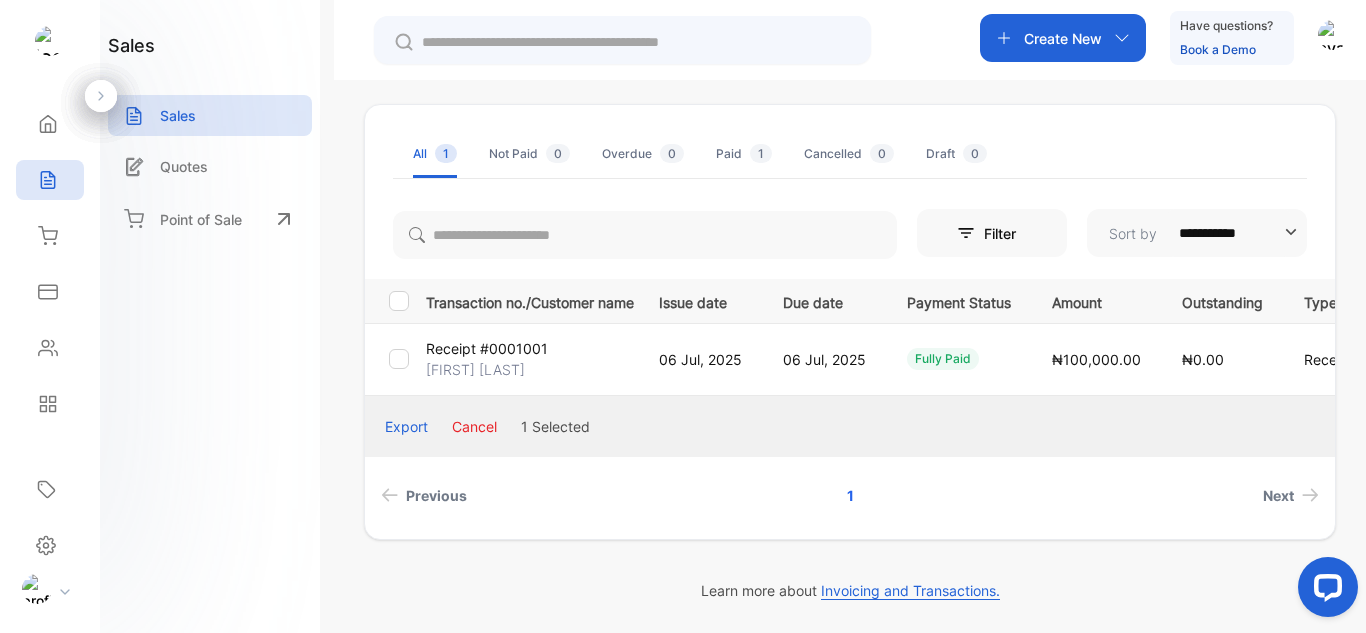 drag, startPoint x: 467, startPoint y: 350, endPoint x: 441, endPoint y: 356, distance: 26.683329 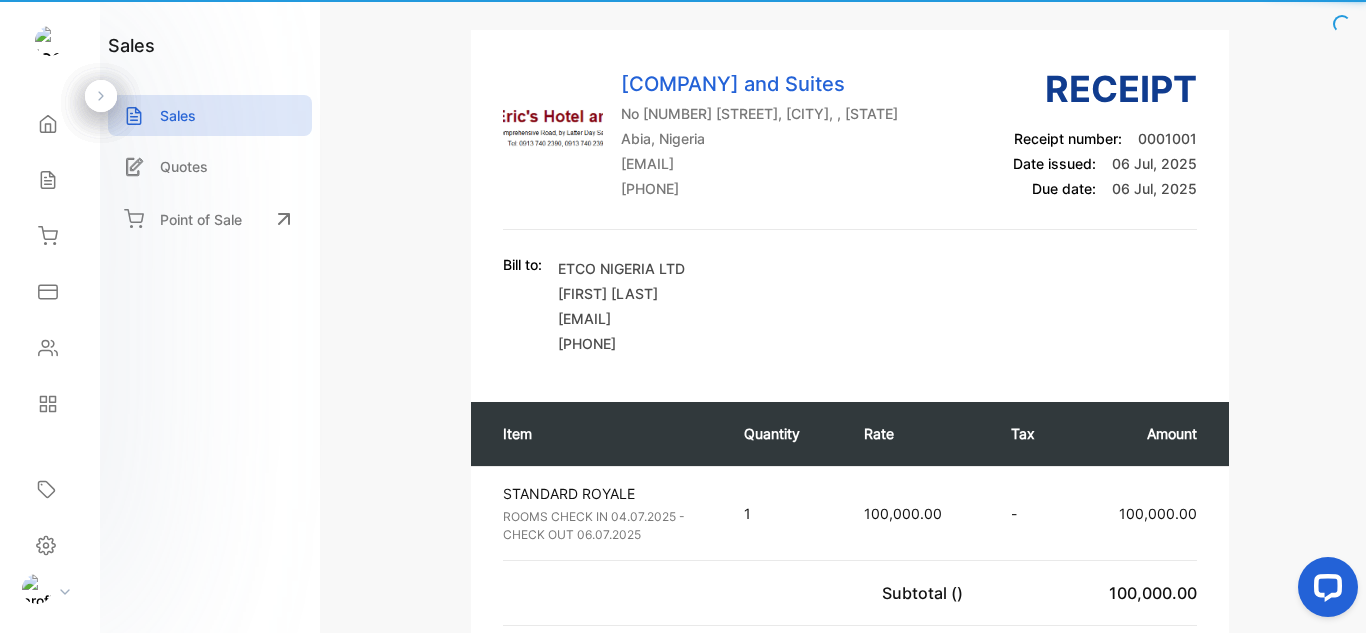 click on "Receipt #0001001 fully paid Shipping: Not Delivered Actions Don Eric's Hotel and Suites No 12 Comprehensive Road, Okpu-Umuobo, , Aba, Abia, Nigeria [EMAIL] [PHONE] Receipt Receipt number: 0001001 Date issued: 06 Jul, 2025 Due date: 06 Jul, 2025 Bill to: ETCO NIGERIA LTD [FIRST] [LAST] [EMAIL] [PHONE] Item Quantity Rate Tax Amount STANDARD ROYALE ROOMS CHECK IN 04.07.2025 - CHECK OUT 06.07.2025 Unit price: 100,000.00 1 100,000.00 - 100,000.00 Subtotal () 100,000.00 Total Due (undefined) 100,000.00 Paid () 100,000.00 Balance () 0.00 Notes THANKS FORPATRONIZING US. Payment History for Receipt #0001001 Date Mode of Payment Channel Amount Payment Status Jul 06, 2025 Cash Vencru 100000.00 Paid Powered by Track your business profits, store your clients information, manage your inventory, send invoices, get paid - all on Vencru" at bounding box center (850, 638) 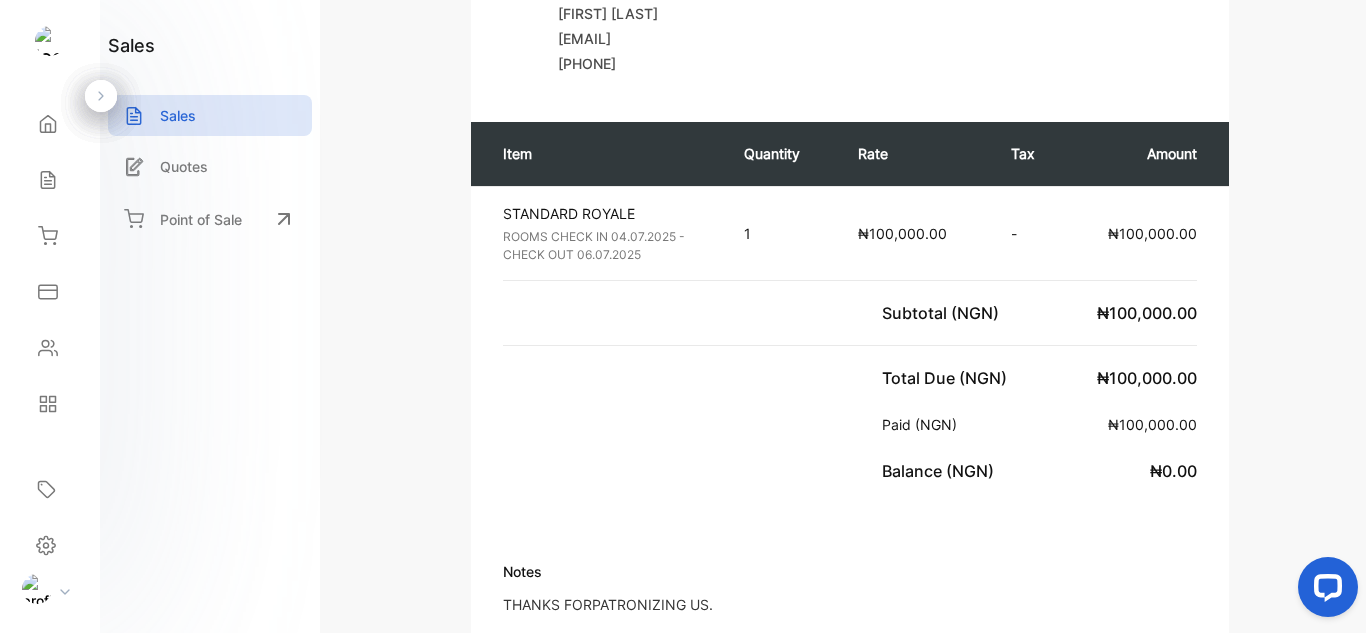 scroll, scrollTop: 391, scrollLeft: 0, axis: vertical 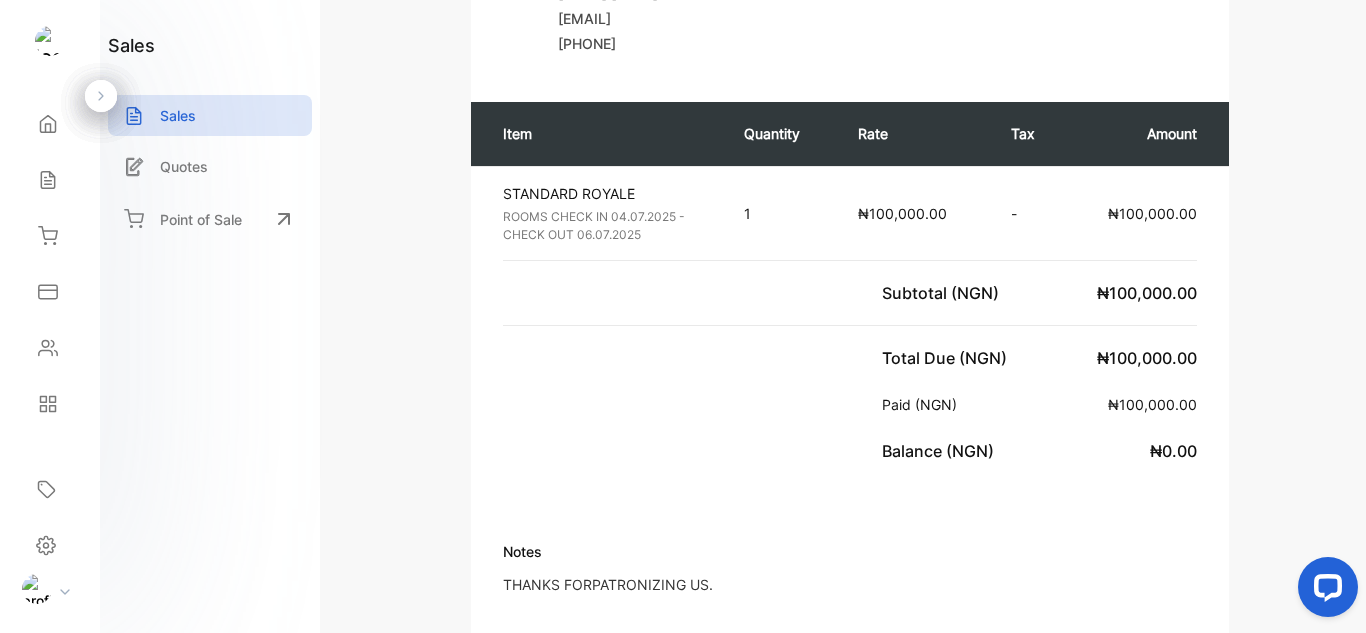 click on "ROOMS CHECK IN 04.07.2025 - CHECK OUT 06.07.2025" at bounding box center (605, 226) 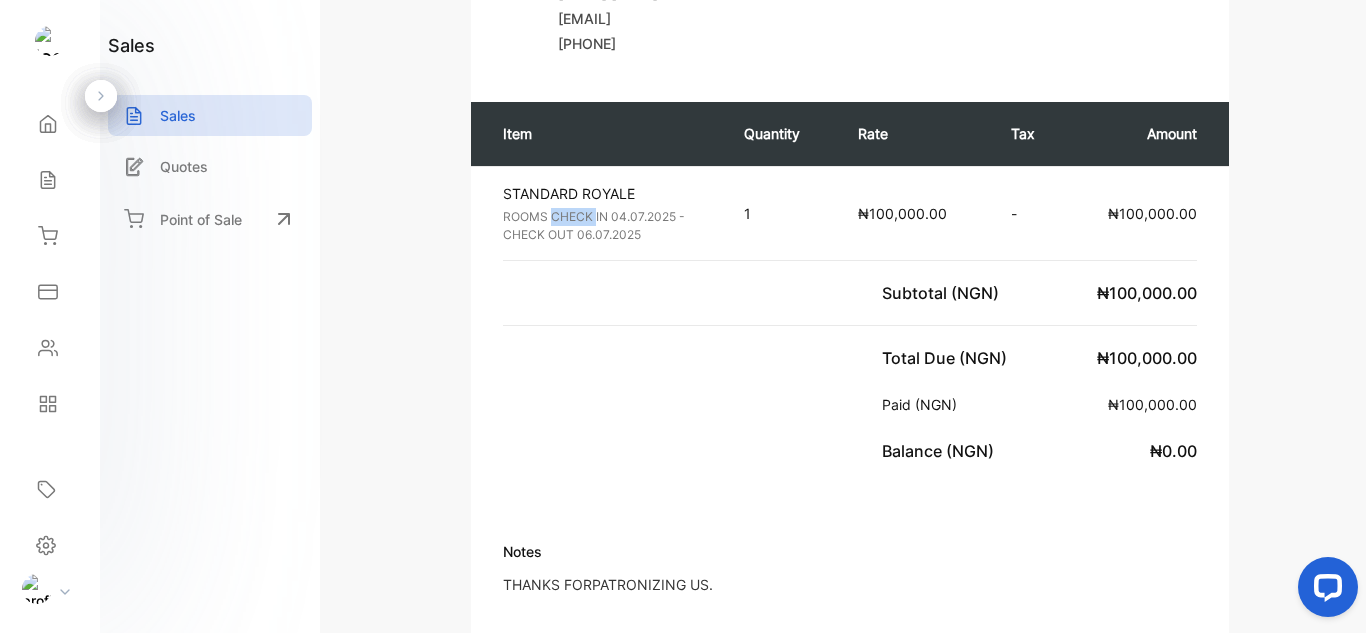 click on "ROOMS CHECK IN 04.07.2025 - CHECK OUT 06.07.2025" at bounding box center [605, 226] 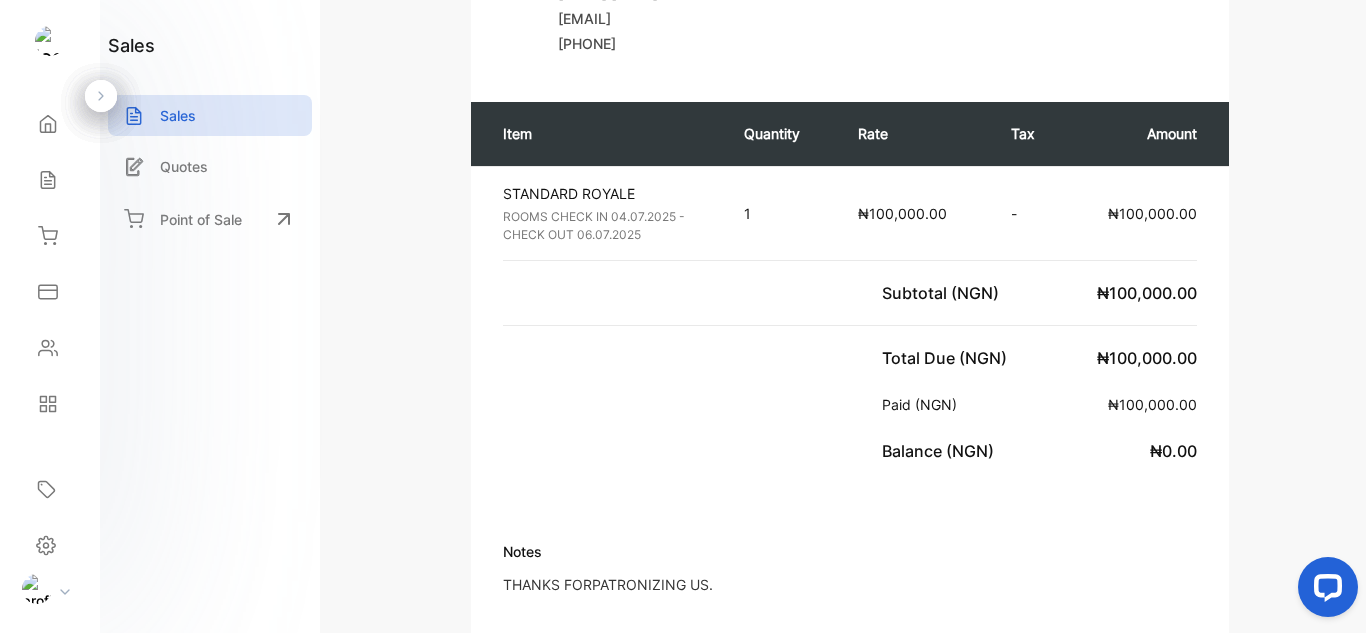 click on "ROOMS CHECK IN 04.07.2025 - CHECK OUT 06.07.2025" at bounding box center (605, 226) 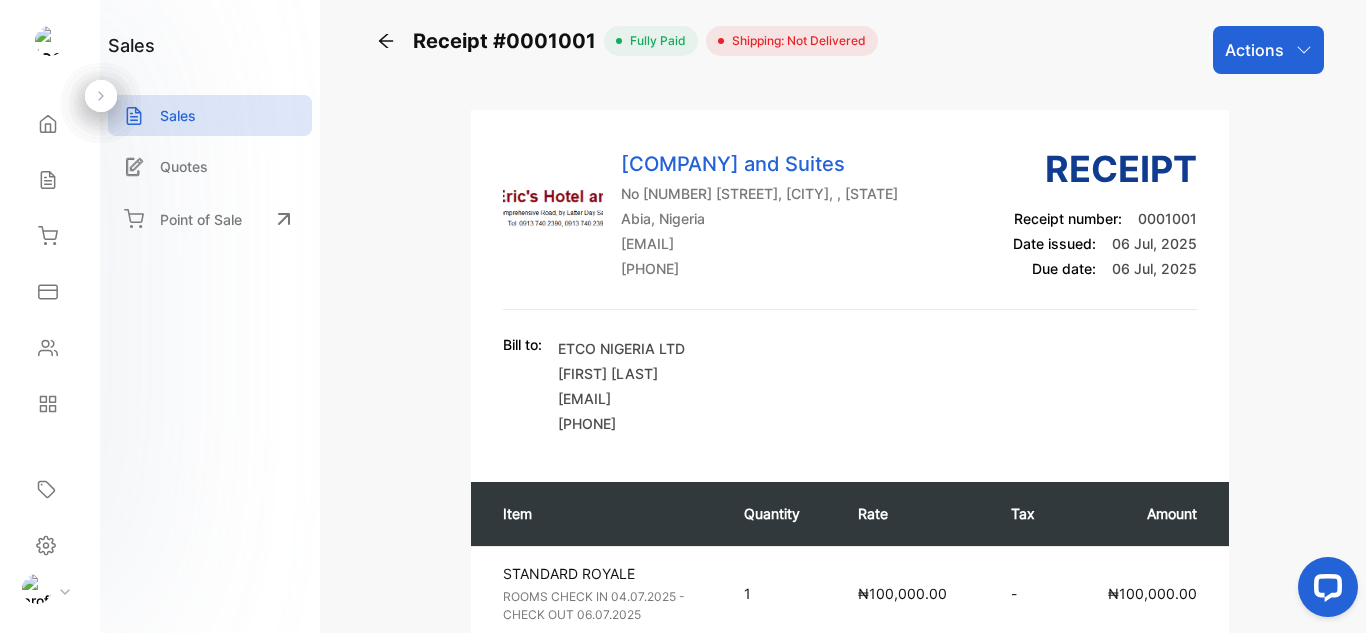 scroll, scrollTop: 0, scrollLeft: 0, axis: both 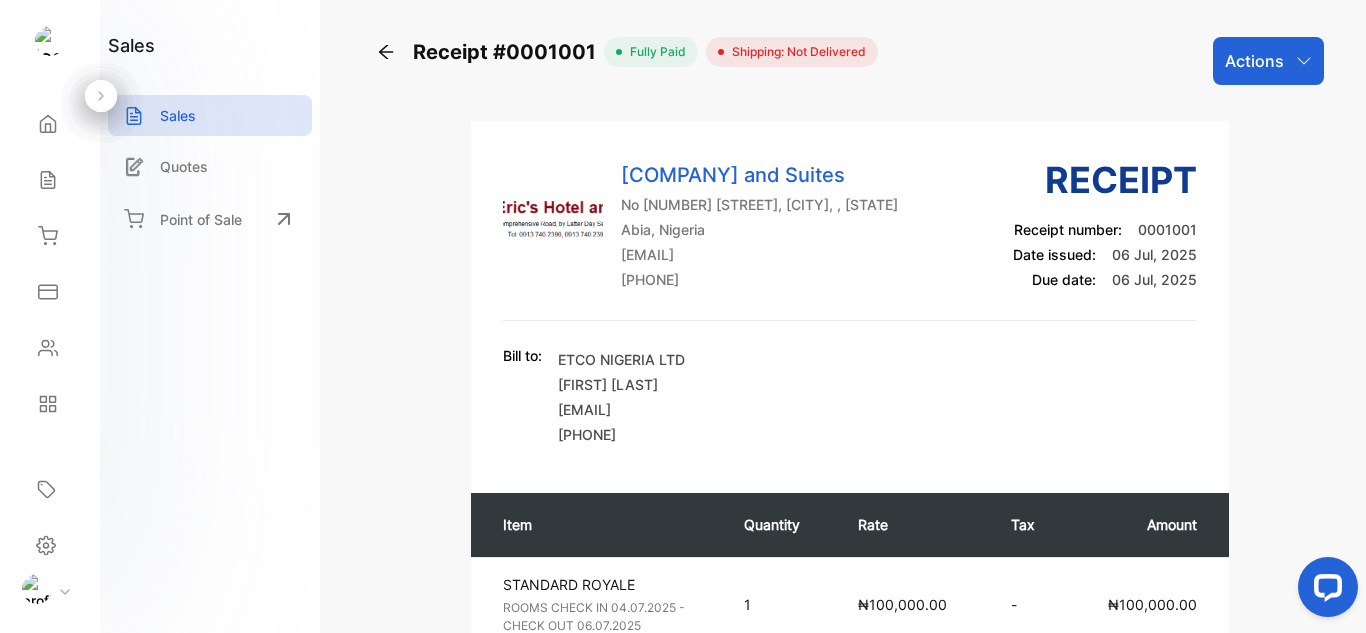 click at bounding box center [1304, 61] 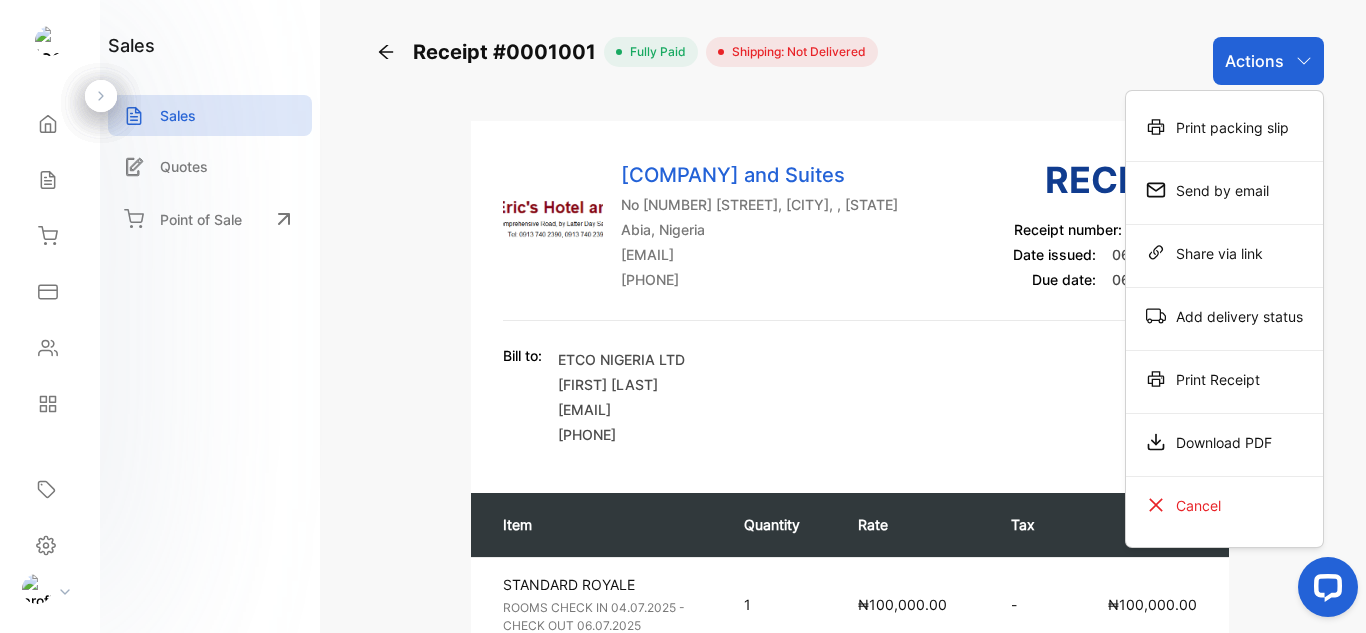 click on "Bill to: ETCO NIGERIA LTD [FIRST] [LAST] [EMAIL] [PHONE]" at bounding box center [850, 397] 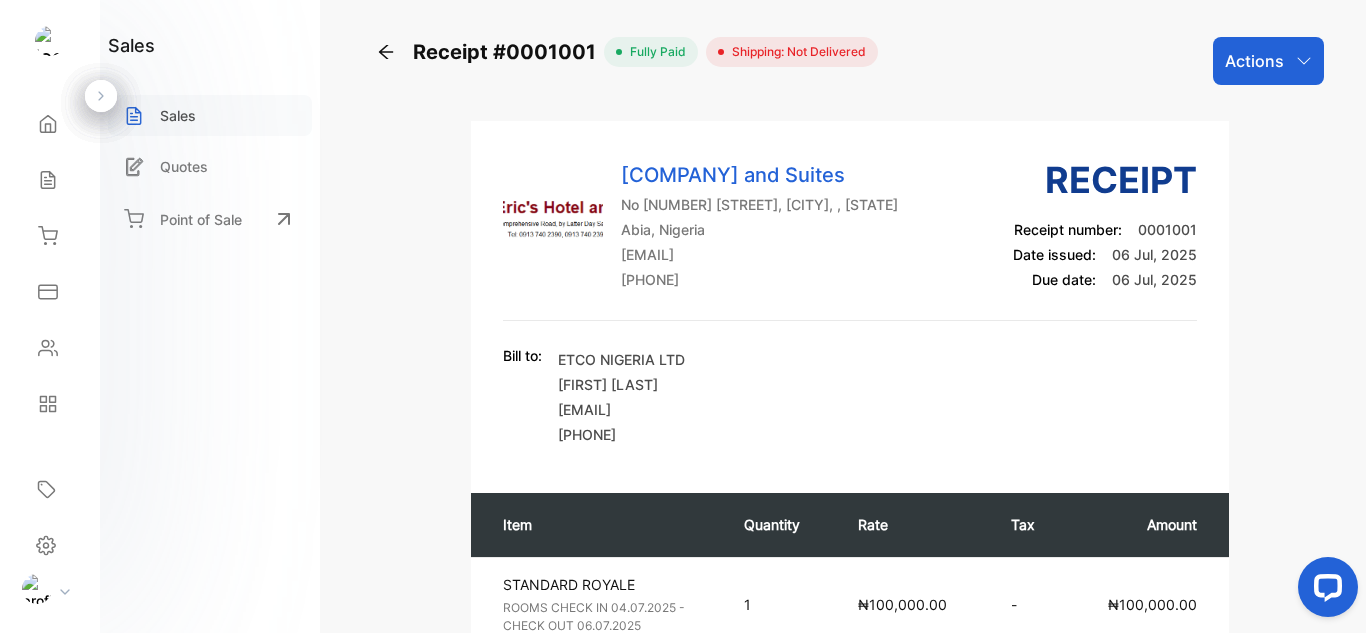 click on "Sales" at bounding box center [178, 115] 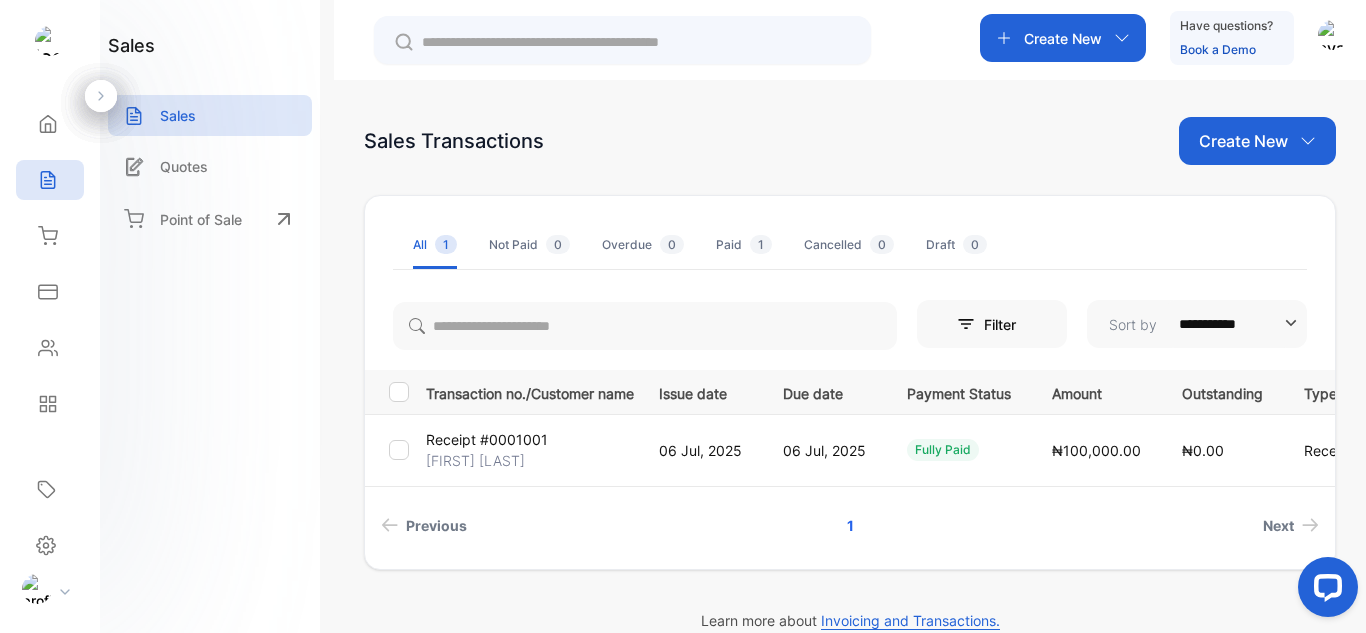 click on "Create New" at bounding box center (1257, 141) 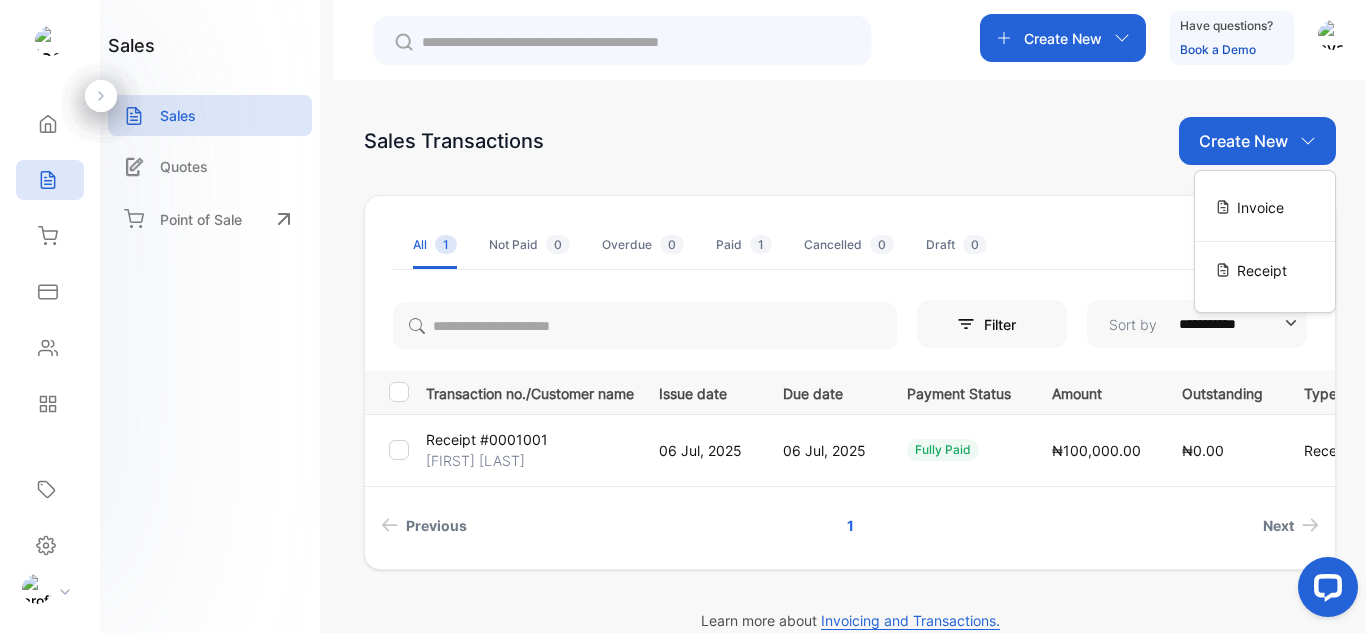 click on "06 Jul, 2025" at bounding box center [700, 450] 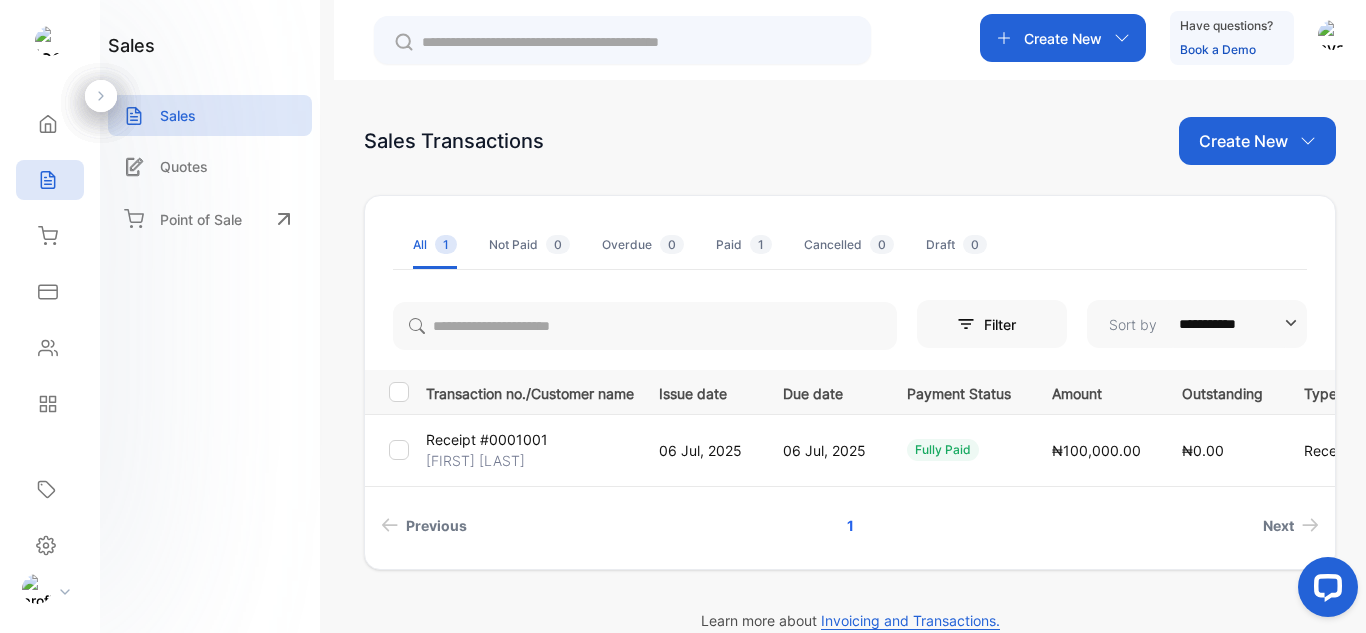 click on "[FIRST] [LAST]" at bounding box center [475, 460] 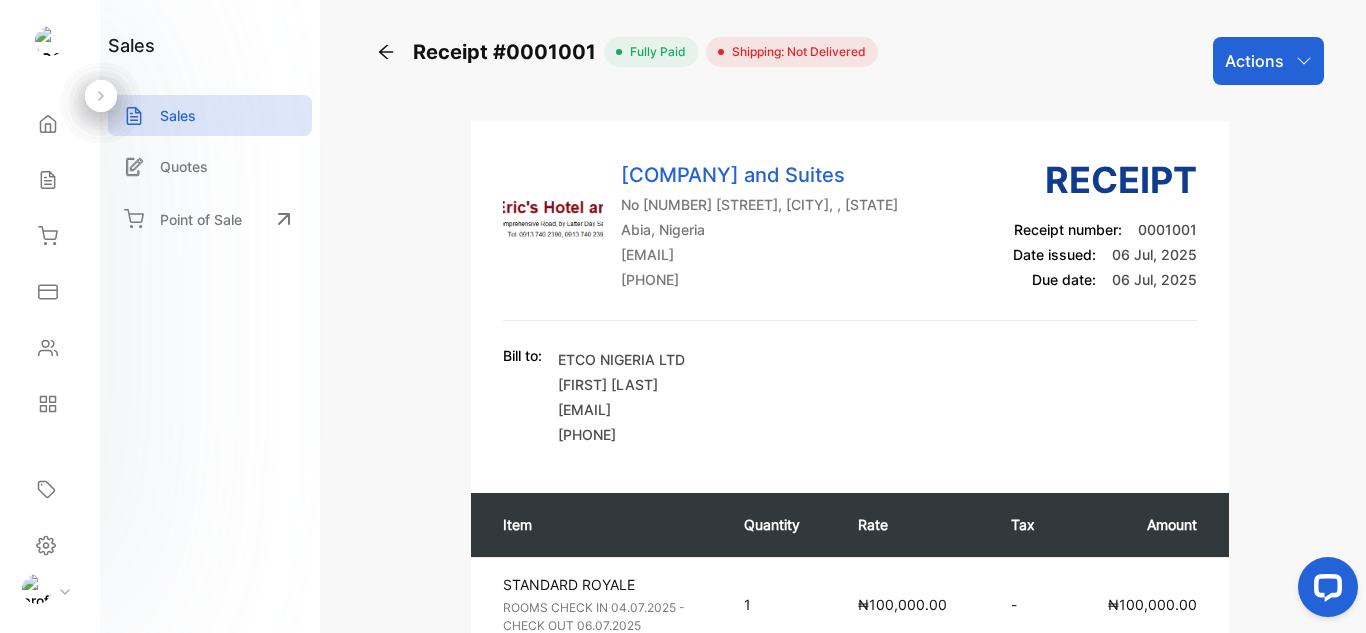 click on "Shipping:   Not Delivered" at bounding box center [795, 52] 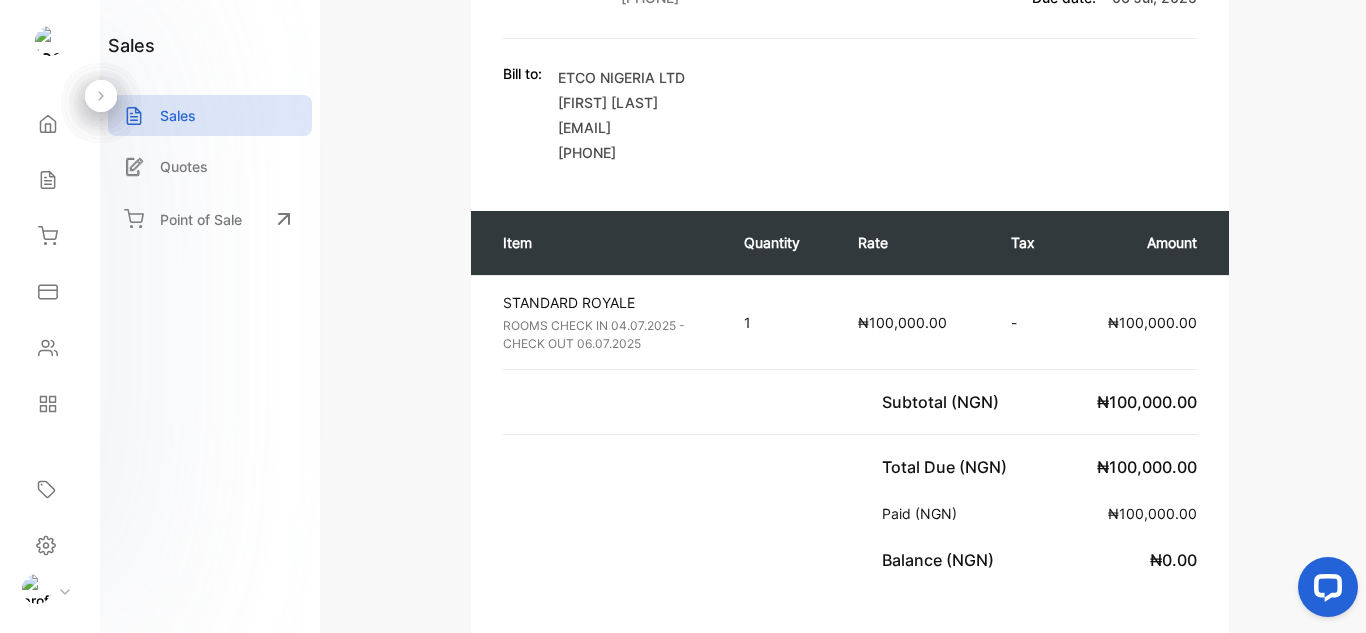 scroll, scrollTop: 300, scrollLeft: 0, axis: vertical 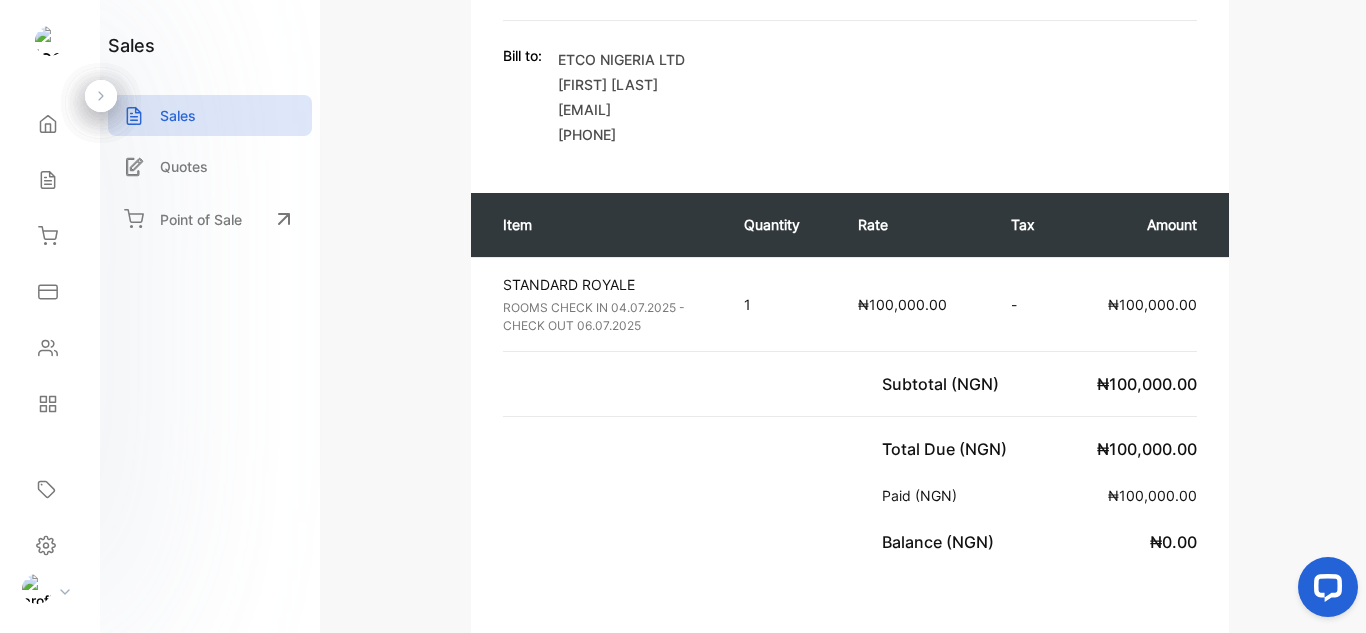 click on "1" at bounding box center (781, 304) 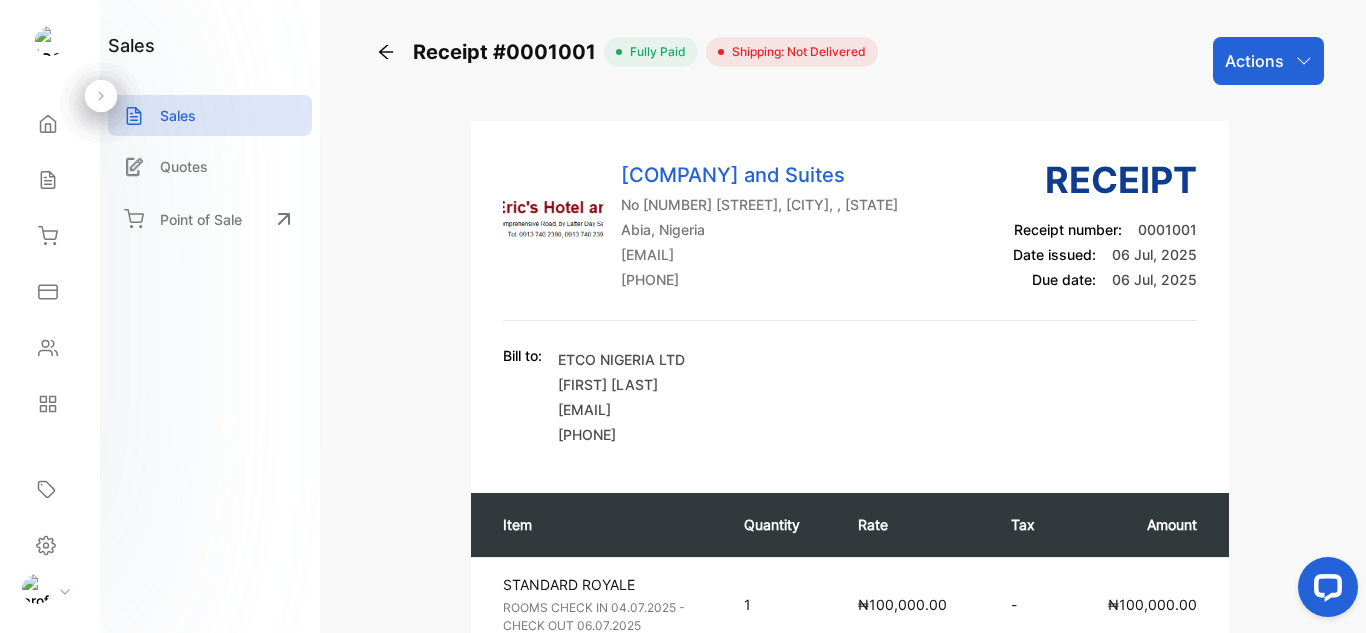 click at bounding box center (1304, 61) 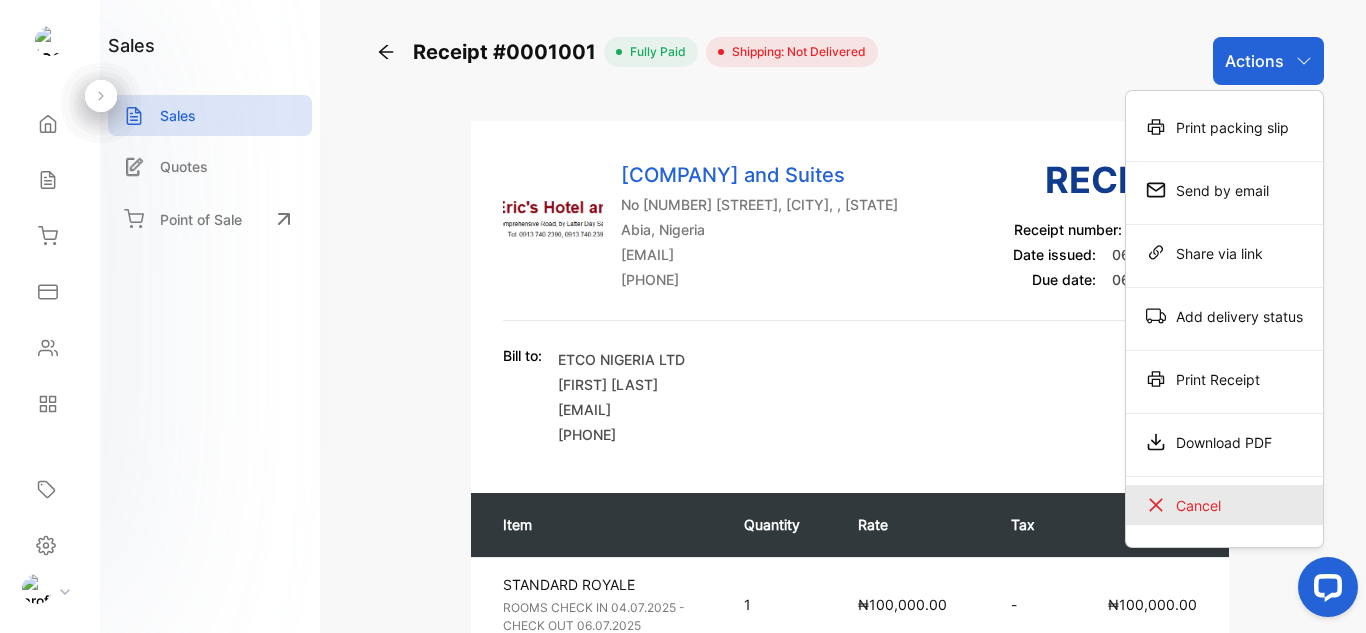 click on "Cancel" at bounding box center [1224, 505] 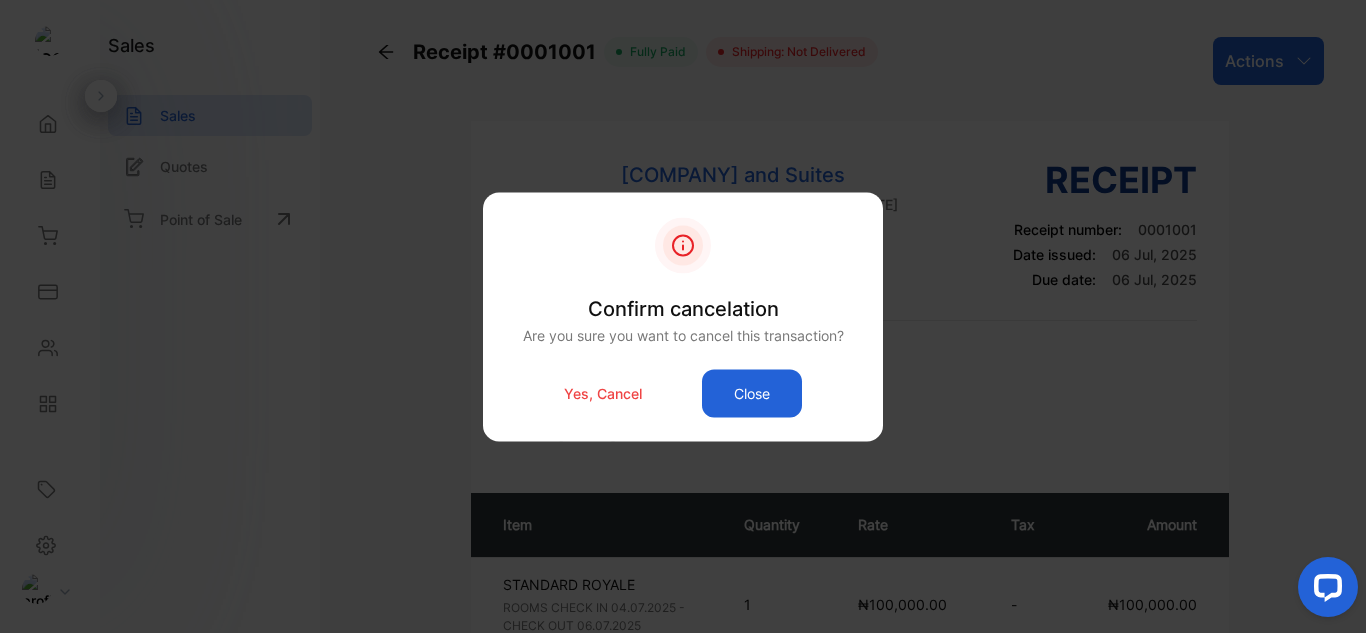 click on "Yes, Cancel" at bounding box center (603, 393) 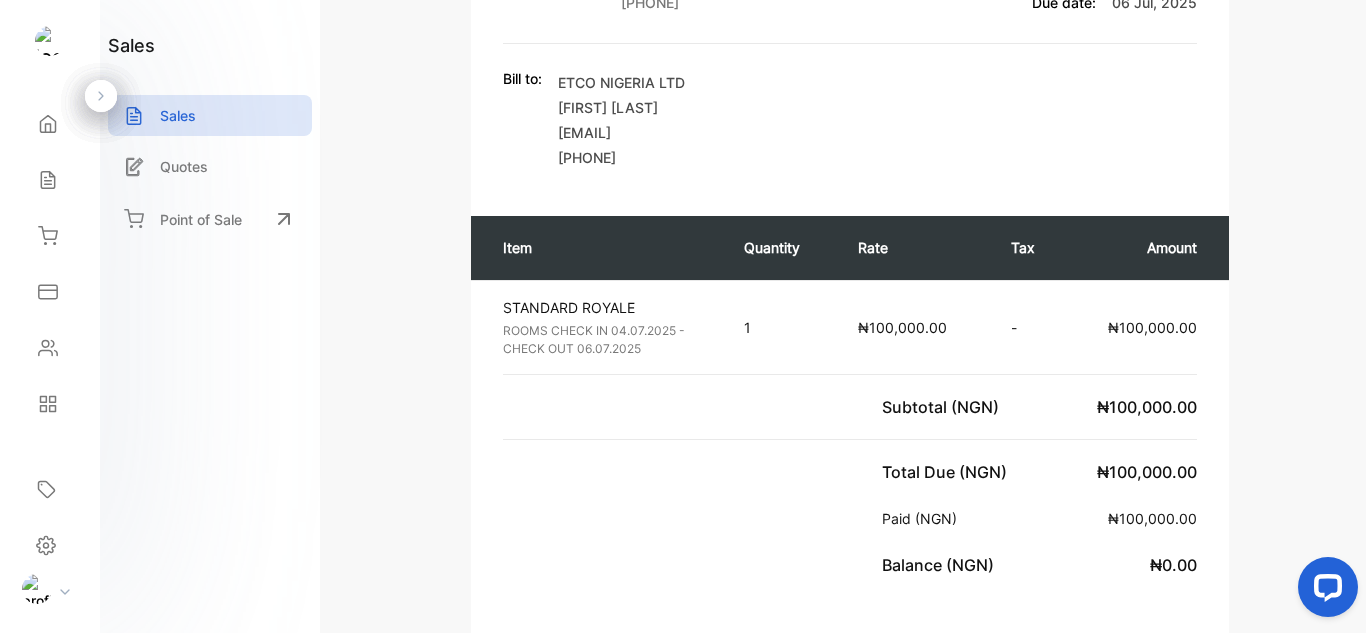 scroll, scrollTop: 300, scrollLeft: 0, axis: vertical 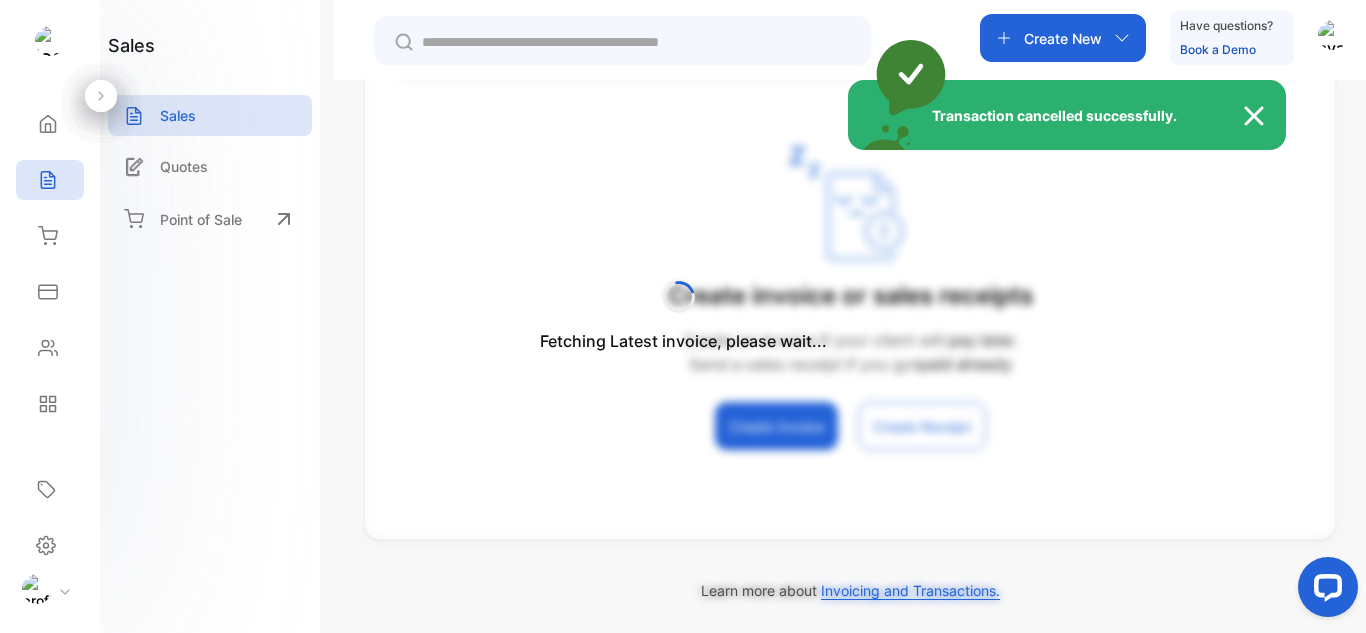 click at bounding box center (1264, 116) 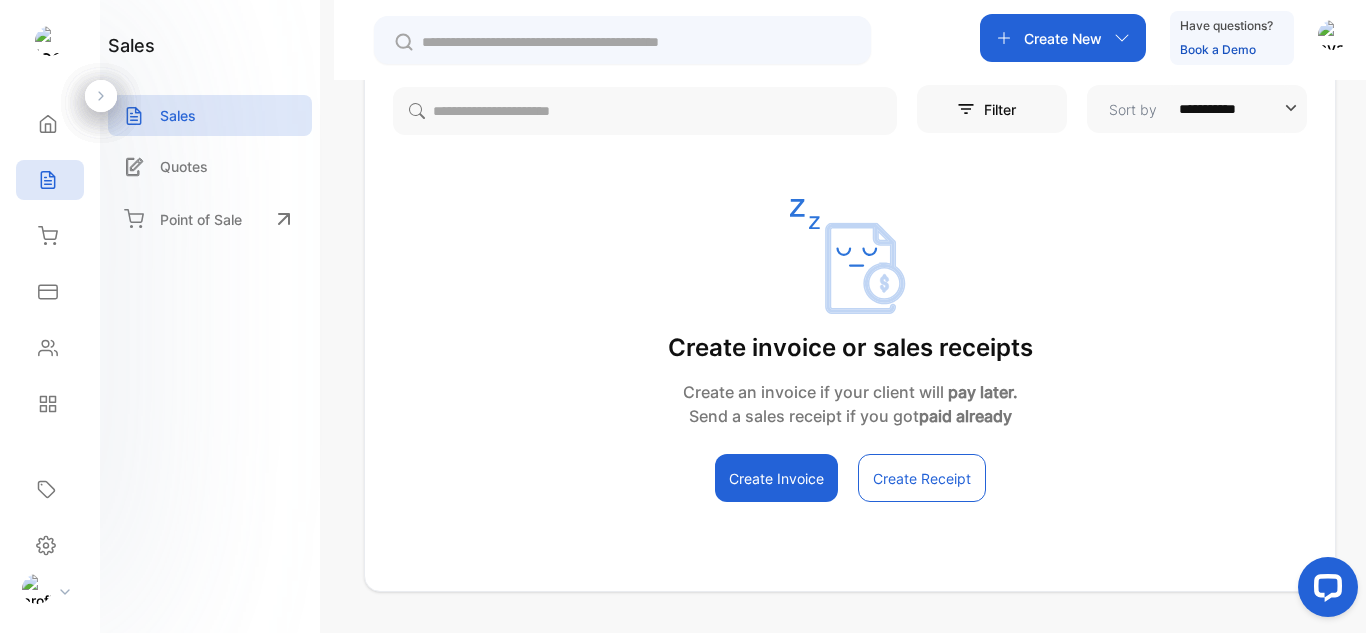 scroll, scrollTop: 167, scrollLeft: 0, axis: vertical 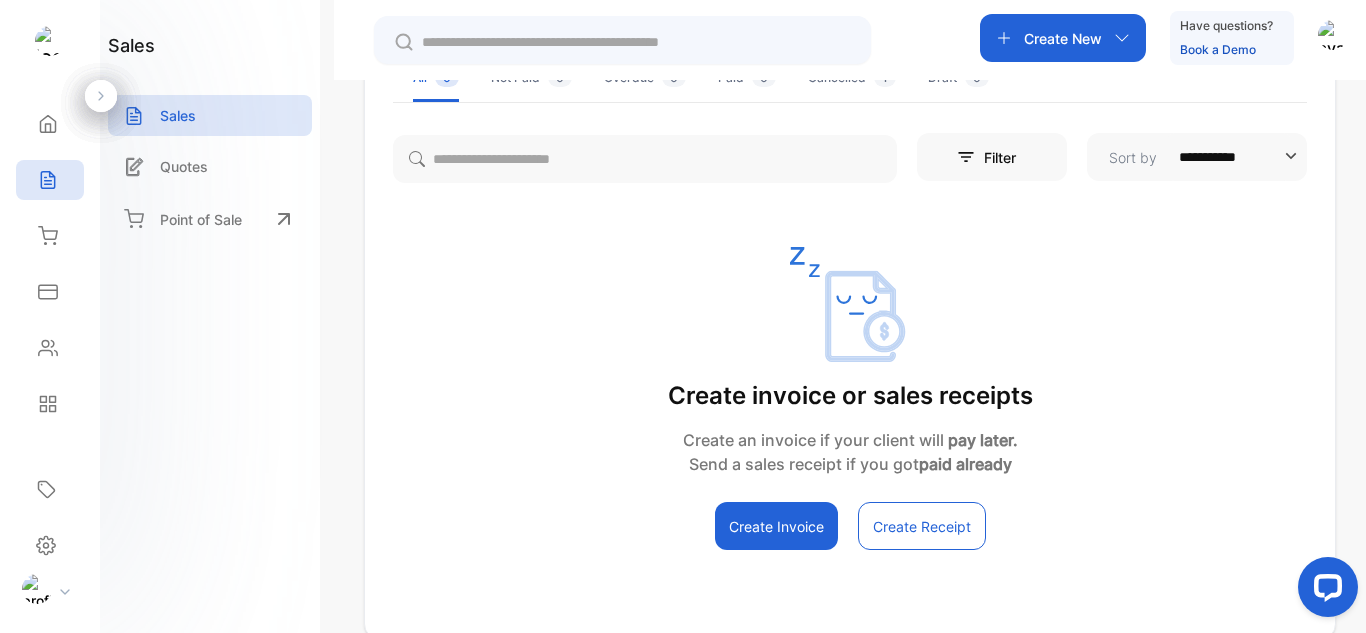 click on "Create Receipt" at bounding box center [922, 526] 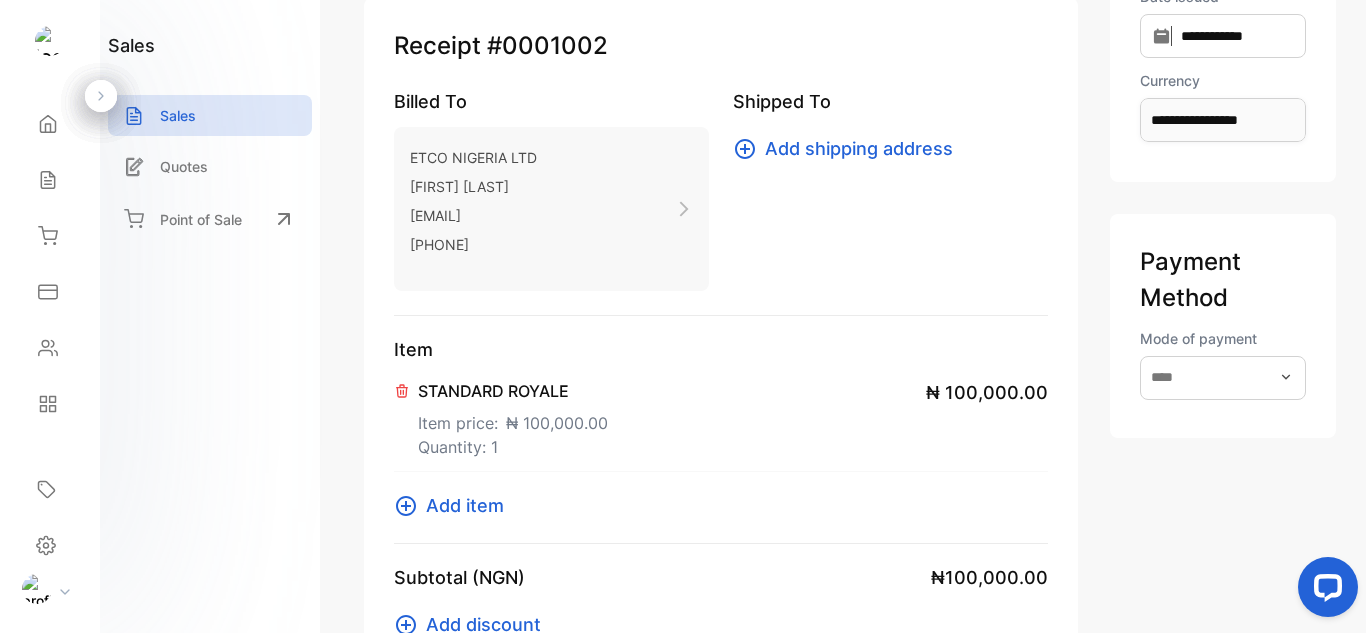 scroll, scrollTop: 267, scrollLeft: 0, axis: vertical 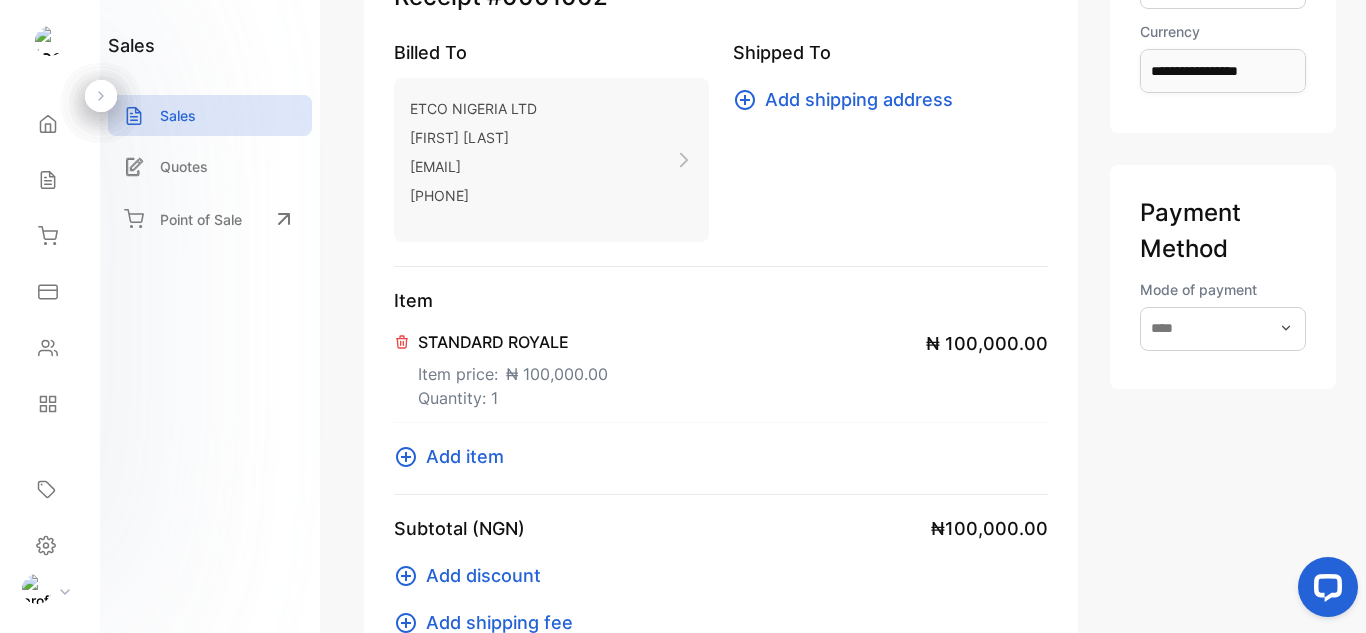 click on "STANDARD ROYALE" at bounding box center (513, 342) 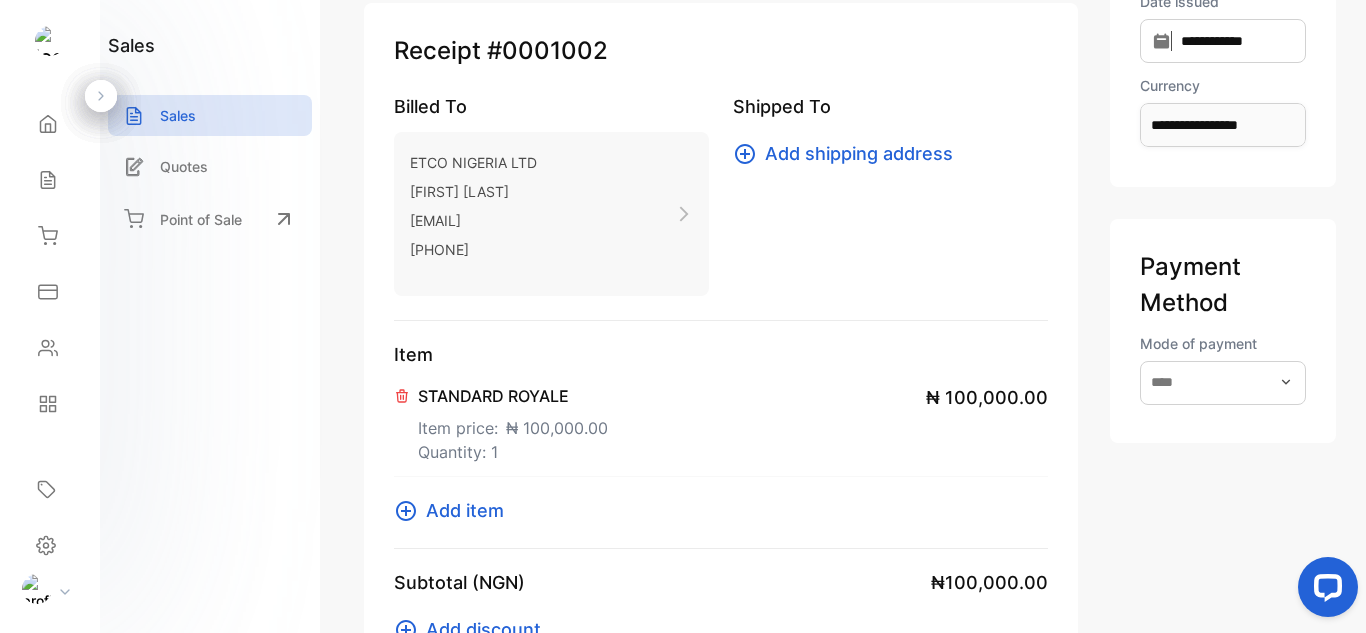 scroll, scrollTop: 0, scrollLeft: 0, axis: both 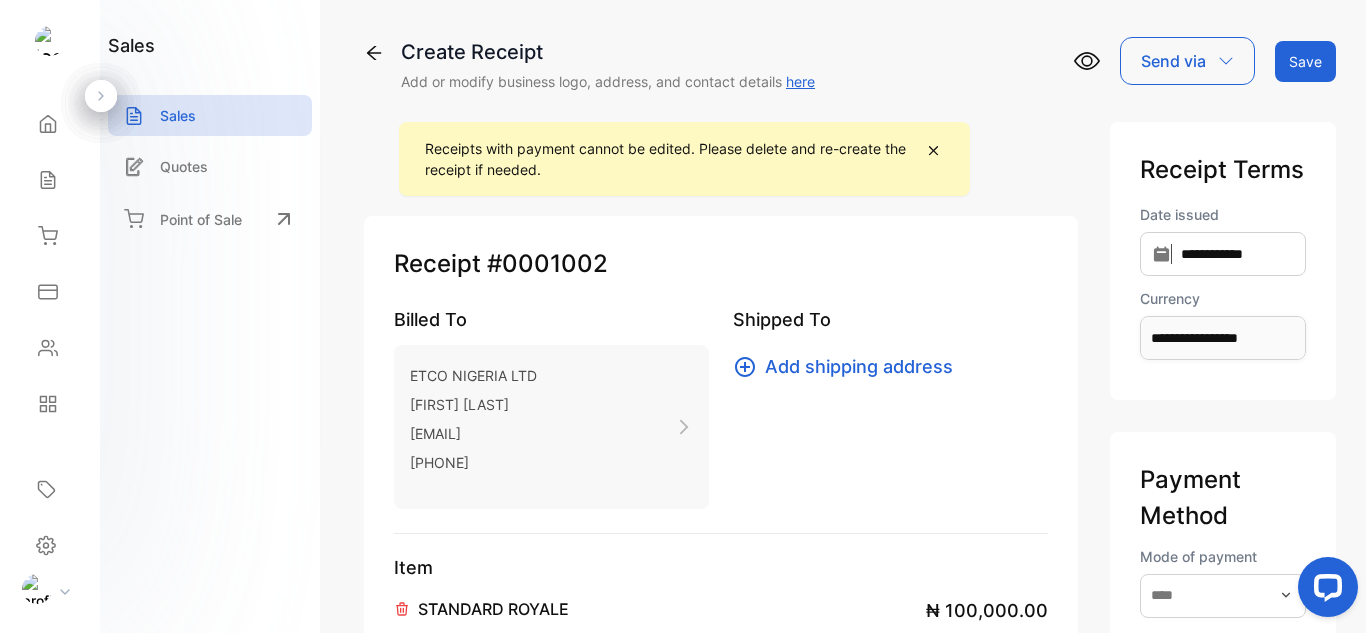 click at bounding box center [934, 151] 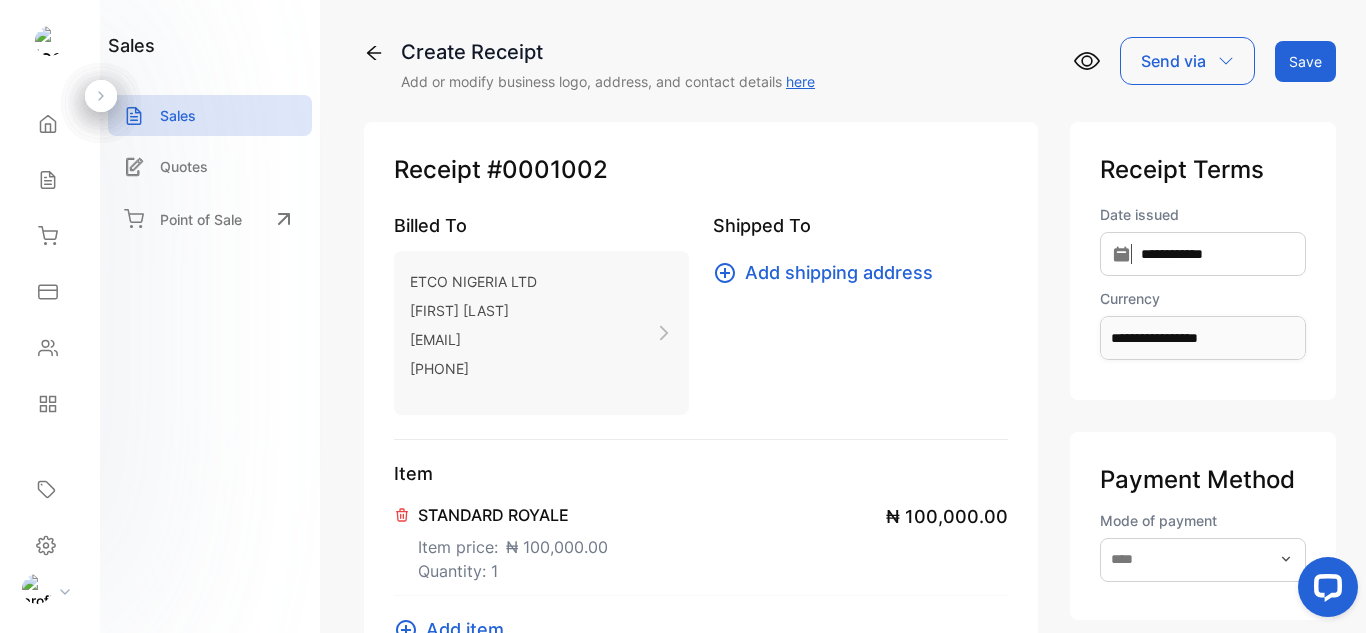 click on "STANDARD ROYALE Item price: ₦ 100,000.00 Quantity: 1 ₦ 100,000.00" at bounding box center (701, 541) 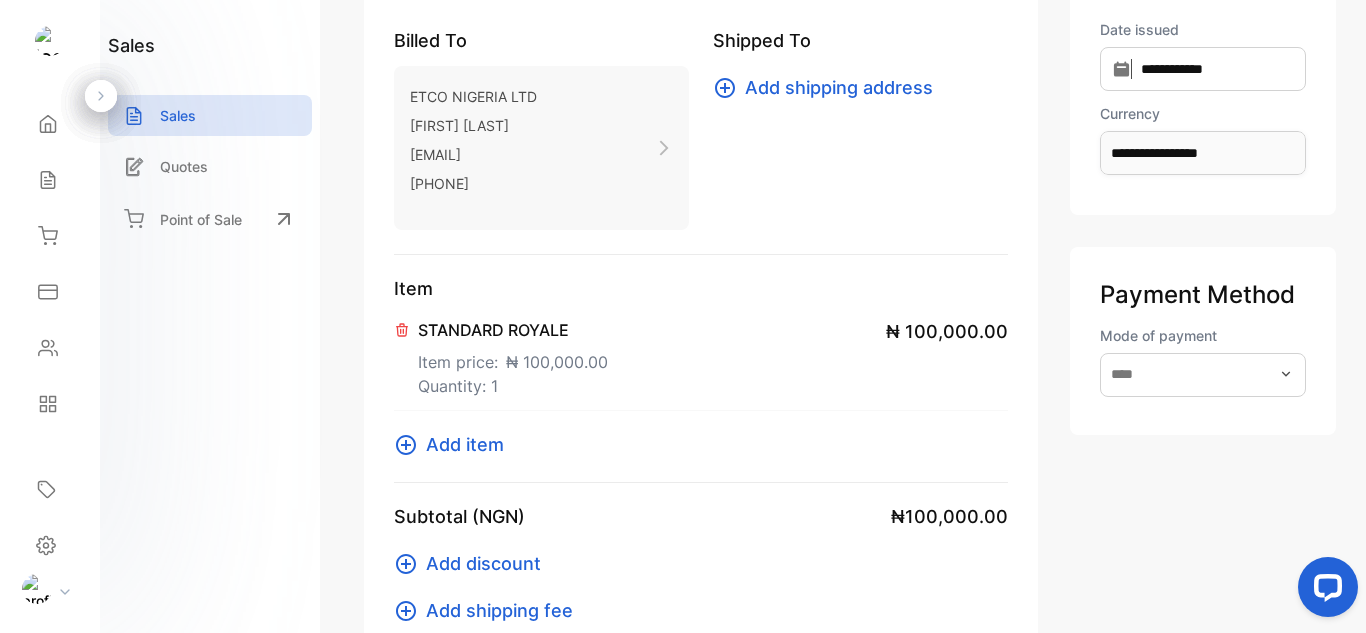 scroll, scrollTop: 200, scrollLeft: 0, axis: vertical 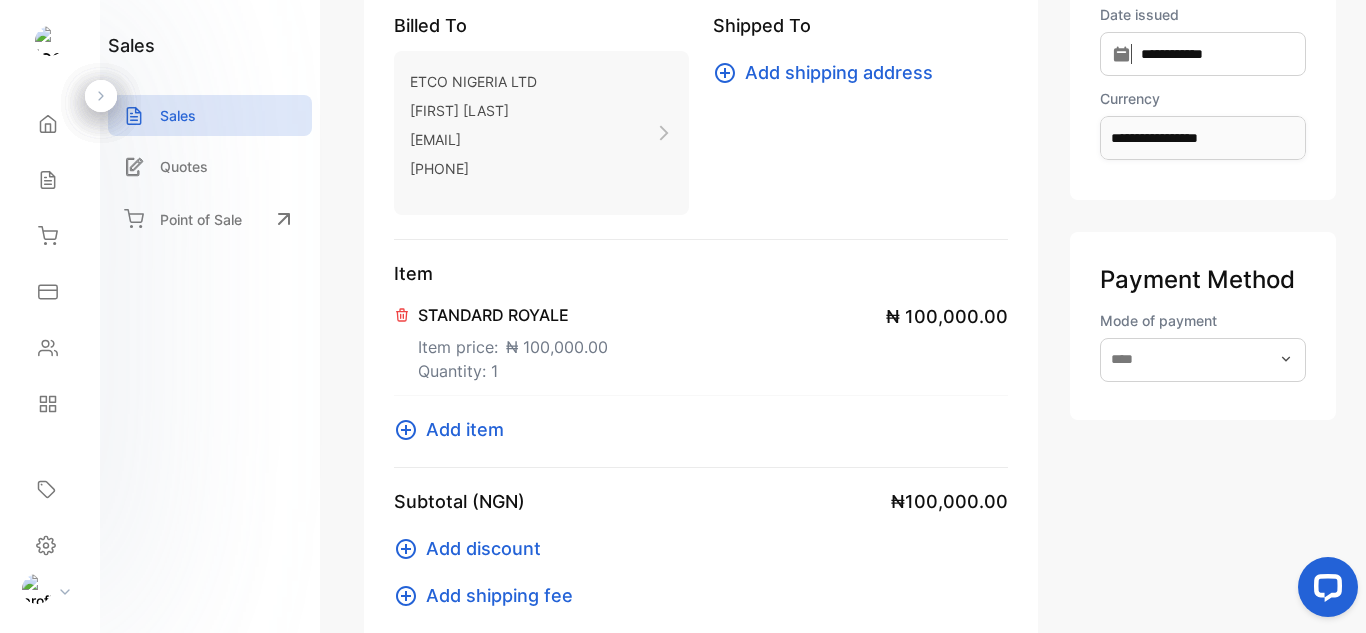 click at bounding box center [406, 430] 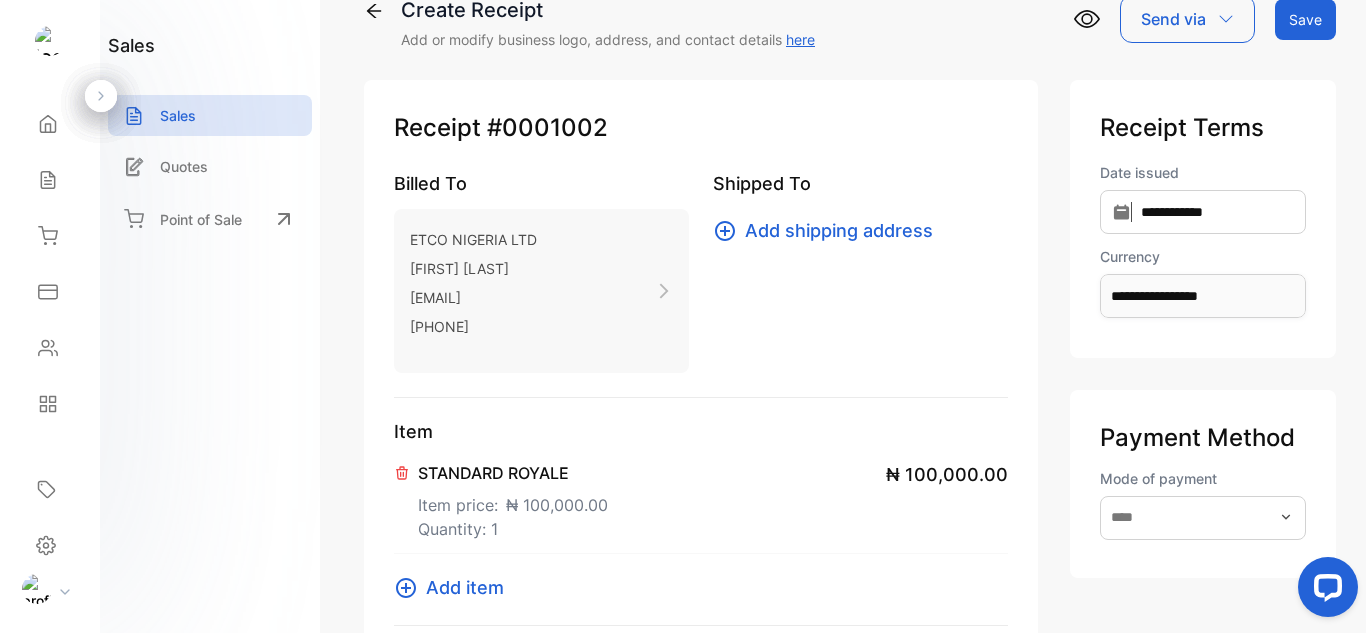scroll, scrollTop: 0, scrollLeft: 0, axis: both 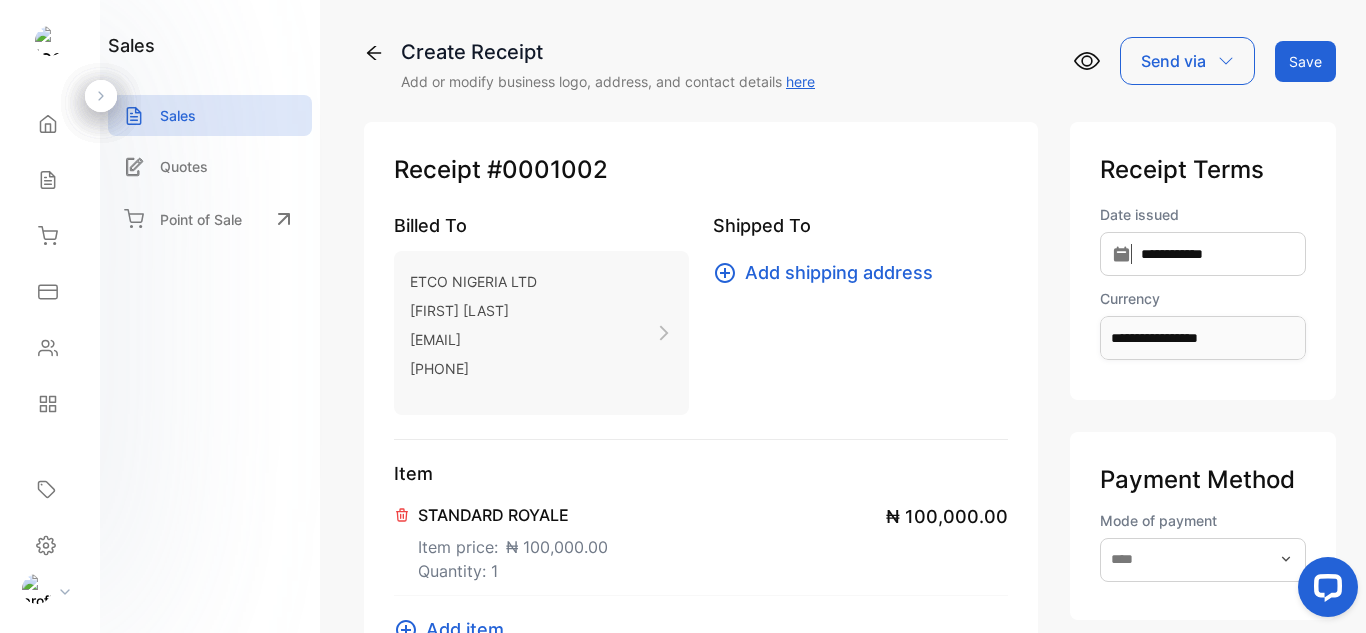 click on "STANDARD ROYALE" at bounding box center (513, 515) 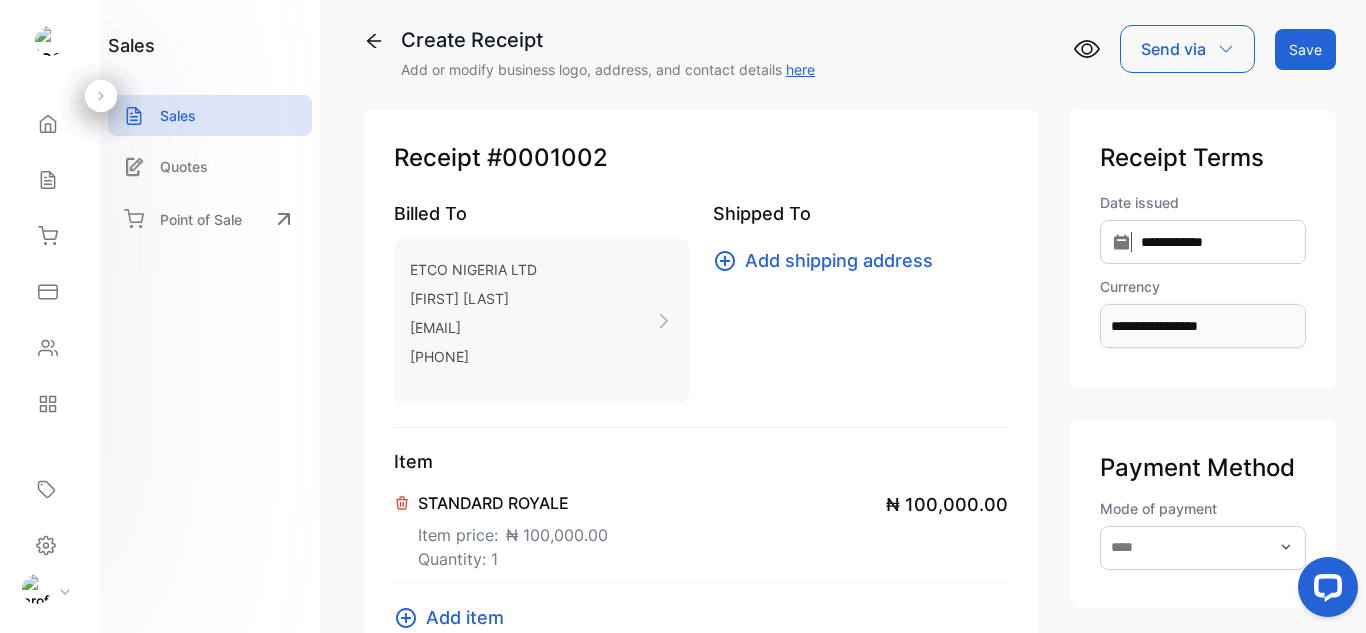 scroll, scrollTop: 0, scrollLeft: 0, axis: both 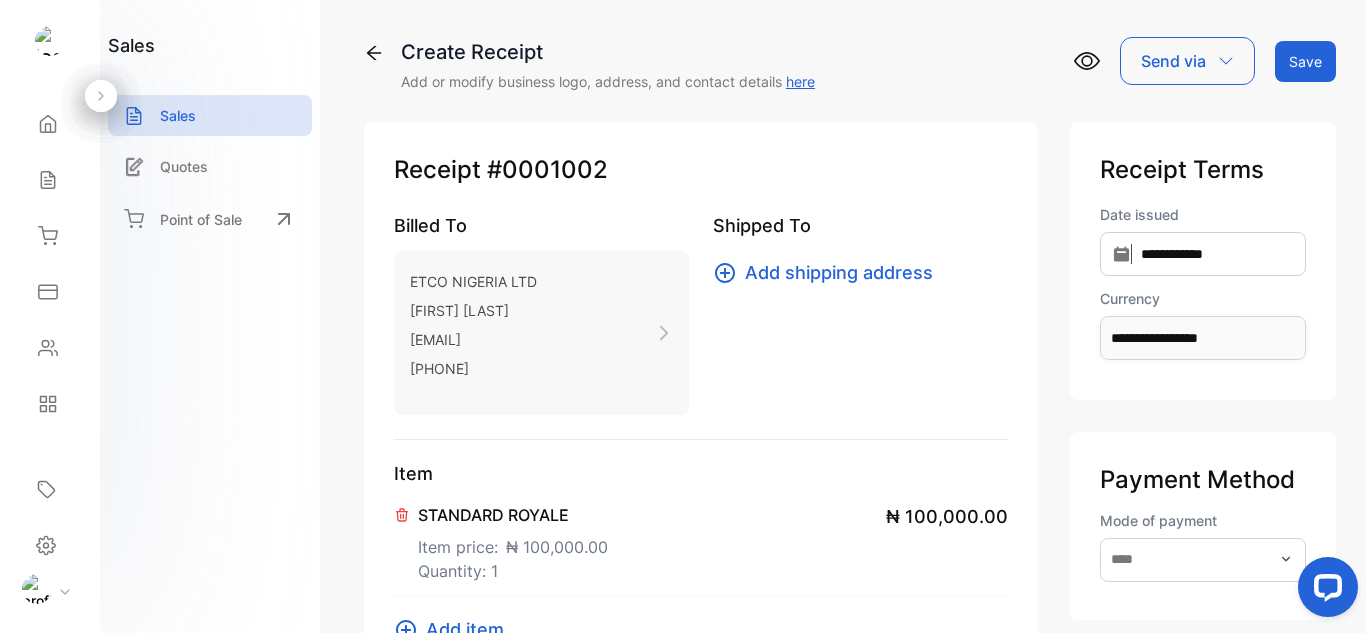 click at bounding box center [1226, 61] 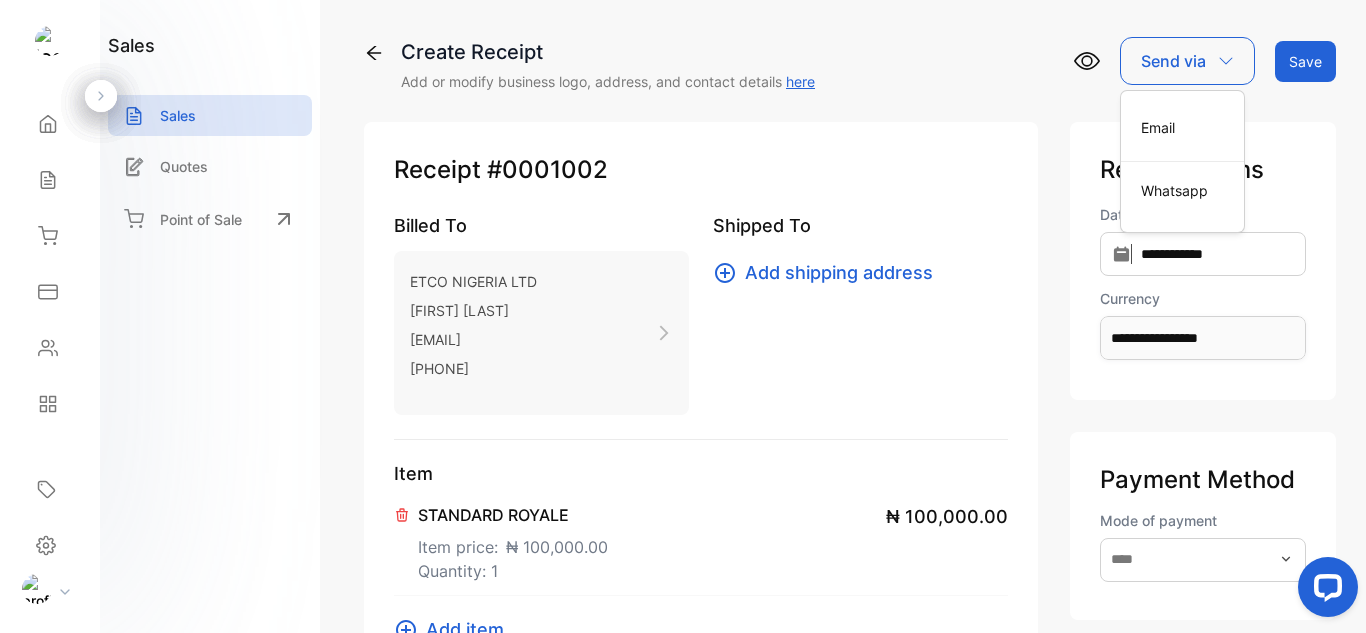 click at bounding box center [1226, 61] 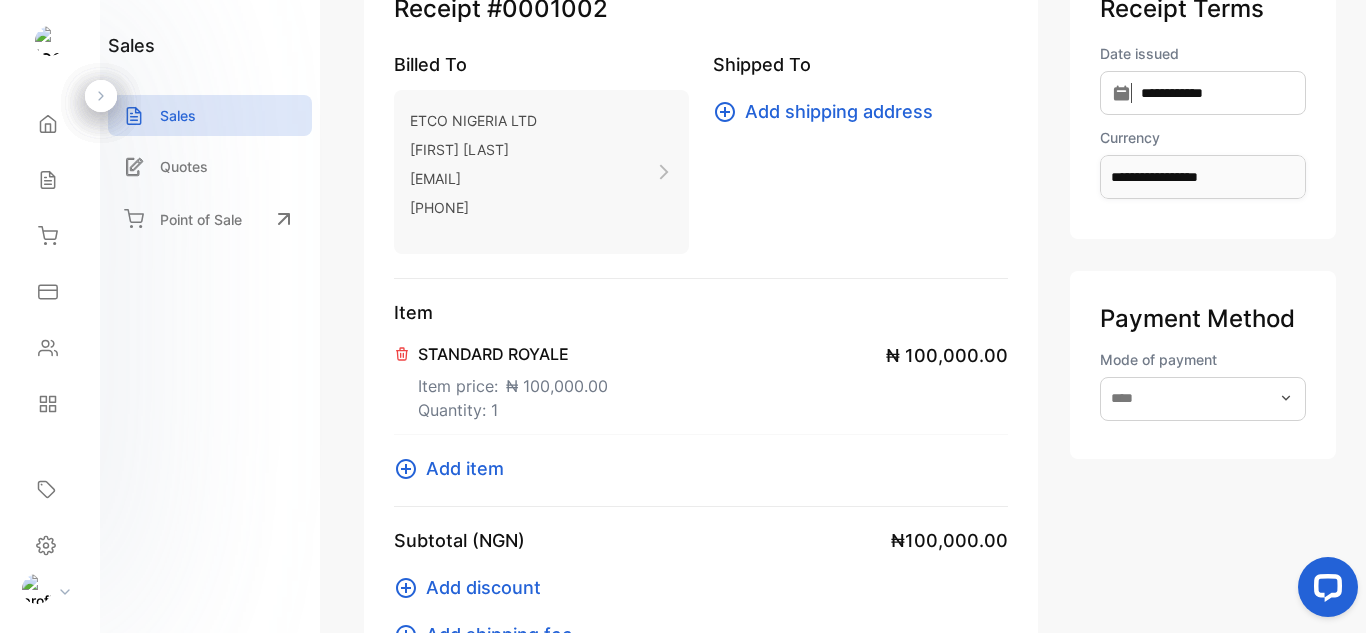 scroll, scrollTop: 200, scrollLeft: 0, axis: vertical 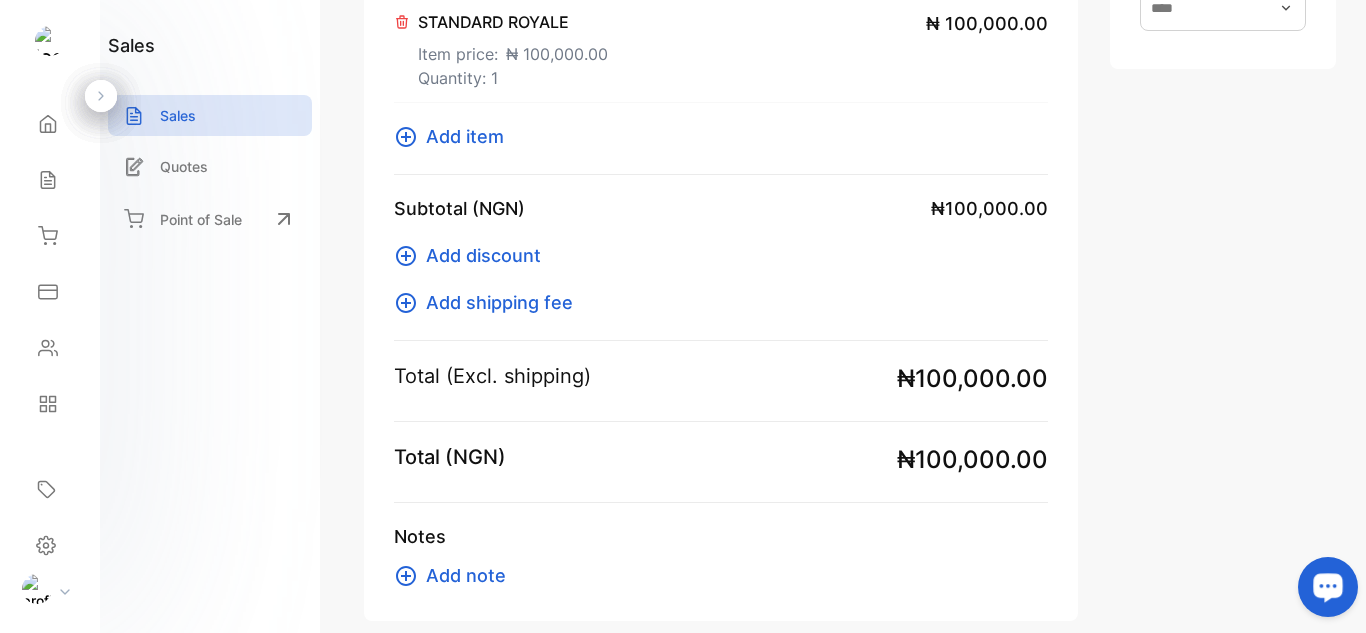 click on "Add item" at bounding box center (465, 136) 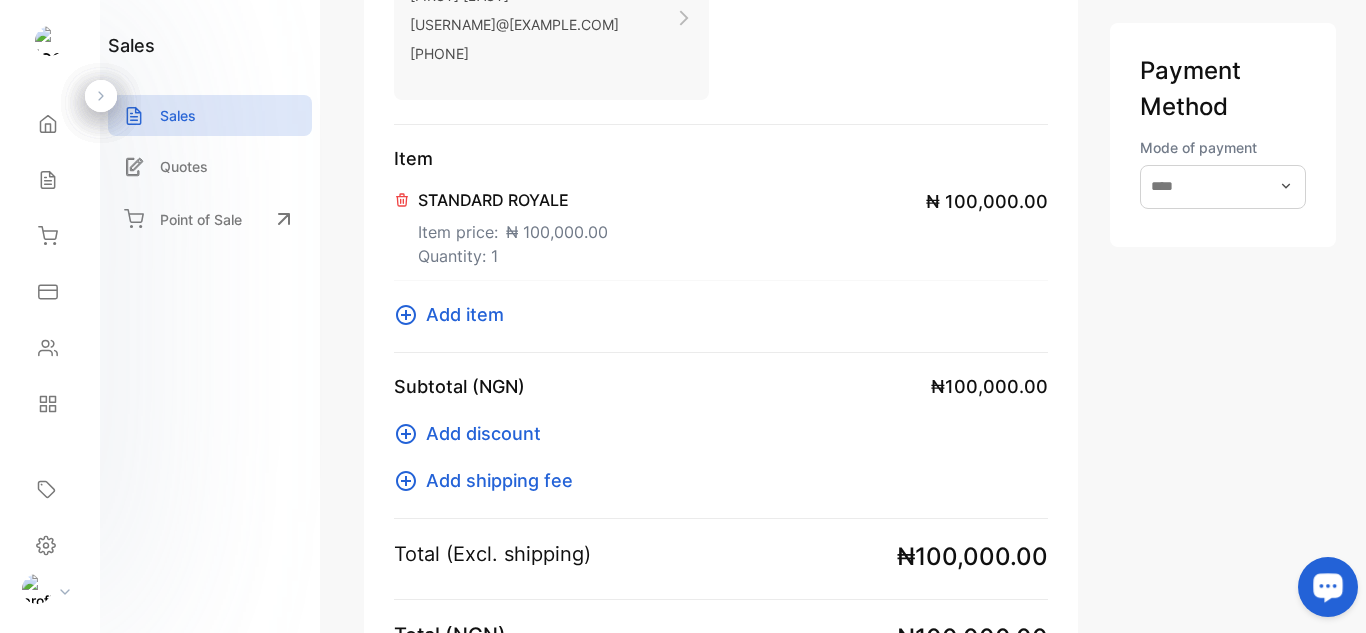 scroll, scrollTop: 403, scrollLeft: 0, axis: vertical 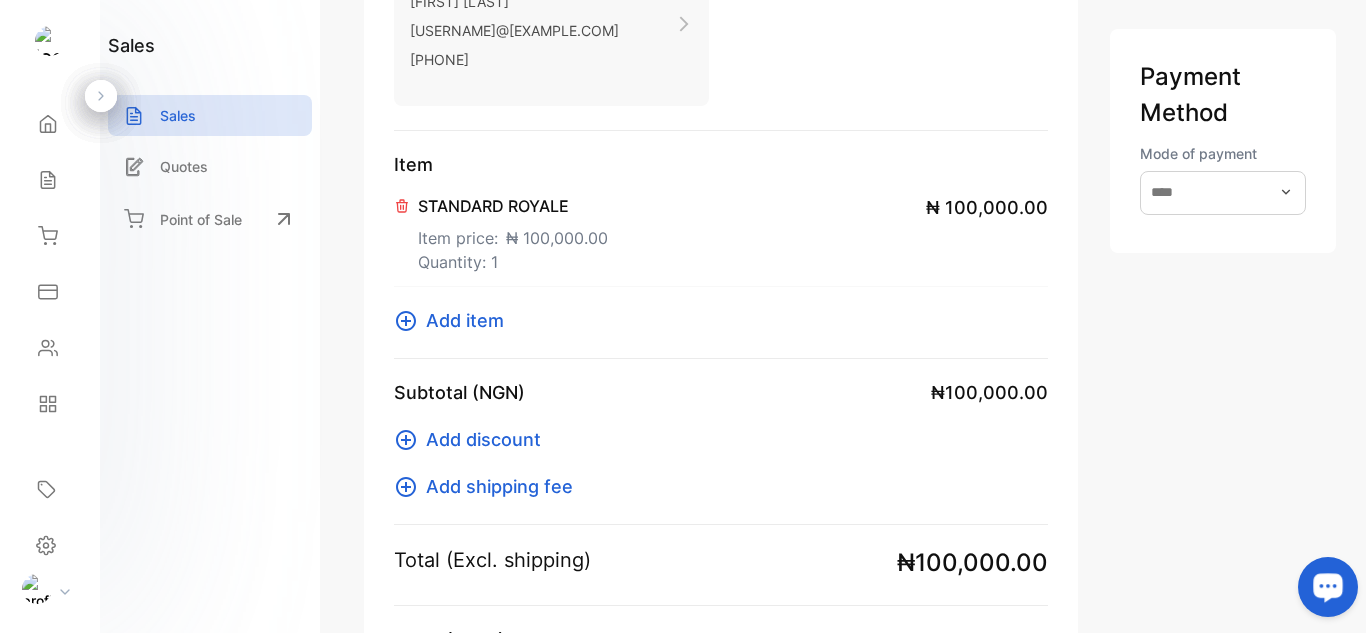 click at bounding box center (402, 206) 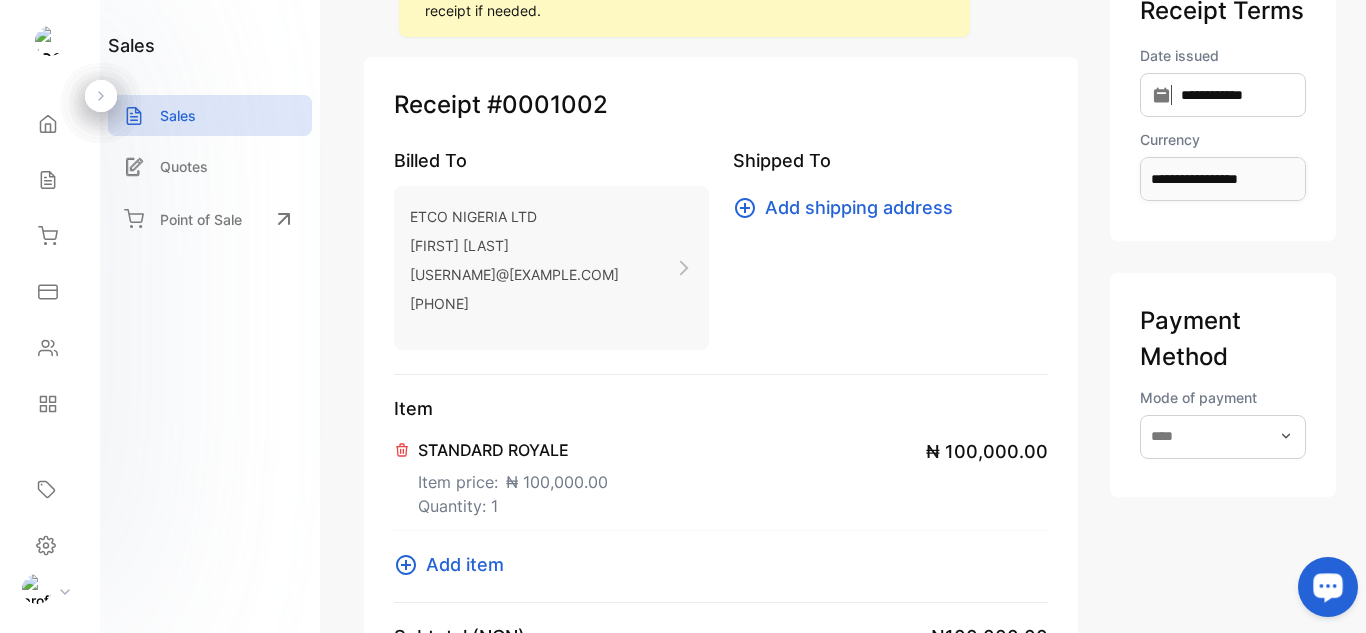 scroll, scrollTop: 203, scrollLeft: 0, axis: vertical 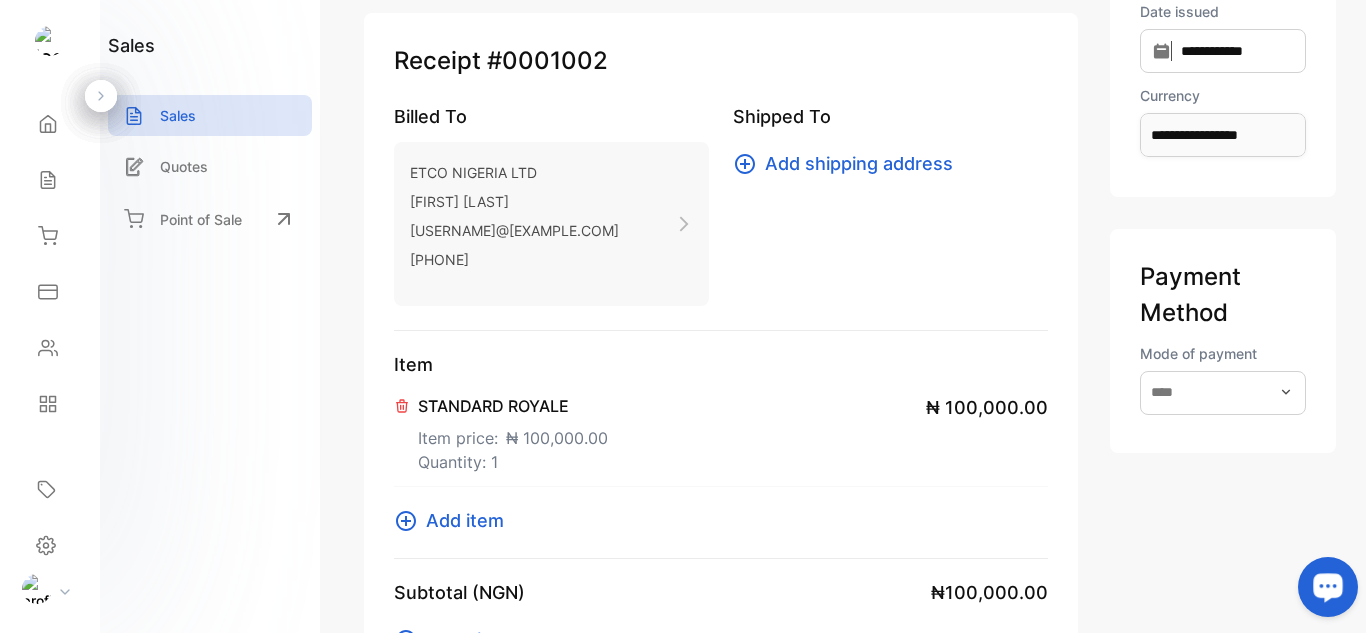 click at bounding box center (1286, 392) 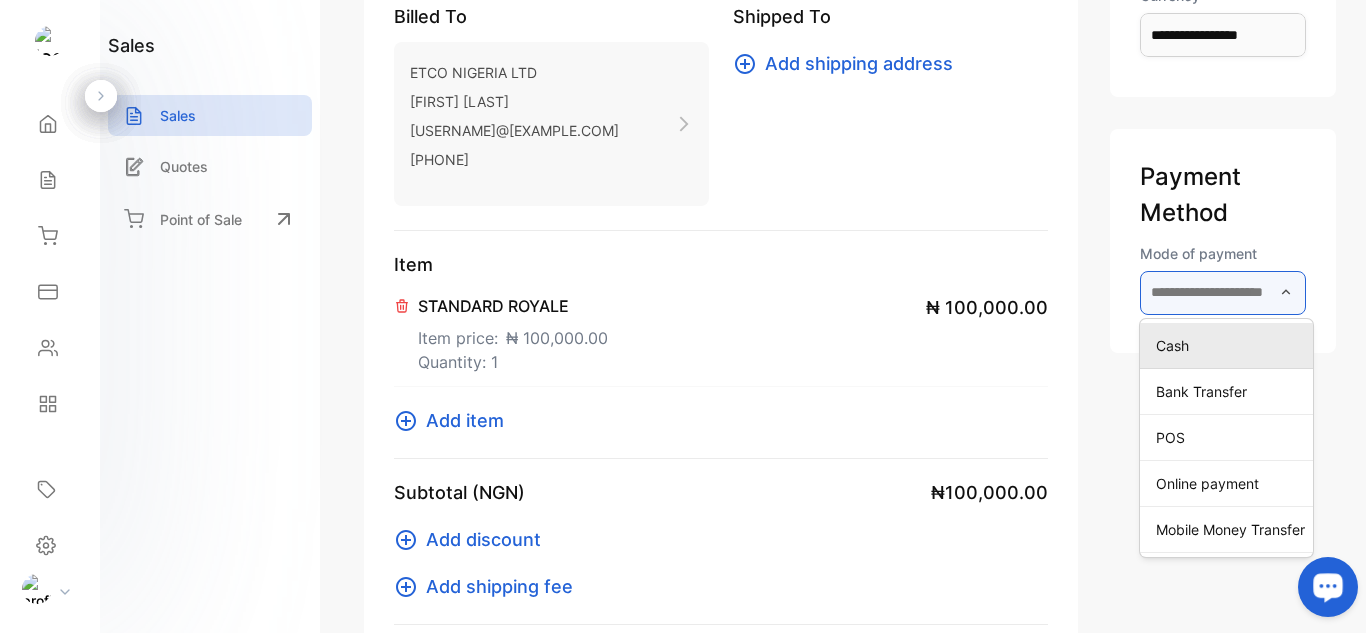 scroll, scrollTop: 403, scrollLeft: 0, axis: vertical 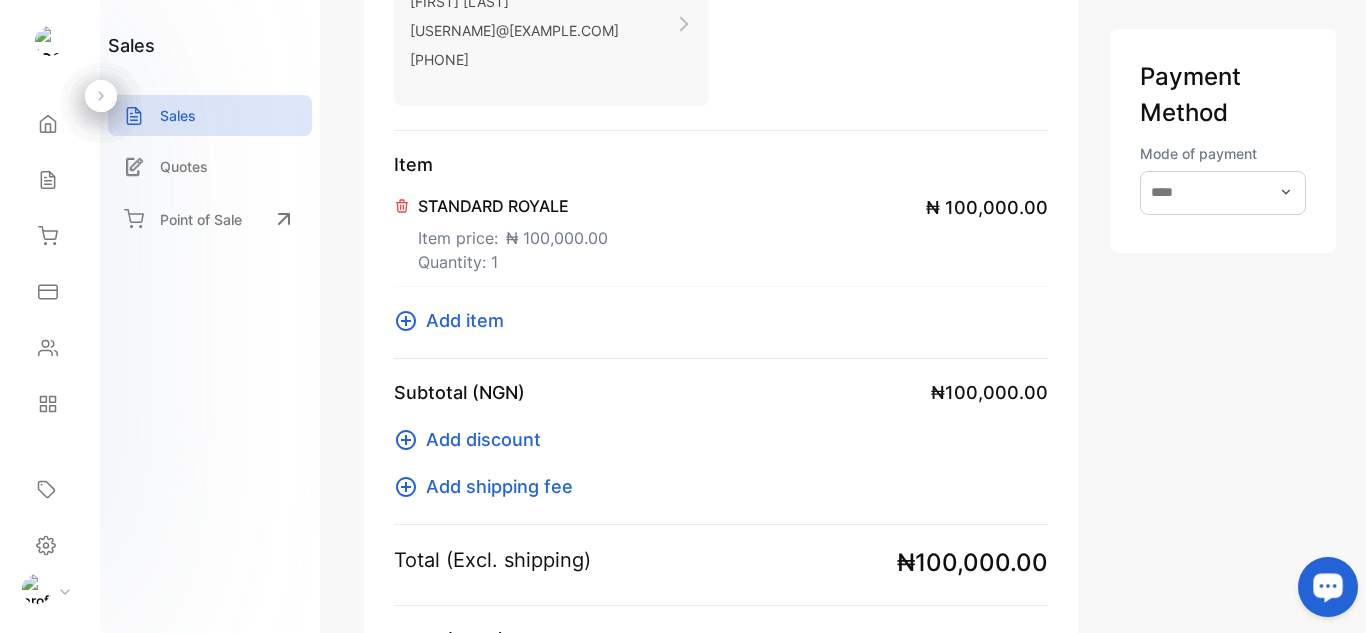 click on "Billed To ETCO NIGERIA LTD CHRISTIAN ONUOHA iykchris1@hotmail.com 2347038242575      Shipped To Add shipping address" at bounding box center [721, 17] 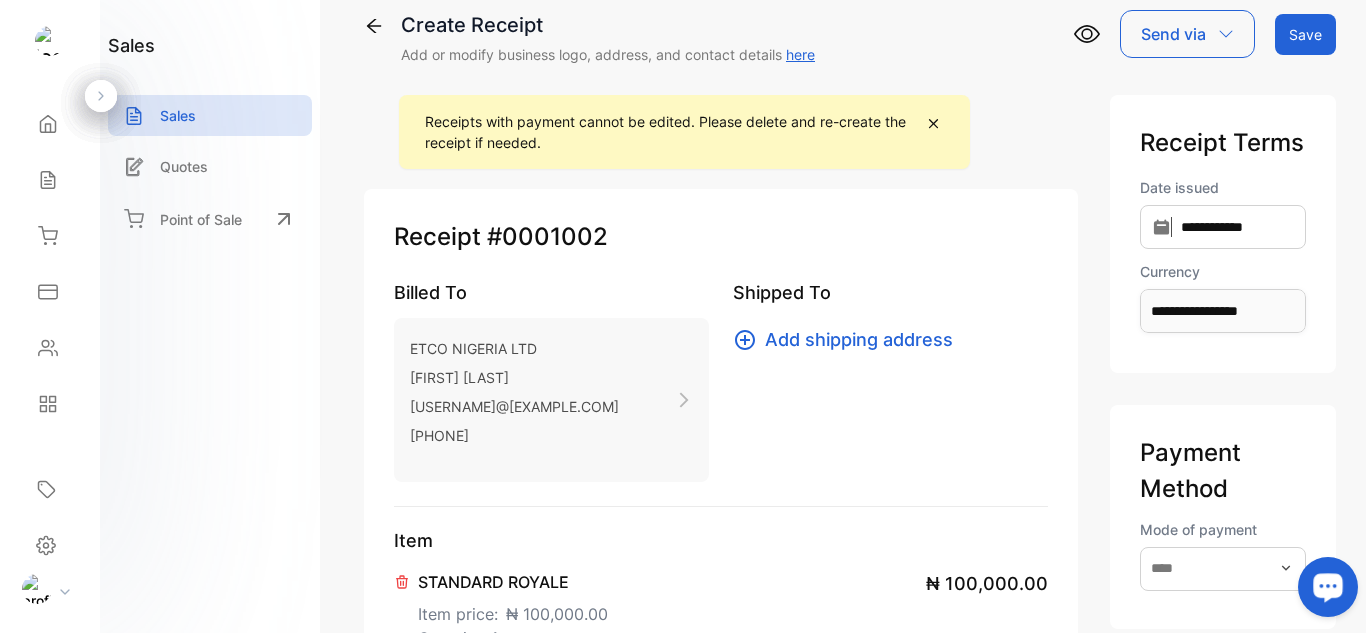 scroll, scrollTop: 0, scrollLeft: 0, axis: both 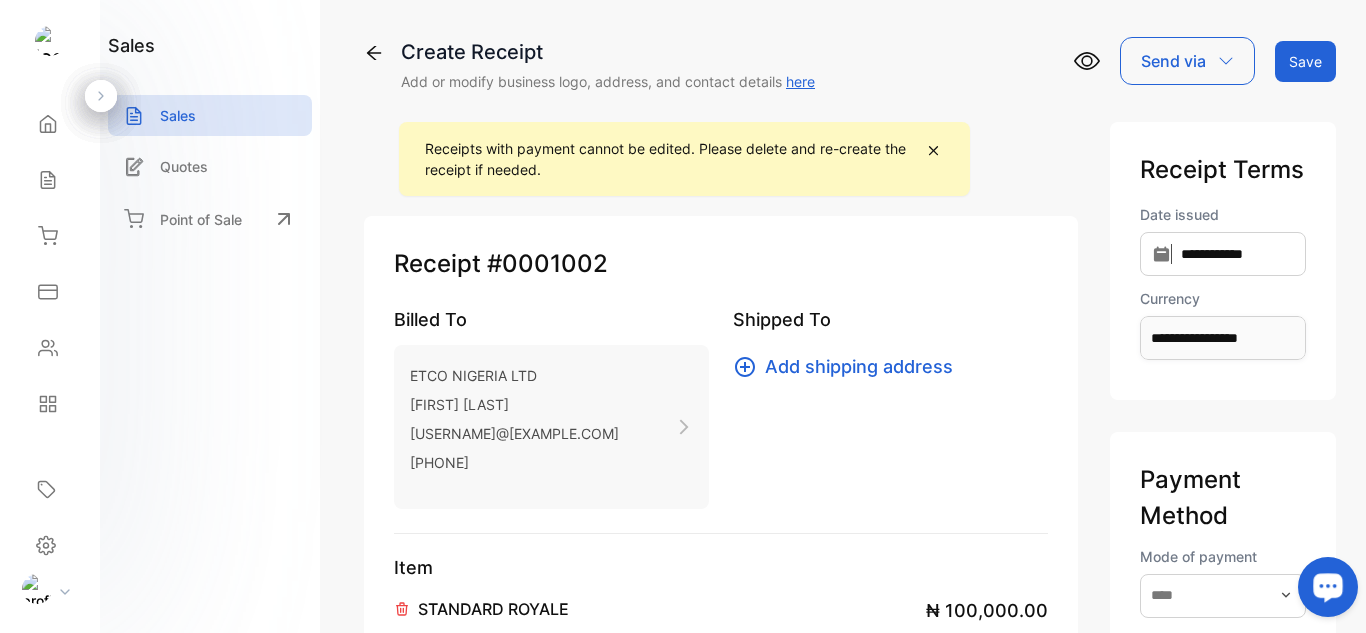 click on "here" at bounding box center (800, 81) 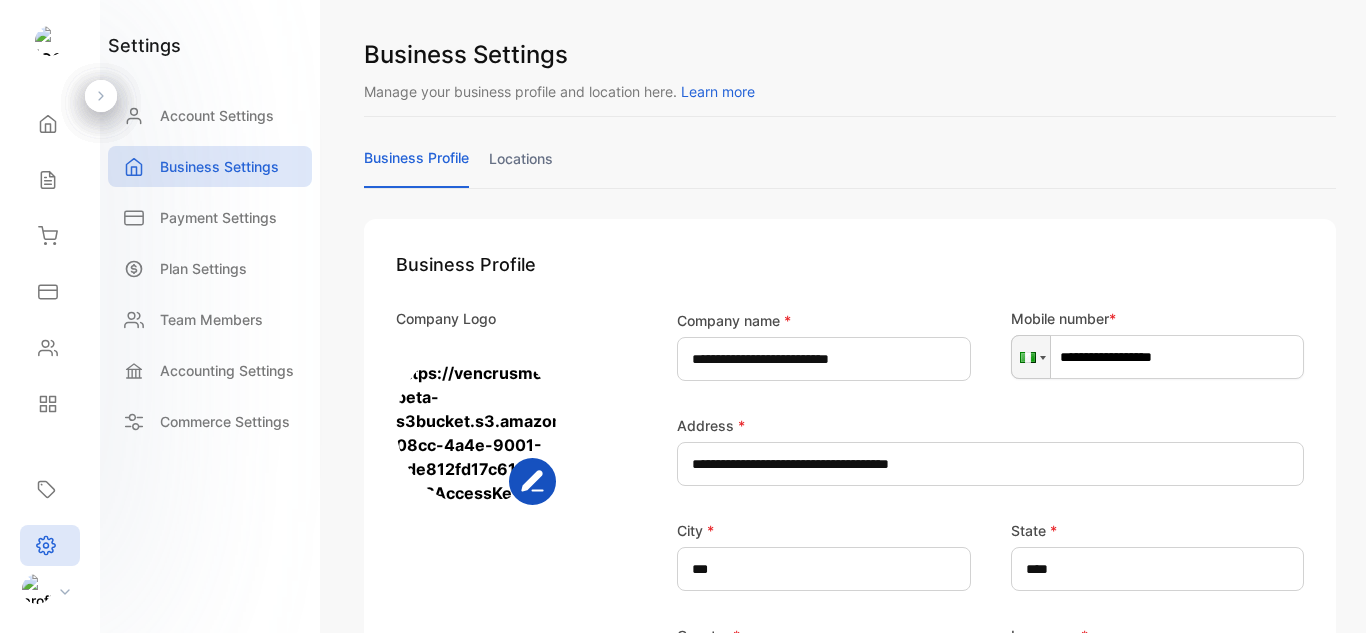 scroll, scrollTop: 0, scrollLeft: 0, axis: both 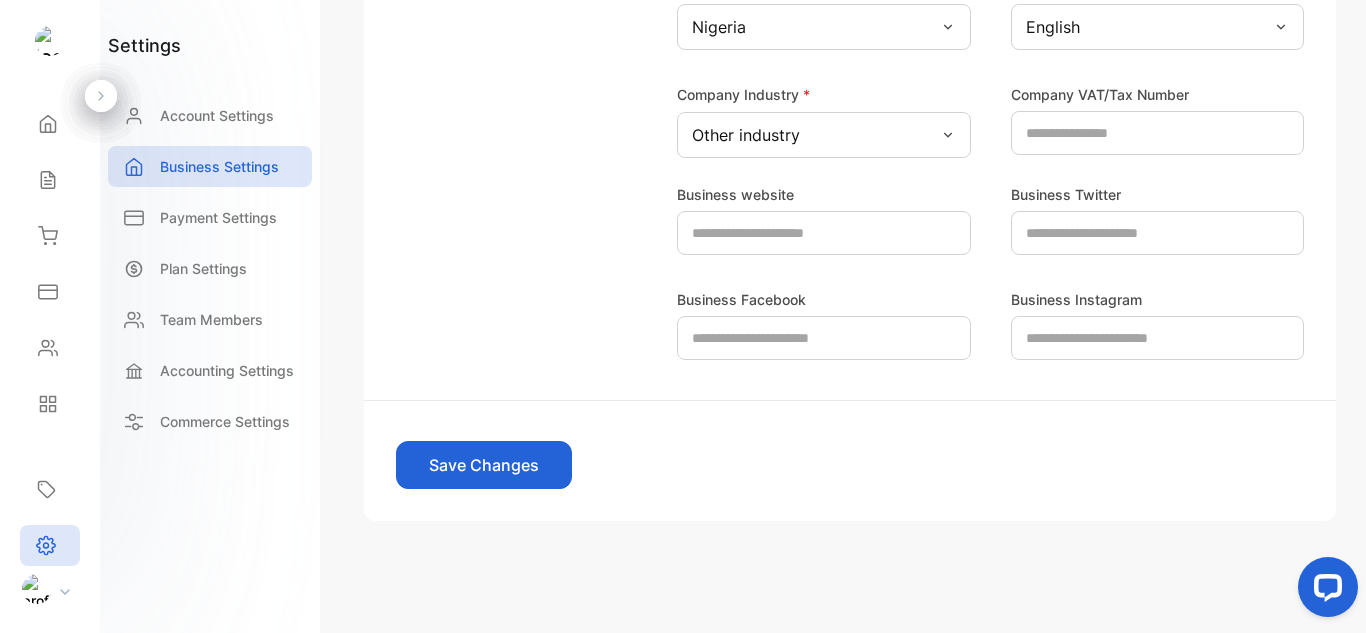 click on "Save Changes" at bounding box center (484, 465) 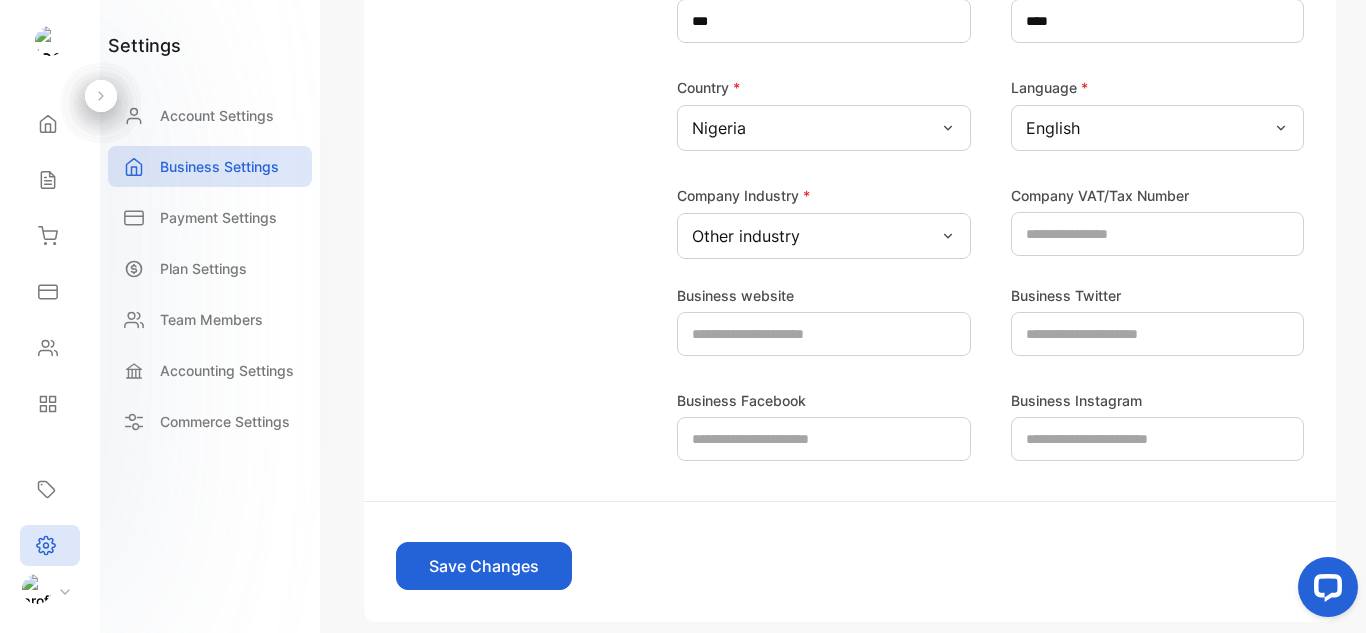 scroll, scrollTop: 549, scrollLeft: 0, axis: vertical 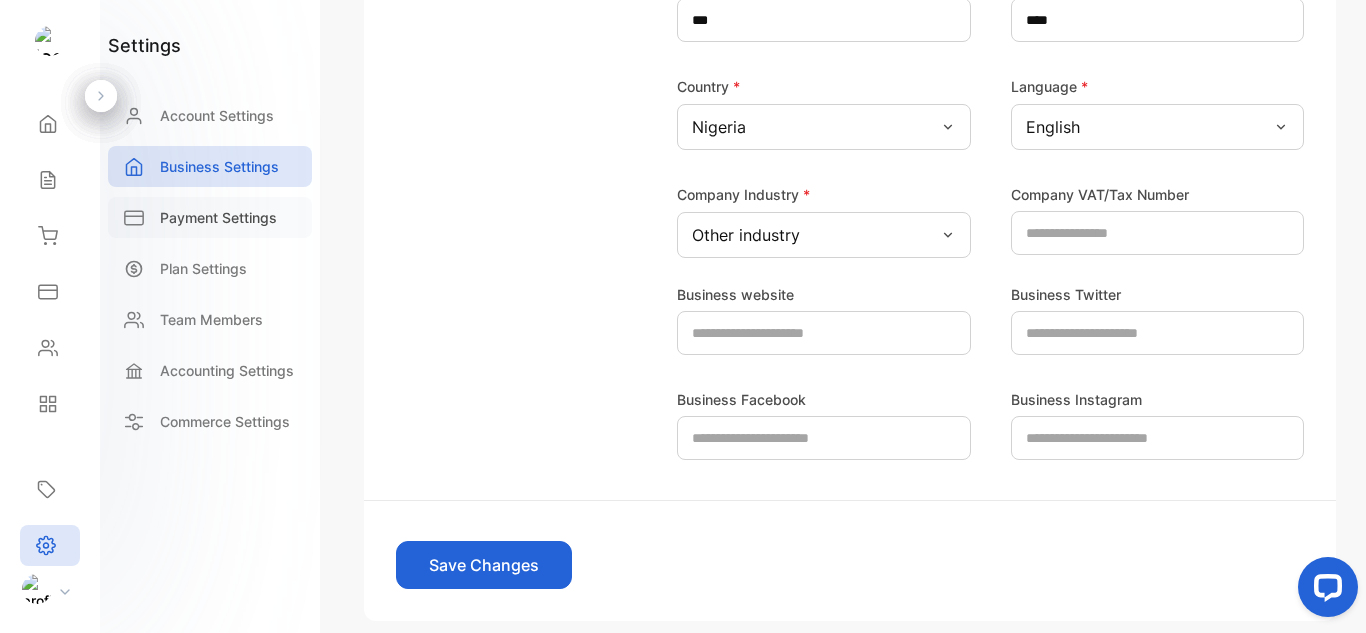 click on "Payment Settings" at bounding box center [218, 217] 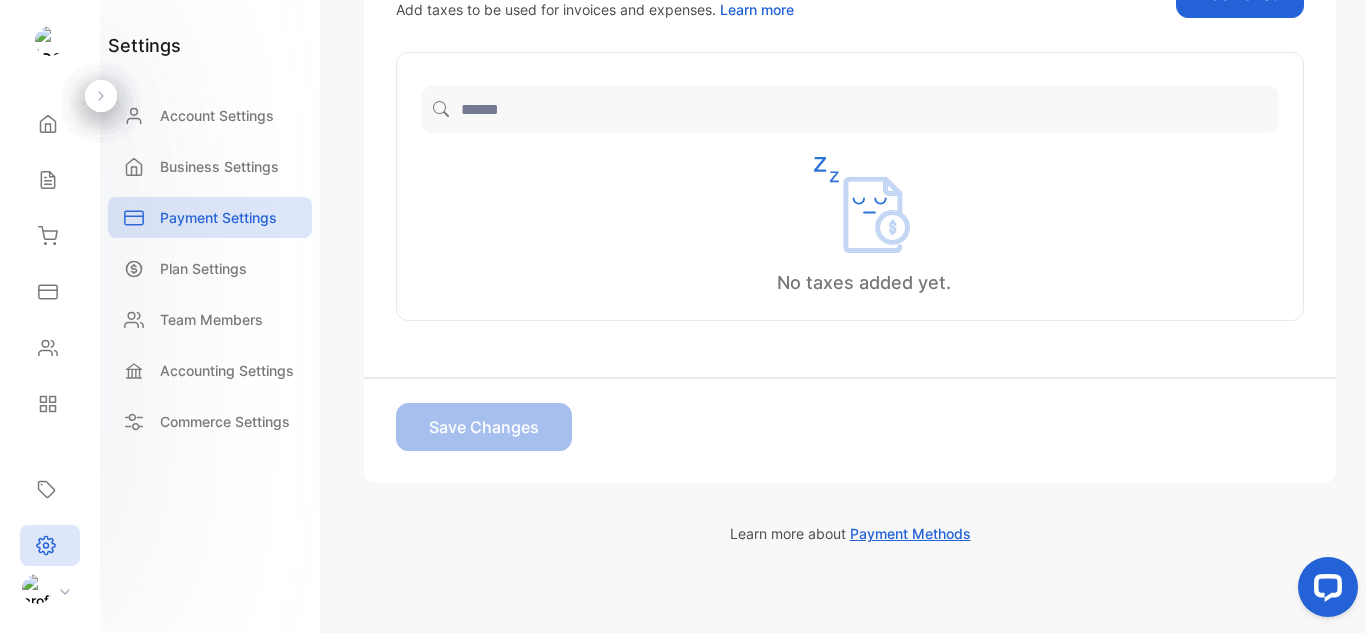 scroll, scrollTop: 593, scrollLeft: 0, axis: vertical 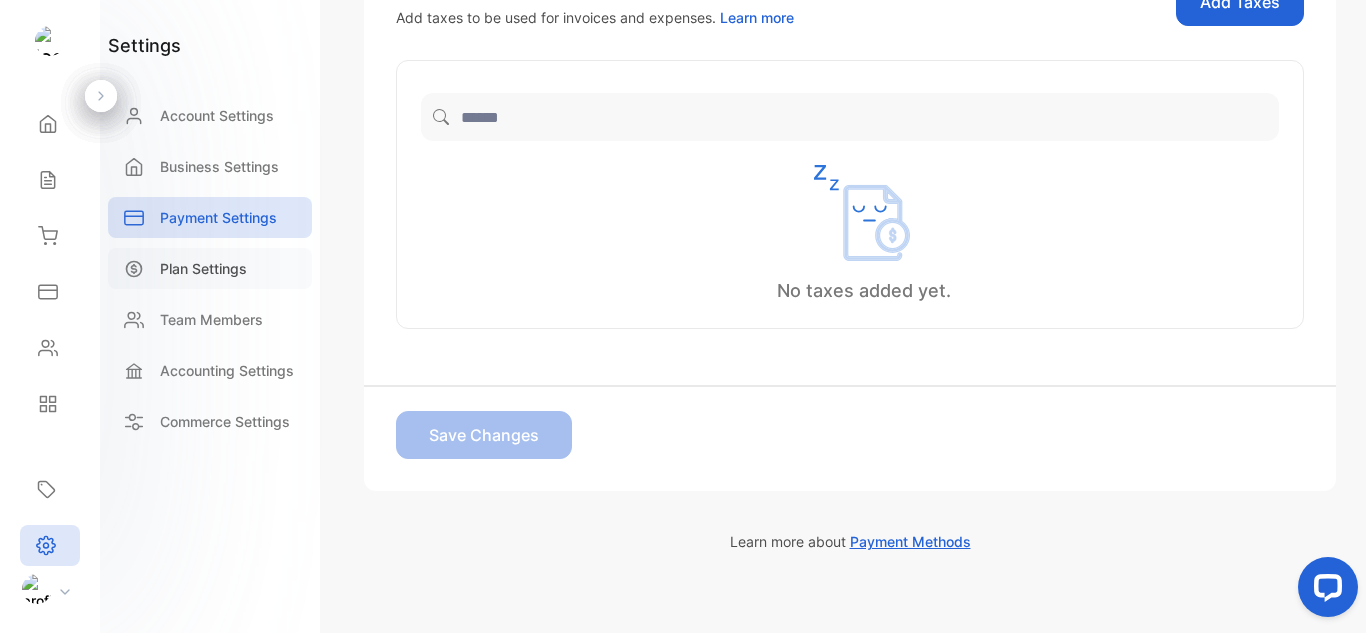 click on "Plan Settings" at bounding box center (203, 268) 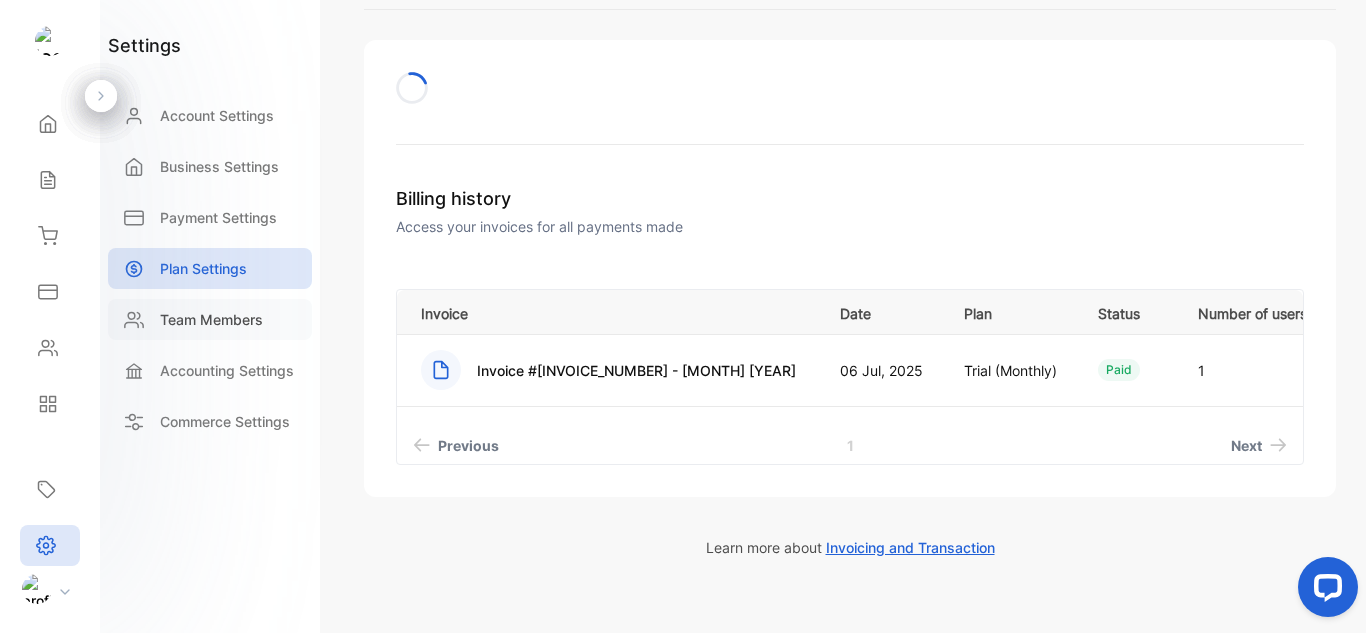 scroll, scrollTop: 144, scrollLeft: 0, axis: vertical 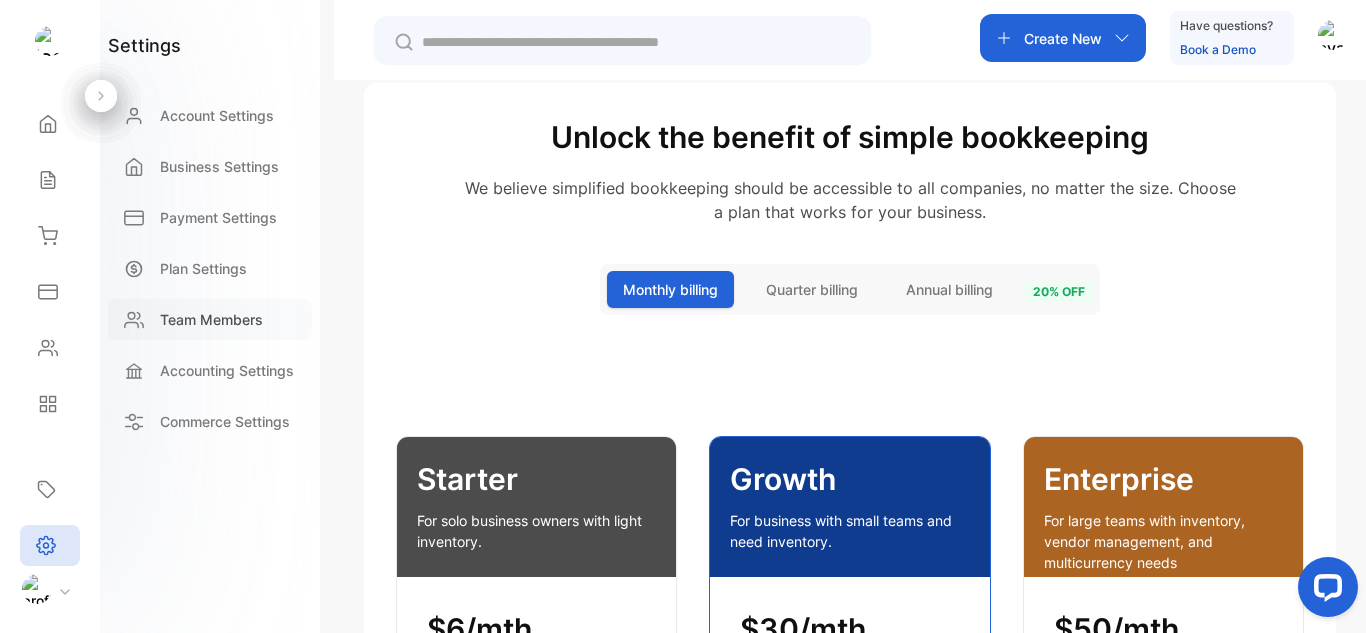 click on "Team Members" at bounding box center [211, 319] 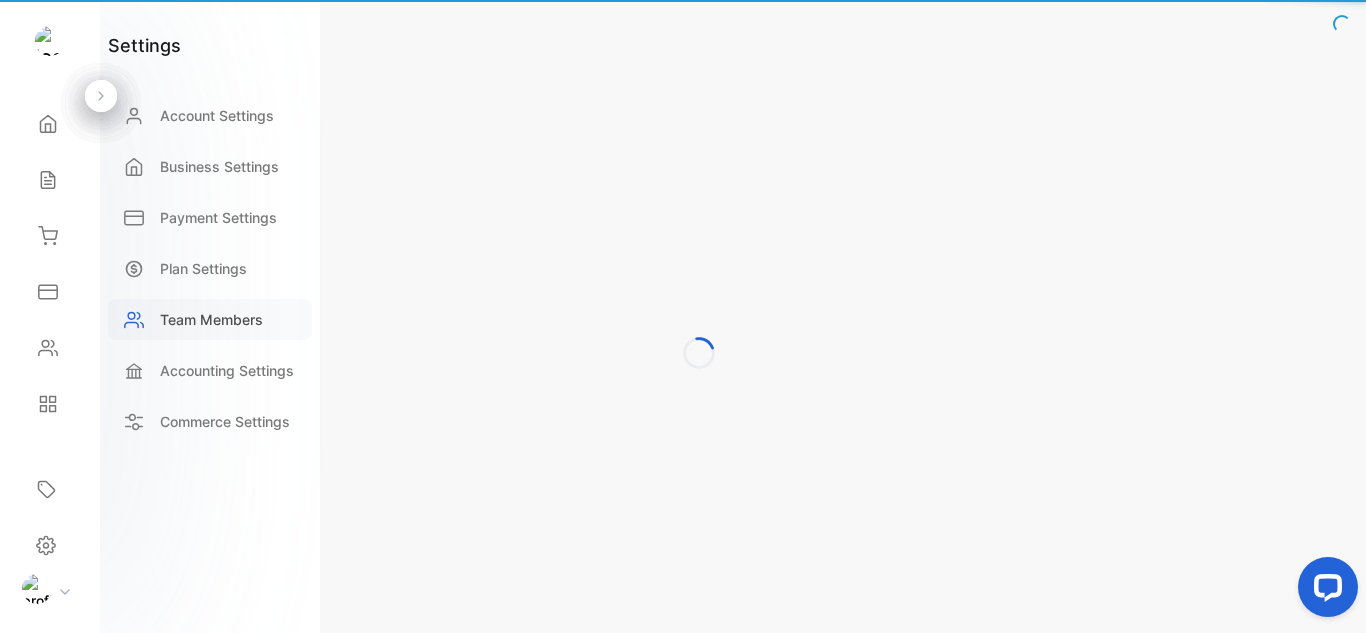 scroll, scrollTop: 0, scrollLeft: 0, axis: both 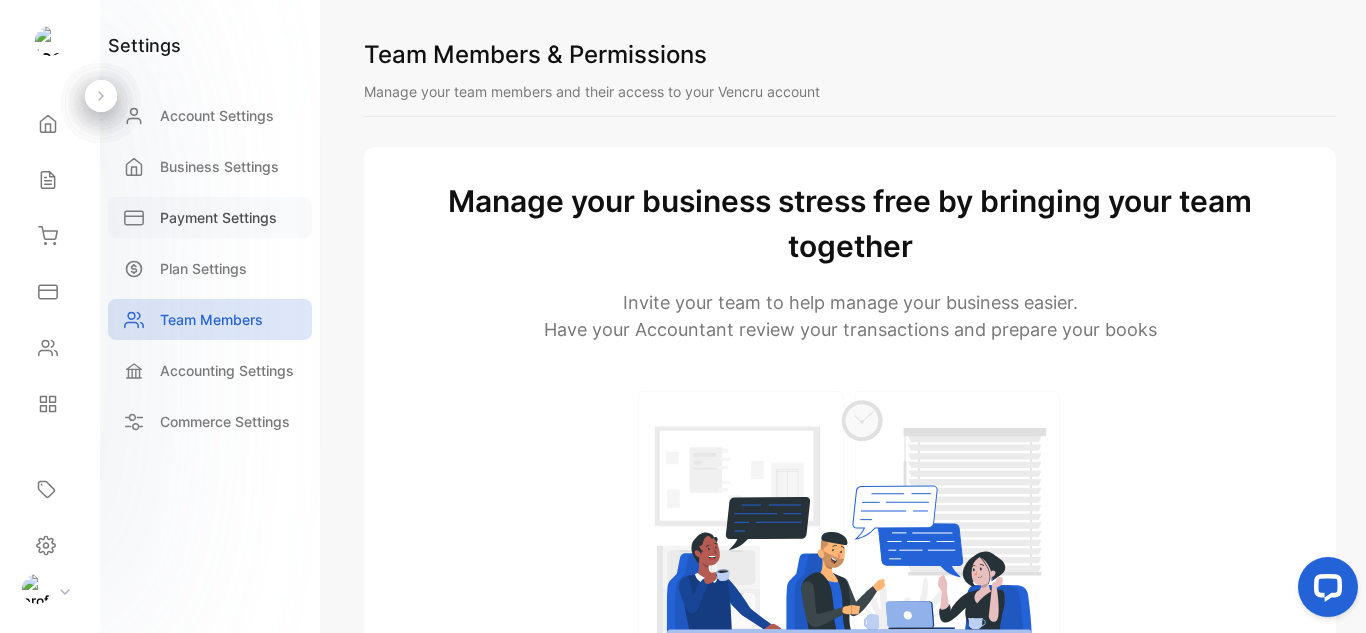 click on "Payment Settings" at bounding box center (218, 217) 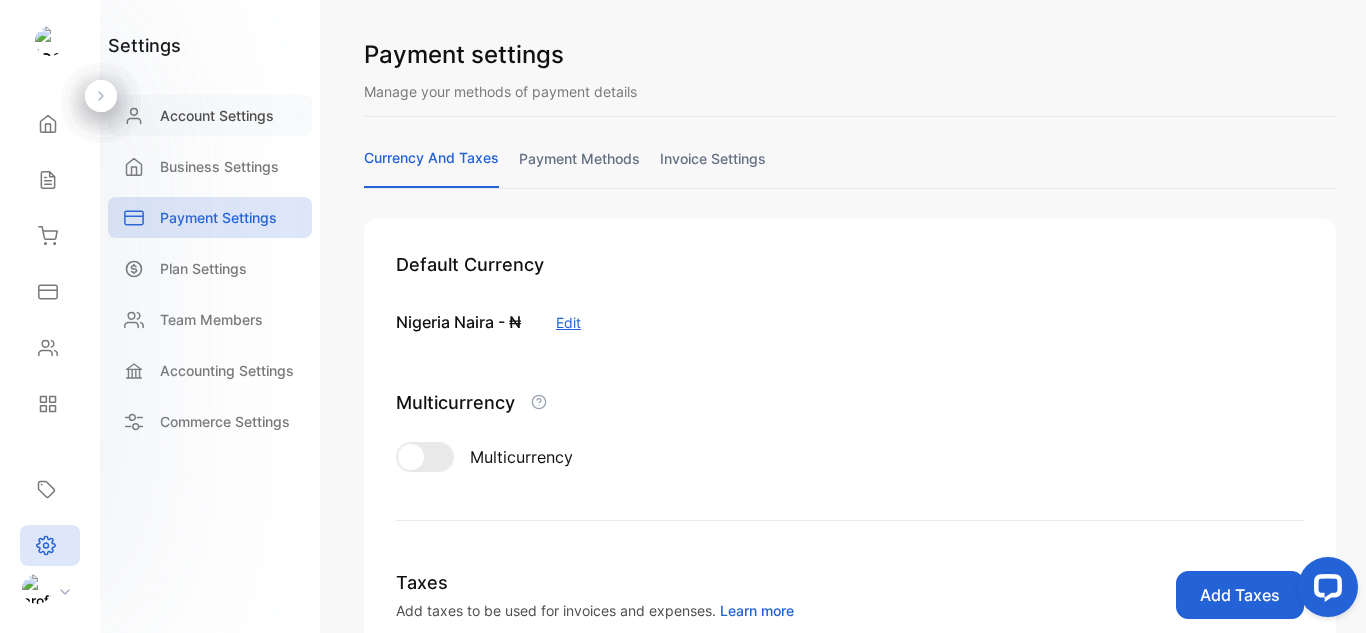 click on "Account Settings" at bounding box center (217, 115) 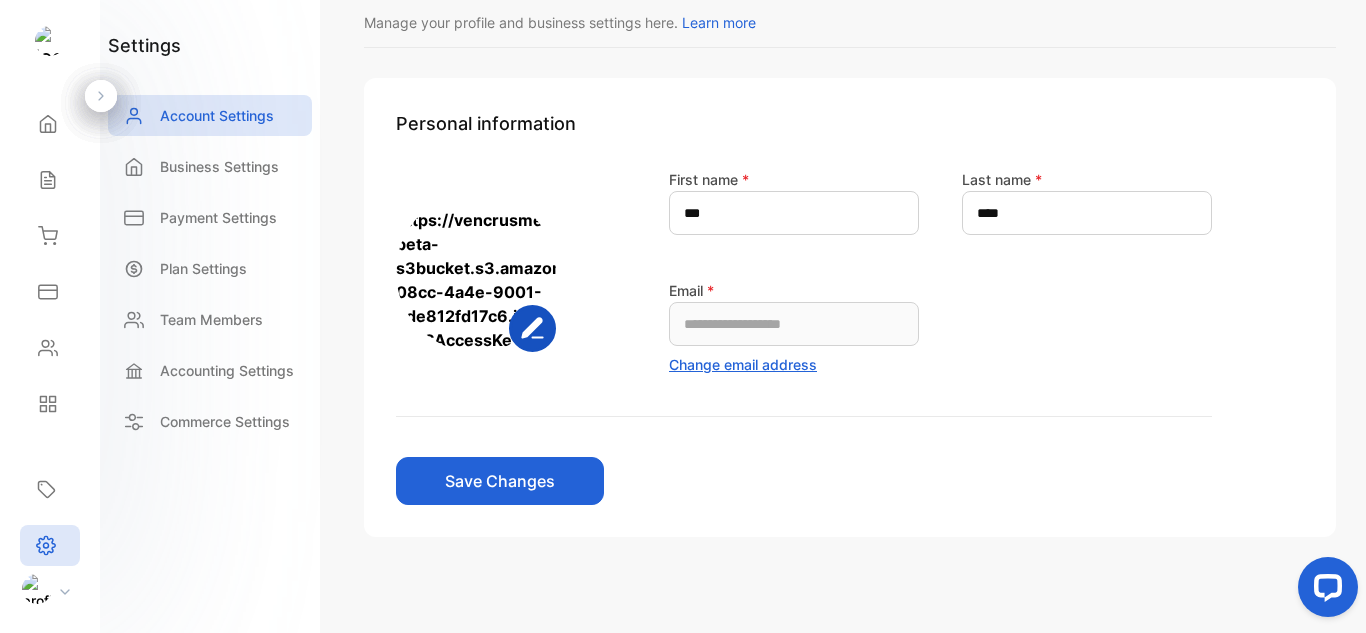 scroll, scrollTop: 85, scrollLeft: 0, axis: vertical 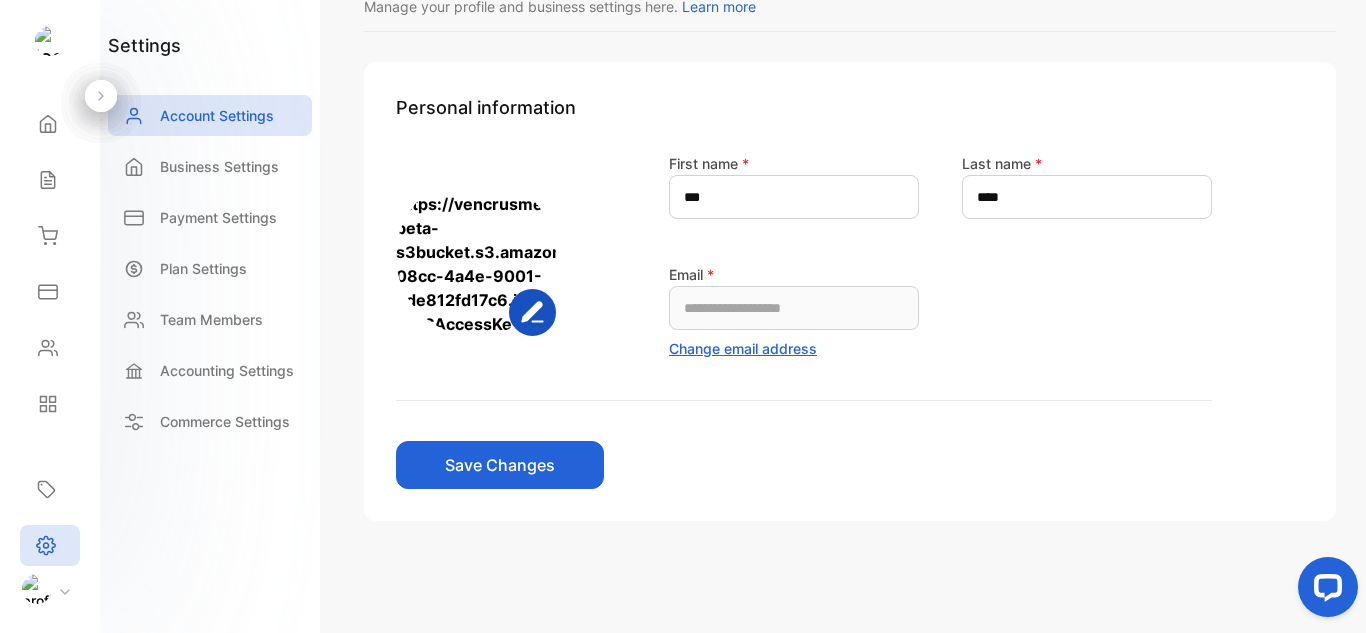 click on "Save Changes" at bounding box center [500, 465] 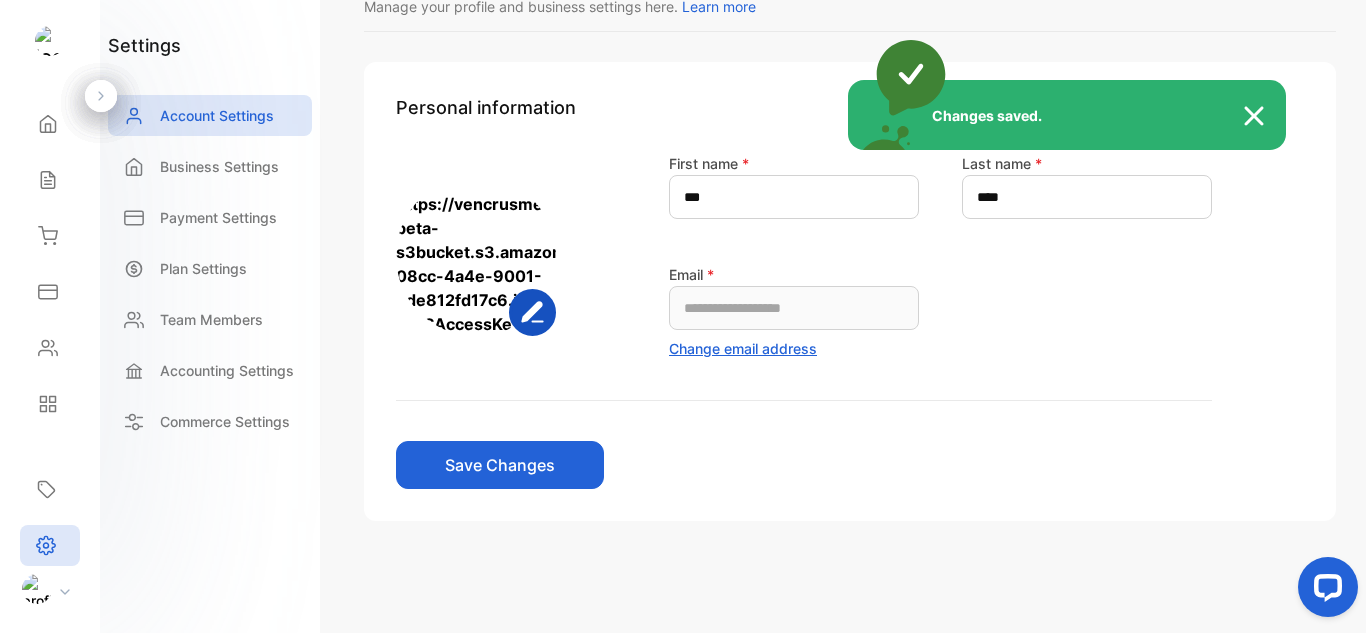 click at bounding box center (1264, 116) 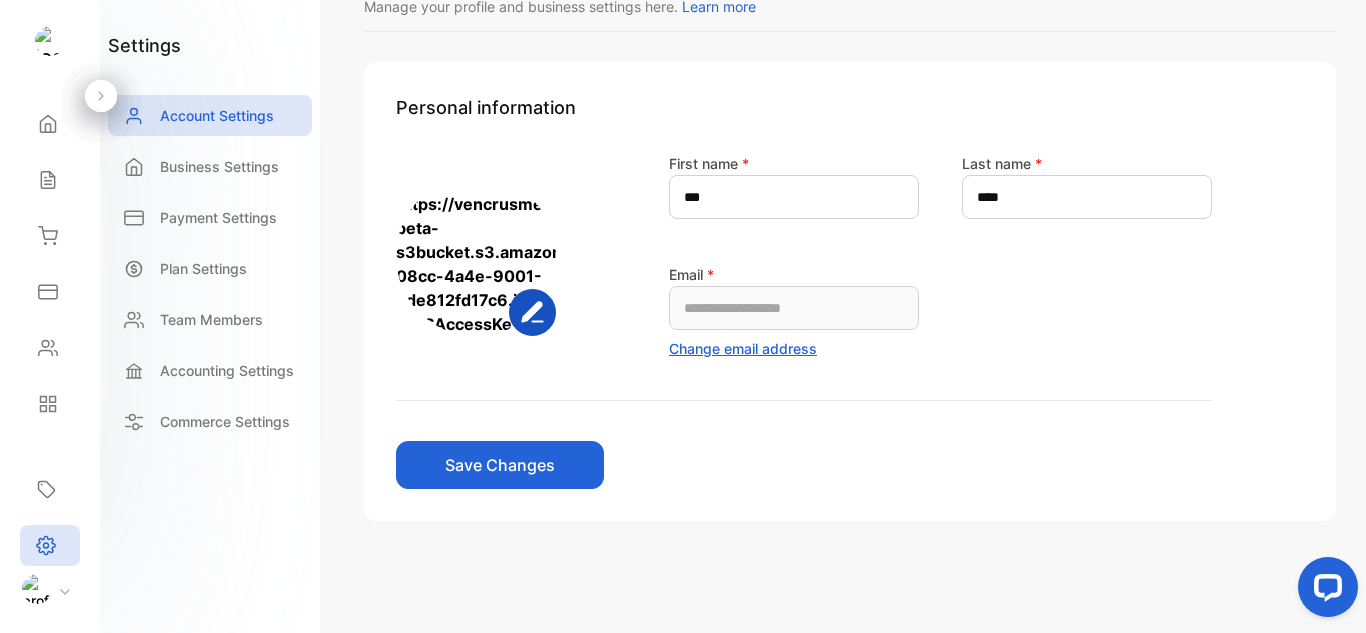 scroll, scrollTop: 0, scrollLeft: 0, axis: both 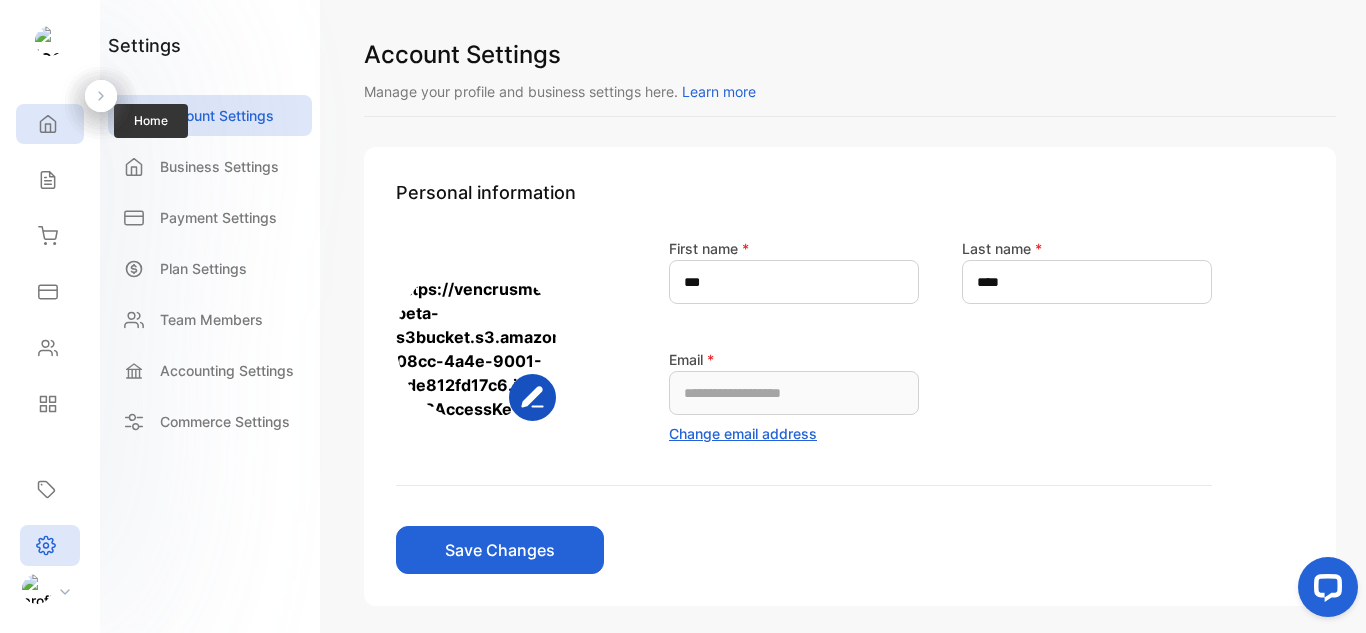 click at bounding box center [48, 124] 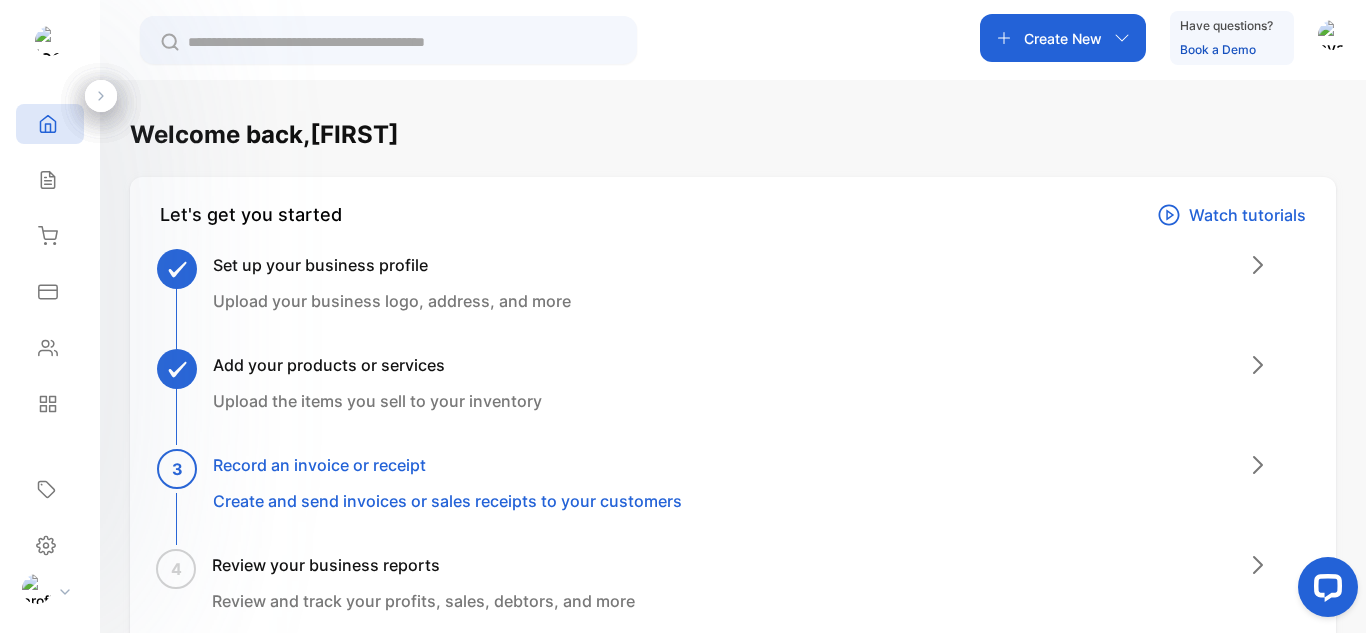 click at bounding box center [1122, 38] 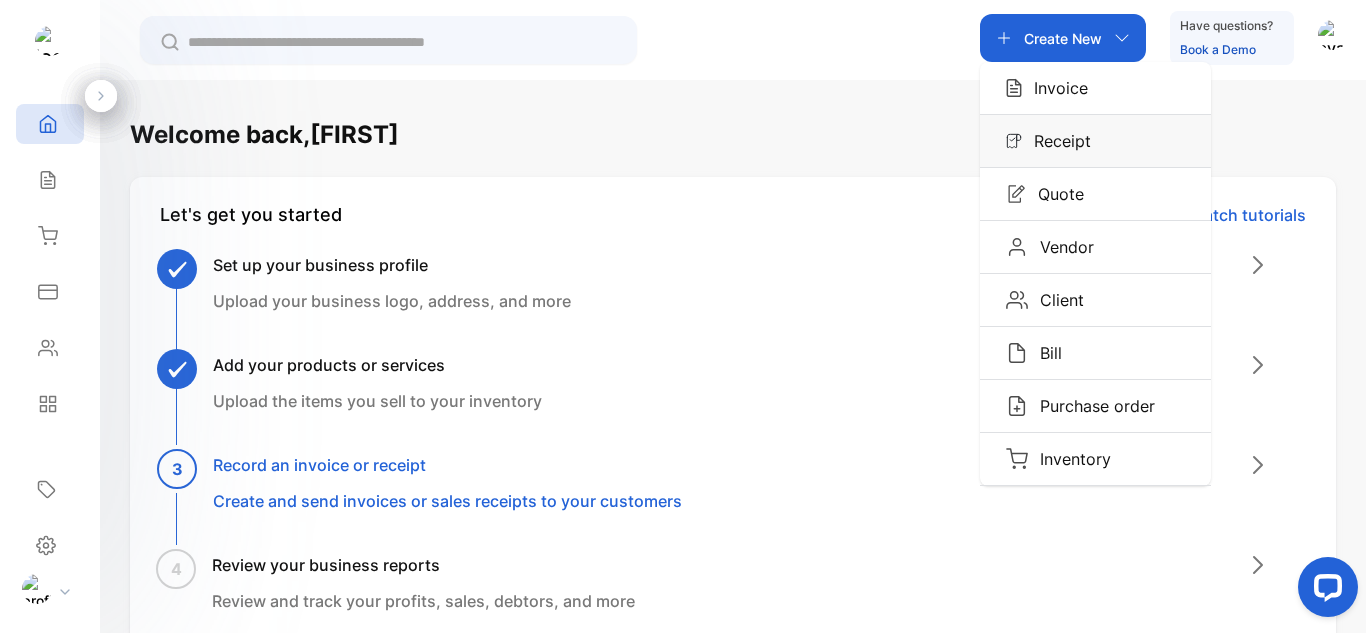 click on "Receipt" at bounding box center [1055, 88] 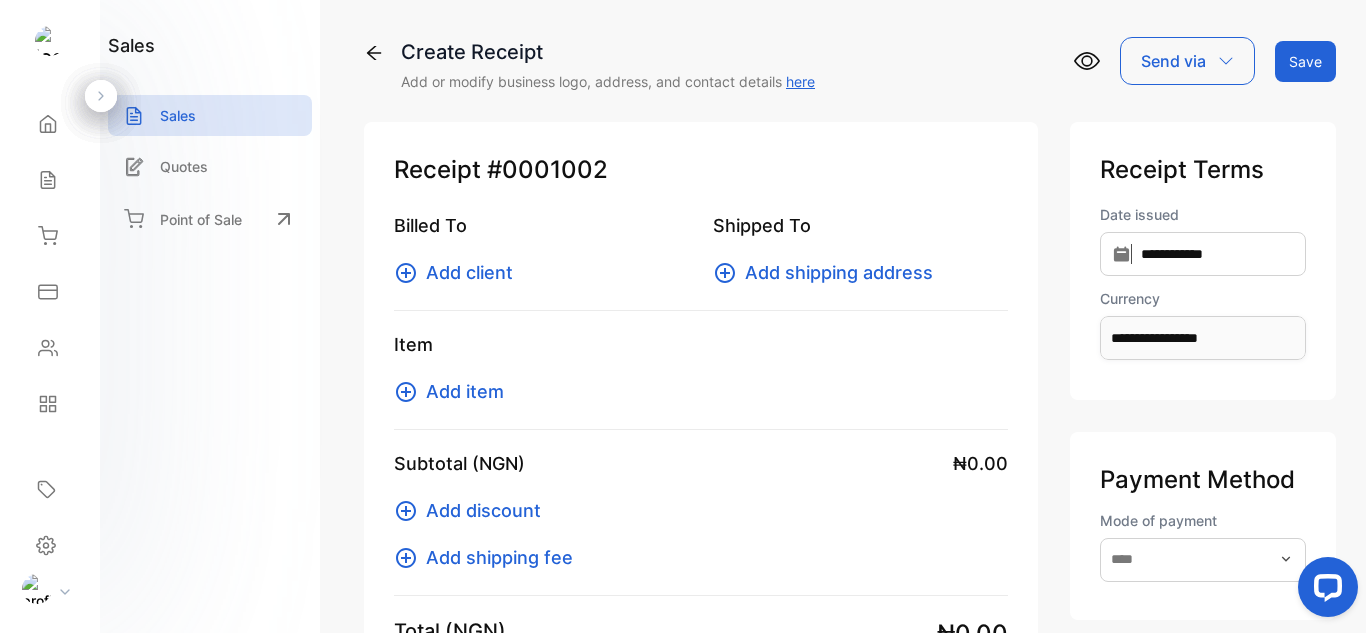 click at bounding box center (406, 273) 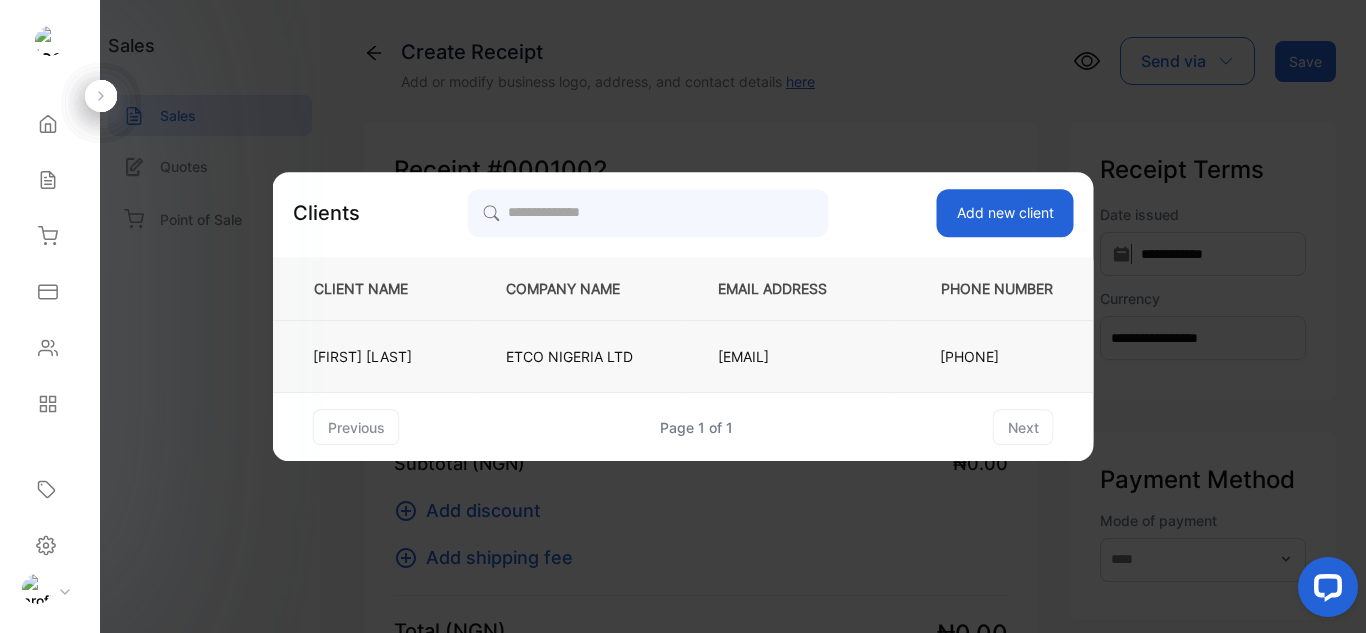 click on "CHRISTIAN   ONUOHA" at bounding box center (369, 356) 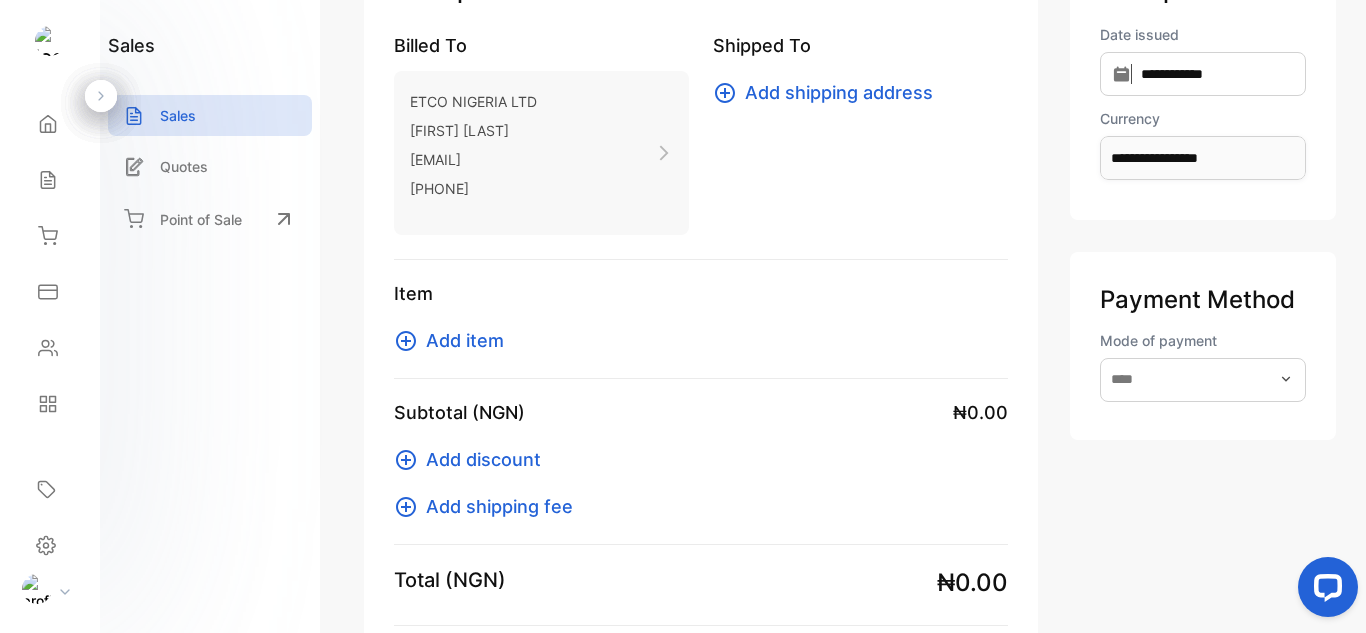 scroll, scrollTop: 200, scrollLeft: 0, axis: vertical 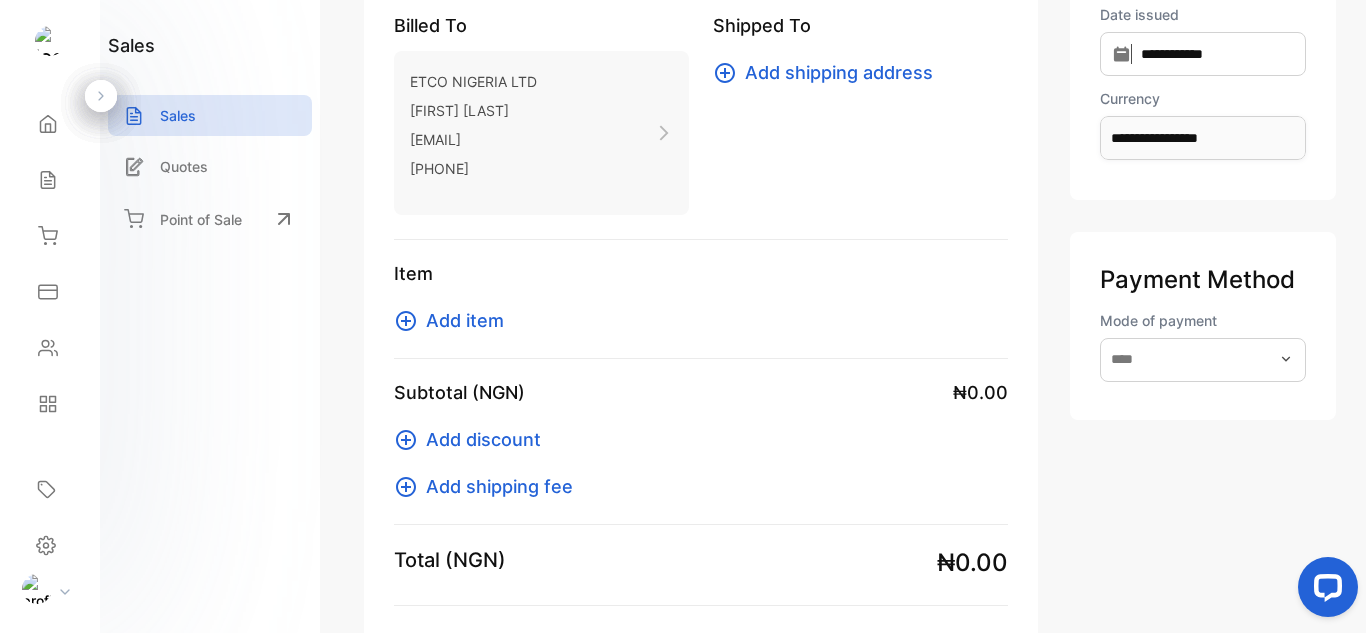 click at bounding box center [406, 321] 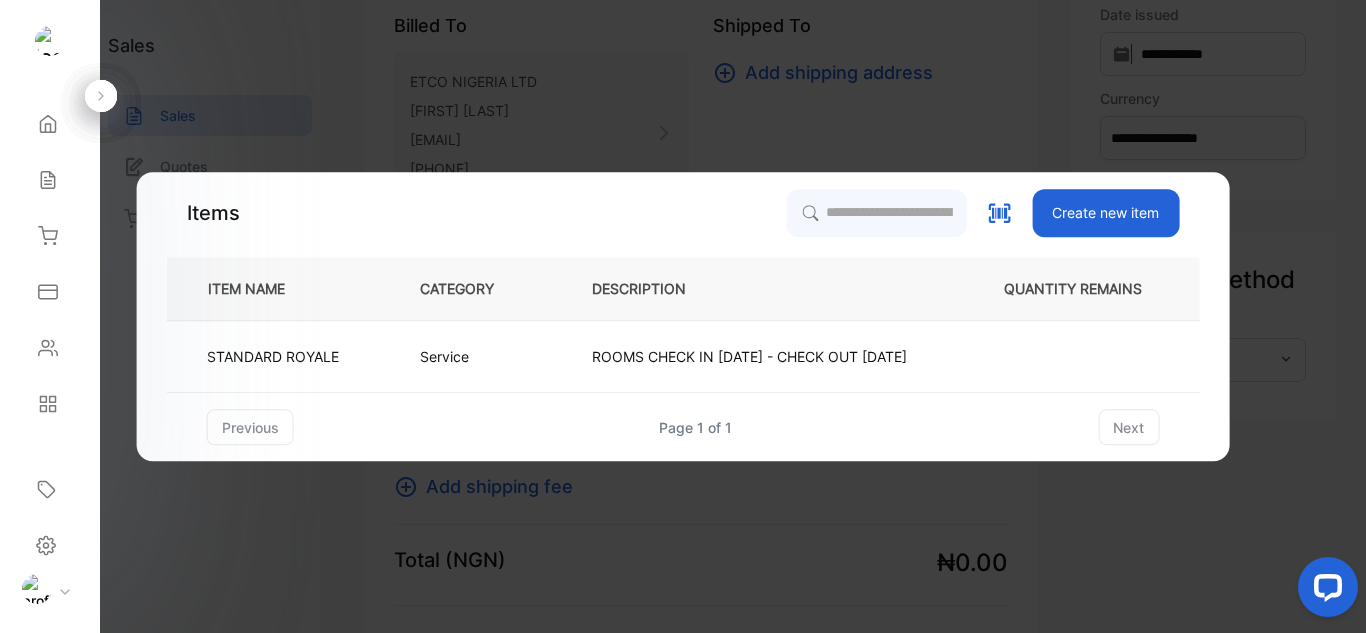 click on "Create new item" at bounding box center [1105, 213] 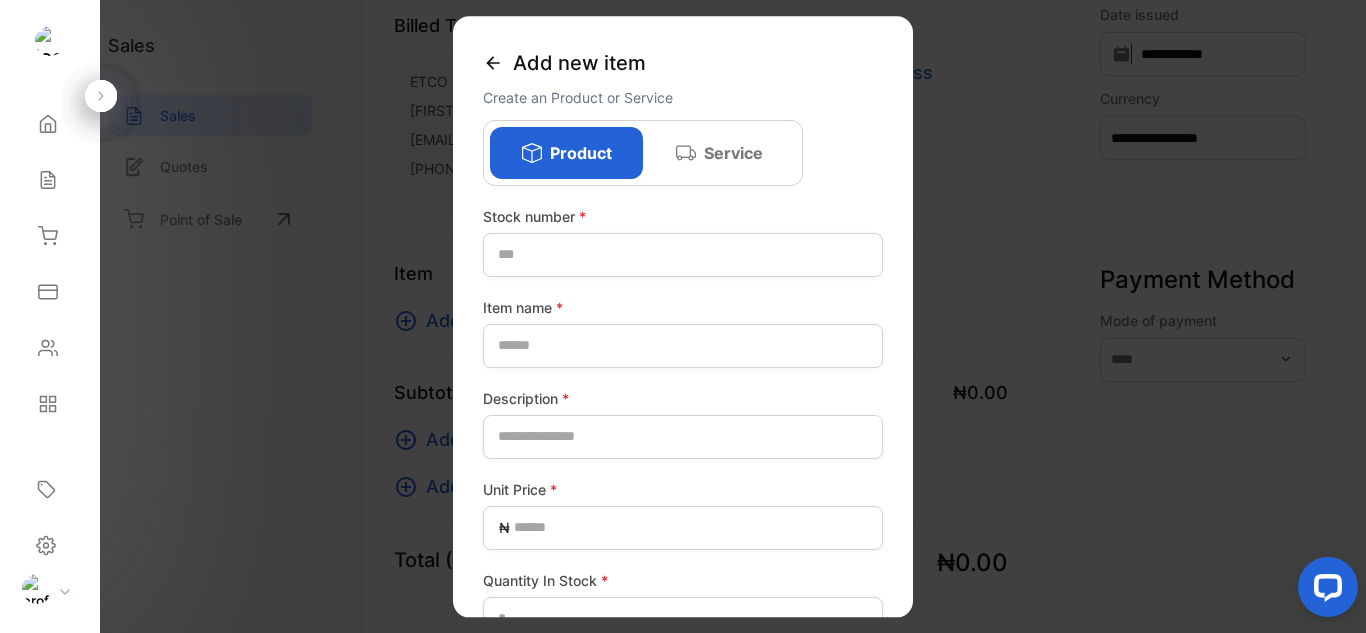 click on "Service" at bounding box center [733, 153] 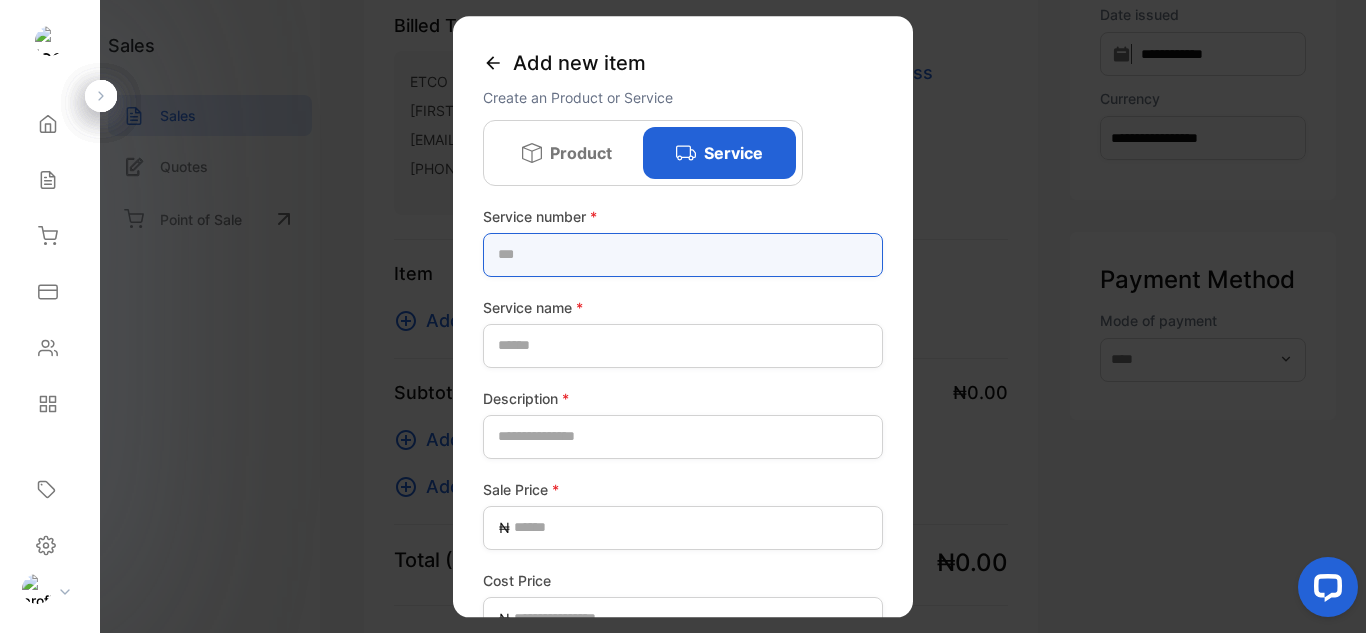 click at bounding box center [683, 255] 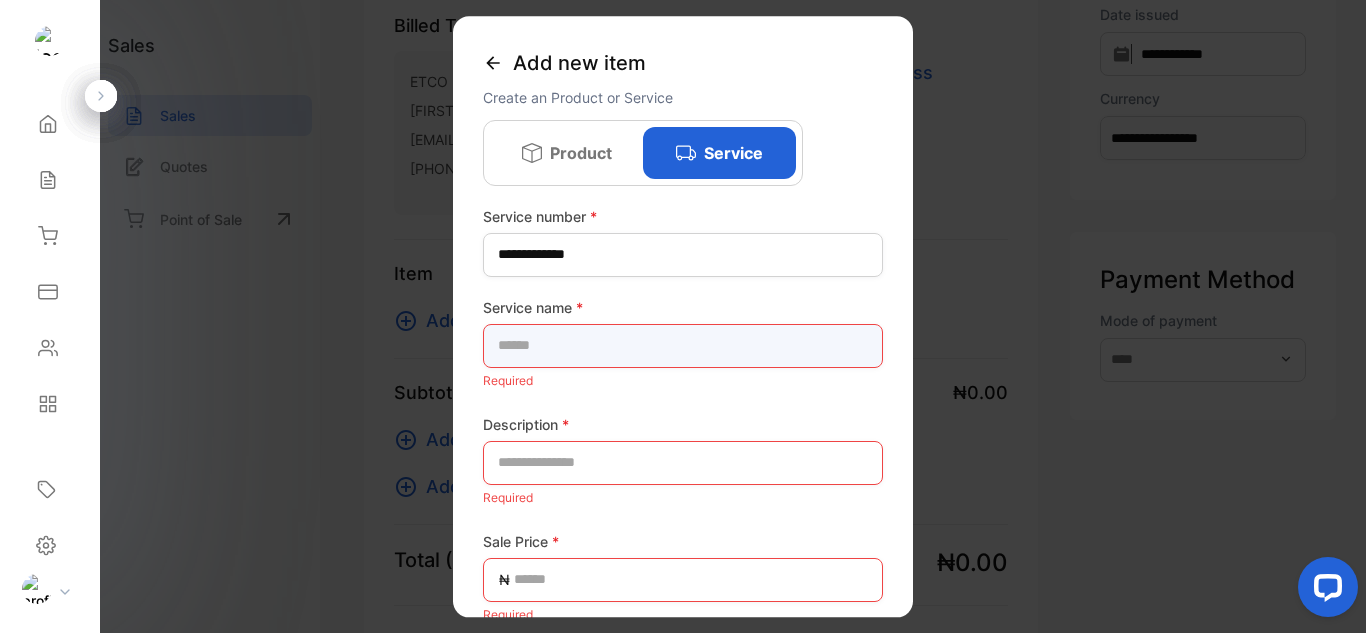 click at bounding box center (683, 346) 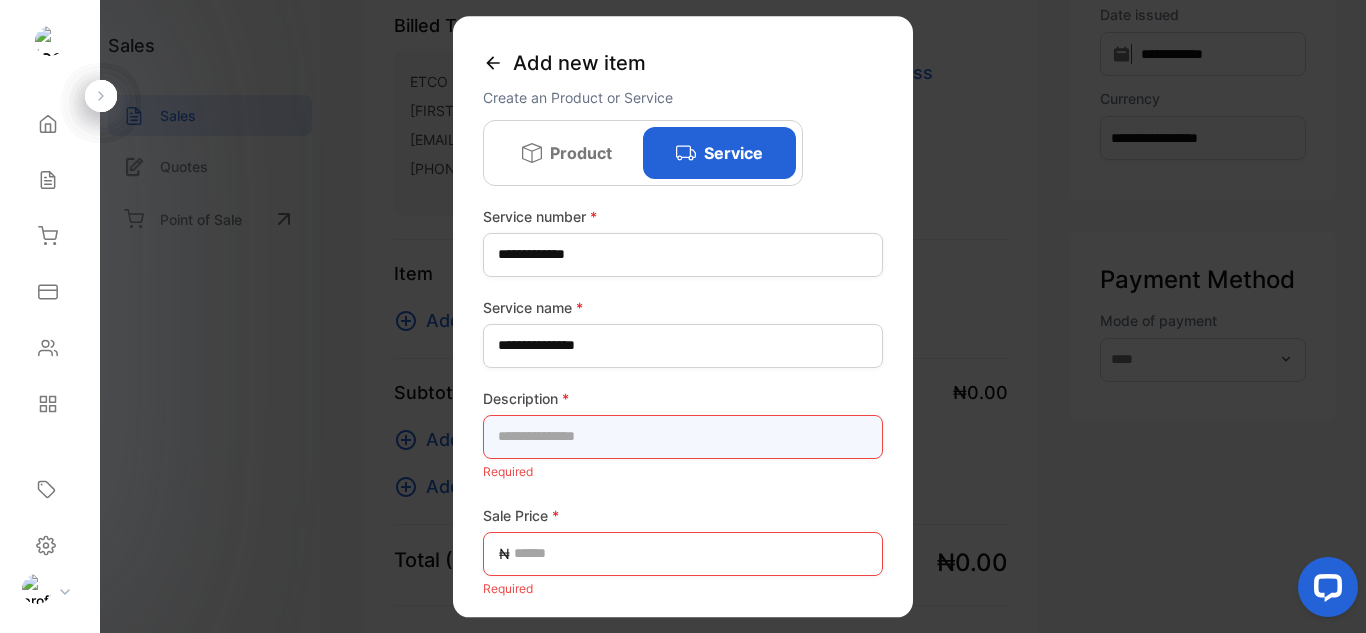click at bounding box center (683, 437) 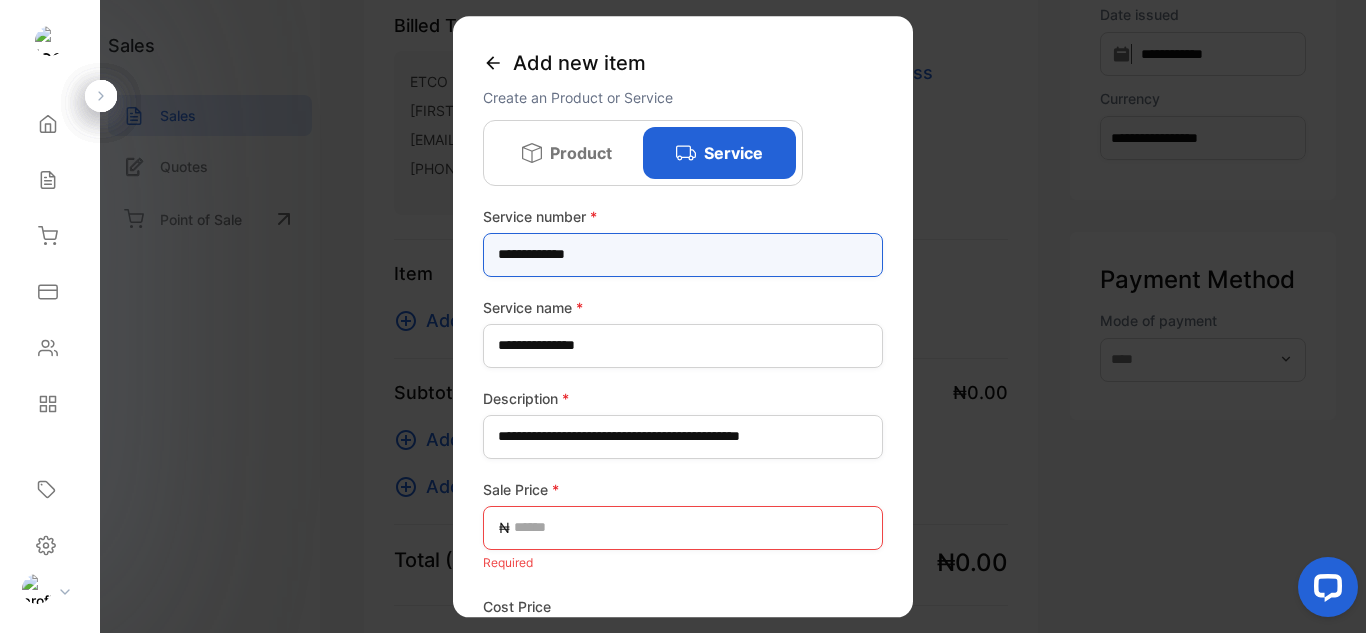 drag, startPoint x: 552, startPoint y: 253, endPoint x: 491, endPoint y: 263, distance: 61.81424 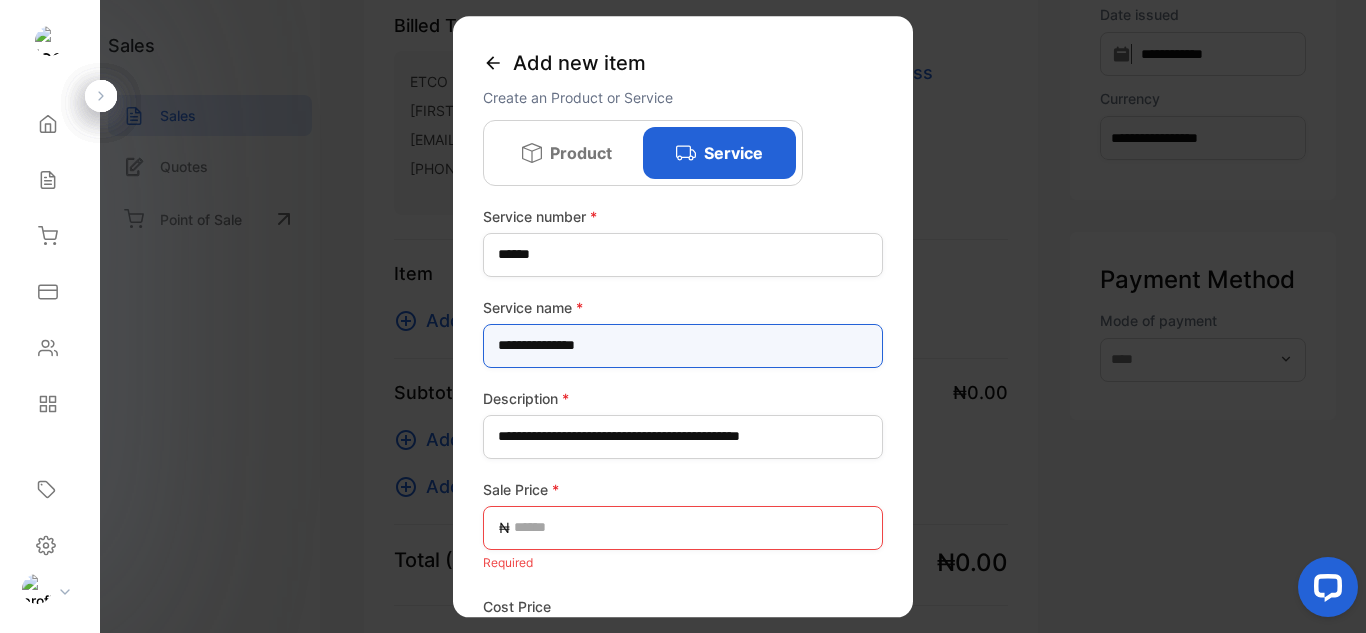 drag, startPoint x: 572, startPoint y: 343, endPoint x: 500, endPoint y: 347, distance: 72.11102 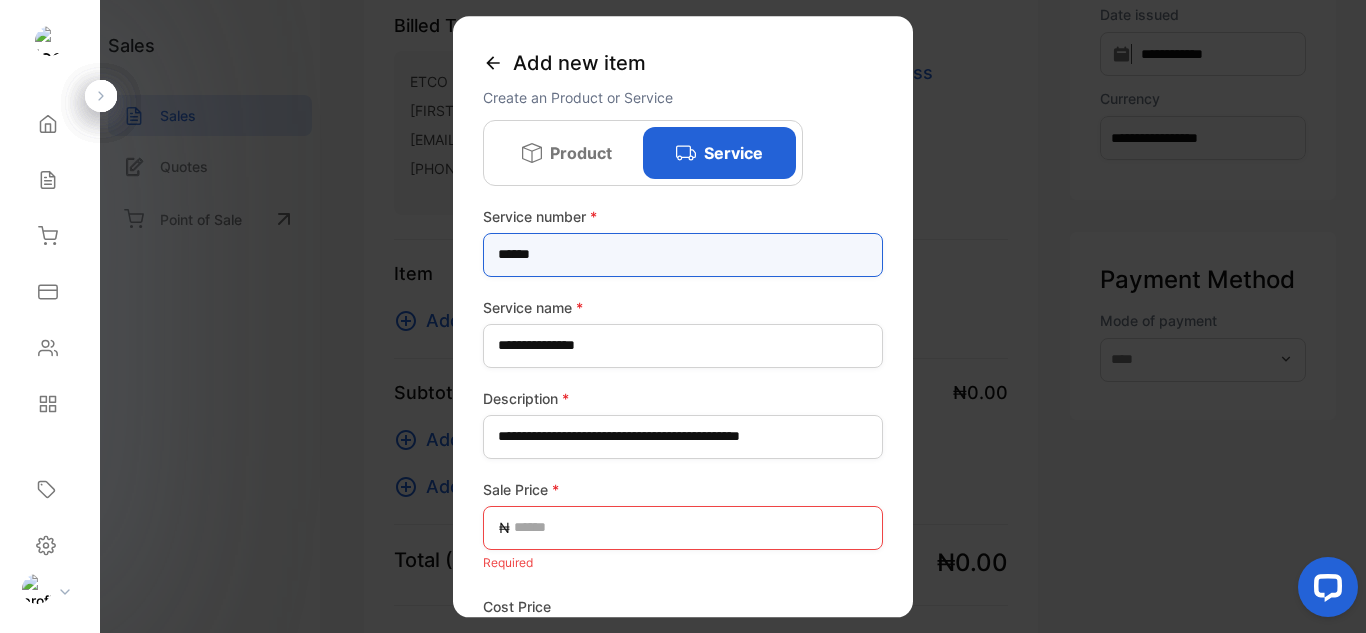 click on "*****" at bounding box center (683, 255) 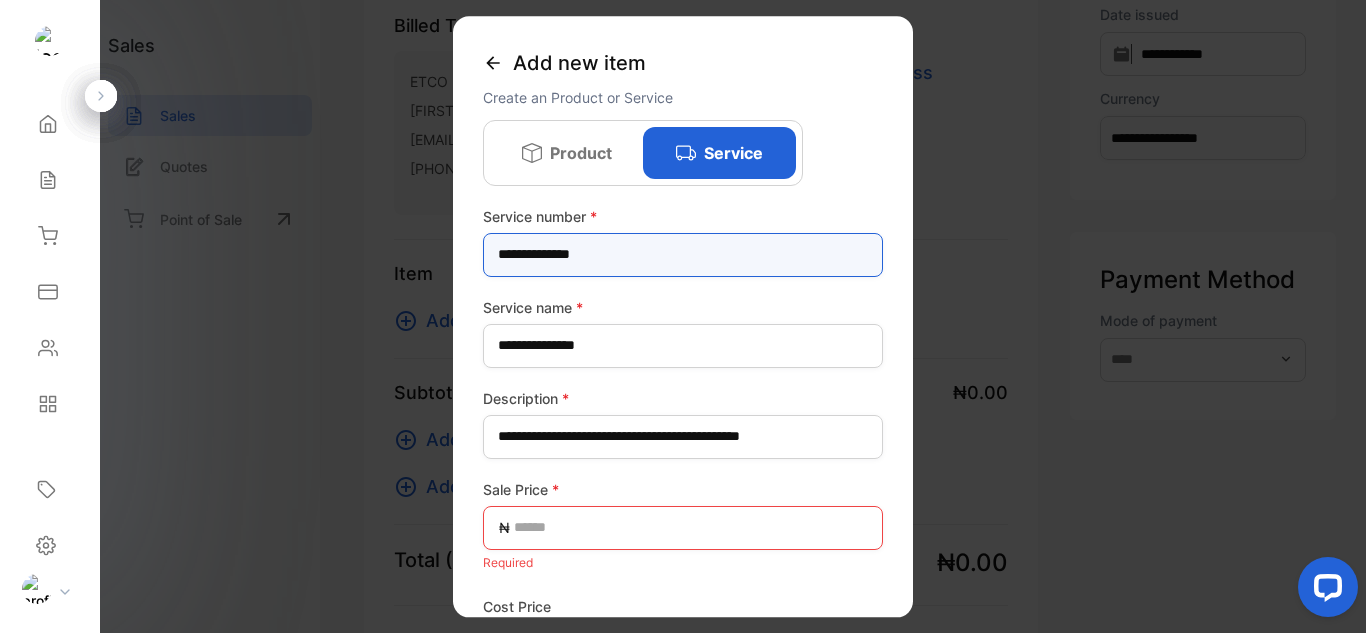 click on "**********" at bounding box center [683, 255] 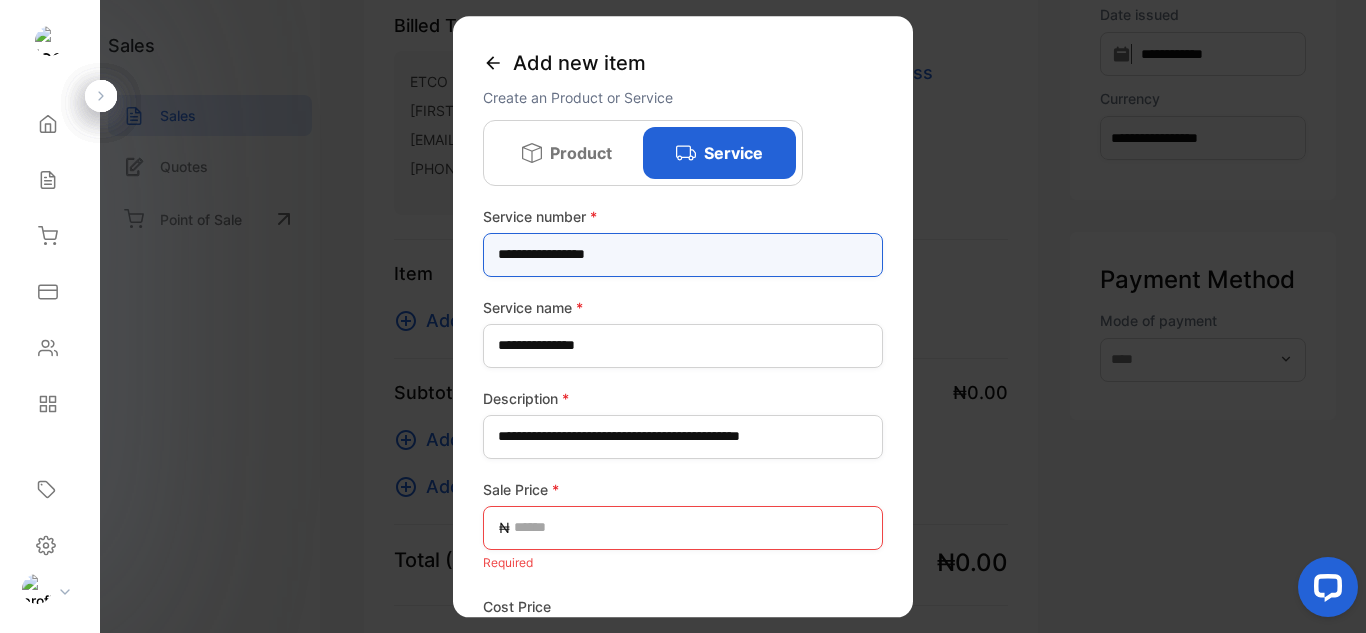 click on "**********" at bounding box center [683, 255] 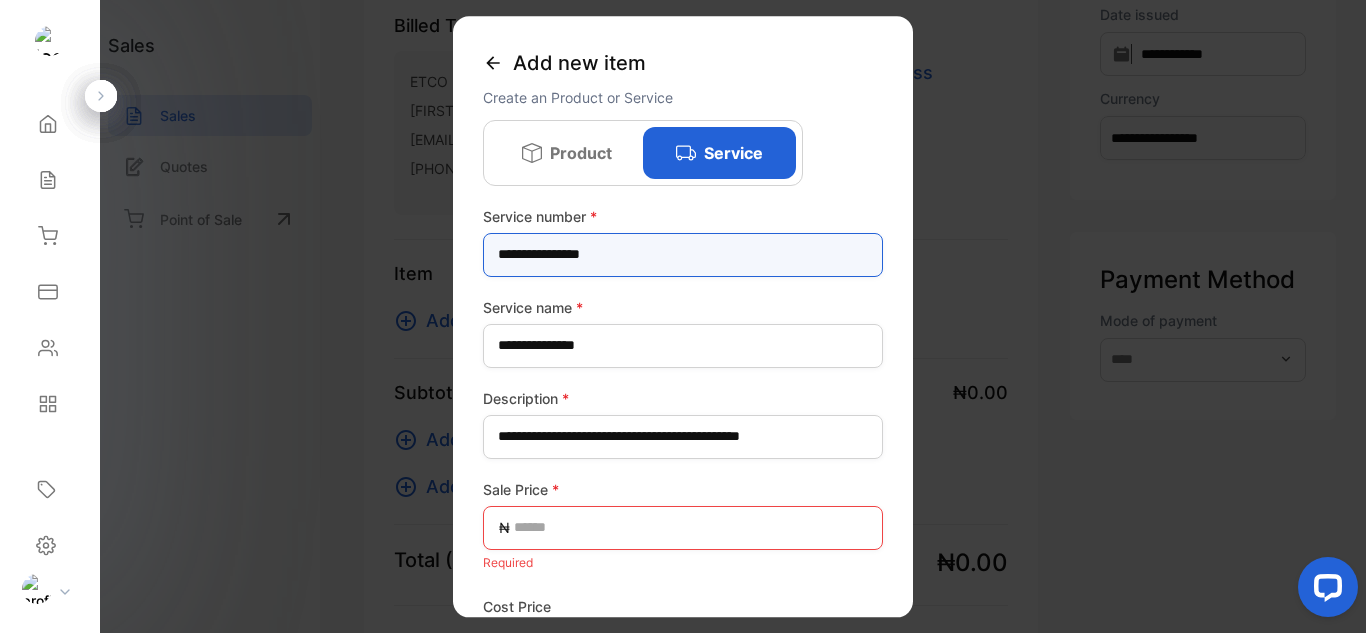 type on "**********" 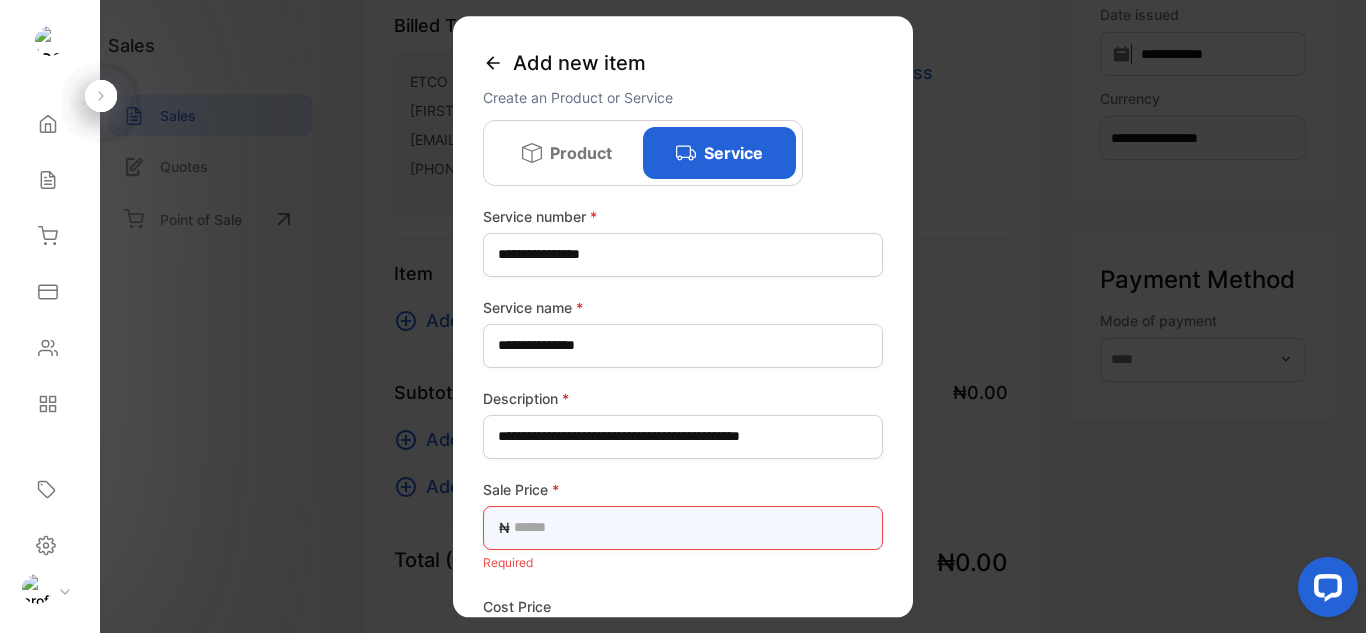click at bounding box center [683, 528] 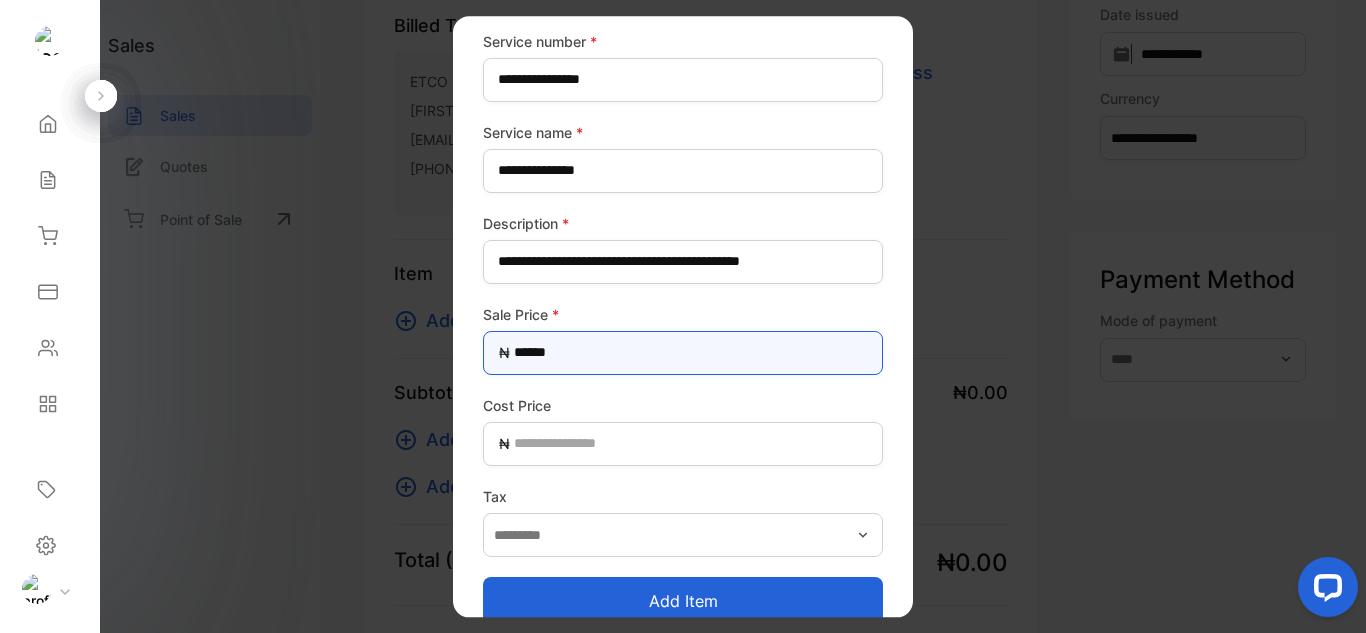 scroll, scrollTop: 200, scrollLeft: 0, axis: vertical 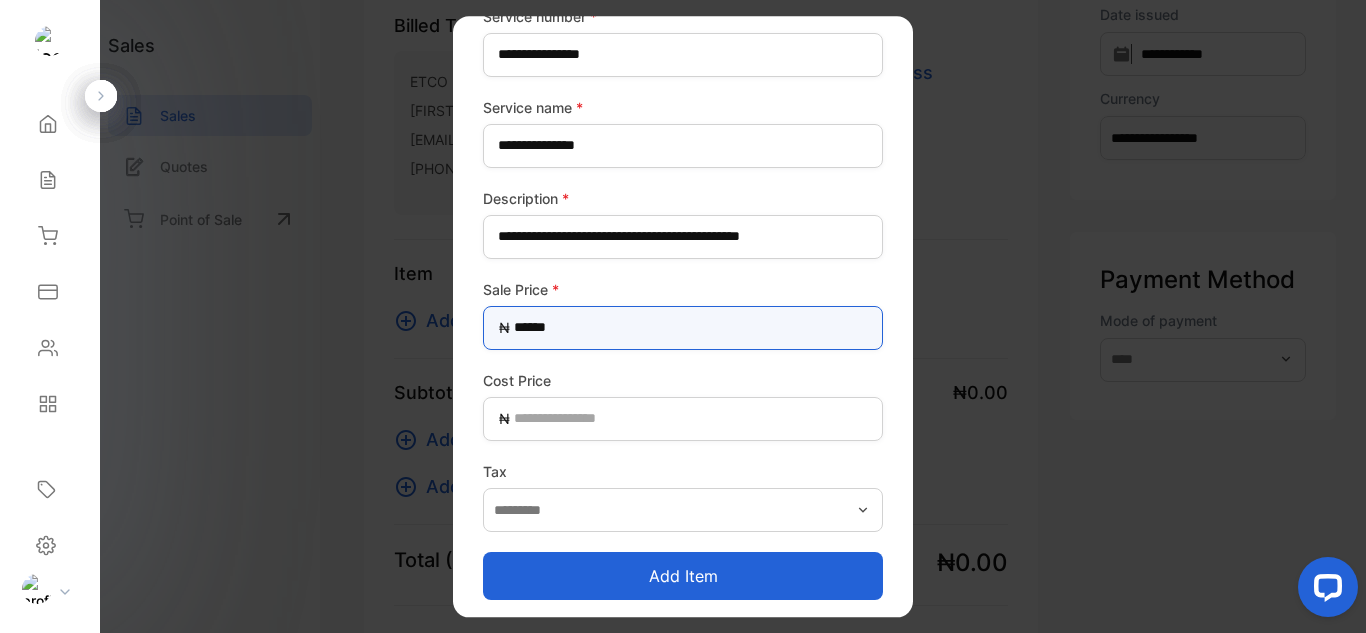 drag, startPoint x: 577, startPoint y: 314, endPoint x: 501, endPoint y: 333, distance: 78.339005 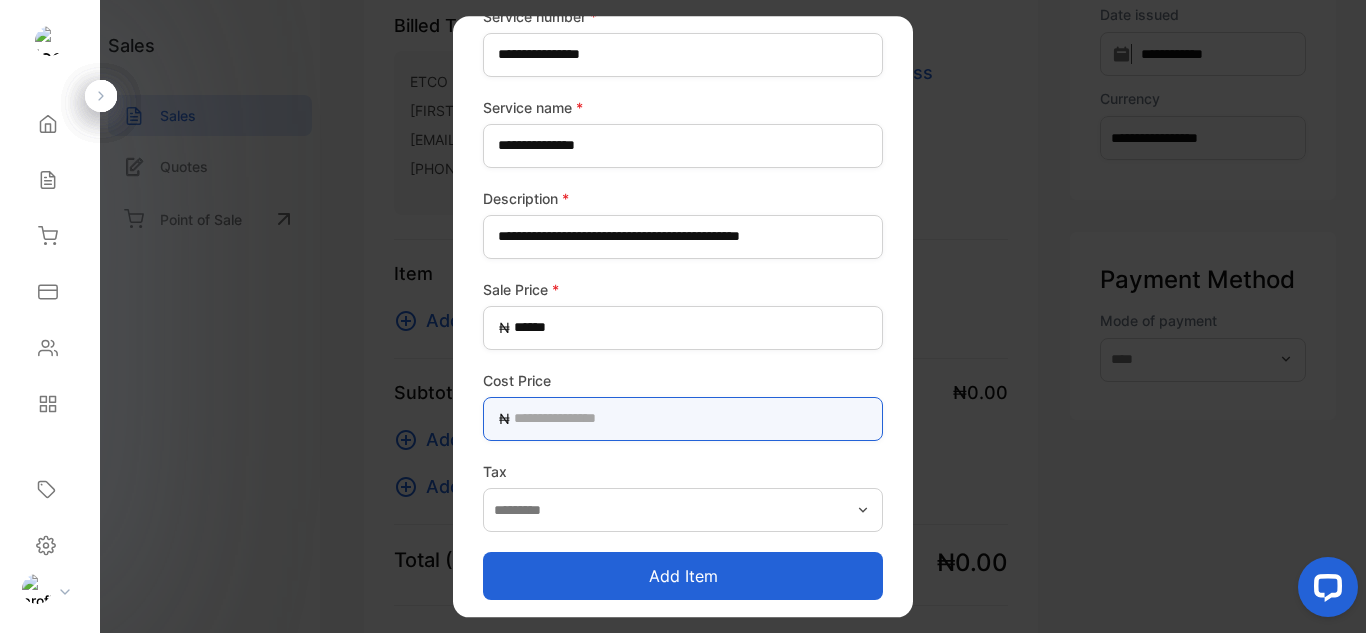click at bounding box center [683, 419] 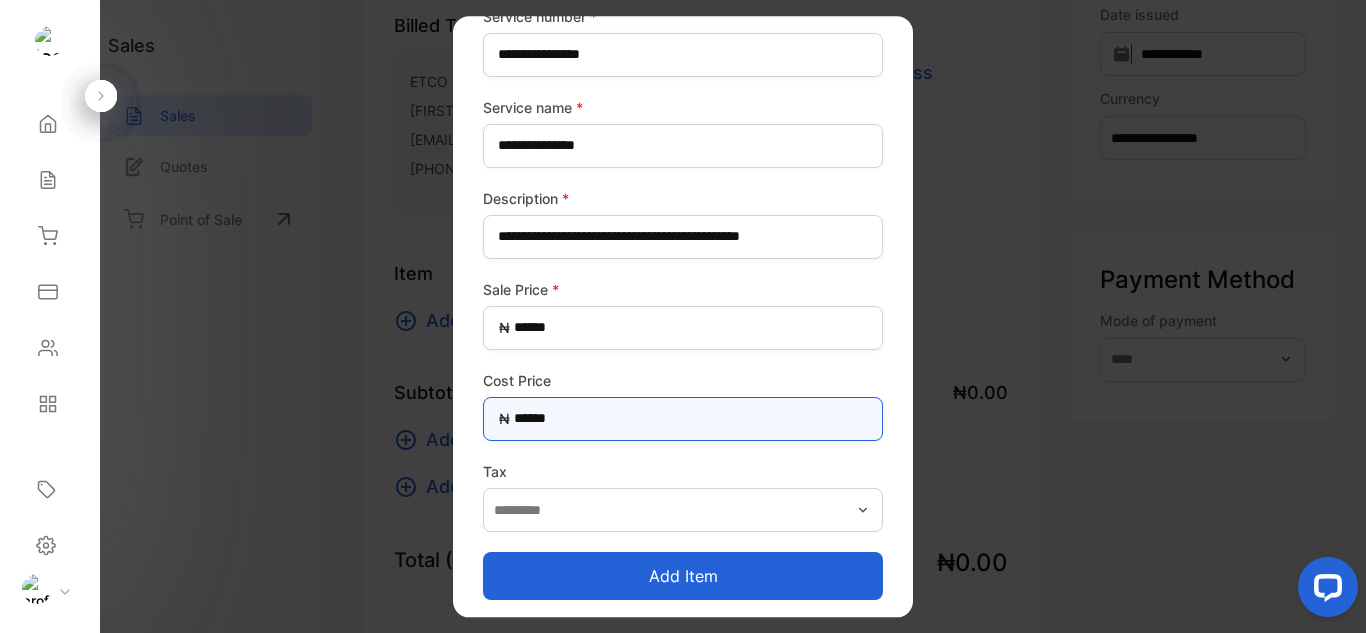 type on "******" 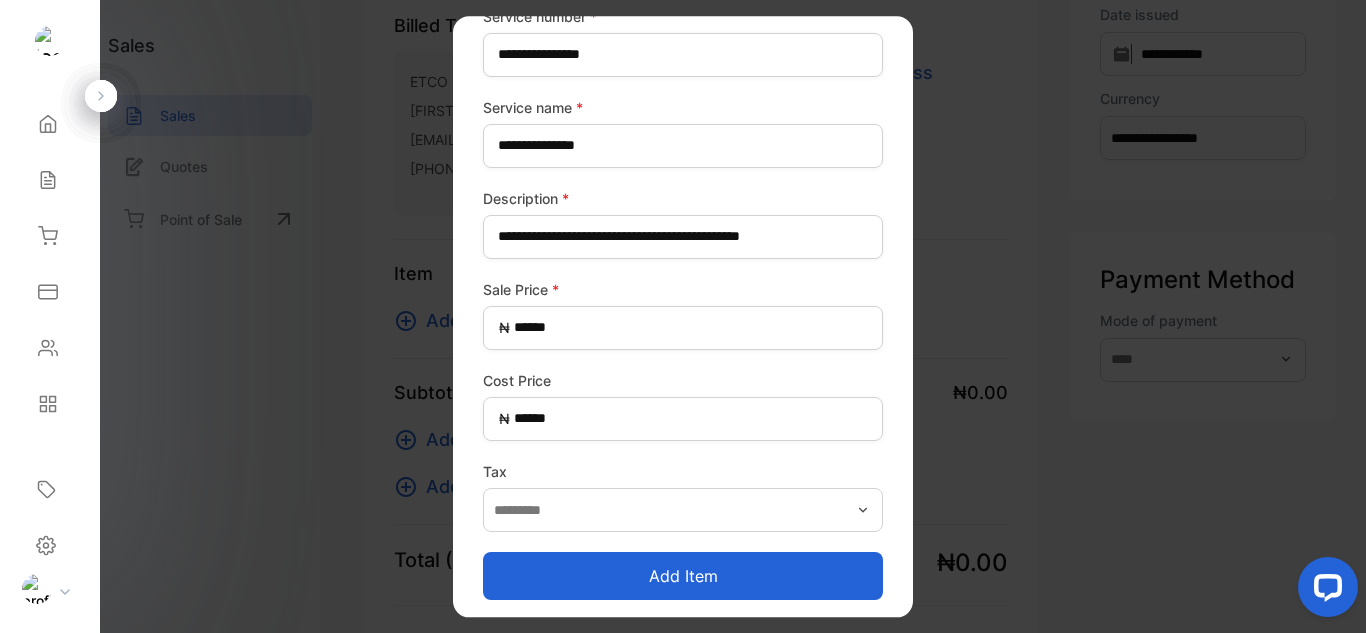click on "Add item" at bounding box center [683, 576] 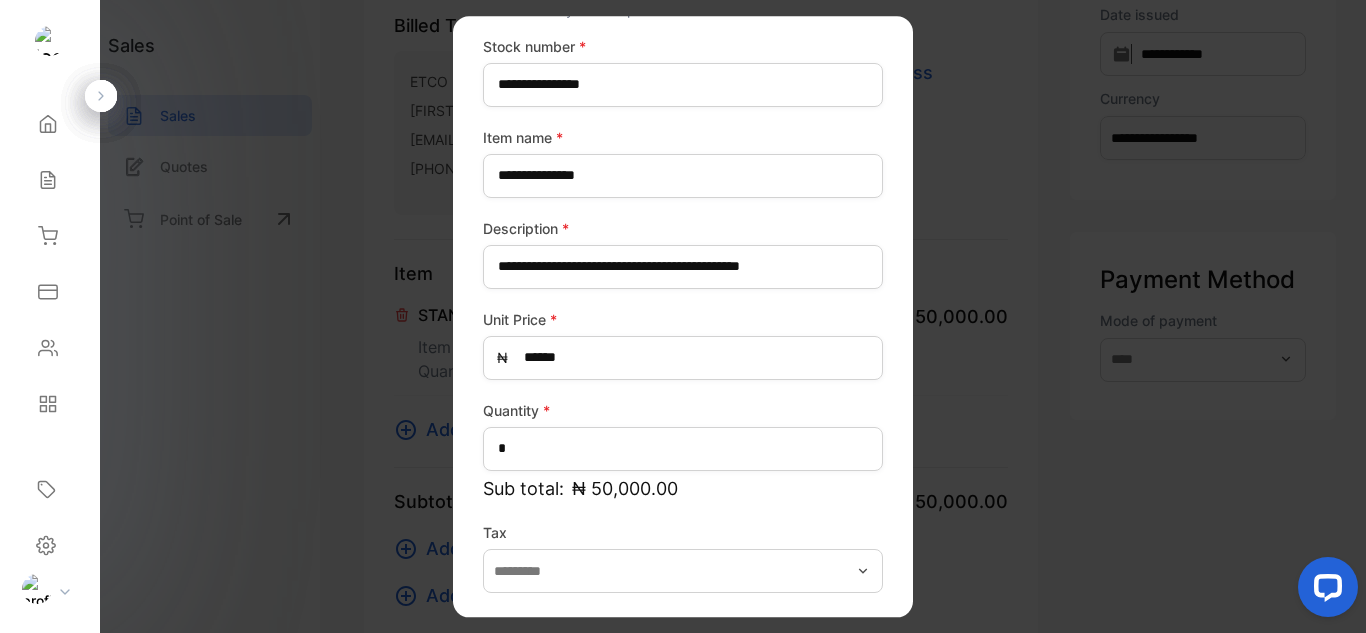 scroll, scrollTop: 164, scrollLeft: 0, axis: vertical 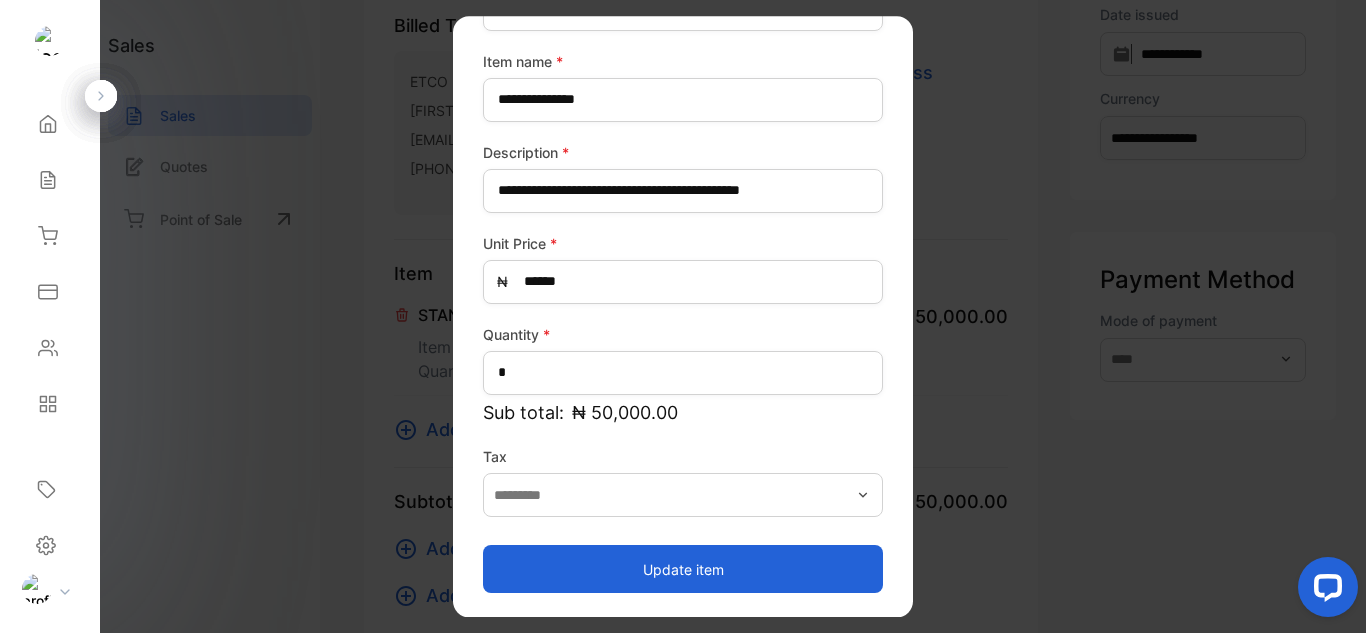 click on "Update item" at bounding box center [683, 569] 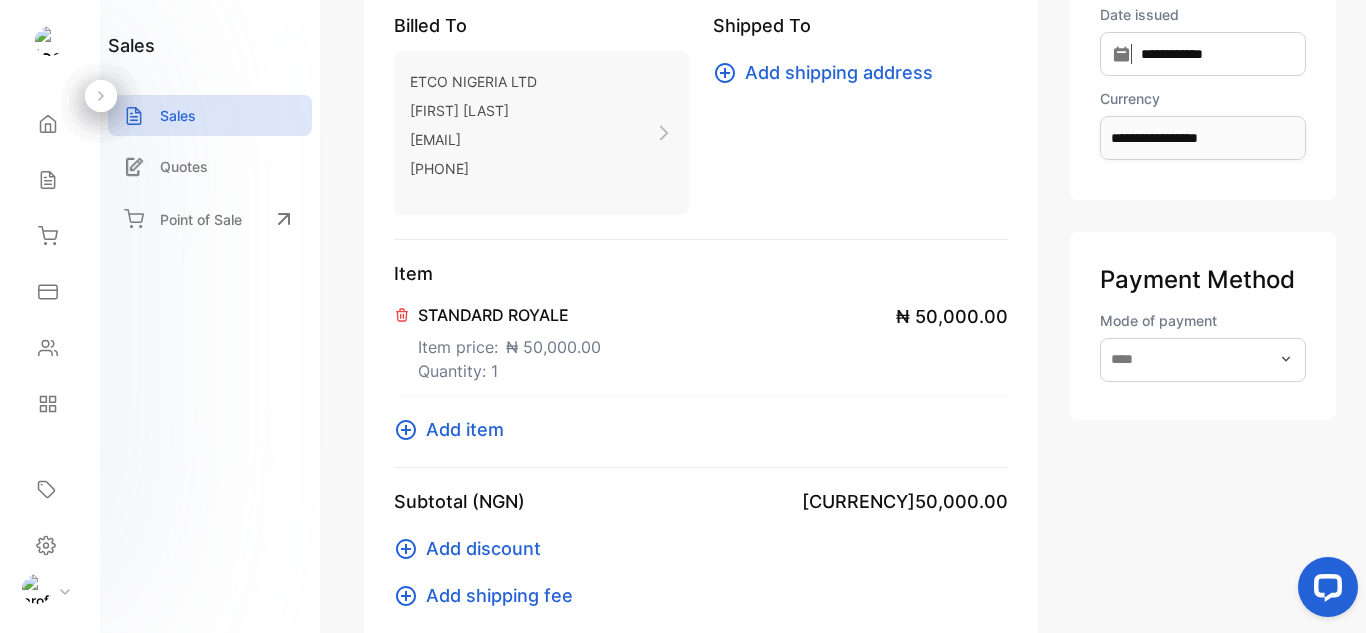 click at bounding box center [406, 430] 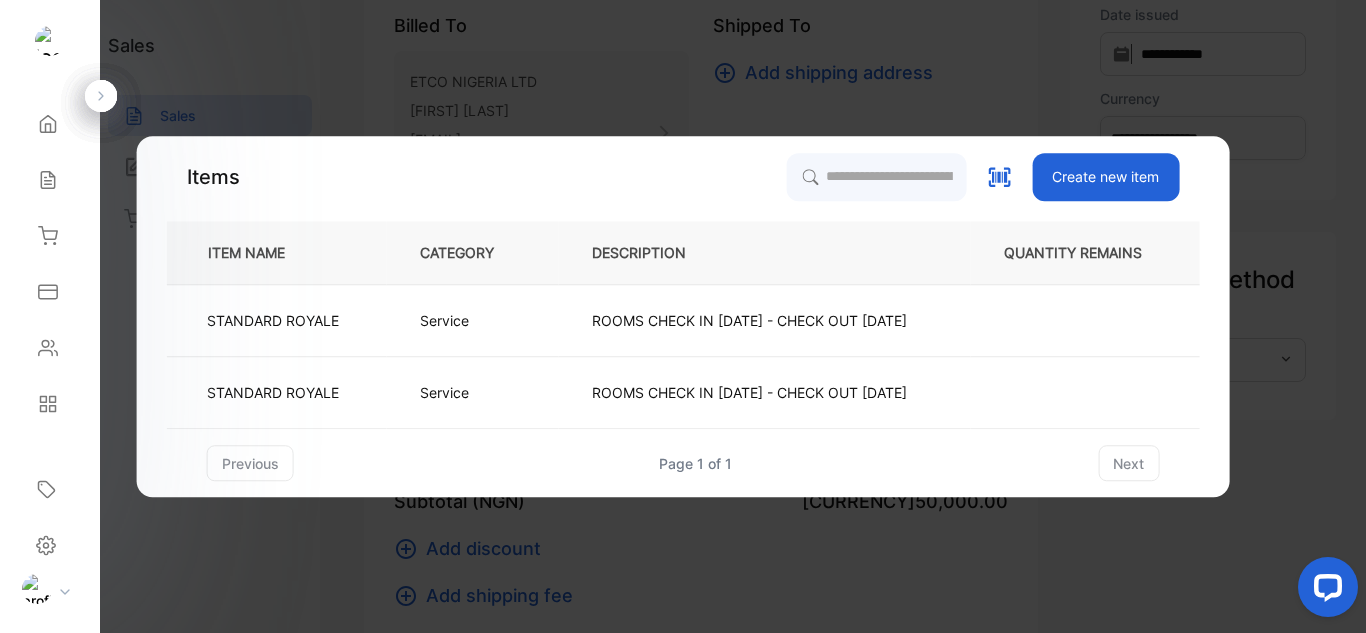 click on "Create new item" at bounding box center (1105, 177) 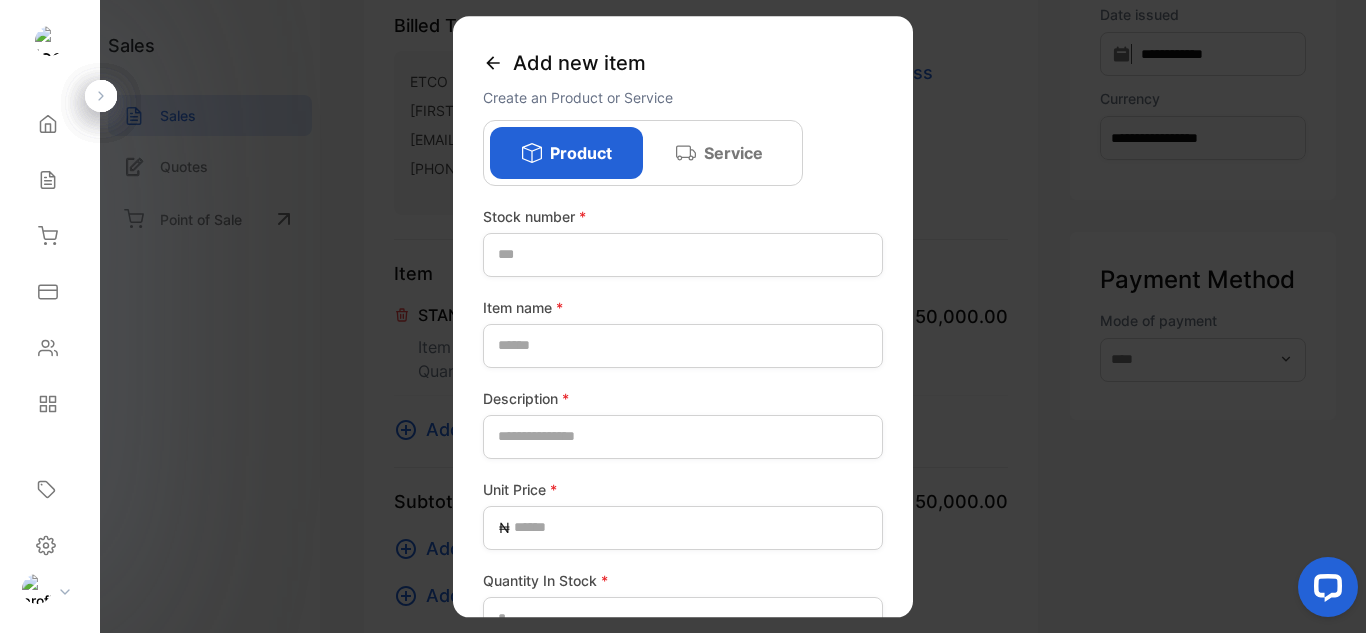click on "Service" at bounding box center (733, 153) 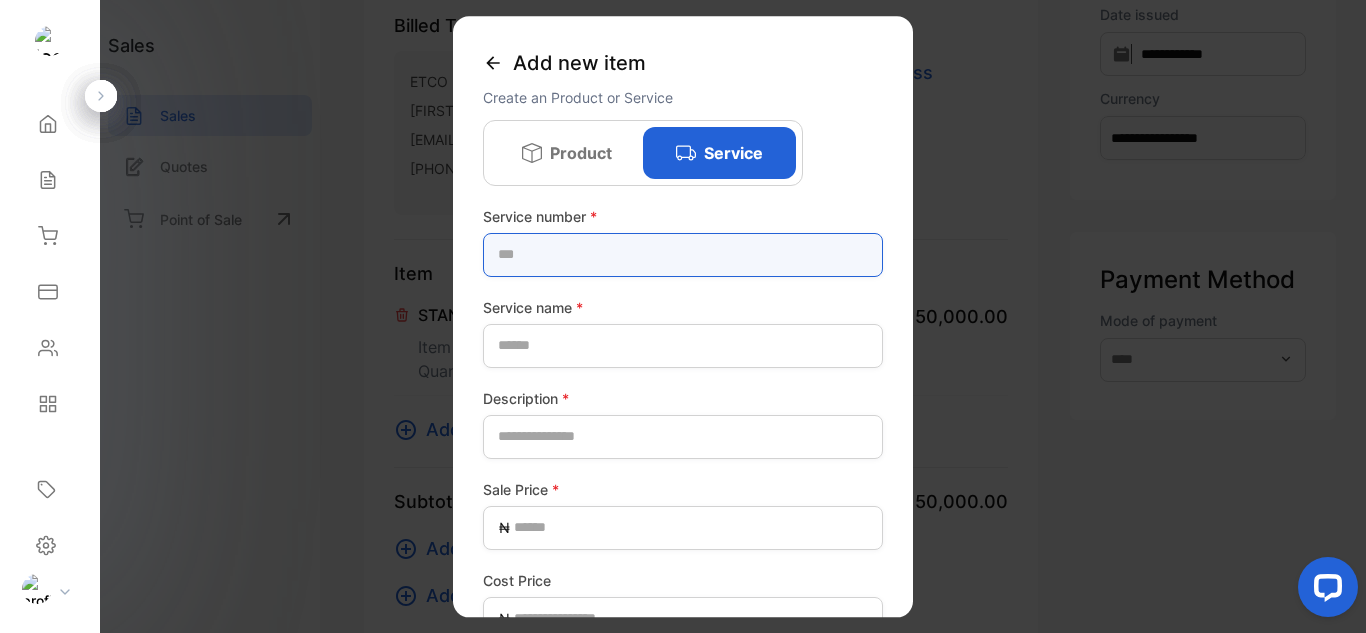 click at bounding box center [683, 255] 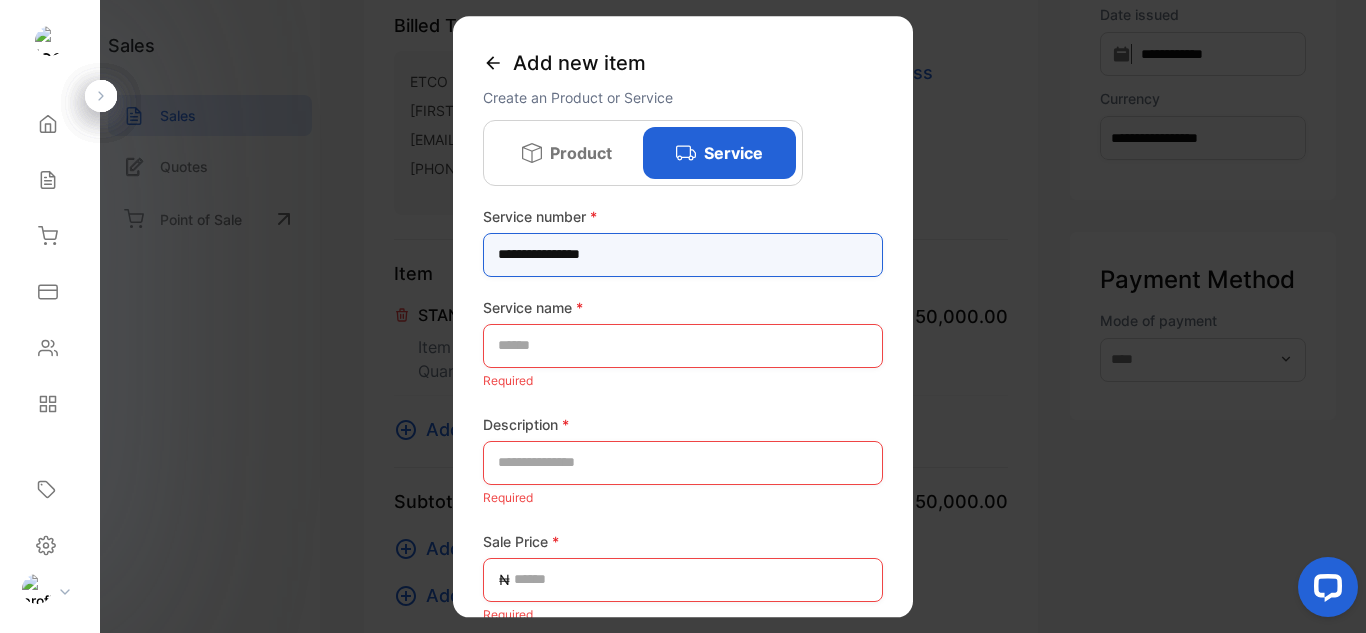 click on "**********" at bounding box center [683, 255] 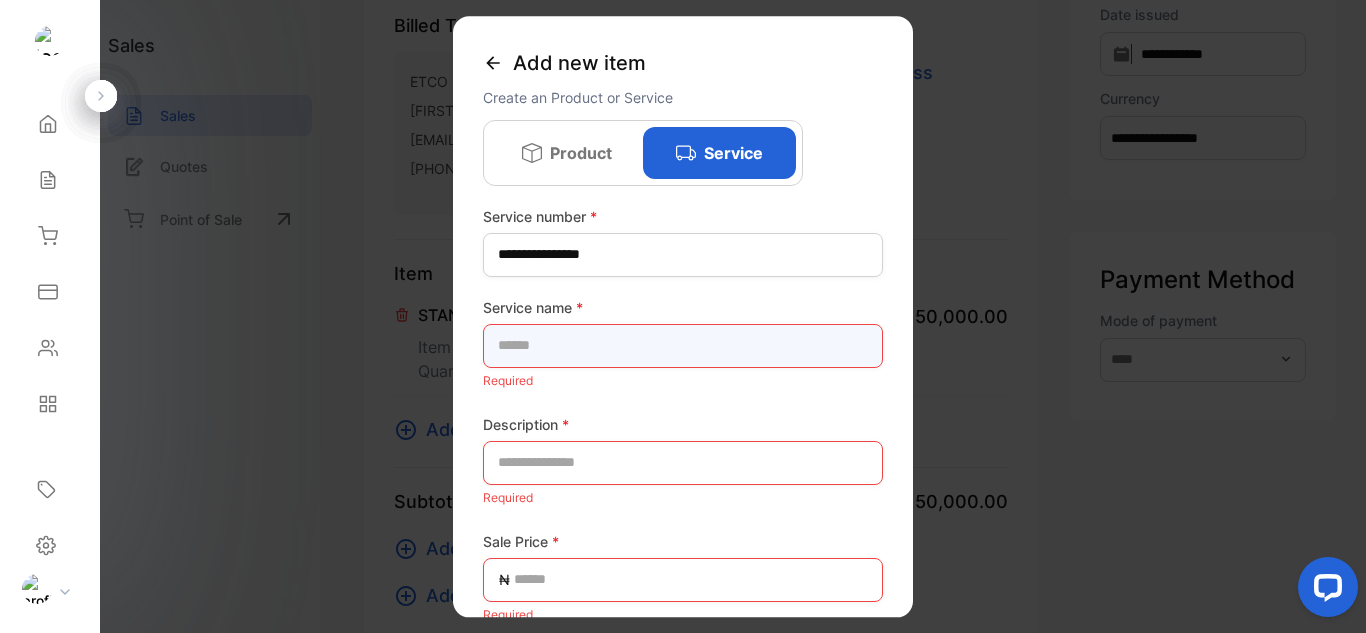 click at bounding box center [683, 346] 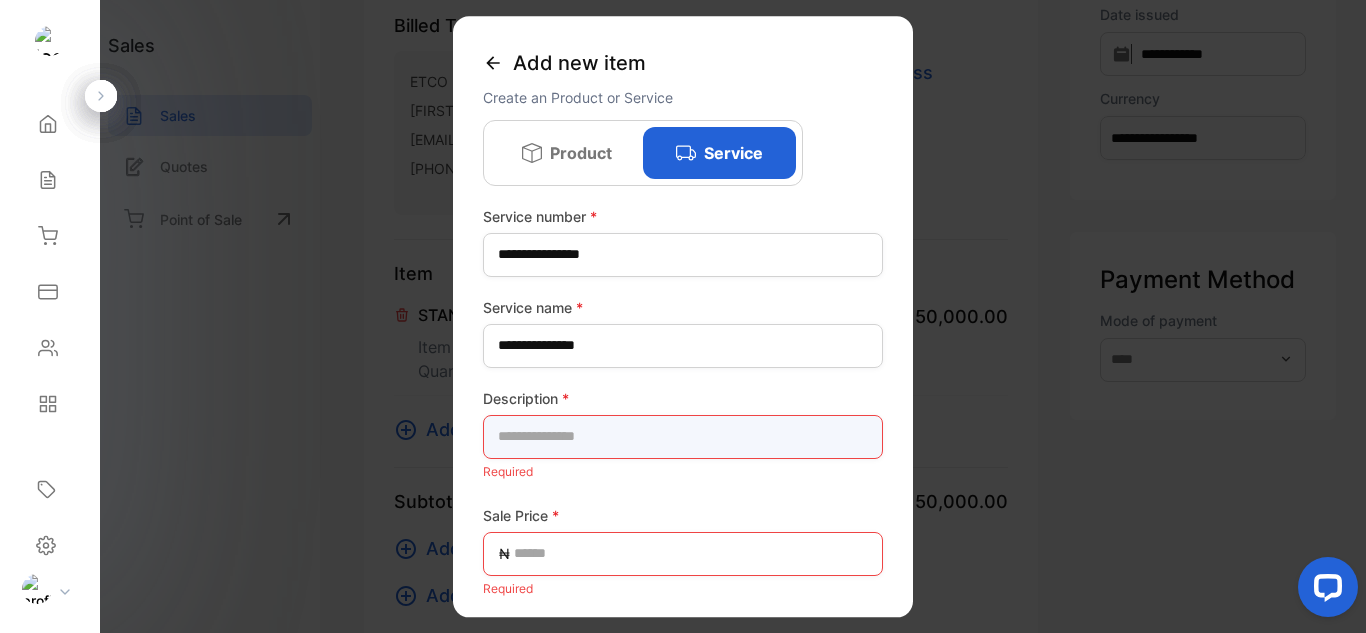click at bounding box center [683, 437] 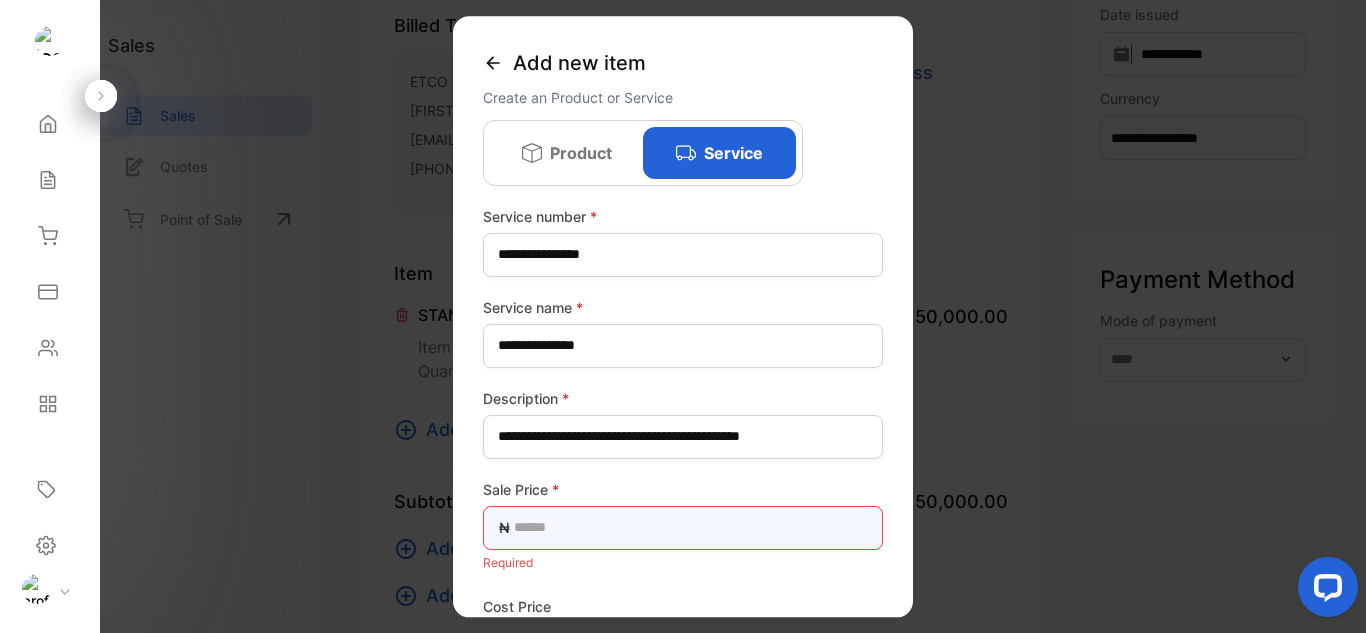 click at bounding box center [683, 528] 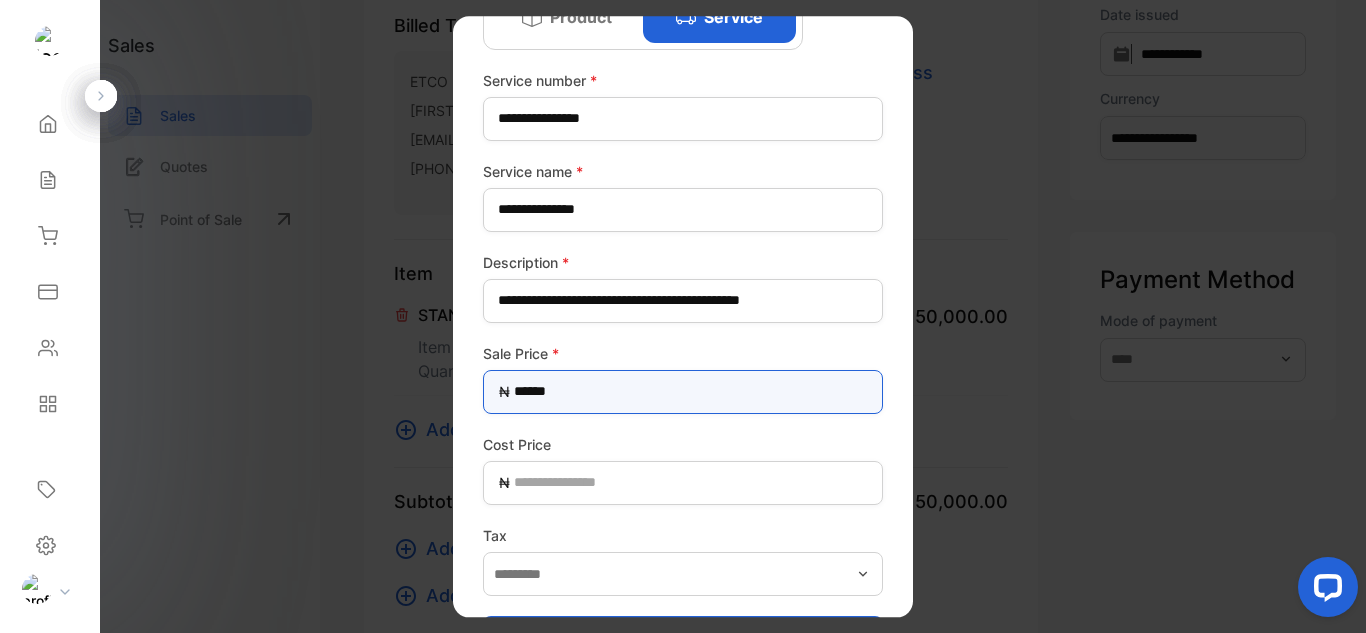 scroll, scrollTop: 200, scrollLeft: 0, axis: vertical 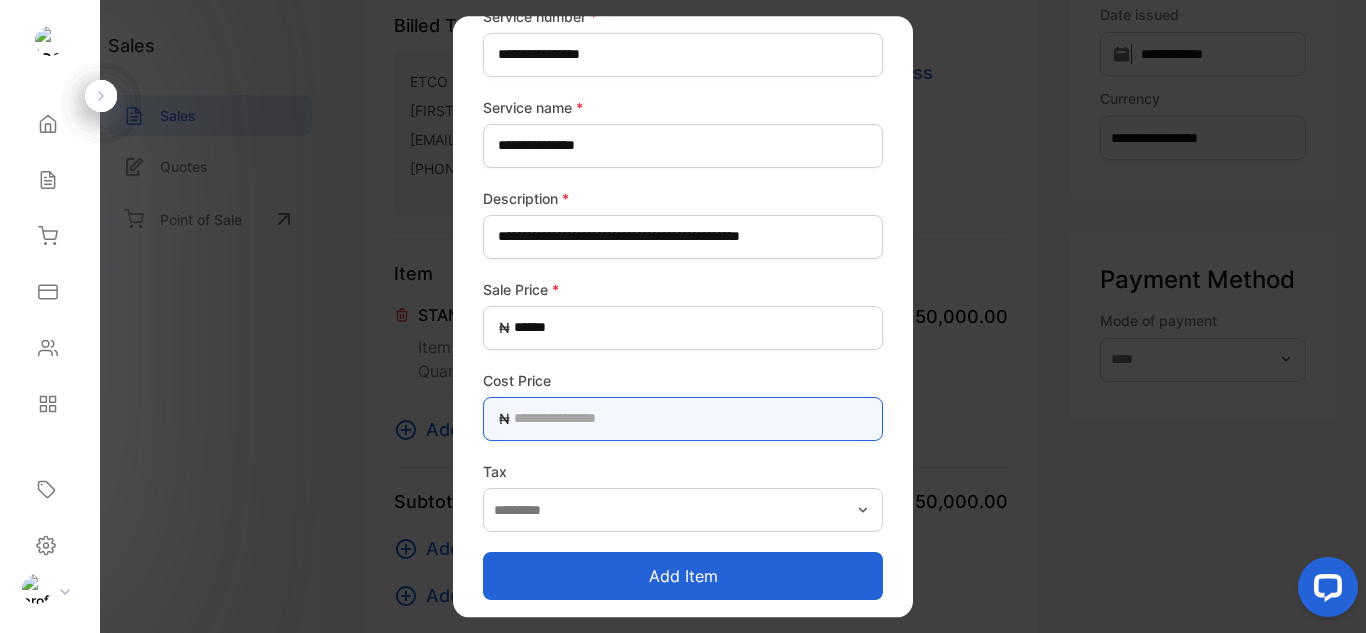 click at bounding box center [683, 419] 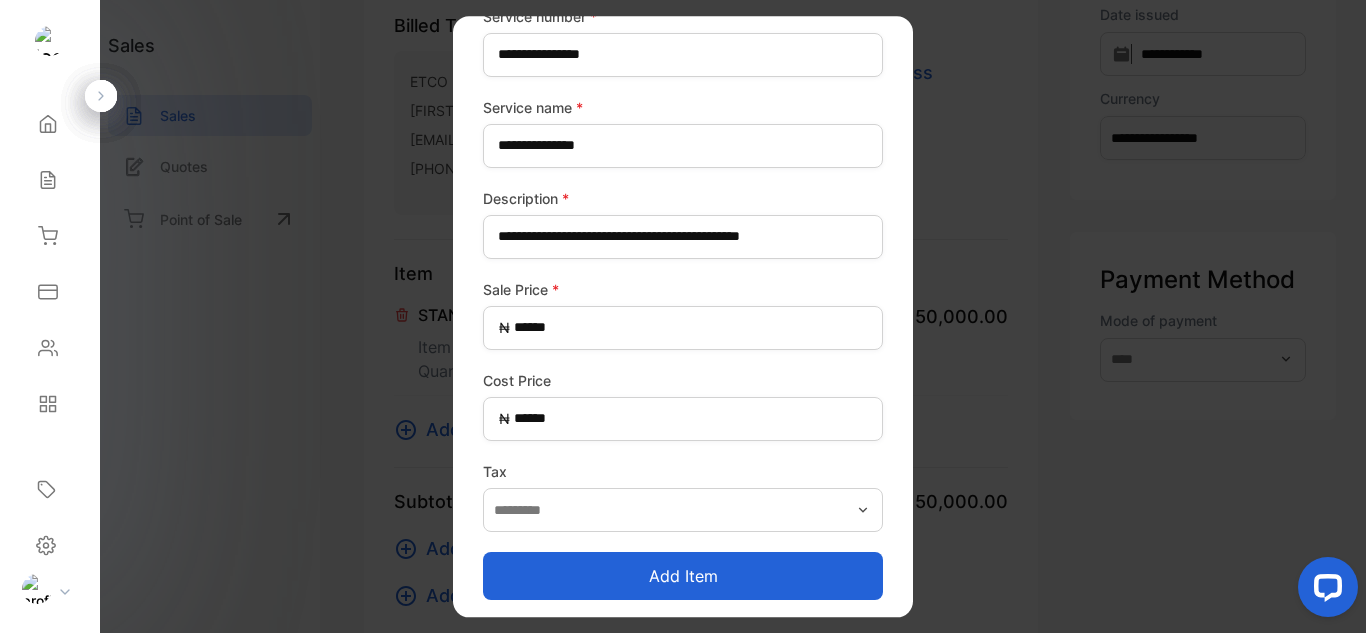 click on "Add item" at bounding box center [683, 576] 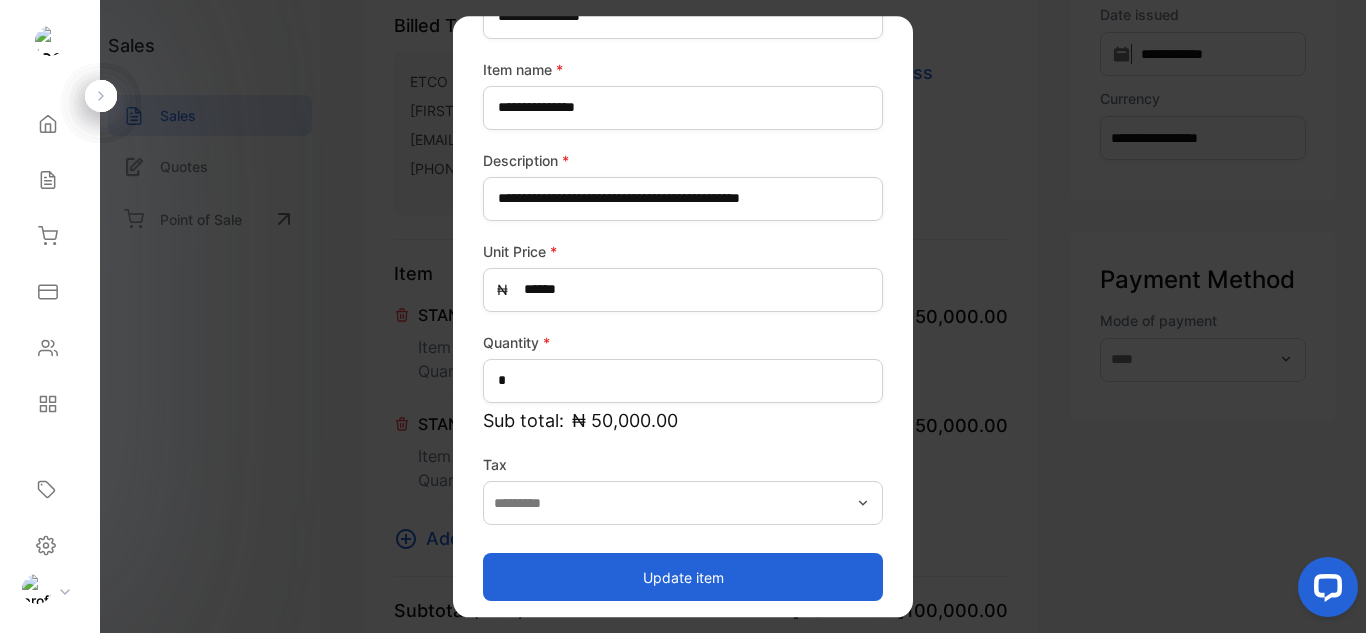 scroll, scrollTop: 164, scrollLeft: 0, axis: vertical 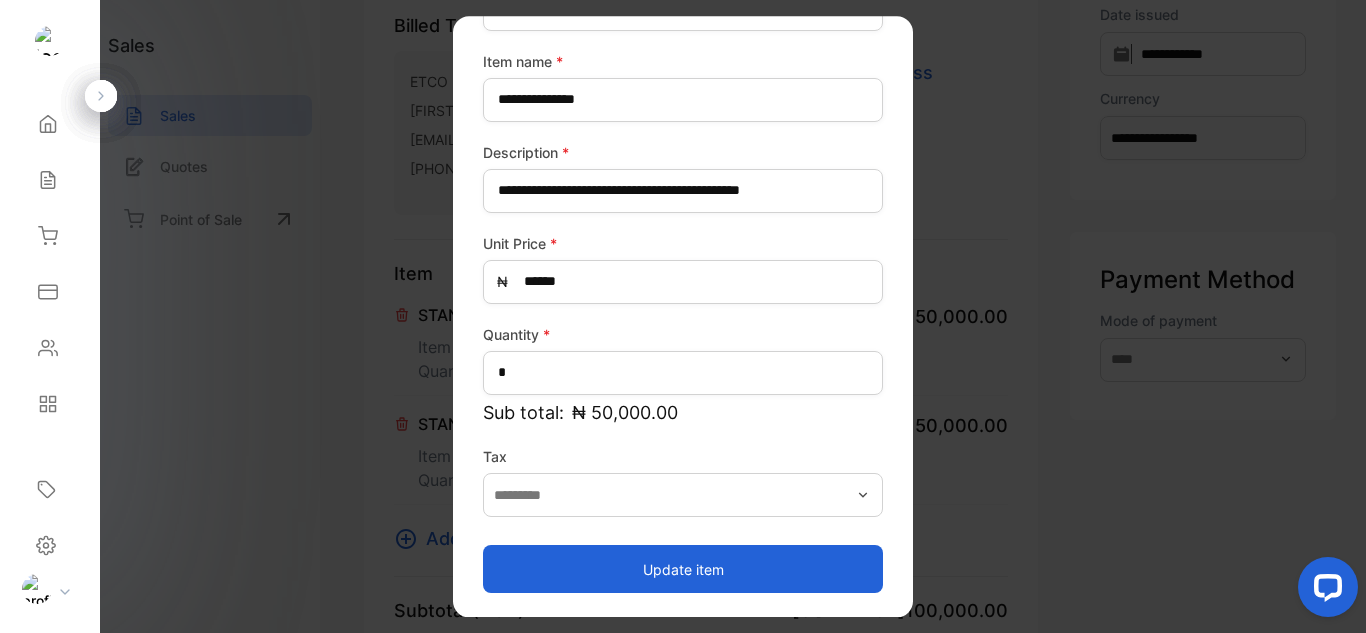 click on "Update item" at bounding box center [683, 569] 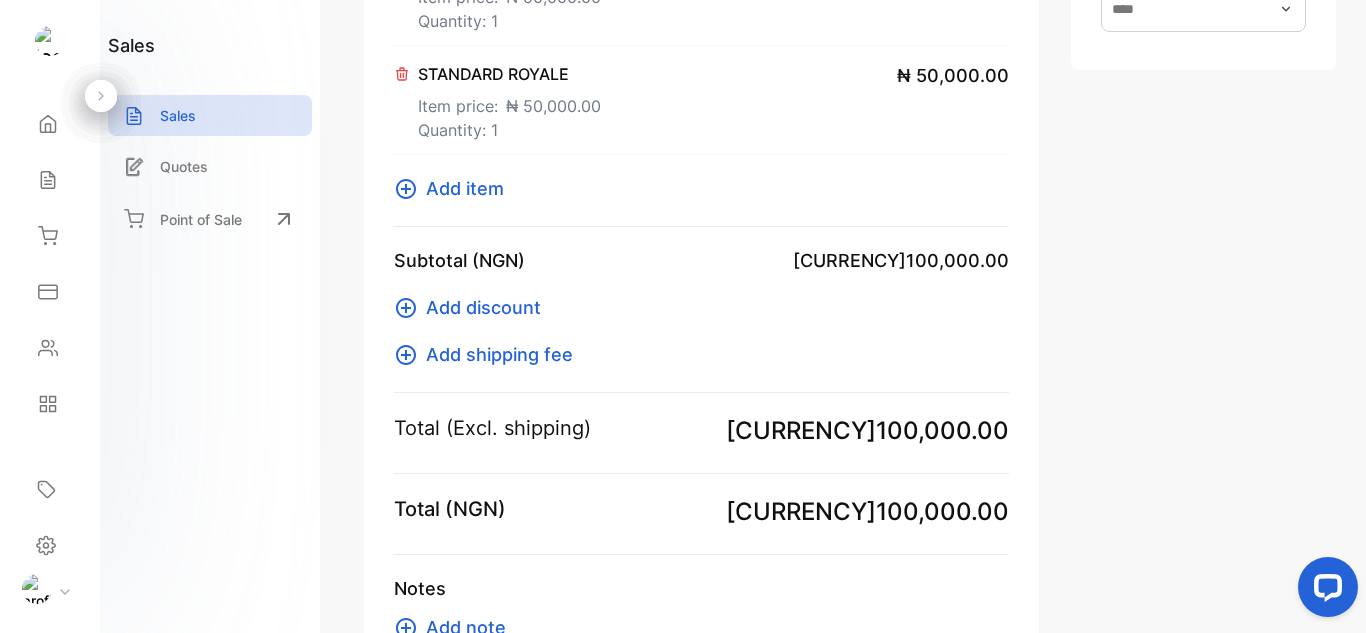 scroll, scrollTop: 563, scrollLeft: 0, axis: vertical 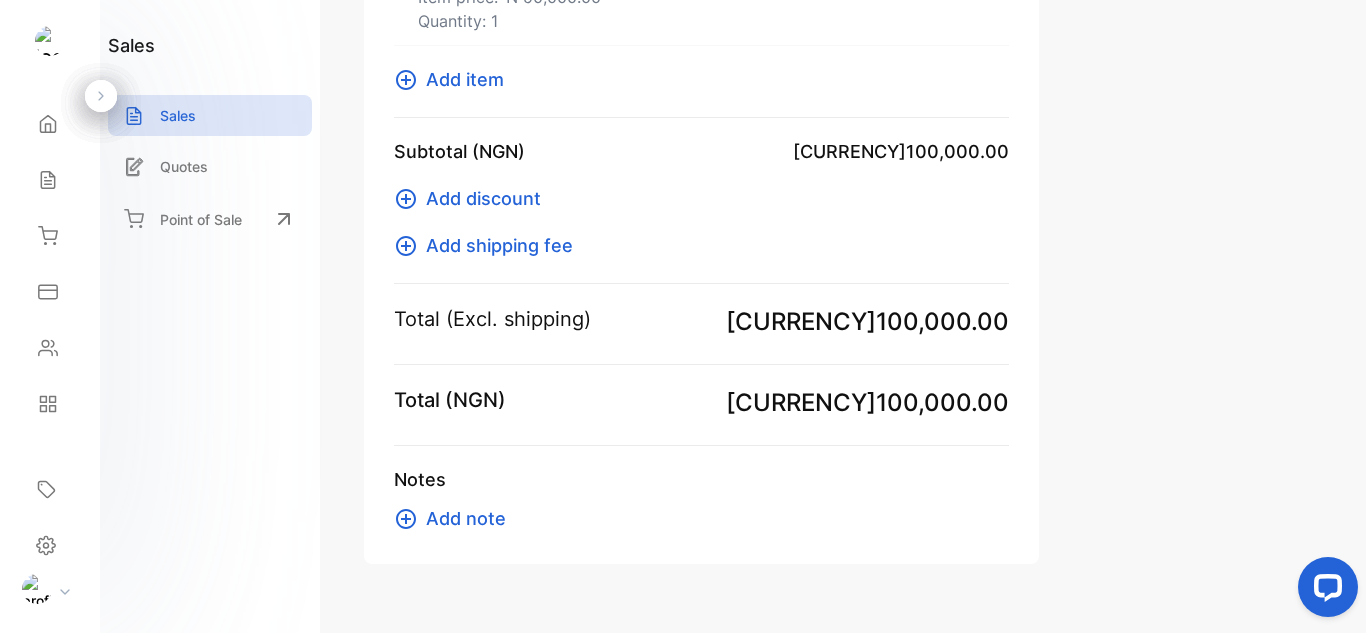 click on "Add note" at bounding box center (466, 518) 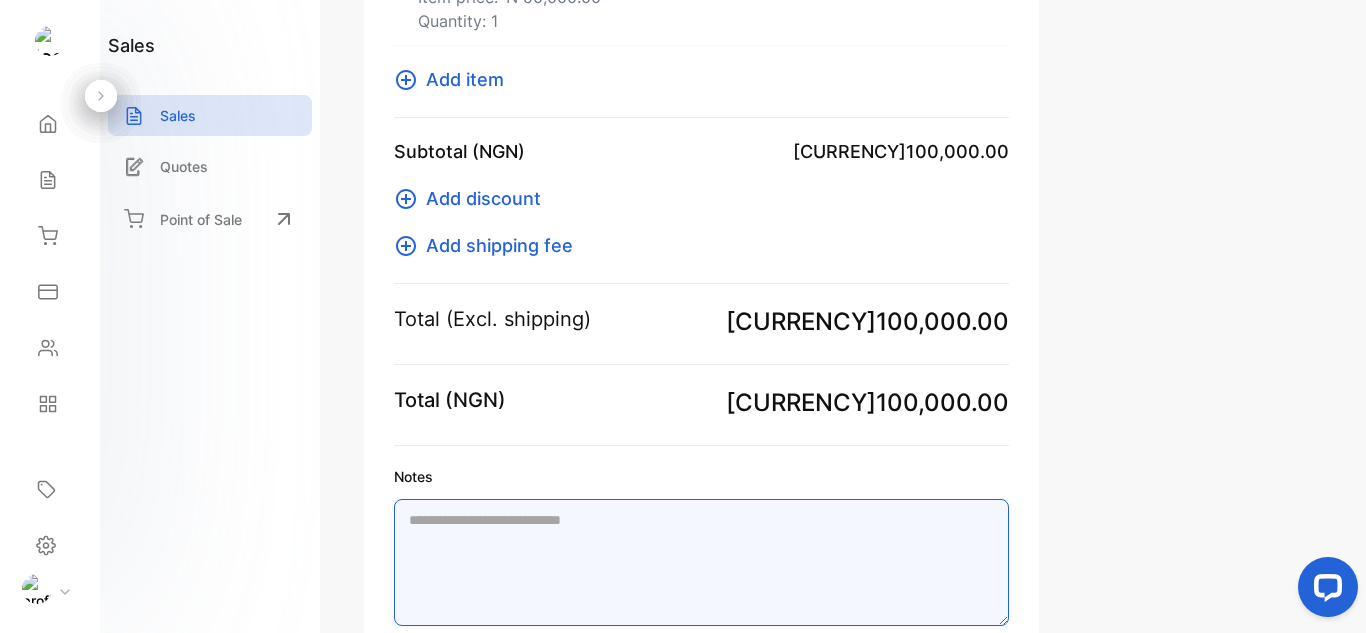click on "Notes" at bounding box center (701, 562) 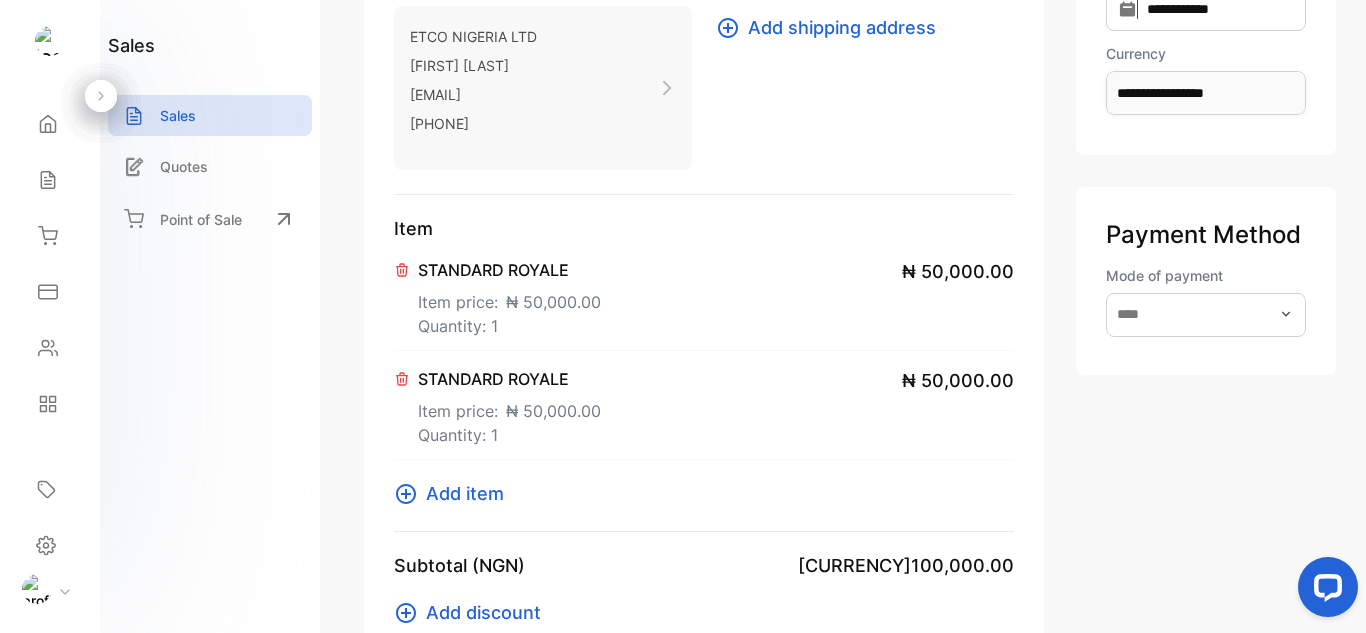 scroll, scrollTop: 200, scrollLeft: 0, axis: vertical 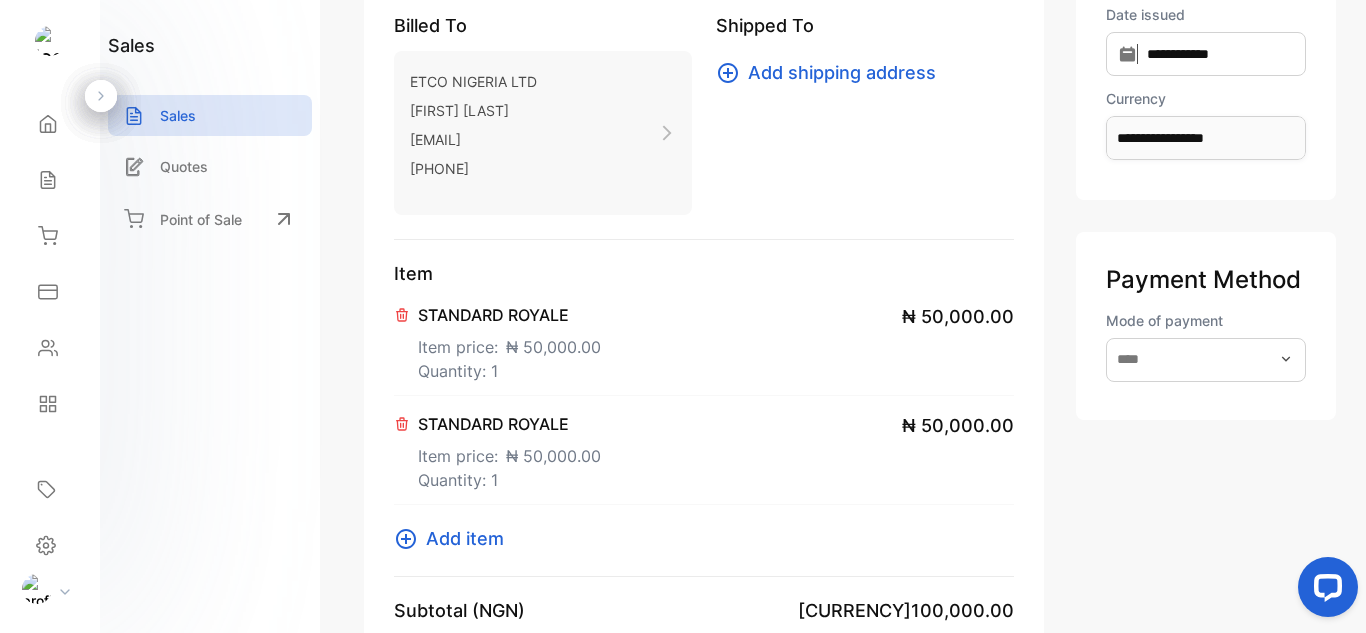type on "**********" 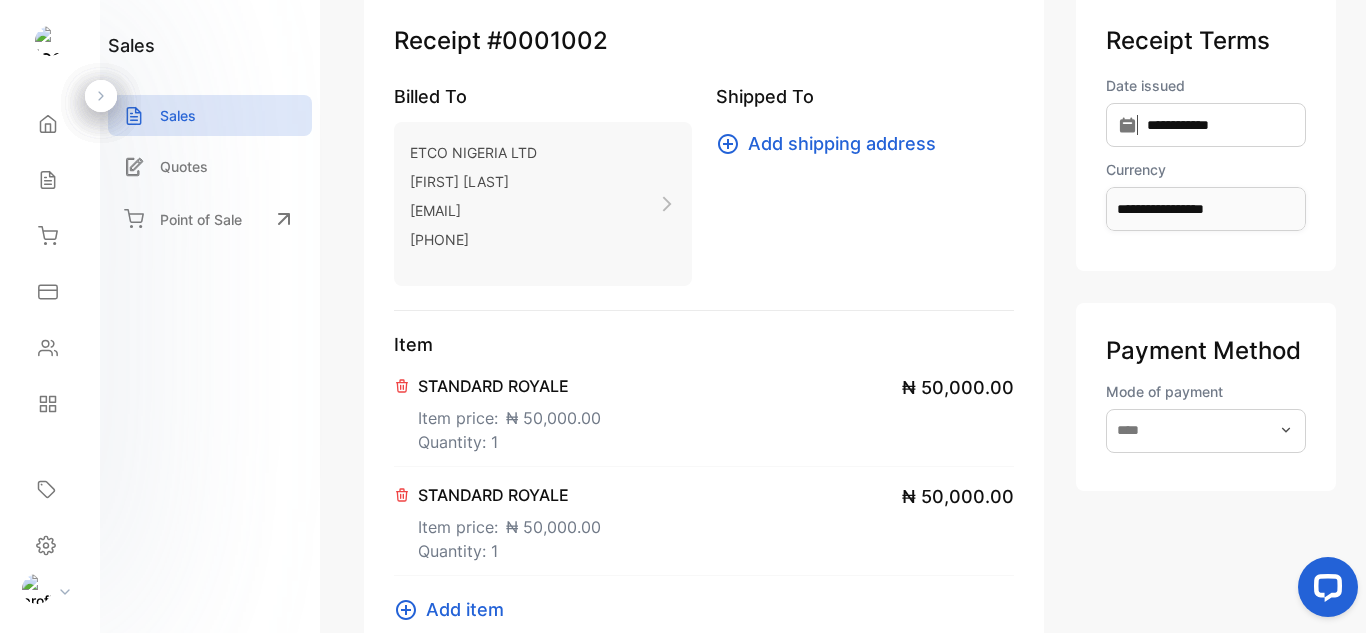 scroll, scrollTop: 0, scrollLeft: 0, axis: both 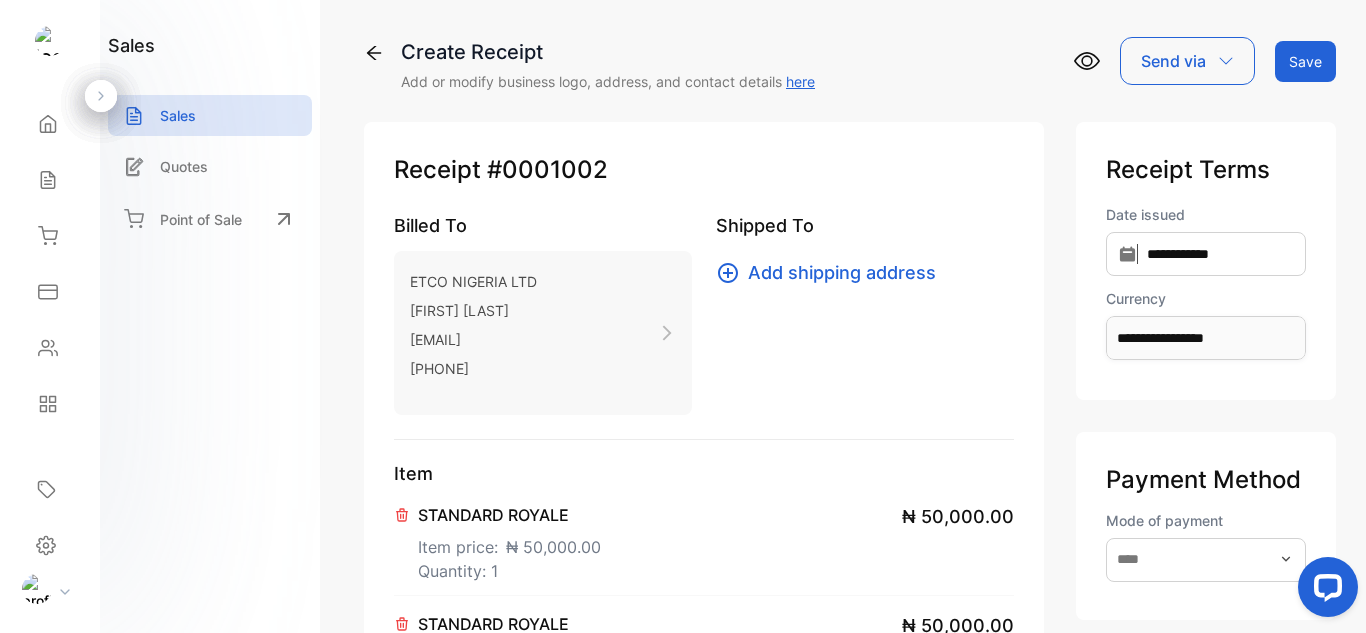 click at bounding box center [1226, 61] 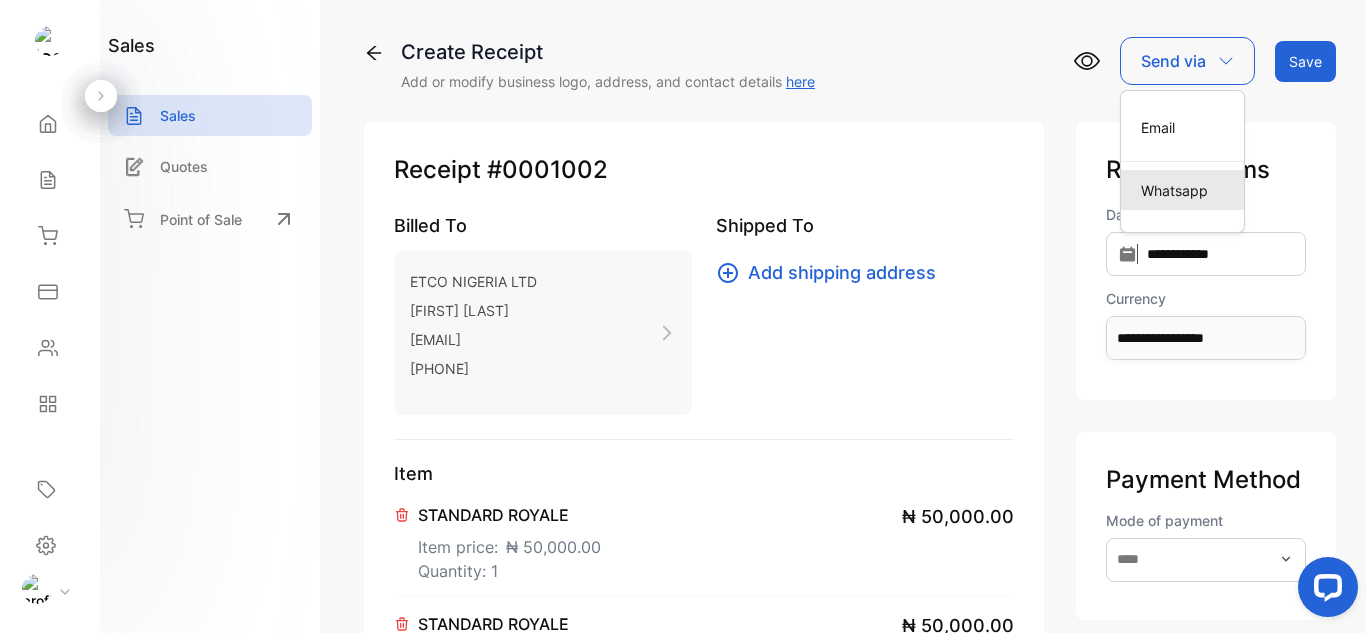 click on "Whatsapp" at bounding box center [1182, 127] 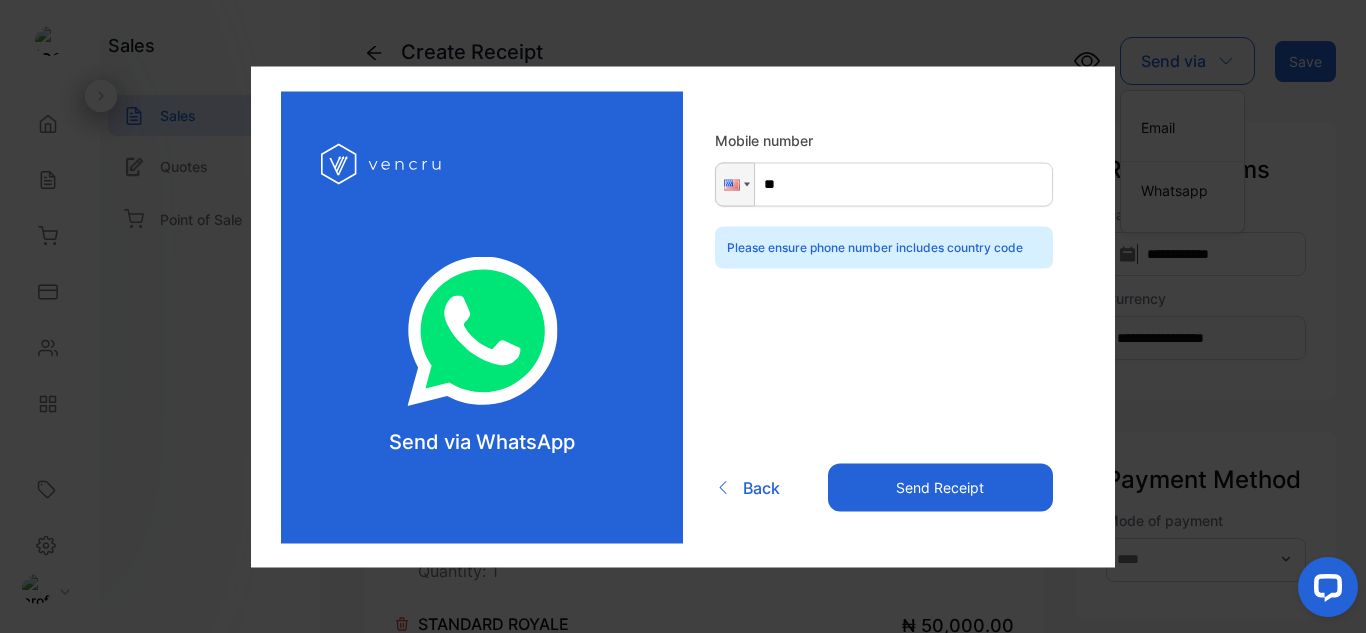 click on "**" at bounding box center [884, 184] 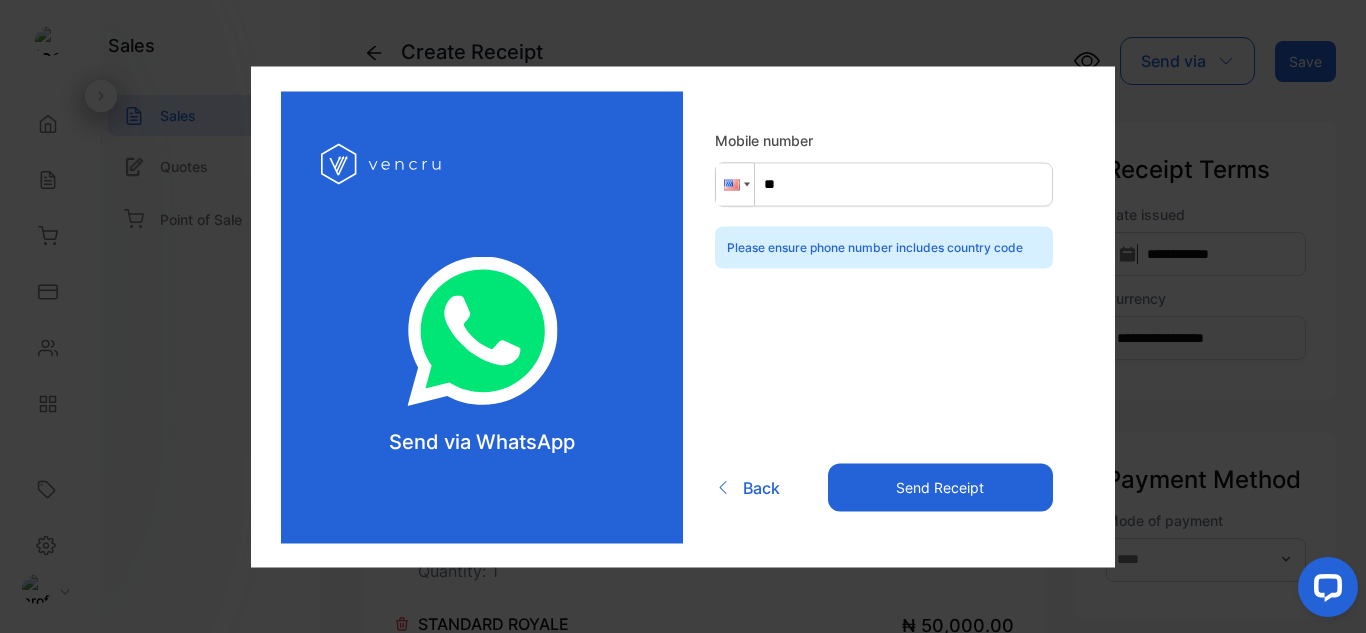 click at bounding box center [735, 184] 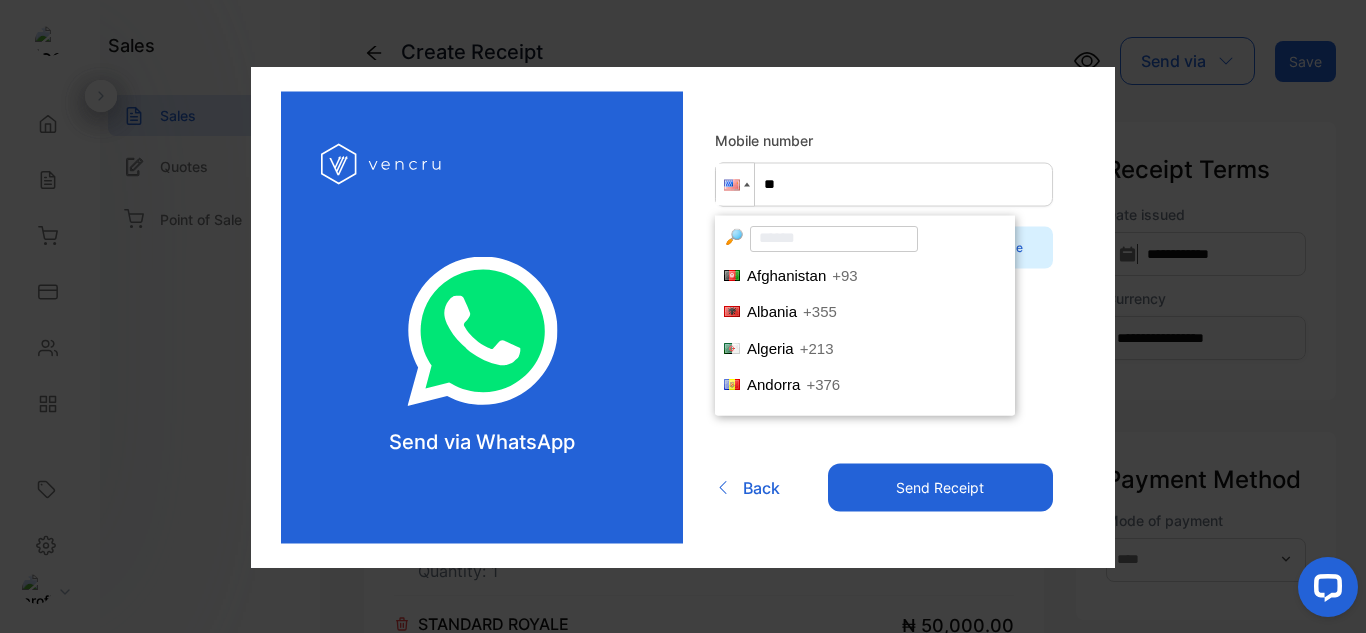 scroll, scrollTop: 7239, scrollLeft: 0, axis: vertical 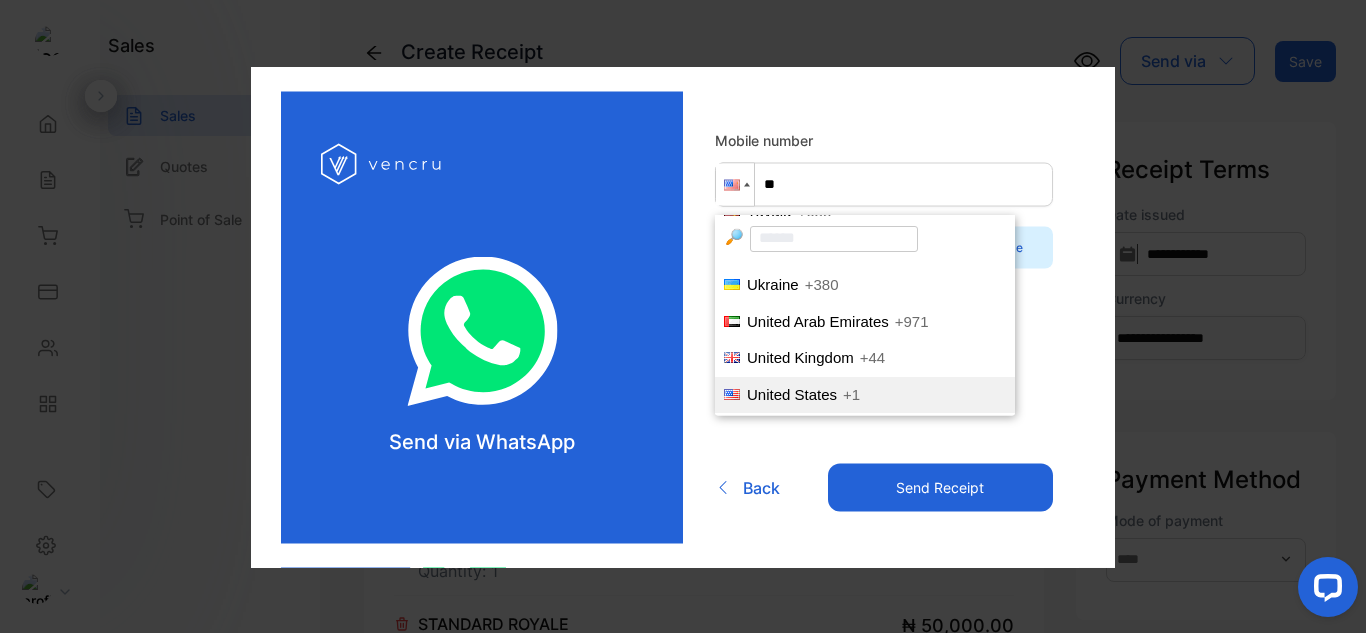 click at bounding box center [834, 238] 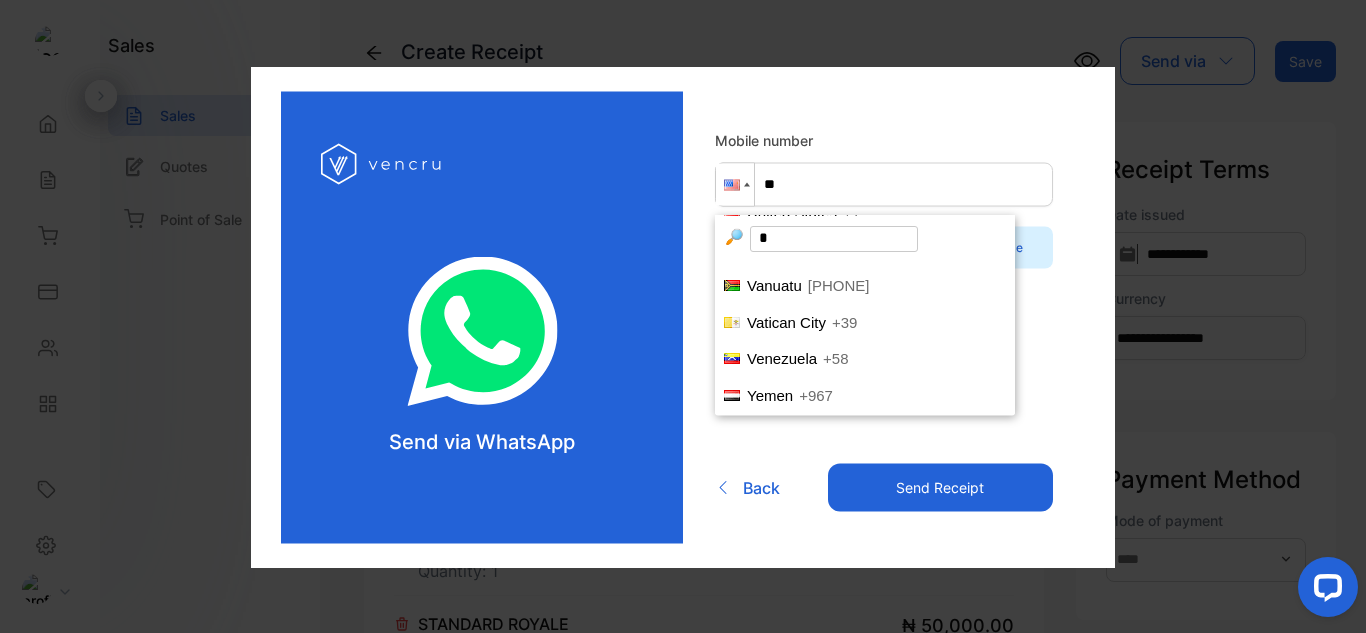 scroll, scrollTop: 0, scrollLeft: 0, axis: both 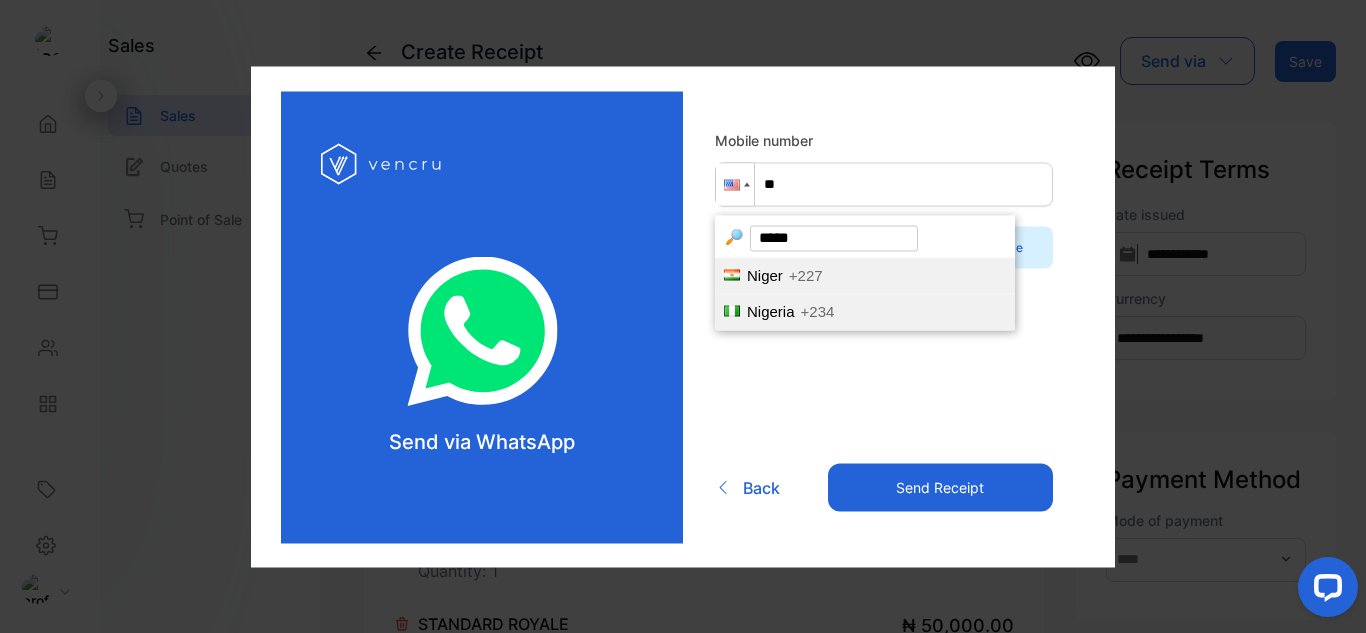 type on "*****" 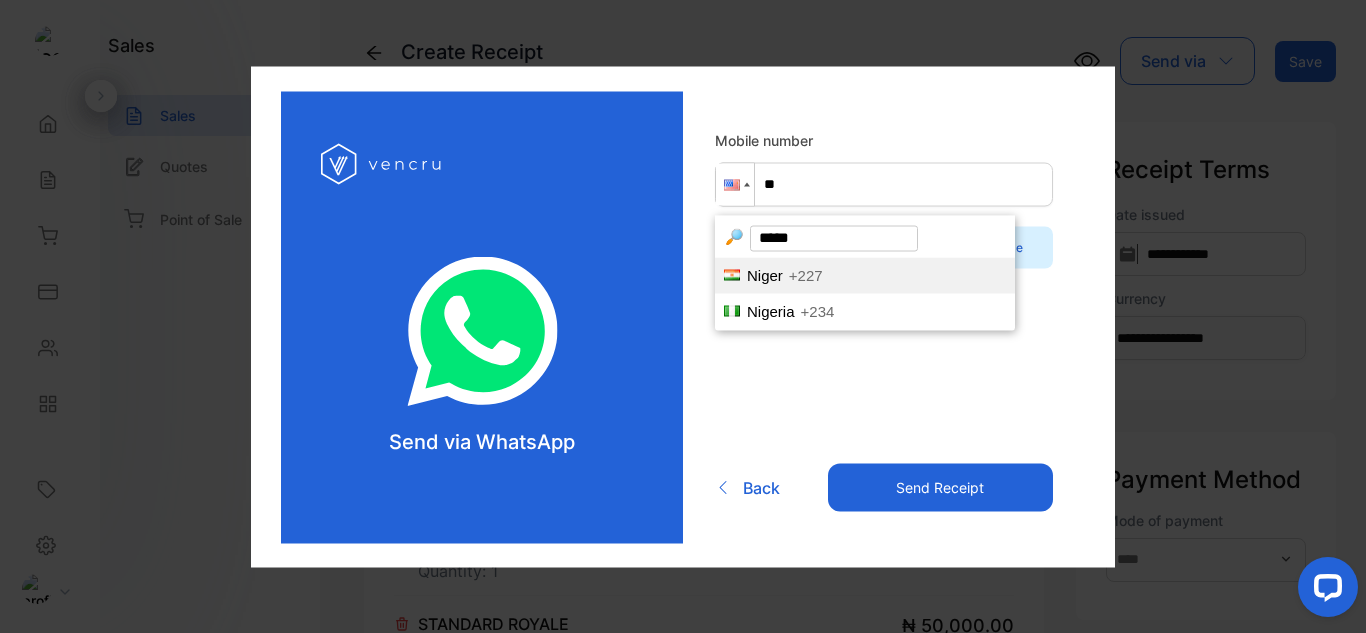 click on "Nigeria" at bounding box center (765, 274) 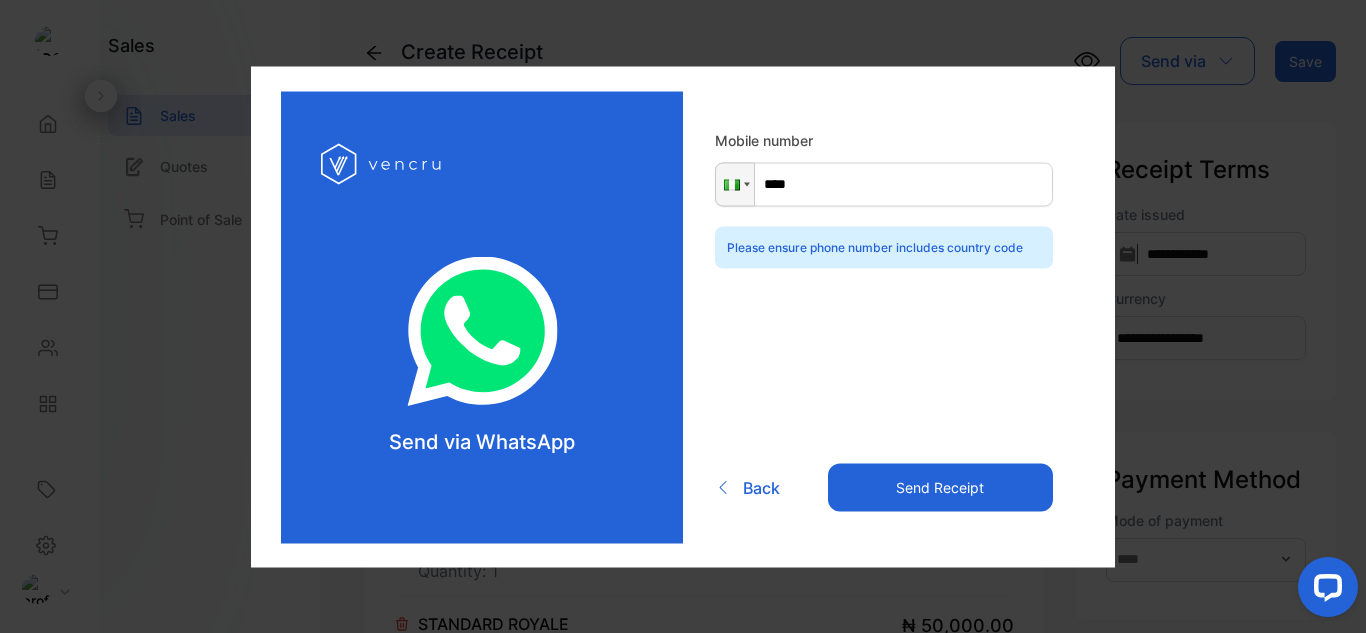 click on "****" at bounding box center [884, 184] 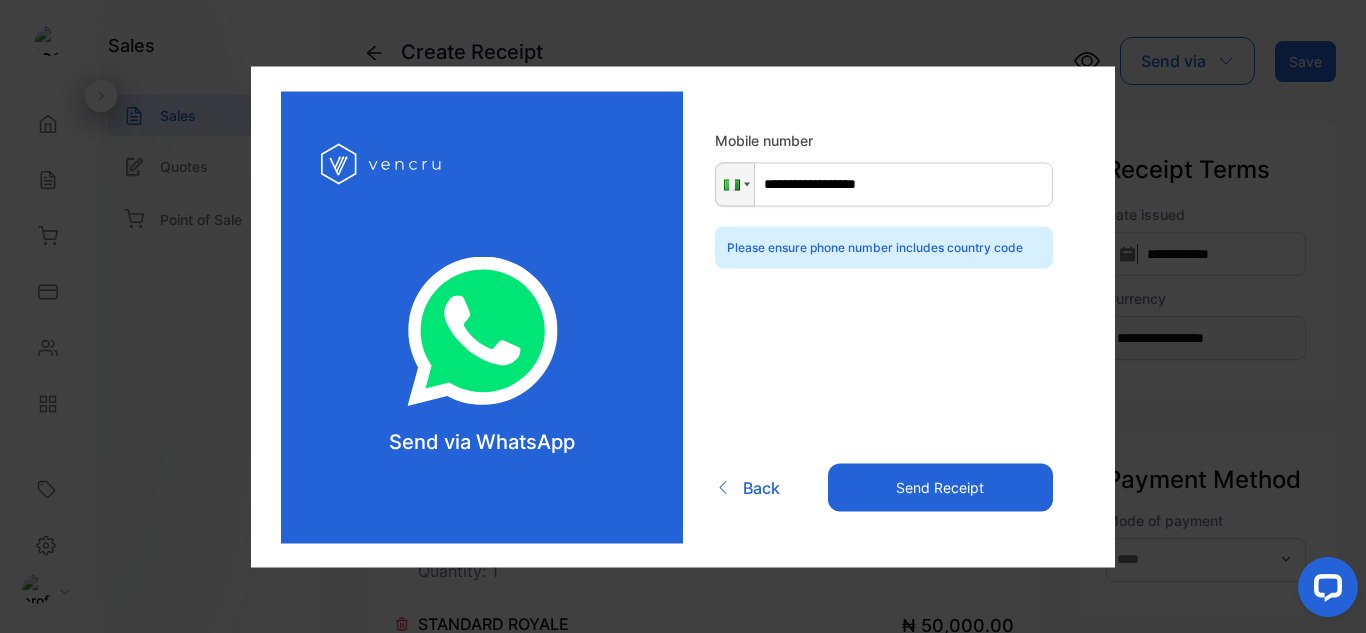 type on "**********" 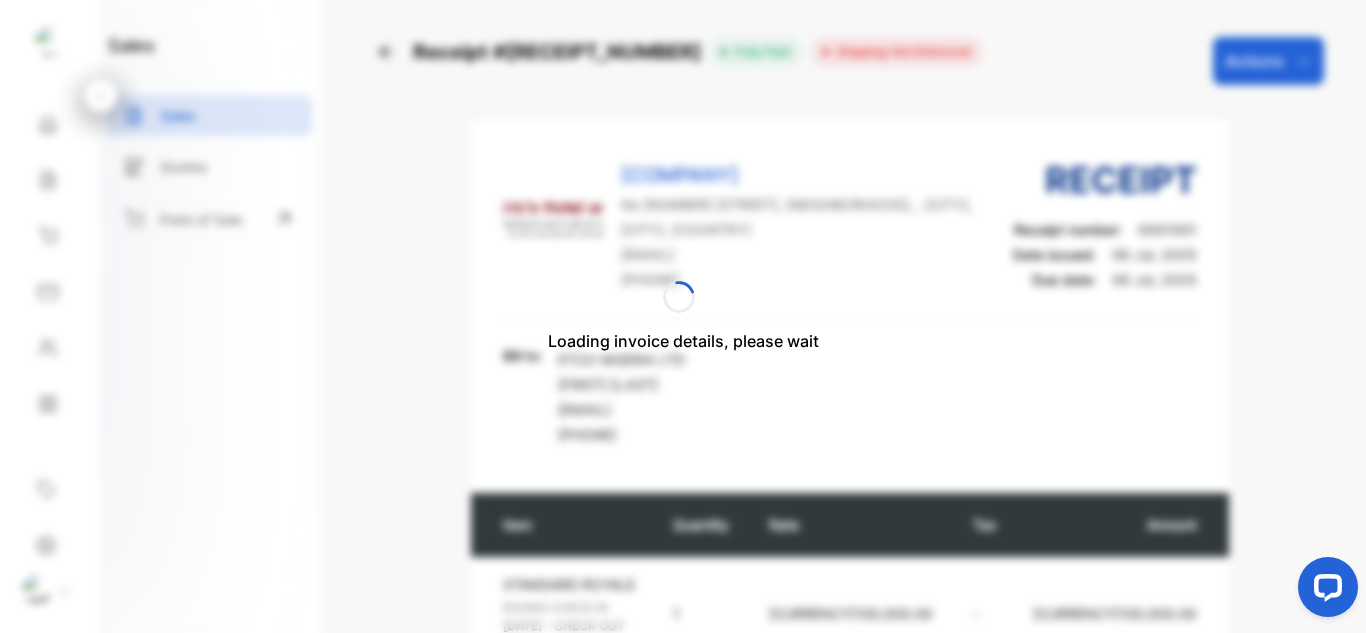 click on "Loading invoice details, please wait" at bounding box center (683, 316) 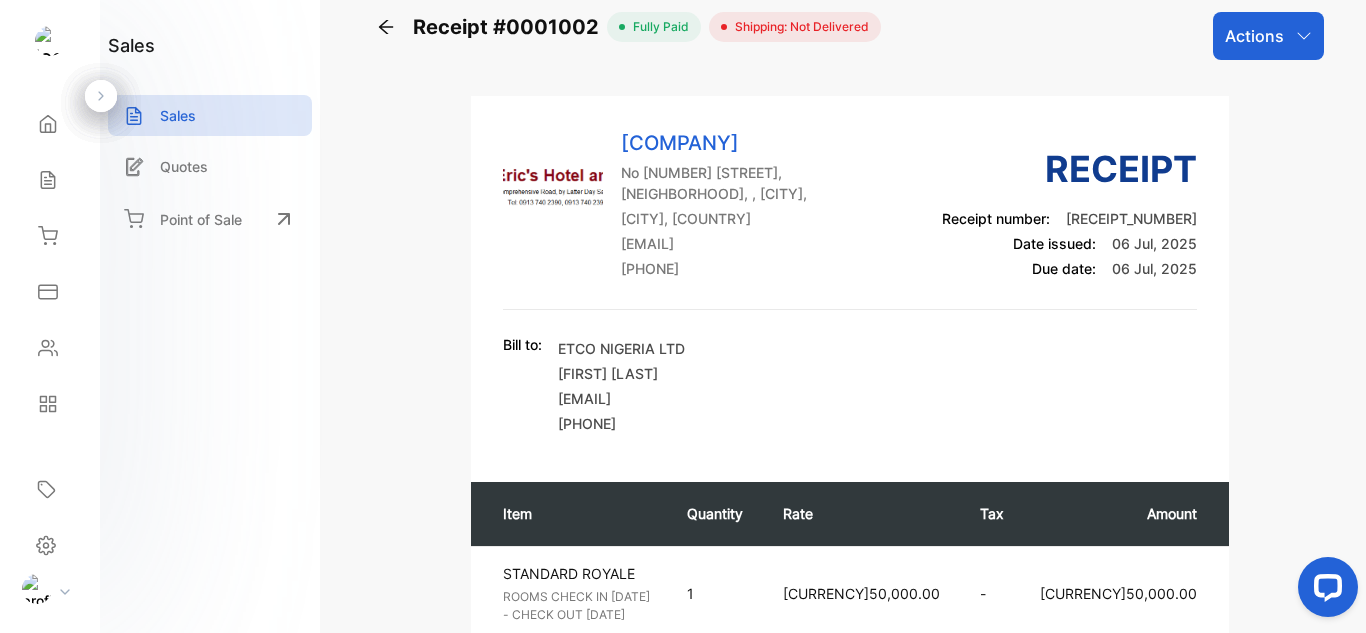 scroll, scrollTop: 0, scrollLeft: 0, axis: both 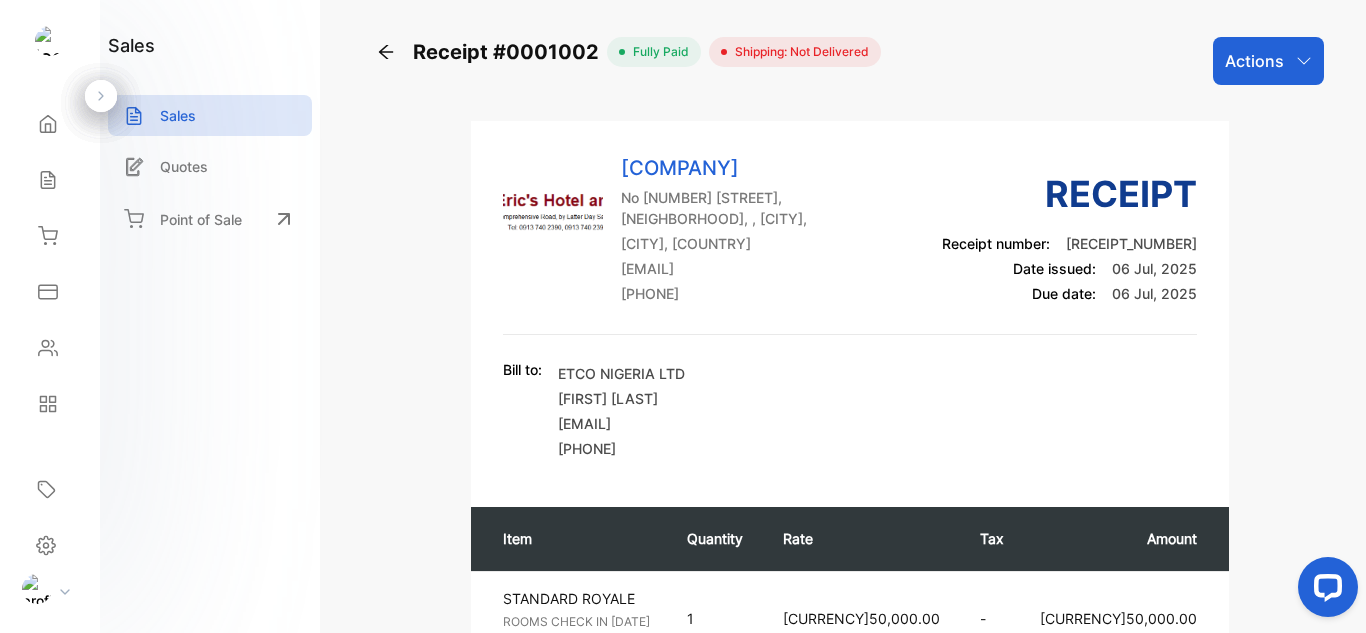 click on "Actions" at bounding box center [1268, 61] 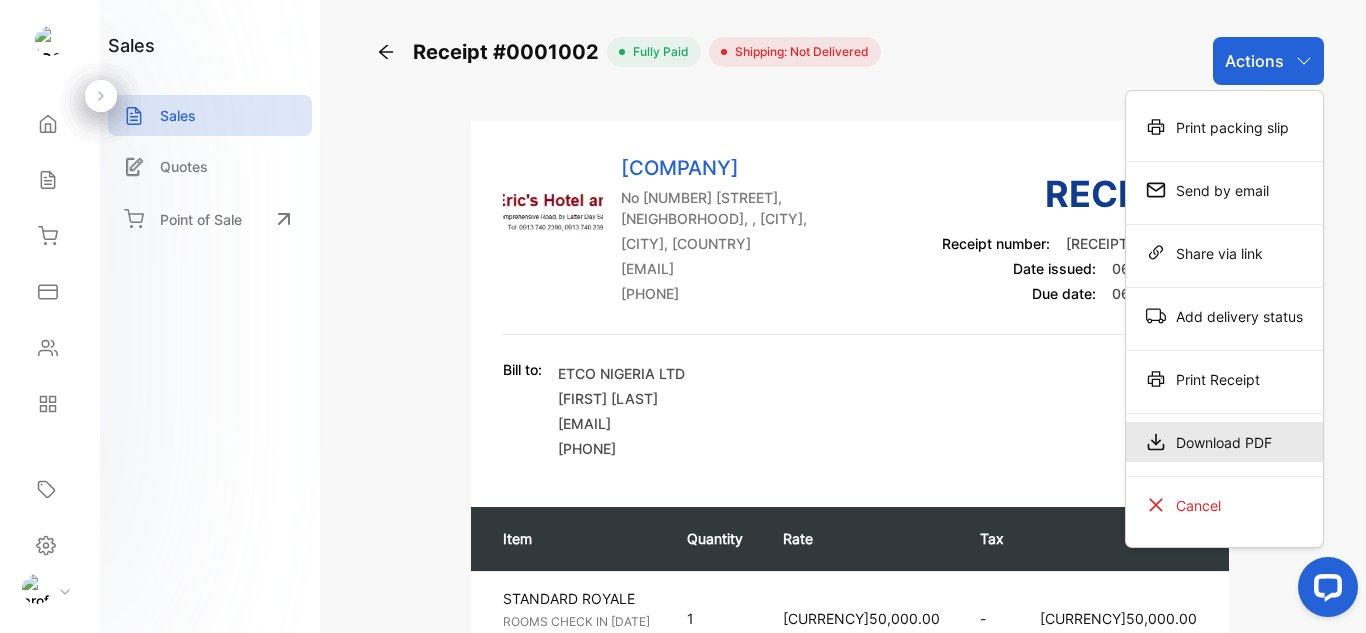 click on "Download PDF" at bounding box center (1224, 127) 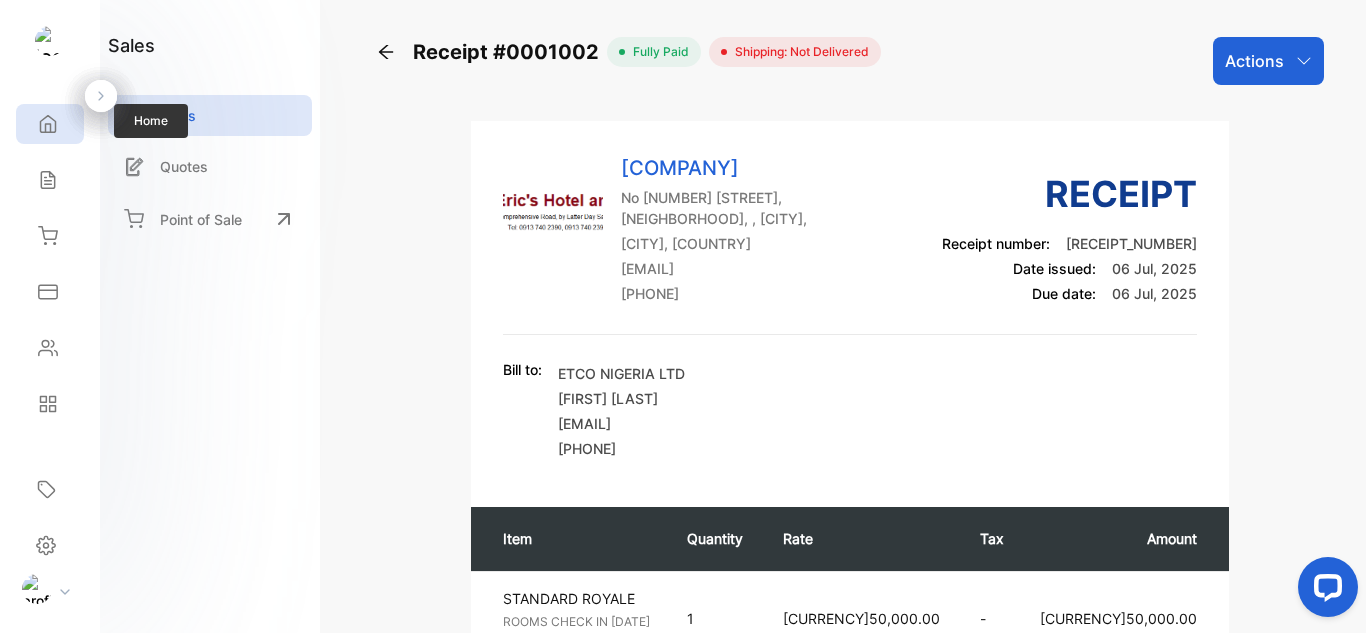 click on "Home" at bounding box center [50, 124] 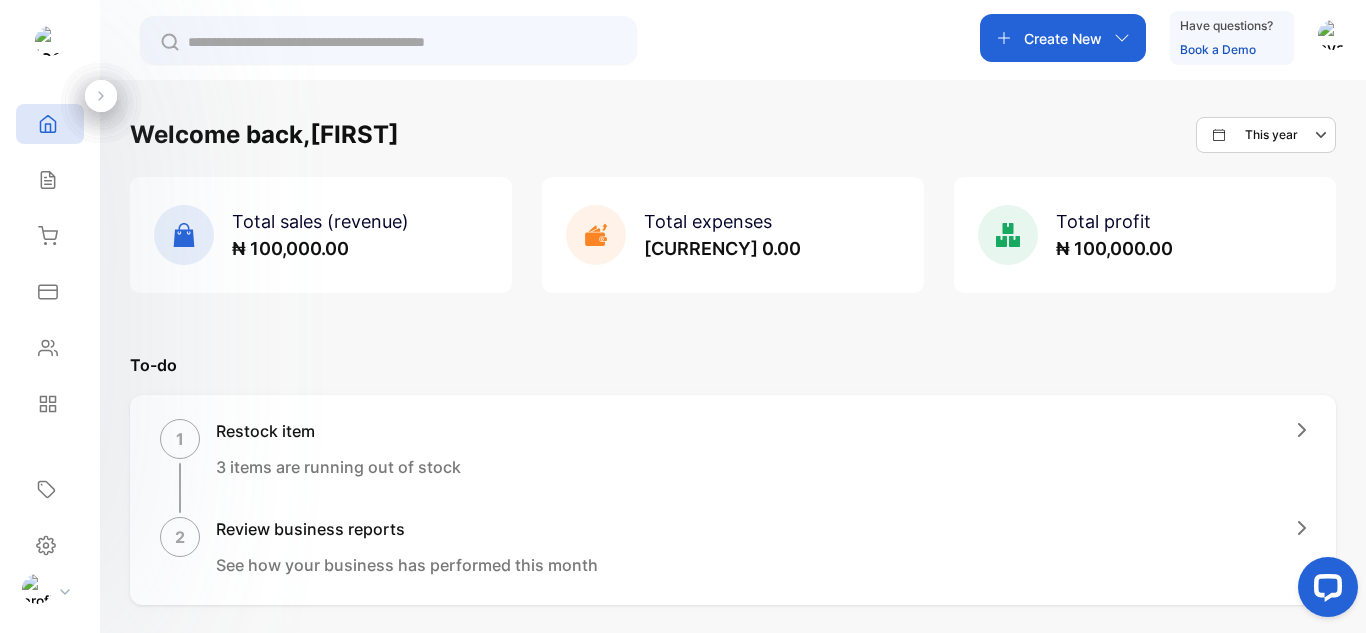 click on "Create New" at bounding box center [1063, 38] 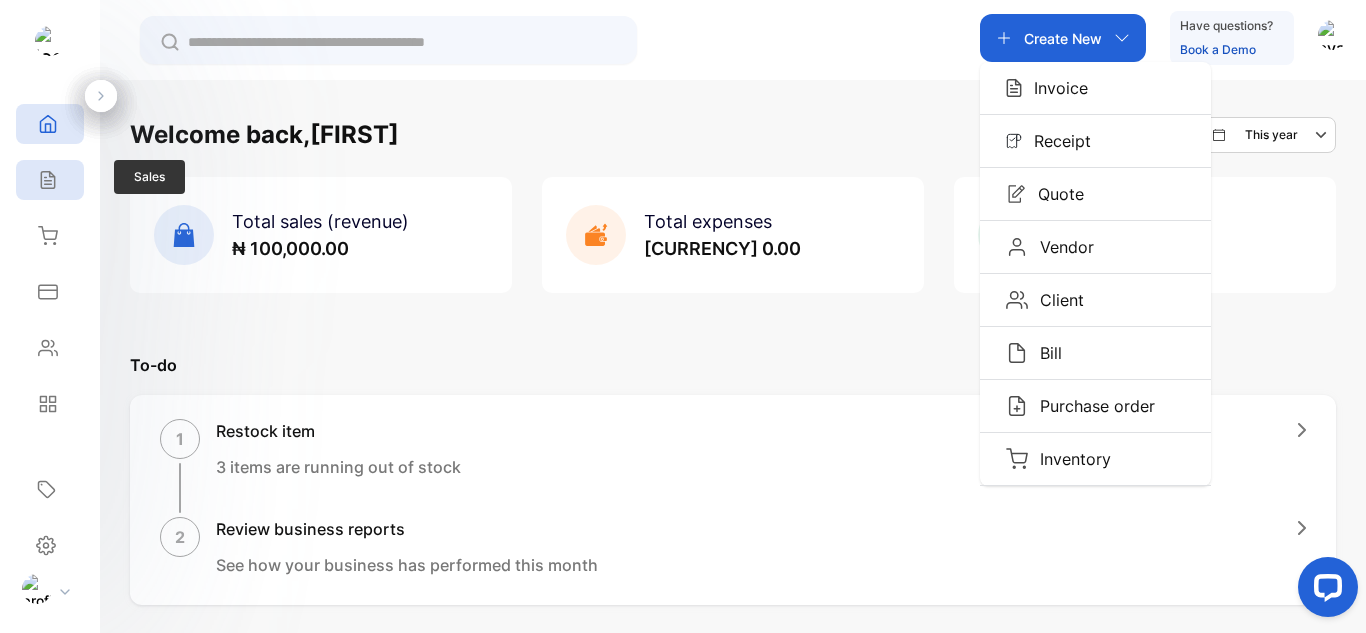 click at bounding box center (47, 180) 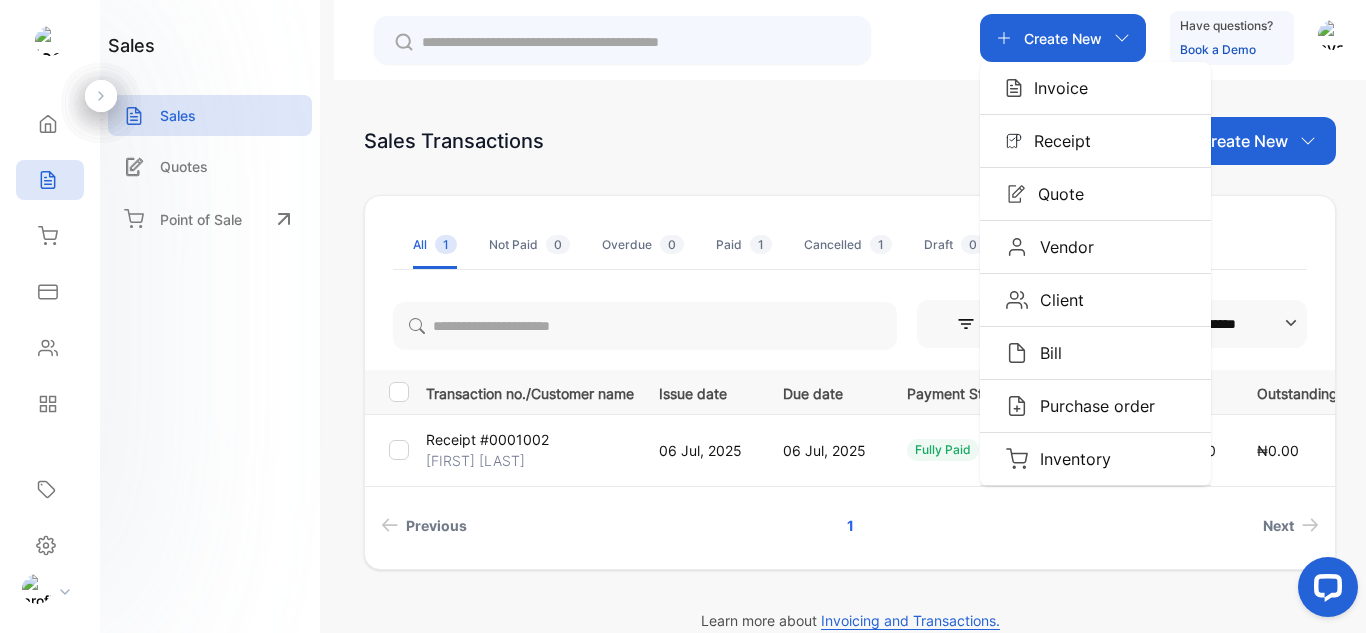 click on "**********" at bounding box center (850, 396) 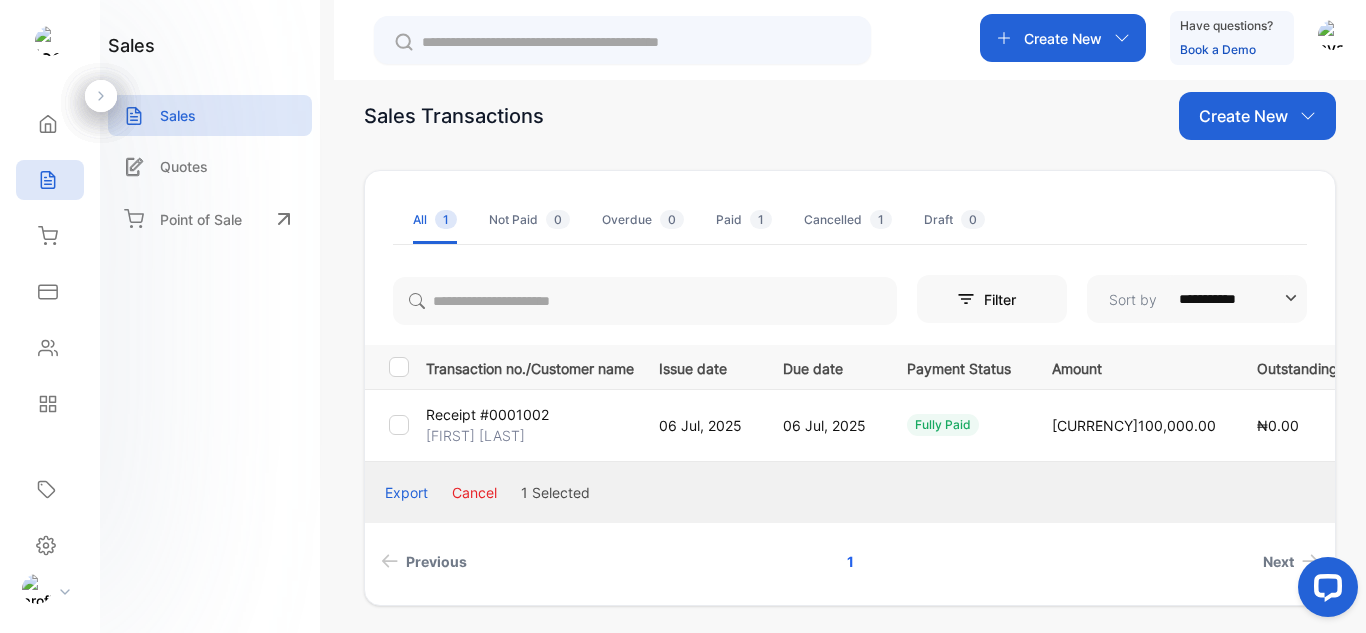 scroll, scrollTop: 0, scrollLeft: 0, axis: both 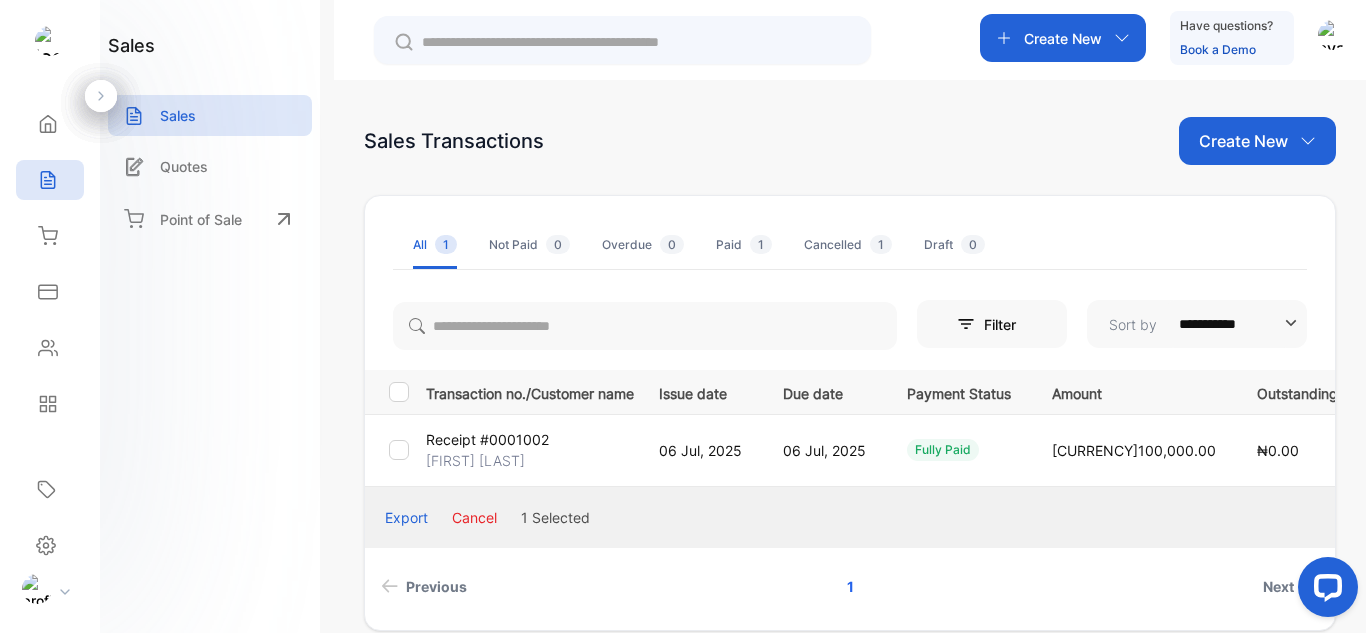 click on "Receipt #0001002" at bounding box center [487, 439] 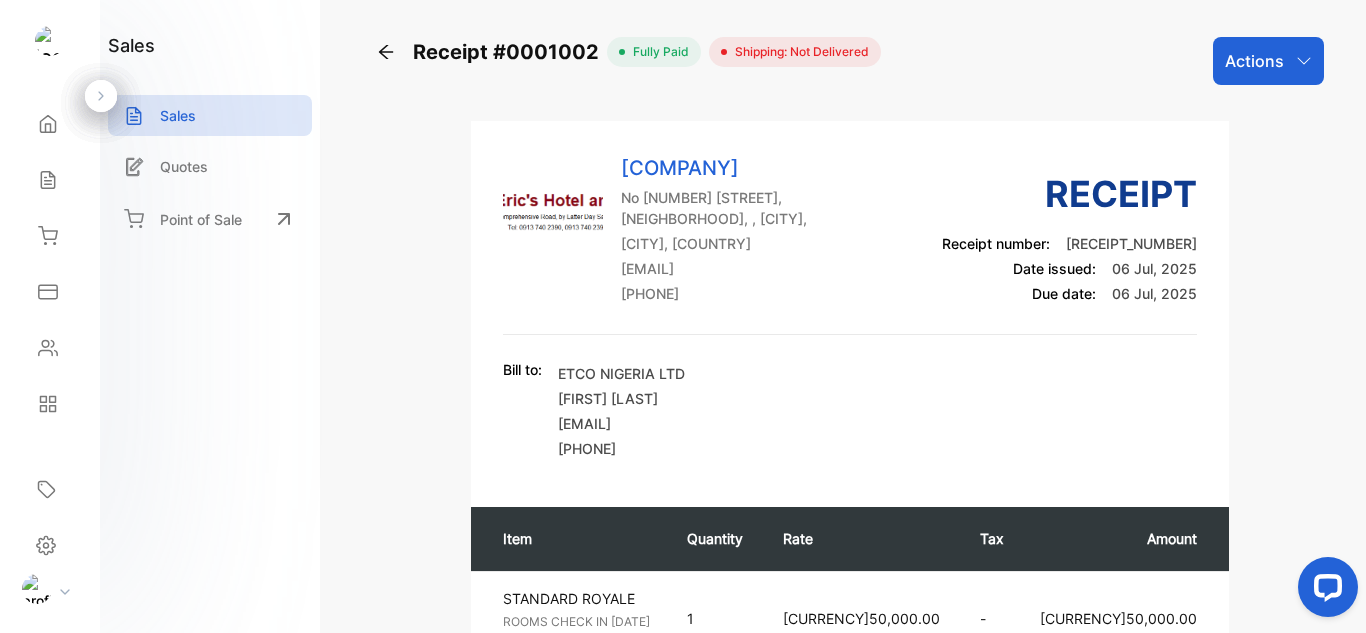 click on "[PHONE]" at bounding box center [765, 293] 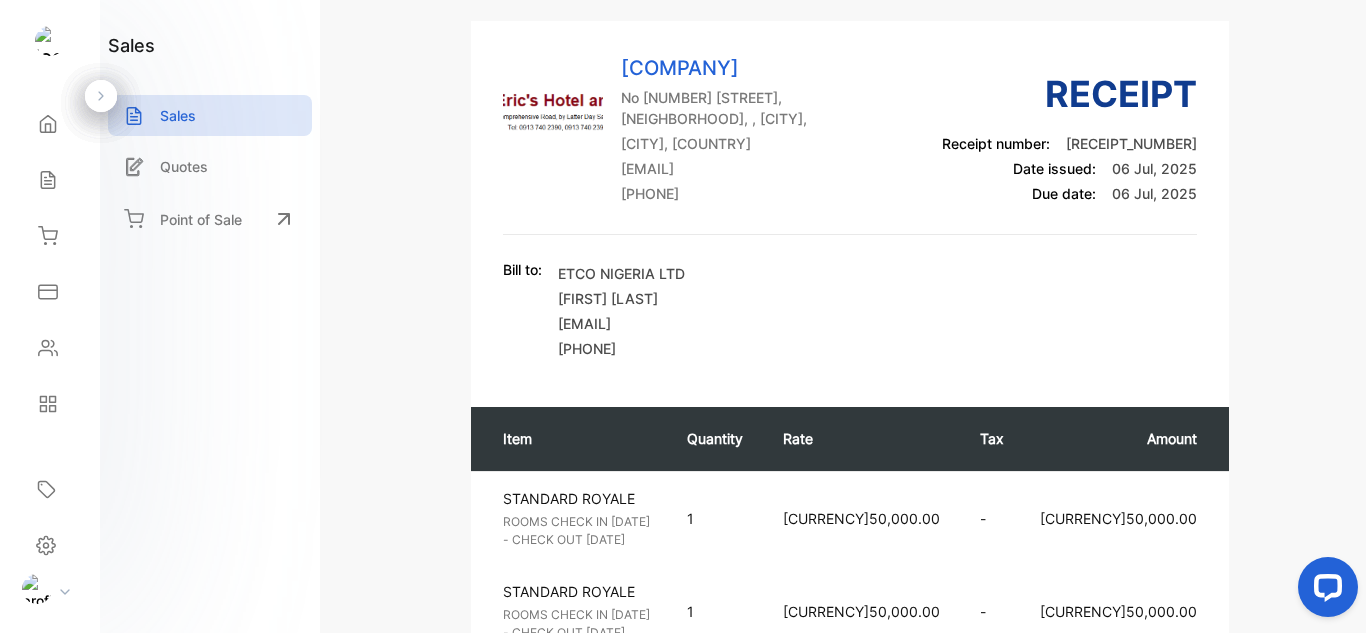 scroll, scrollTop: 0, scrollLeft: 0, axis: both 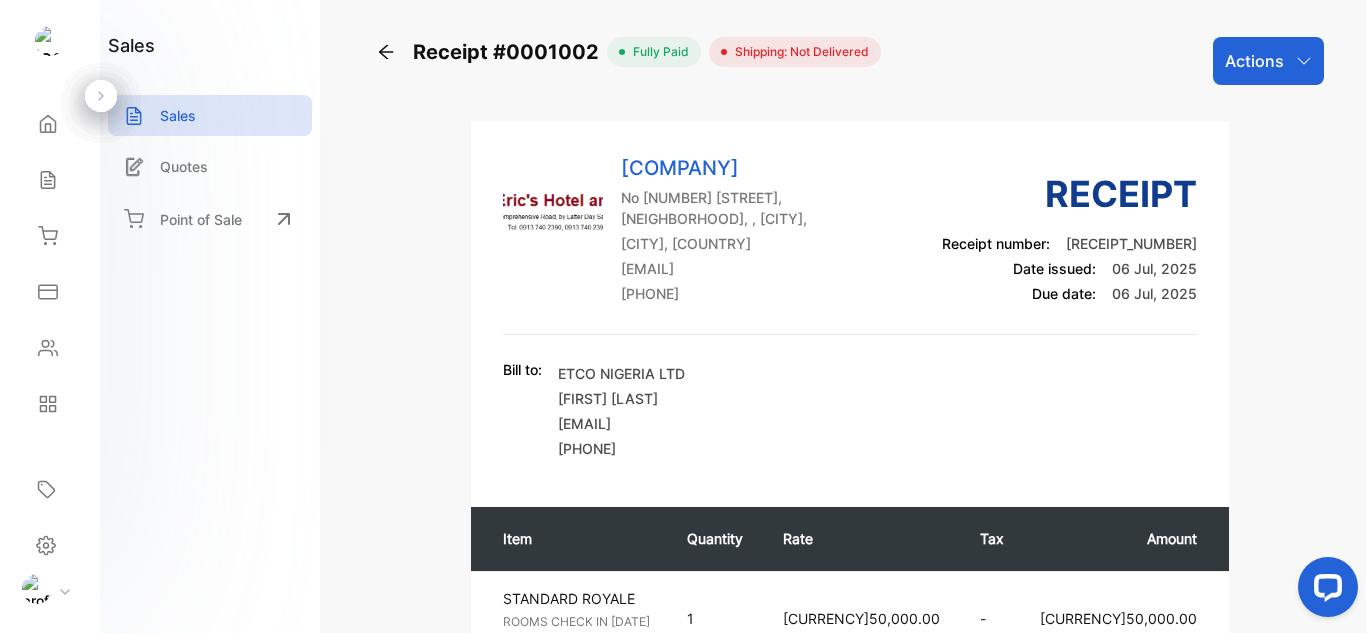 click at bounding box center [1303, 60] 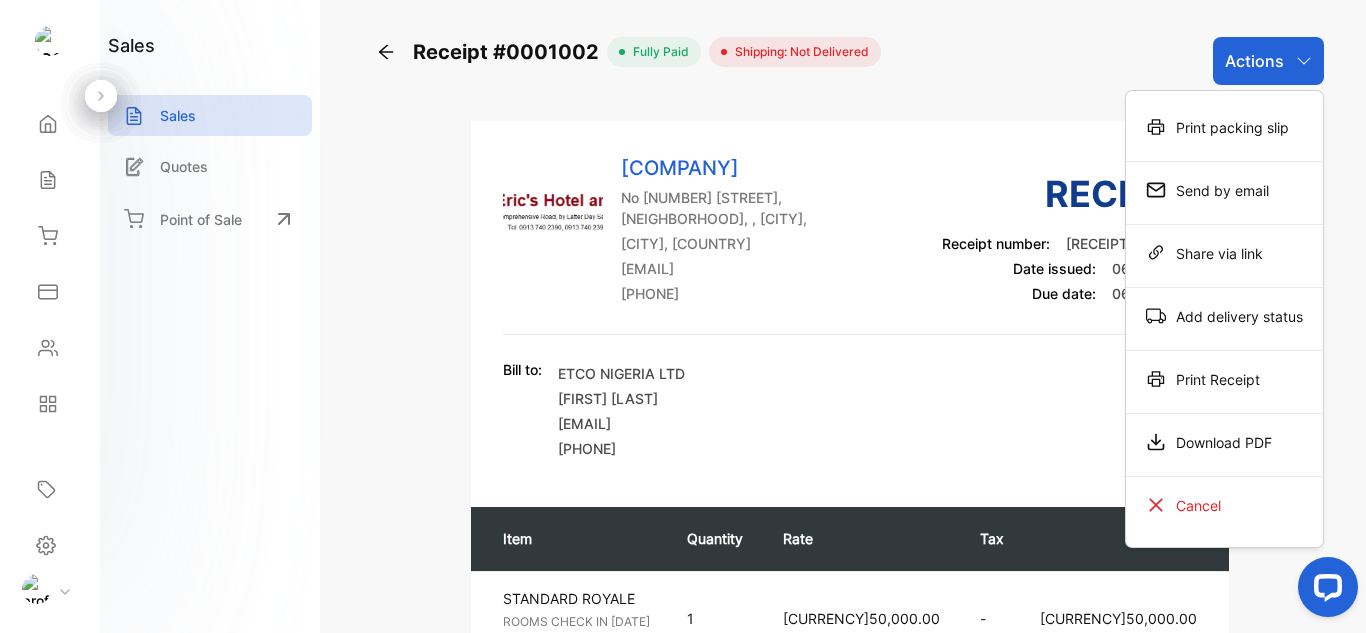 click on "Don Eric's Hotel and Suites No 12 Comprehensive Road, Okpu-Umuobo, , Aba, Abia, Nigeria iykchris1@gmail.com 2349137402391 Receipt Receipt number:  0001002 Date issued:  06 Jul, 2025 Due date:  06 Jul, 2025" at bounding box center [850, 244] 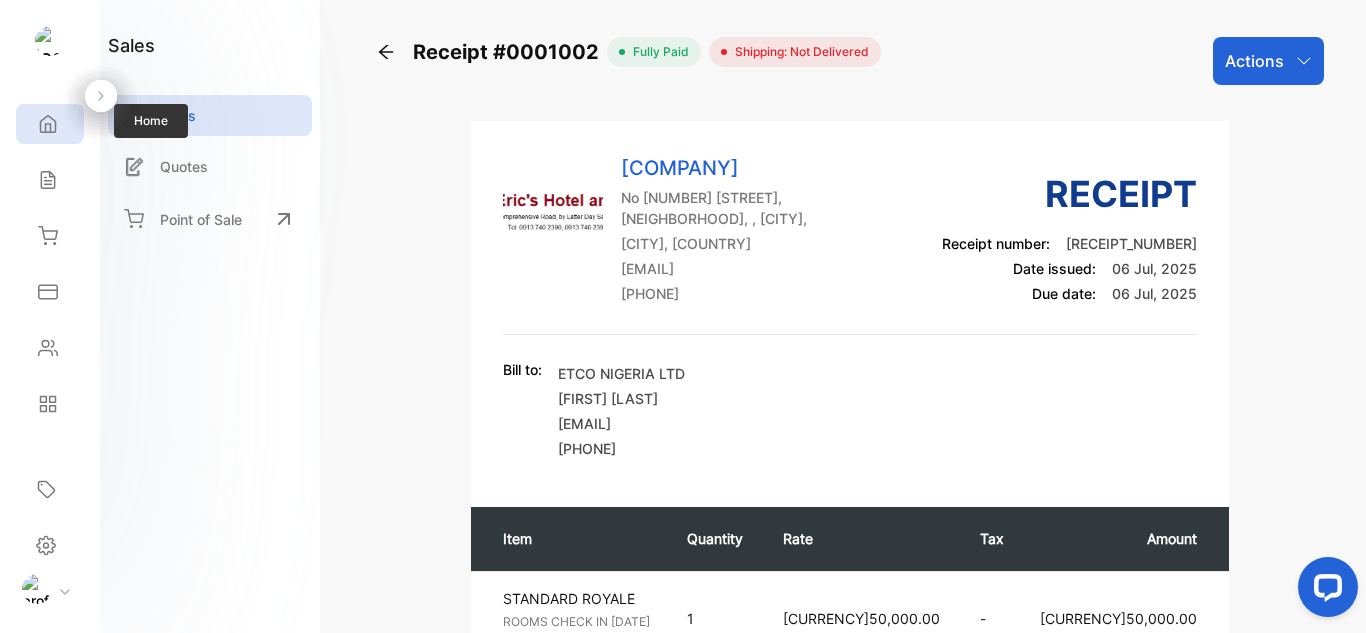 click at bounding box center (48, 124) 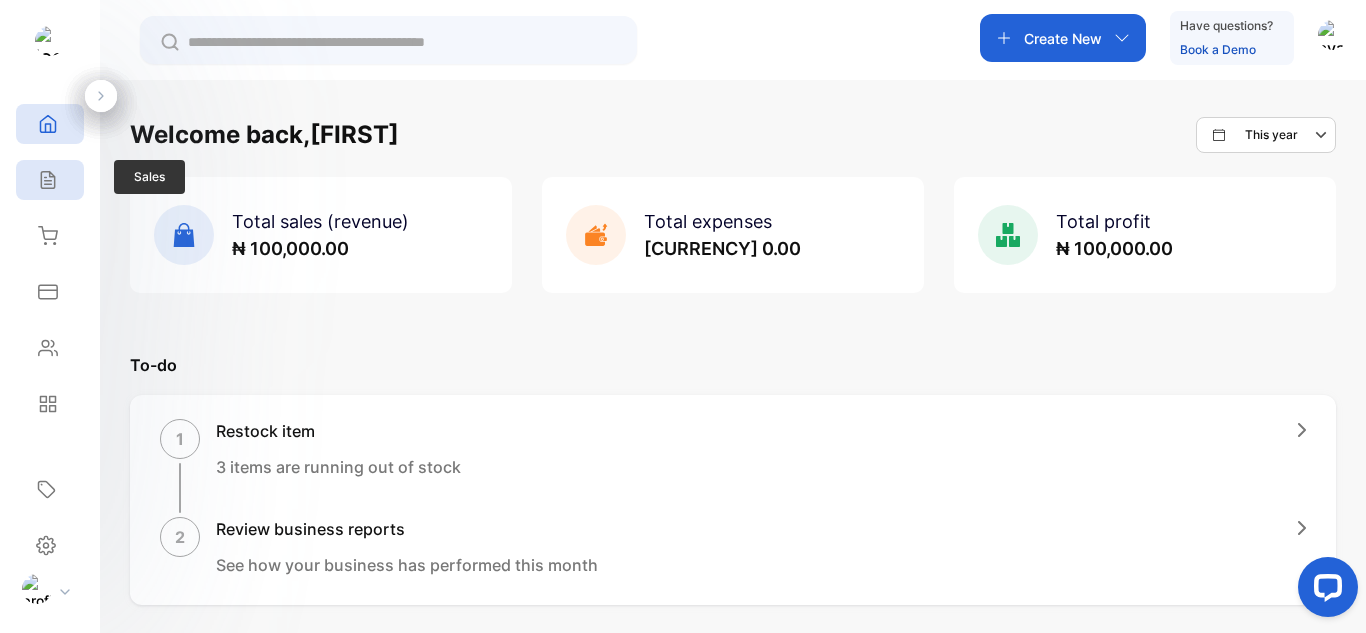 click at bounding box center (47, 180) 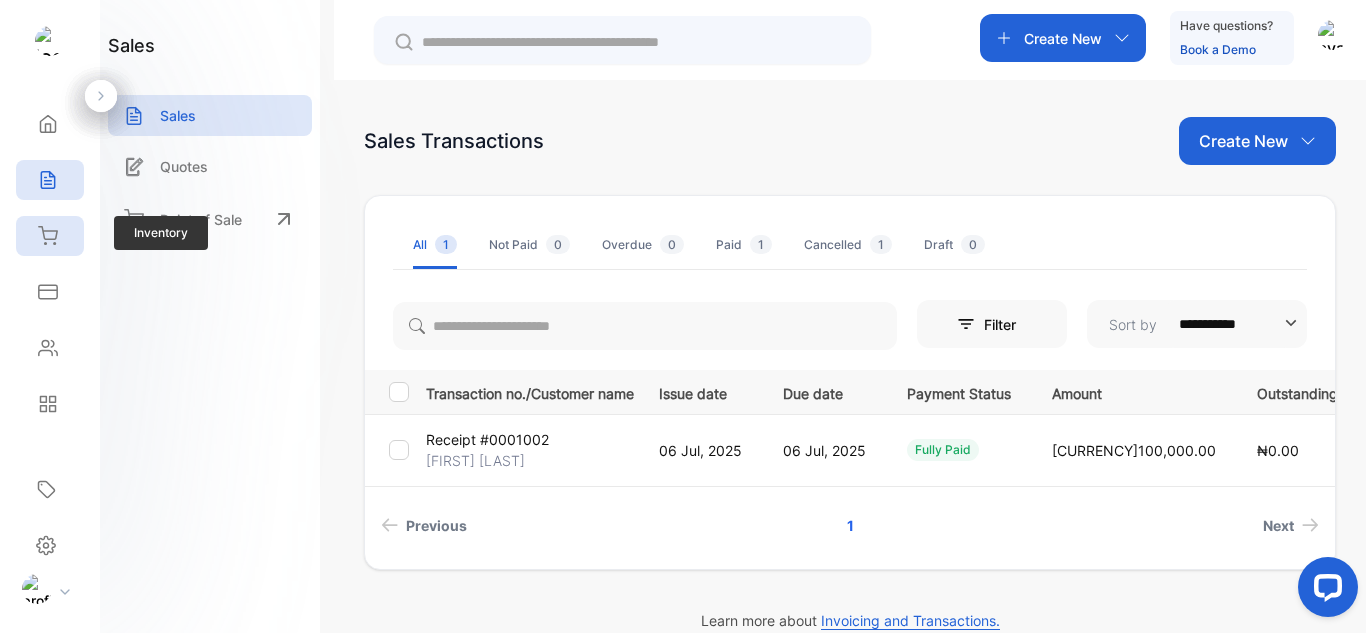 click on "Inventory" at bounding box center (50, 124) 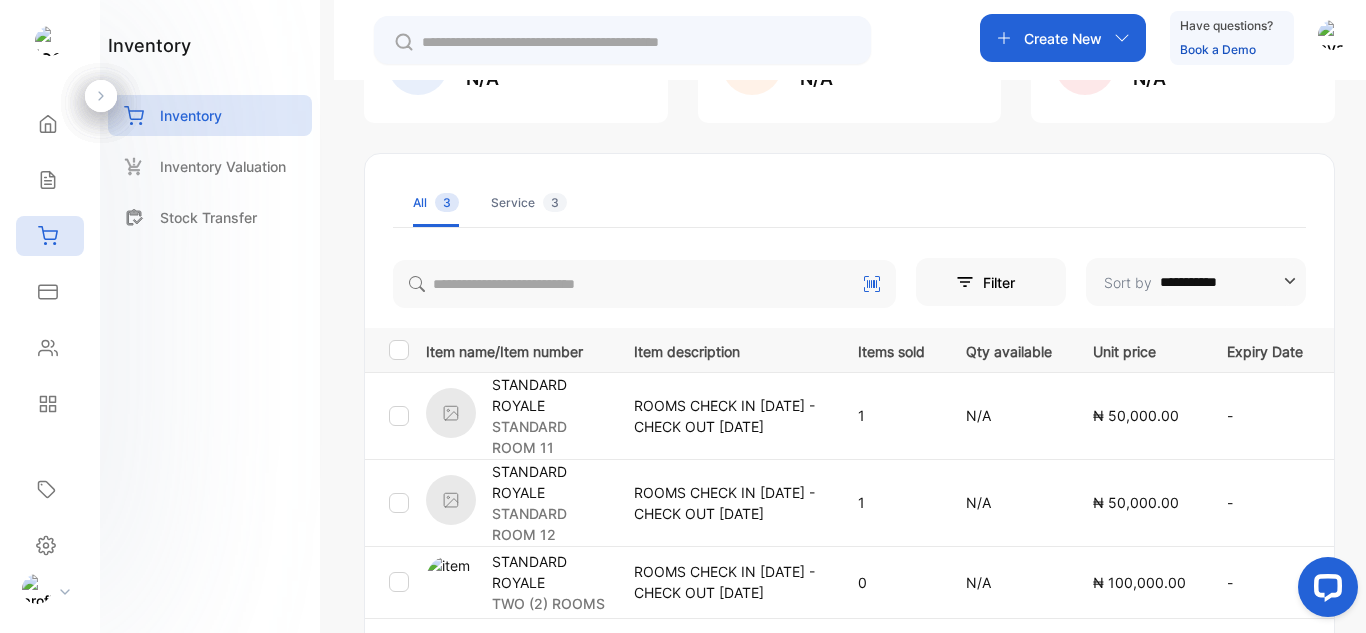 scroll, scrollTop: 200, scrollLeft: 0, axis: vertical 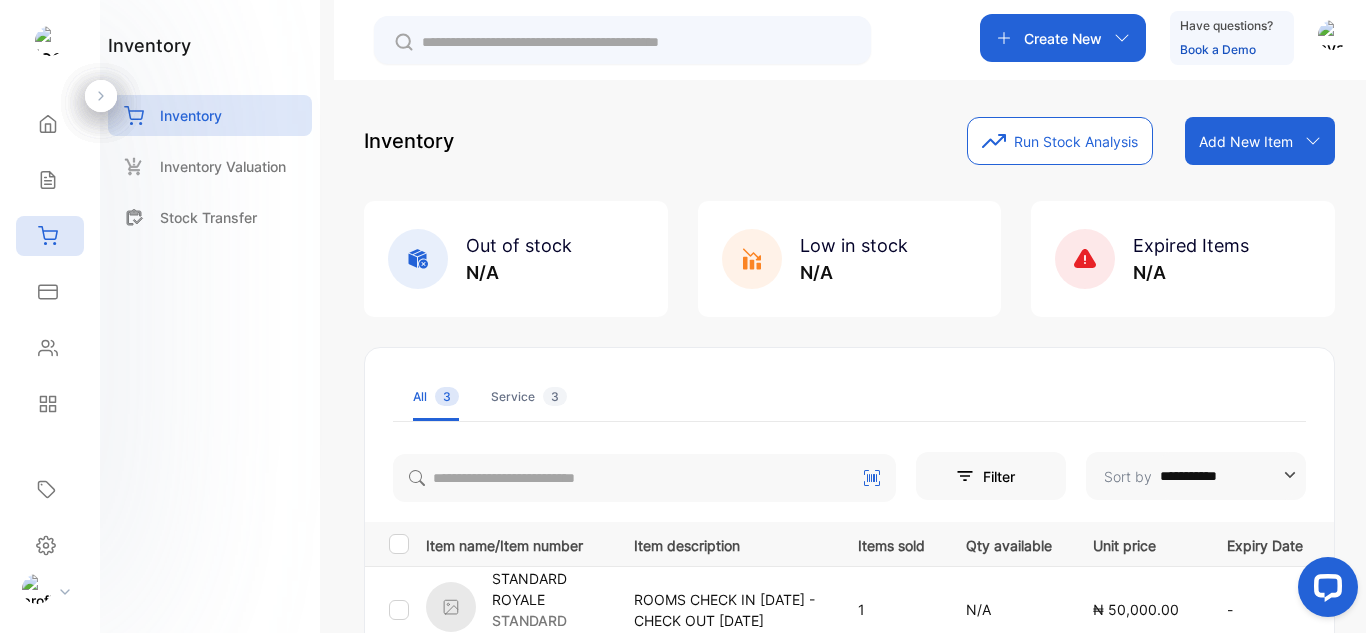 click at bounding box center [1313, 141] 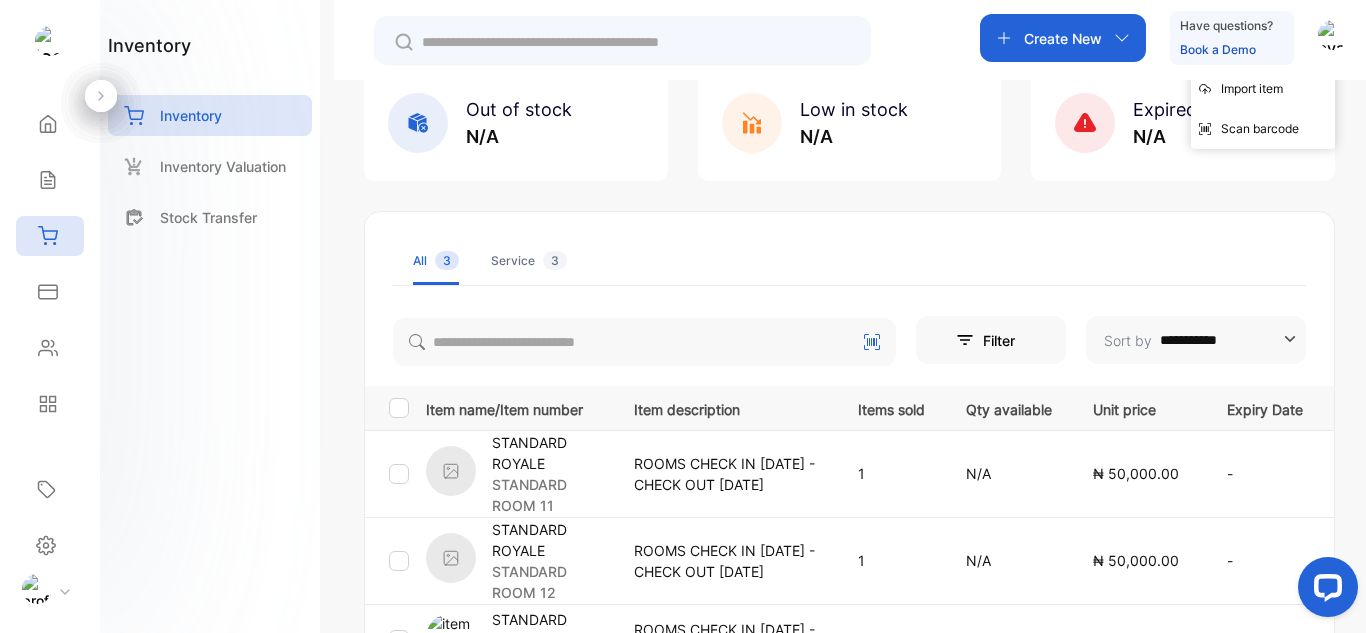 scroll, scrollTop: 200, scrollLeft: 0, axis: vertical 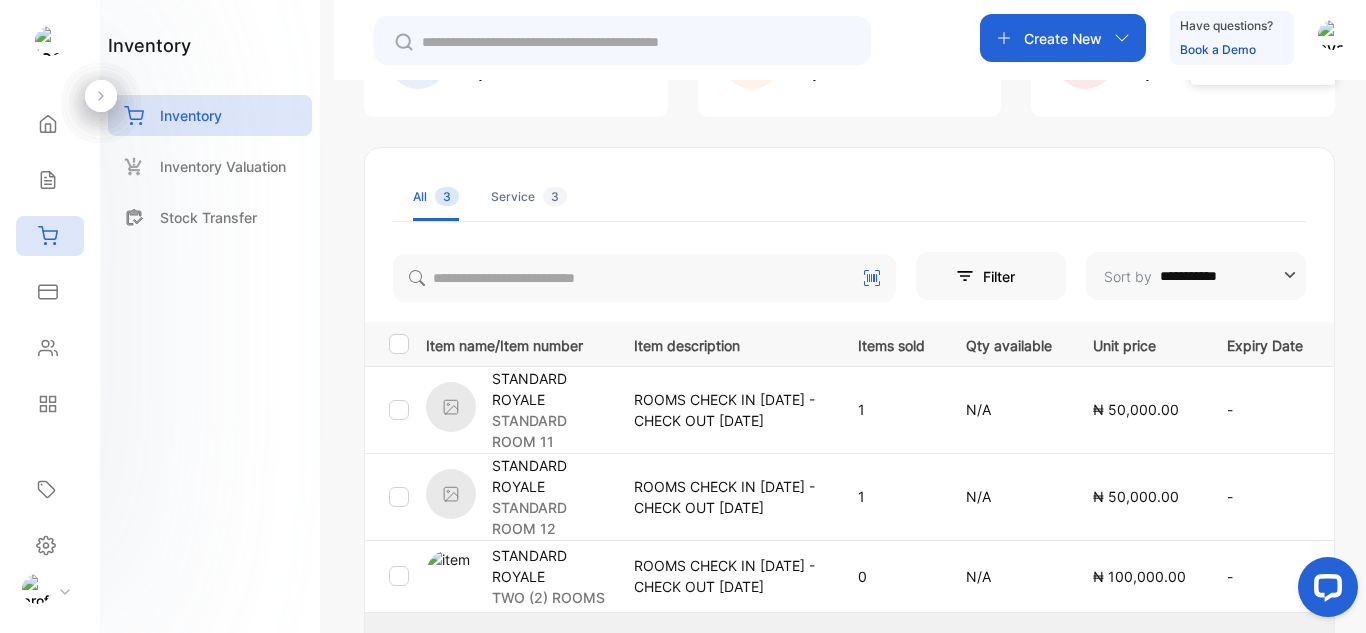 click on "STANDARD ROOM 12" at bounding box center [550, 431] 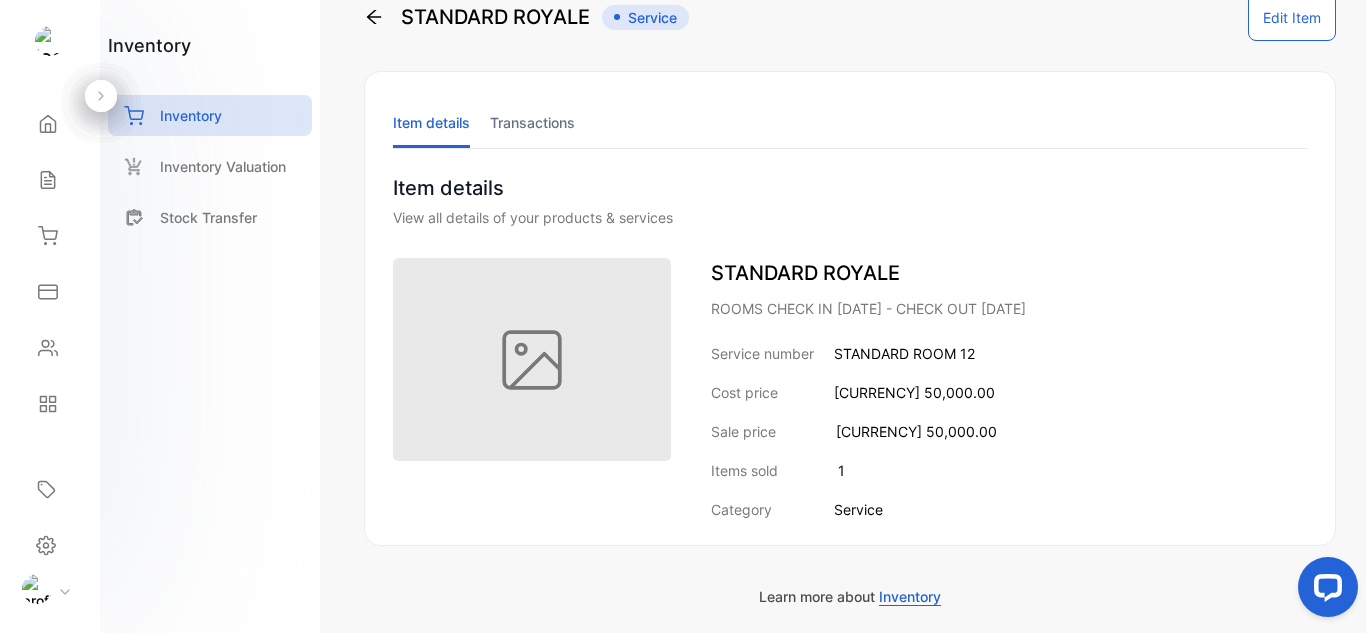 scroll, scrollTop: 0, scrollLeft: 0, axis: both 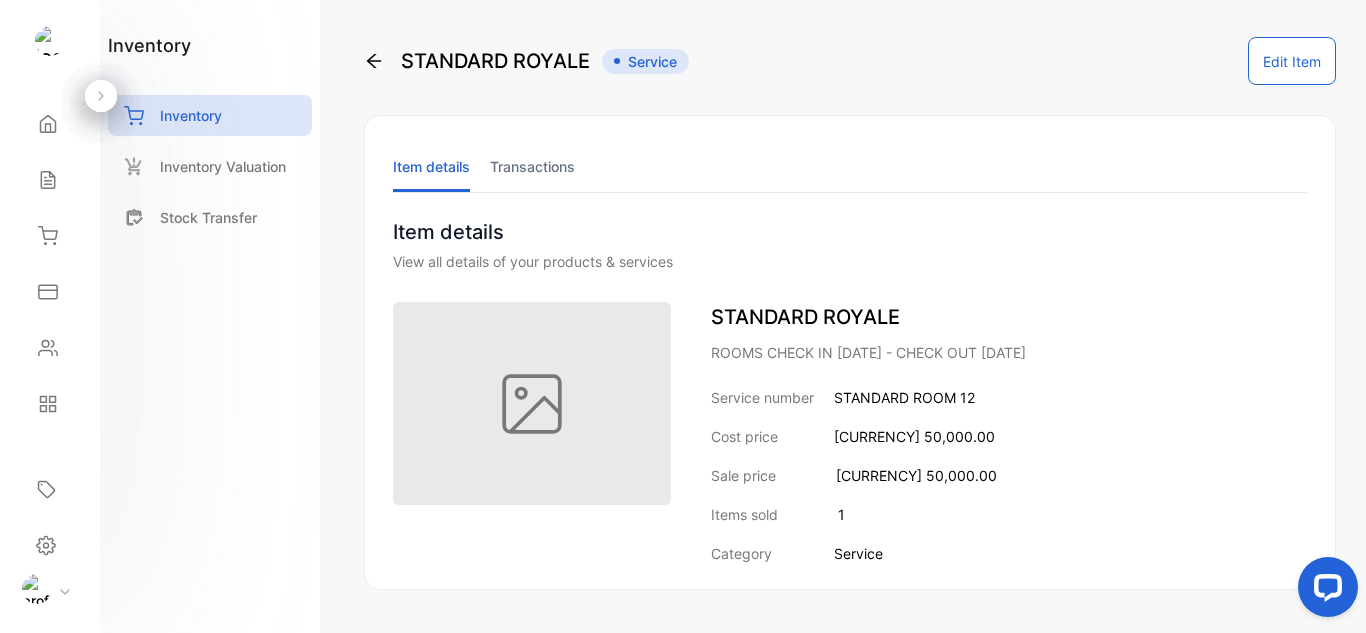click on "Edit Item" at bounding box center (1292, 61) 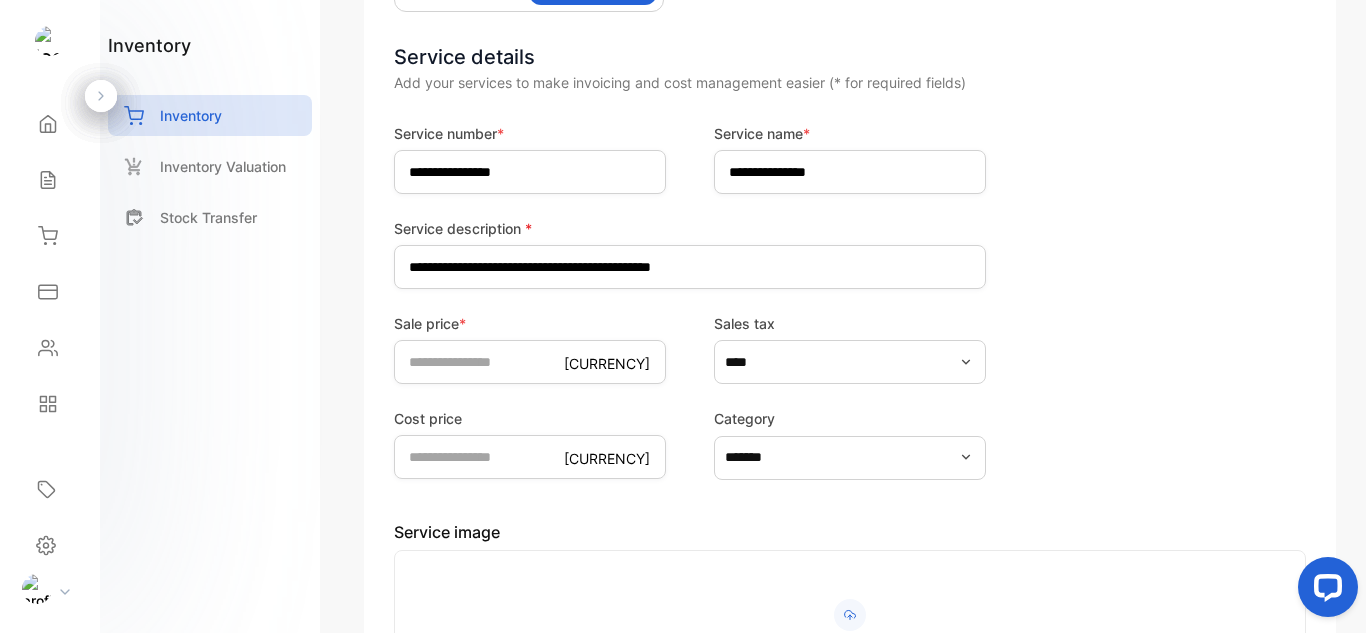 scroll, scrollTop: 200, scrollLeft: 0, axis: vertical 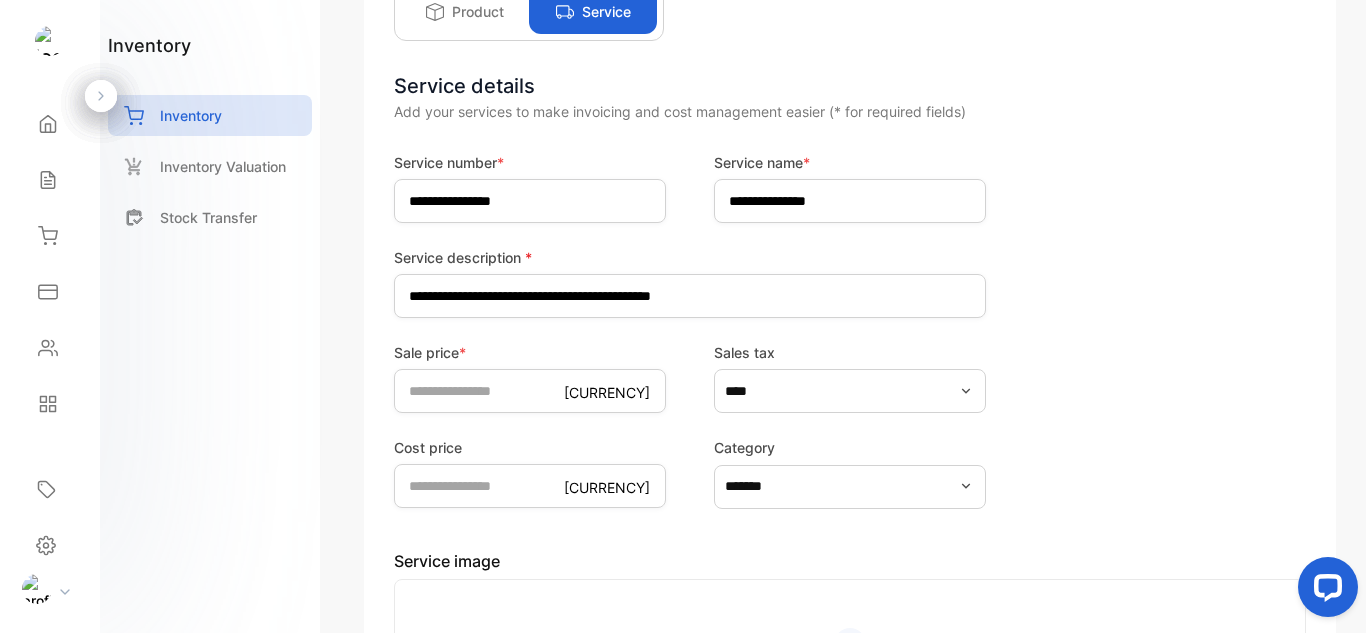 click at bounding box center (966, 486) 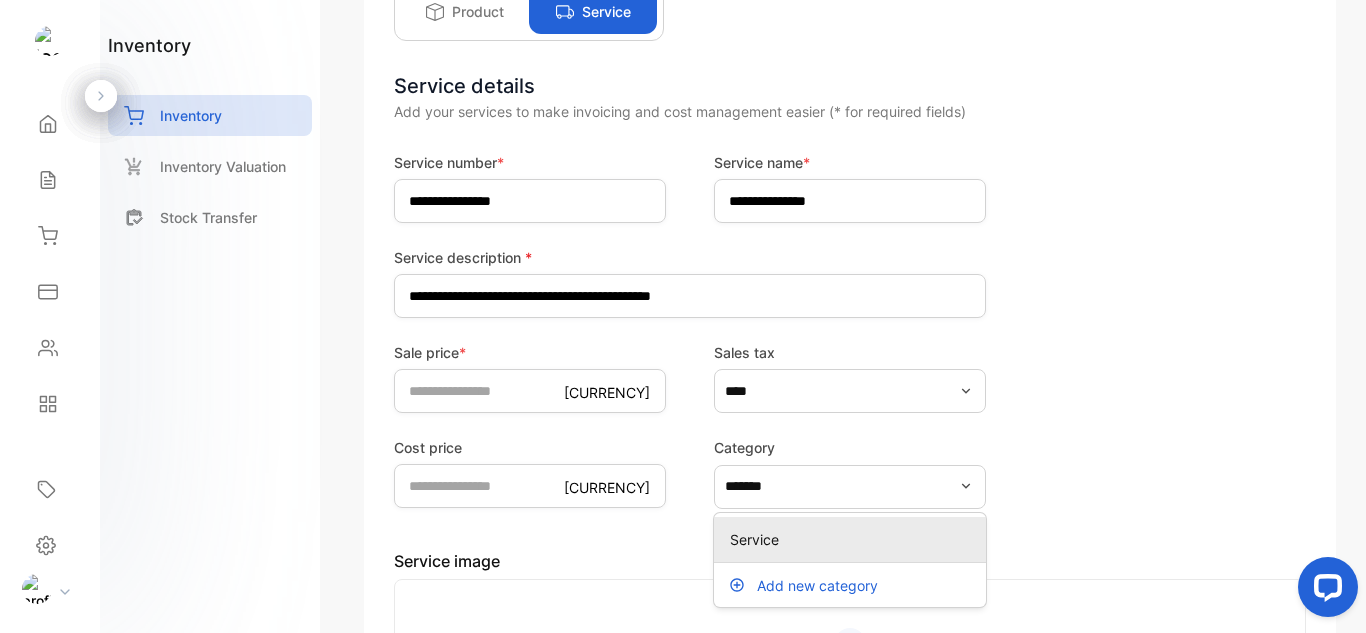 click on "Sale price  *   NGN ***** Sales tax   ****" at bounding box center (850, 377) 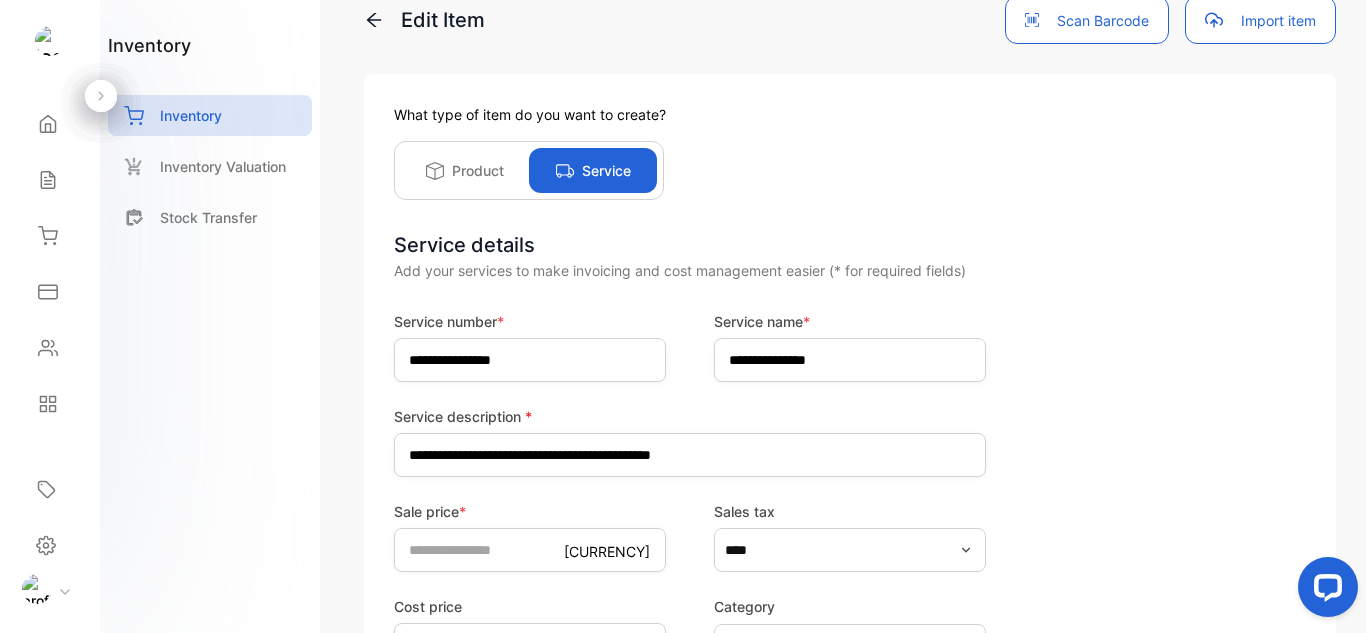 scroll, scrollTop: 0, scrollLeft: 0, axis: both 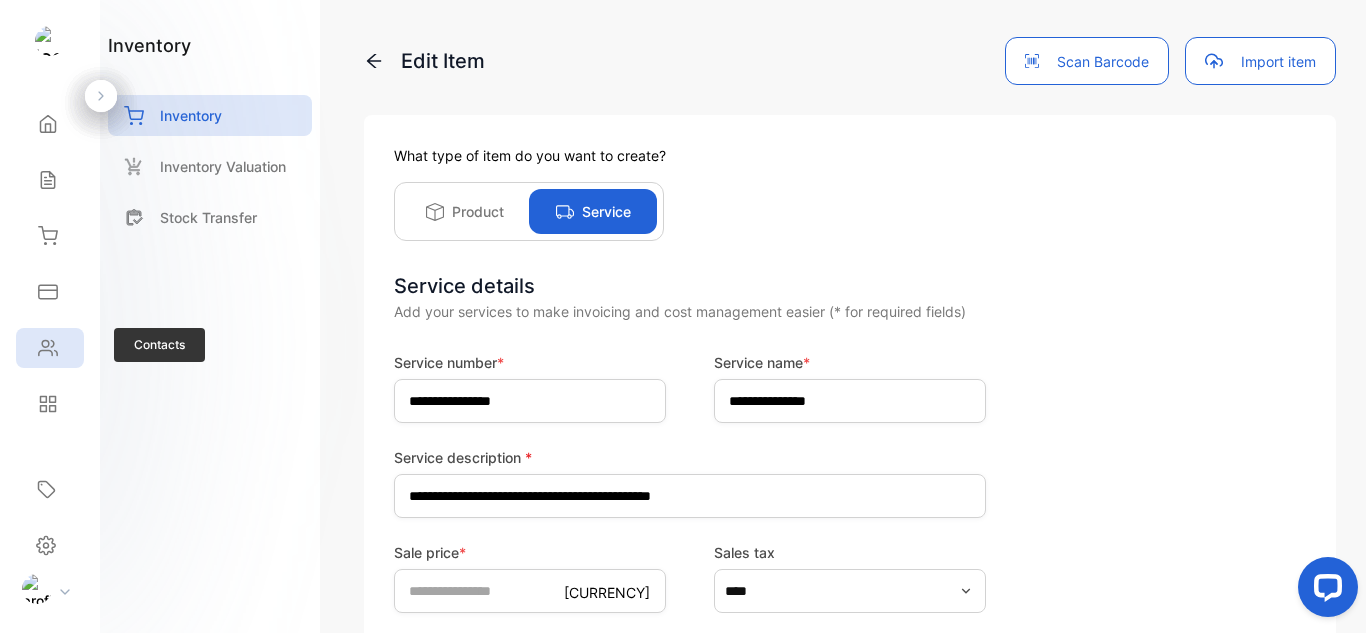 click on "Contacts" at bounding box center (50, 124) 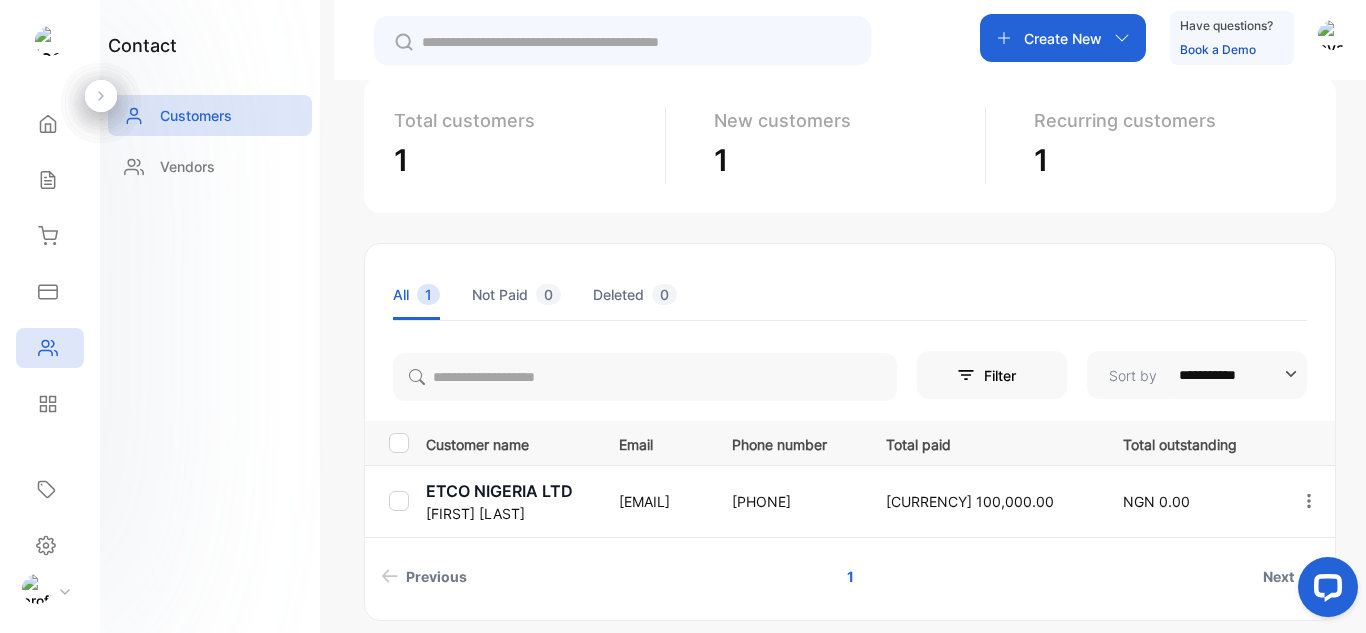 scroll, scrollTop: 99, scrollLeft: 0, axis: vertical 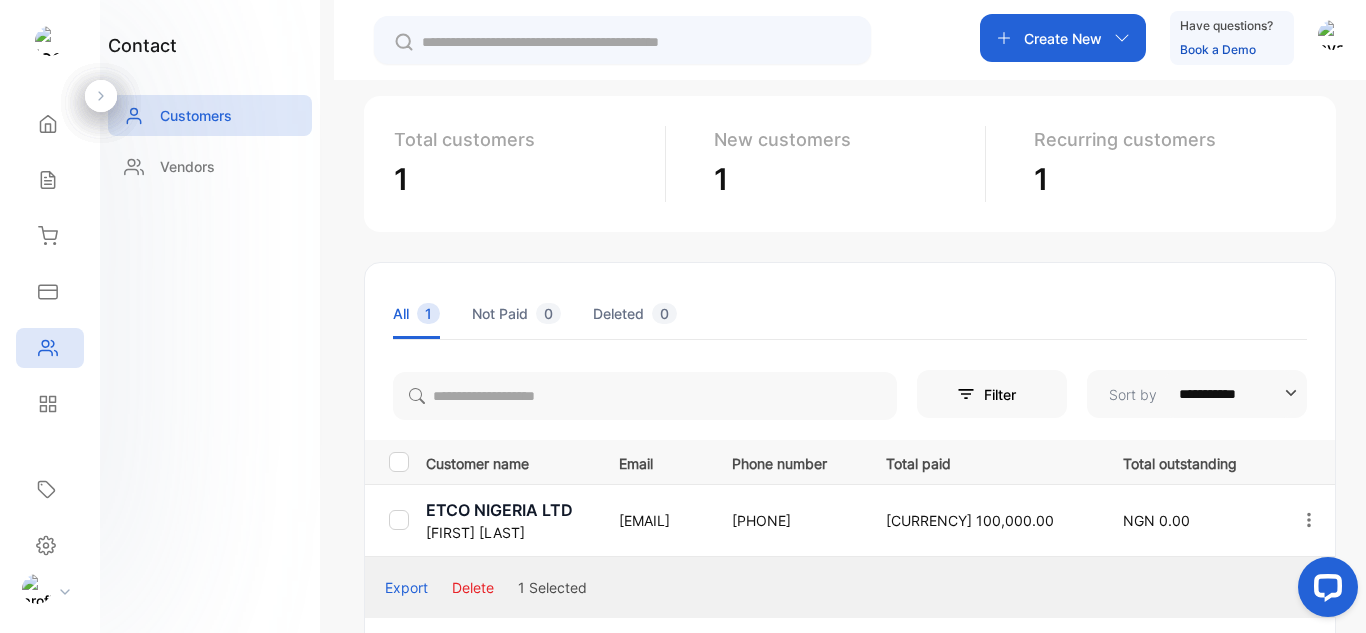 click on "ETCO NIGERIA LTD" at bounding box center (510, 510) 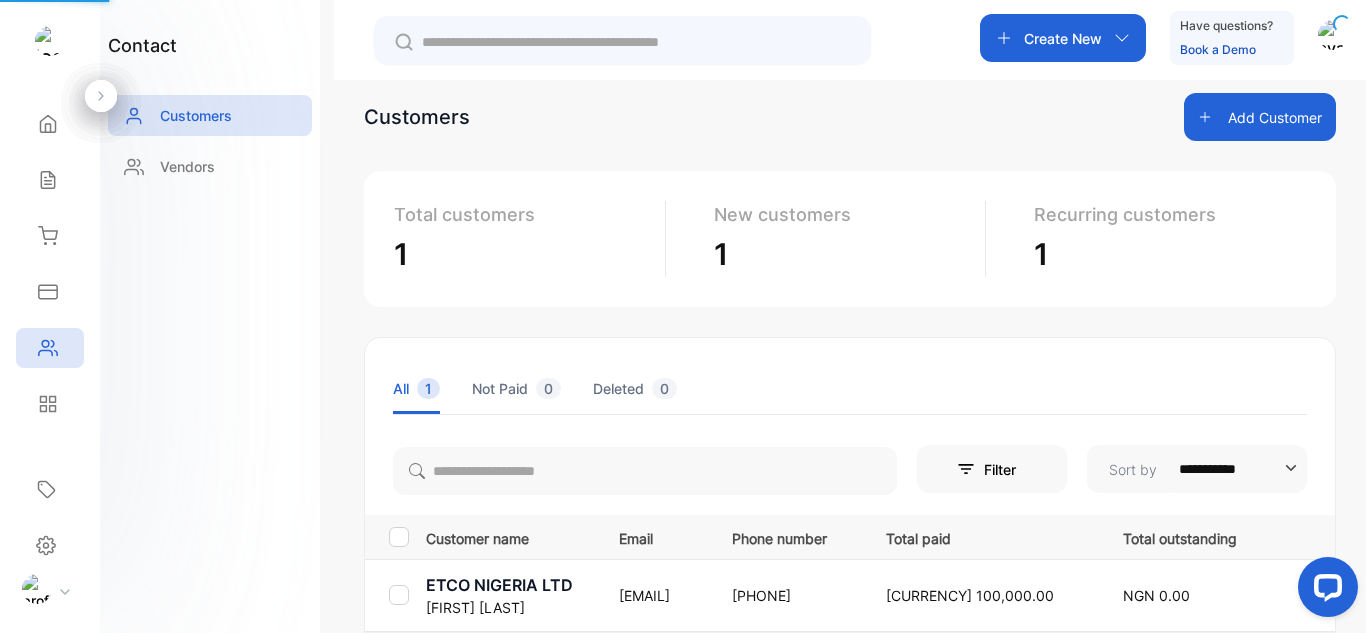 scroll, scrollTop: 0, scrollLeft: 0, axis: both 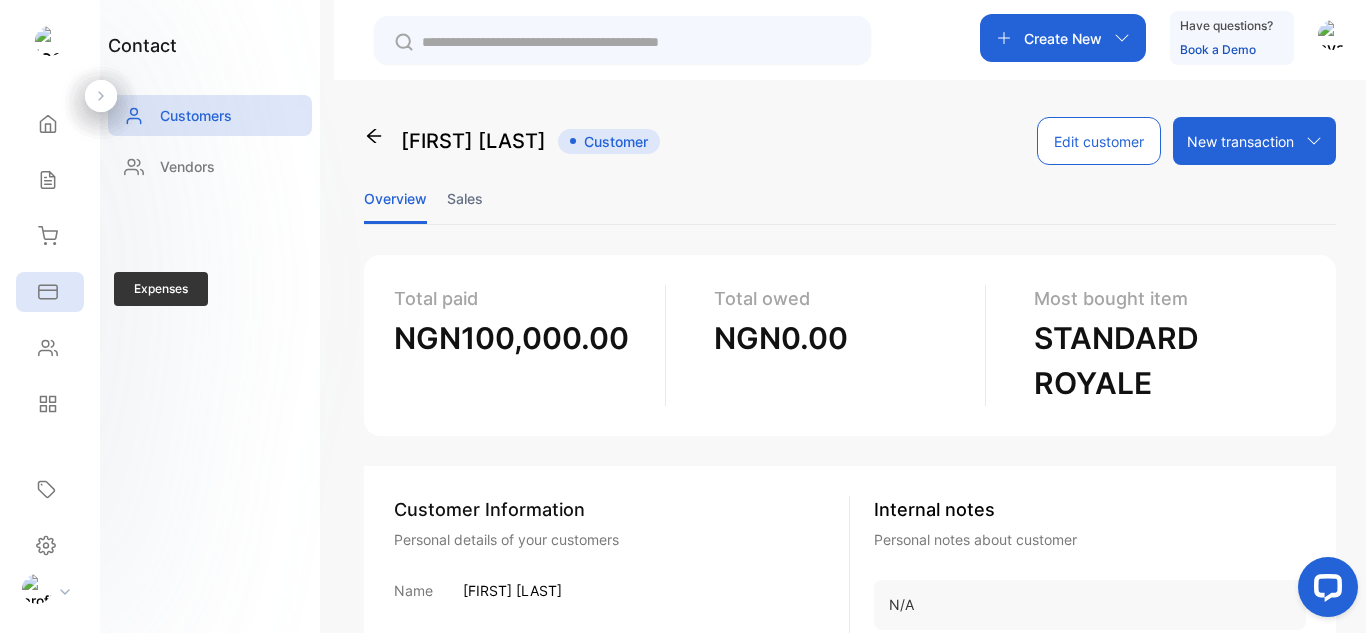 click at bounding box center (48, 124) 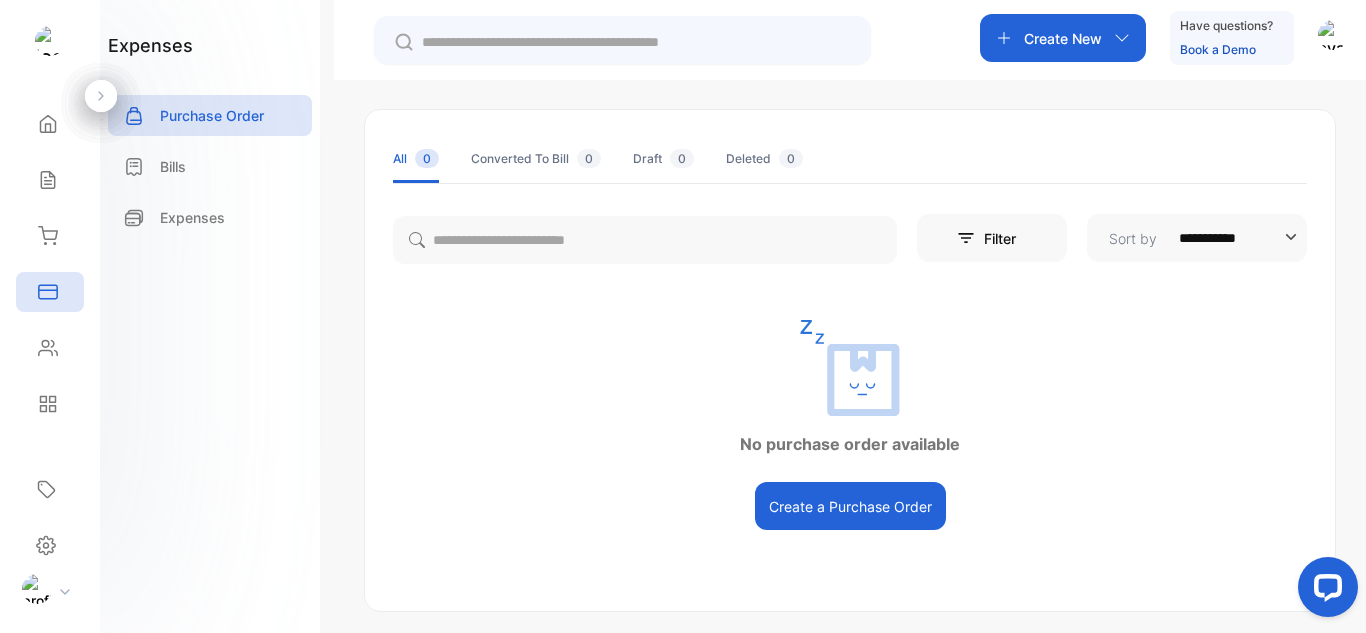 scroll, scrollTop: 158, scrollLeft: 0, axis: vertical 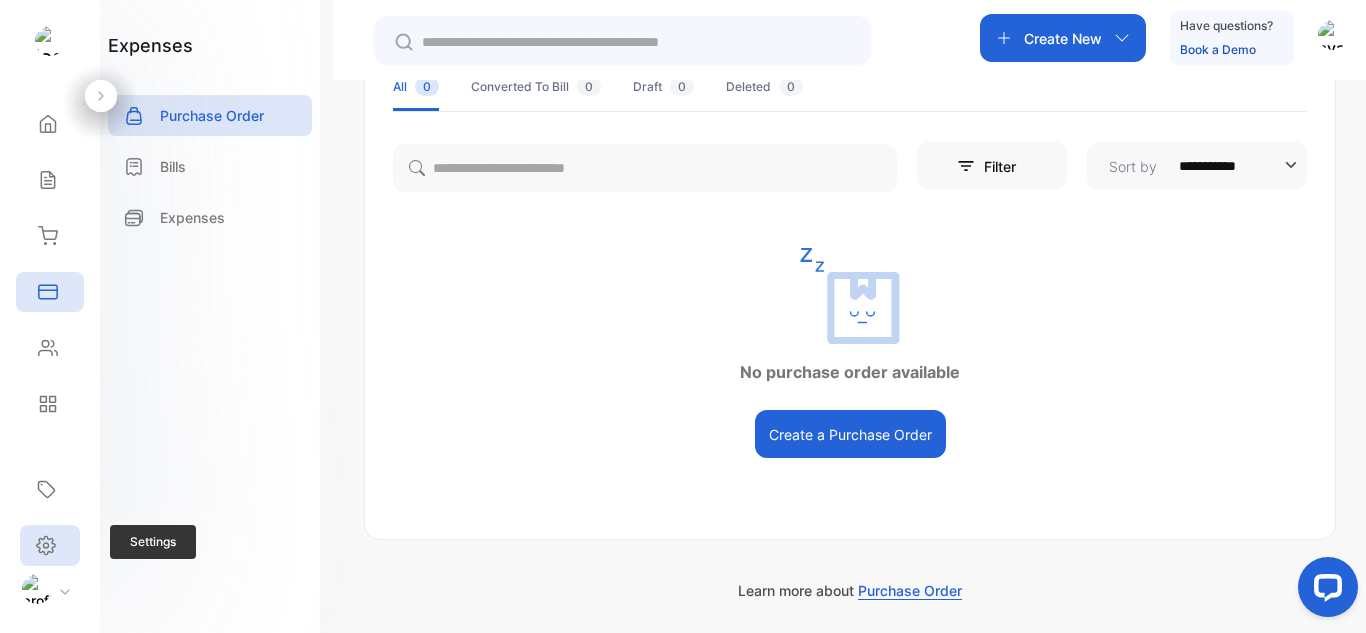 click at bounding box center (46, 489) 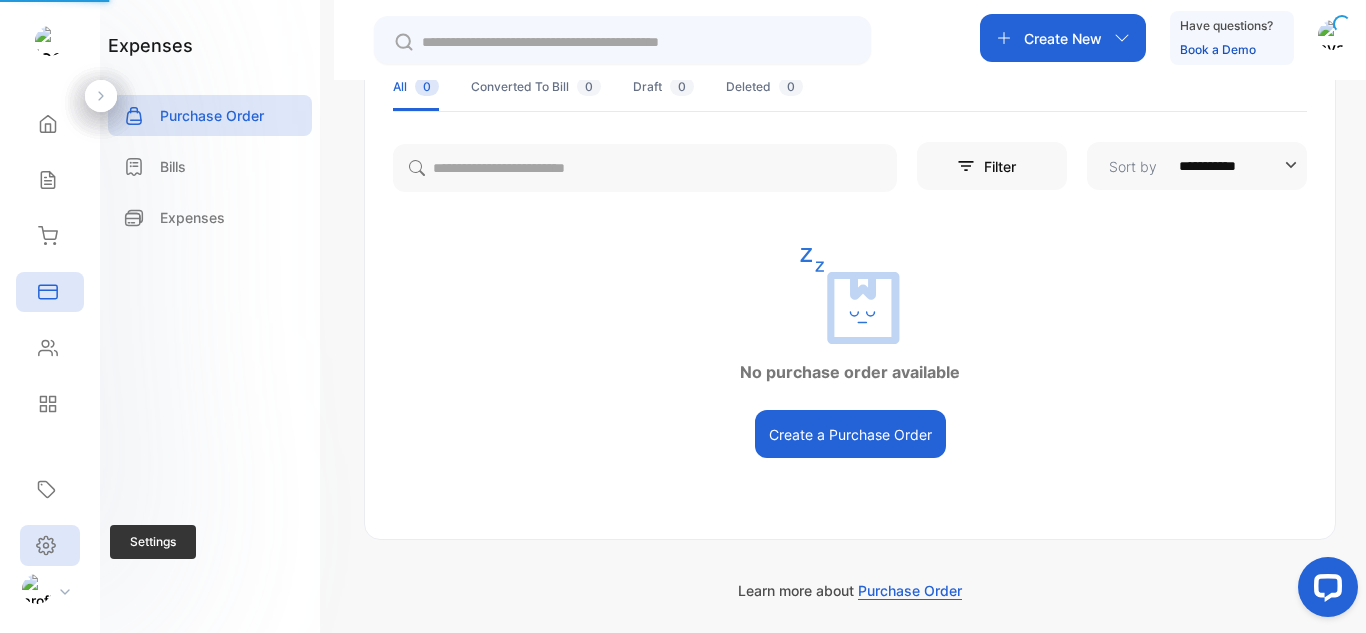 scroll, scrollTop: 85, scrollLeft: 0, axis: vertical 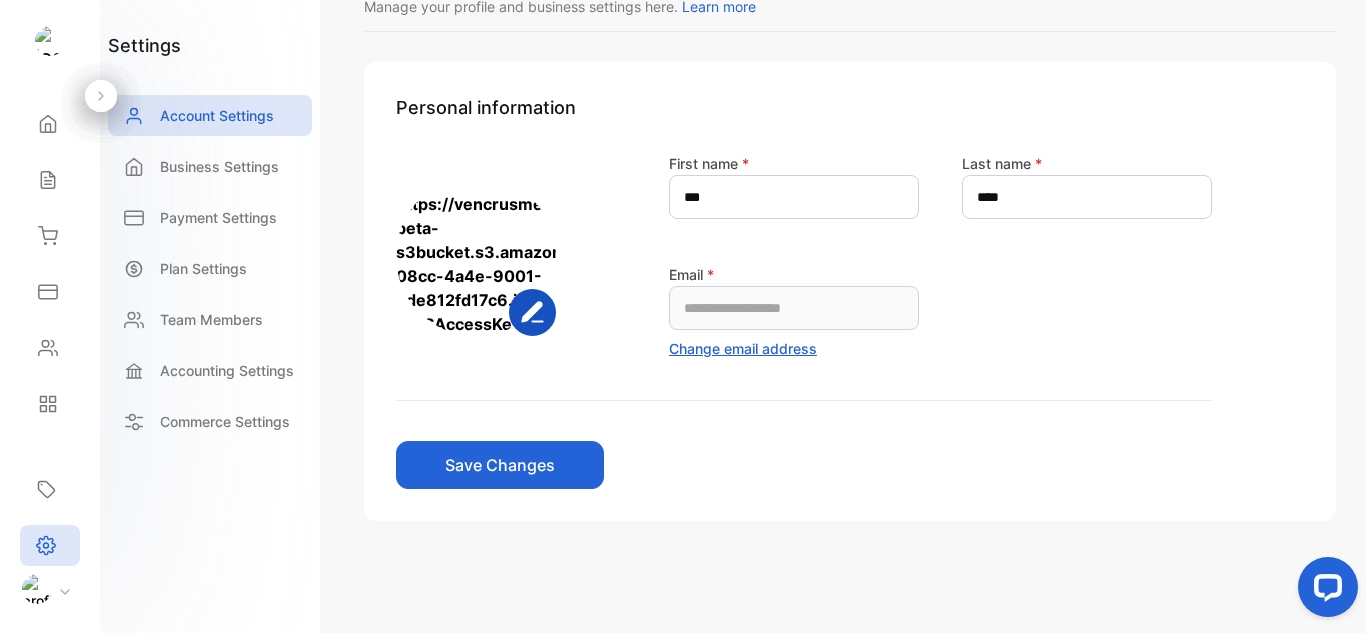 click on "Change email address" at bounding box center (743, 348) 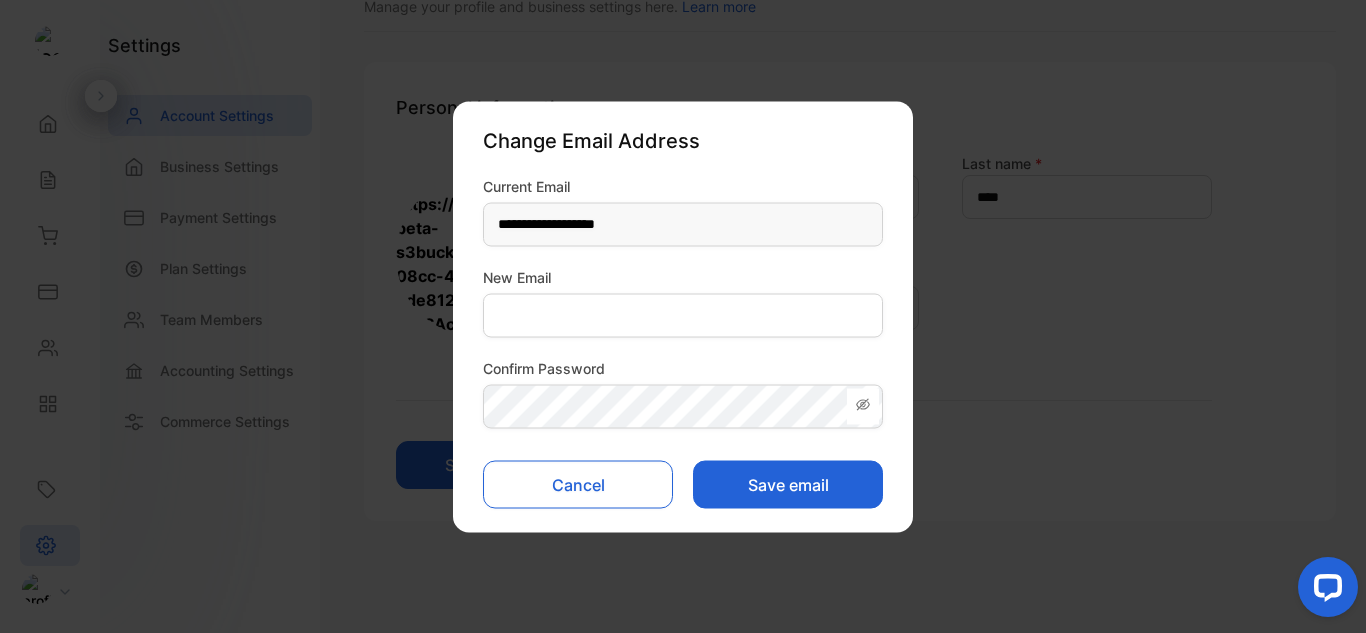 type 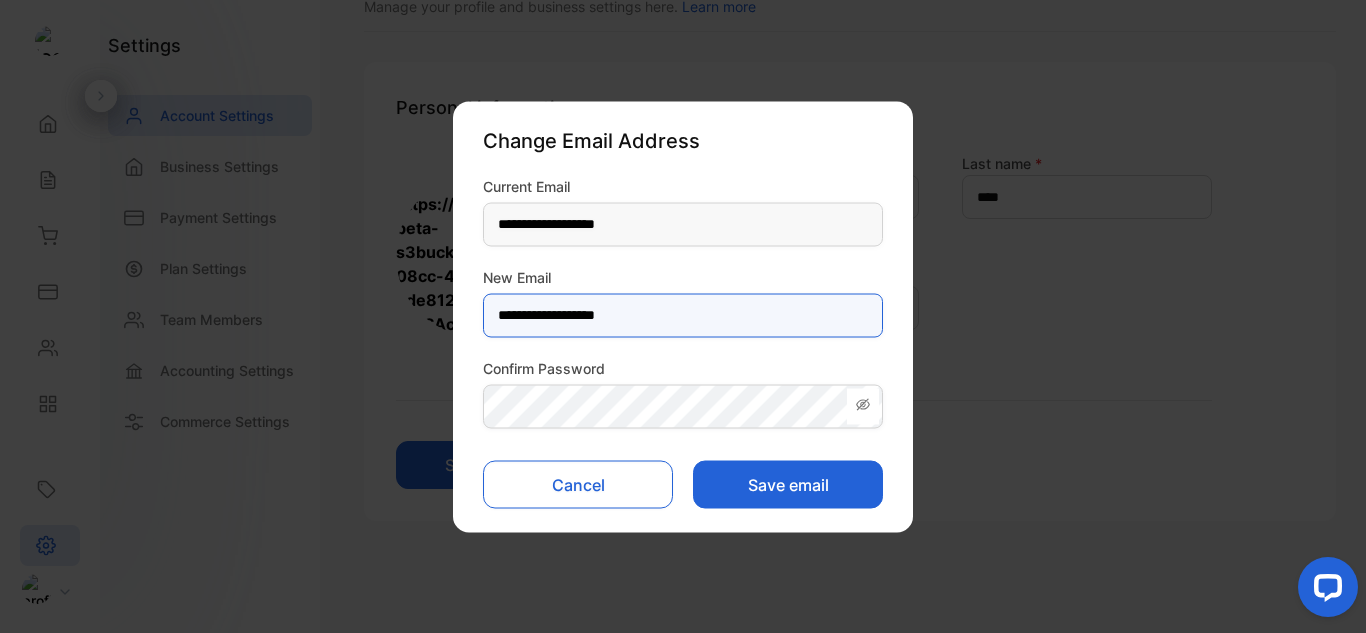 click on "**********" at bounding box center (683, 315) 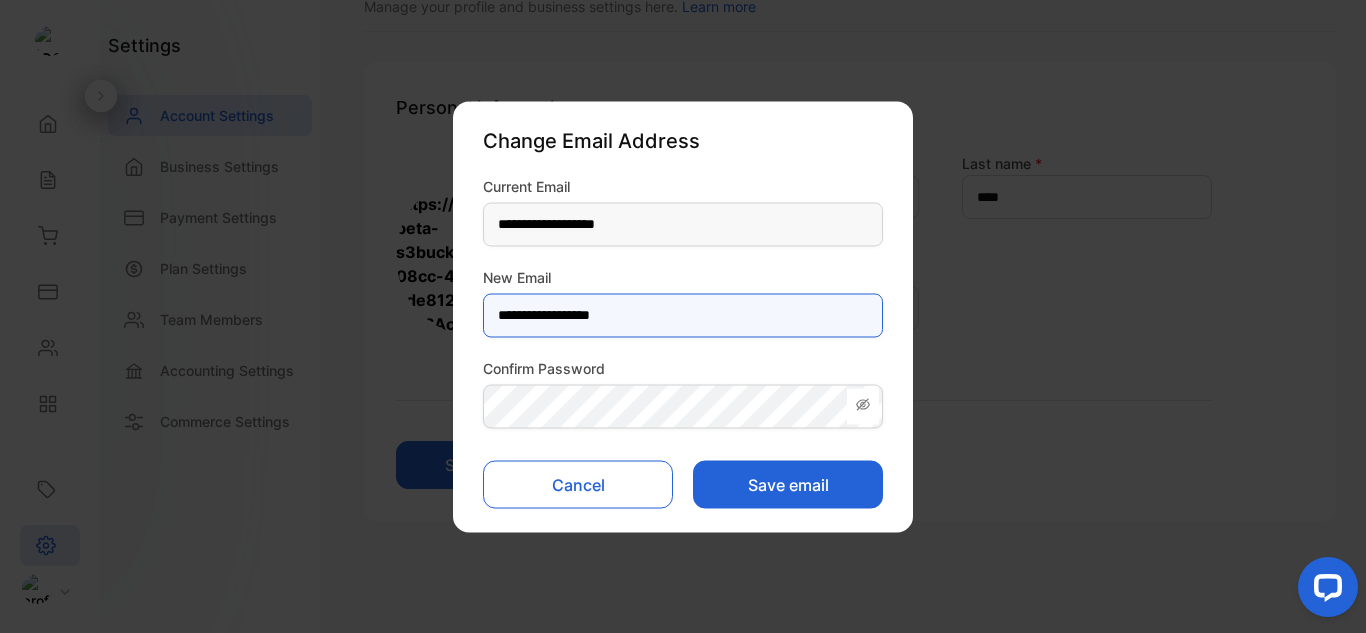 type on "**********" 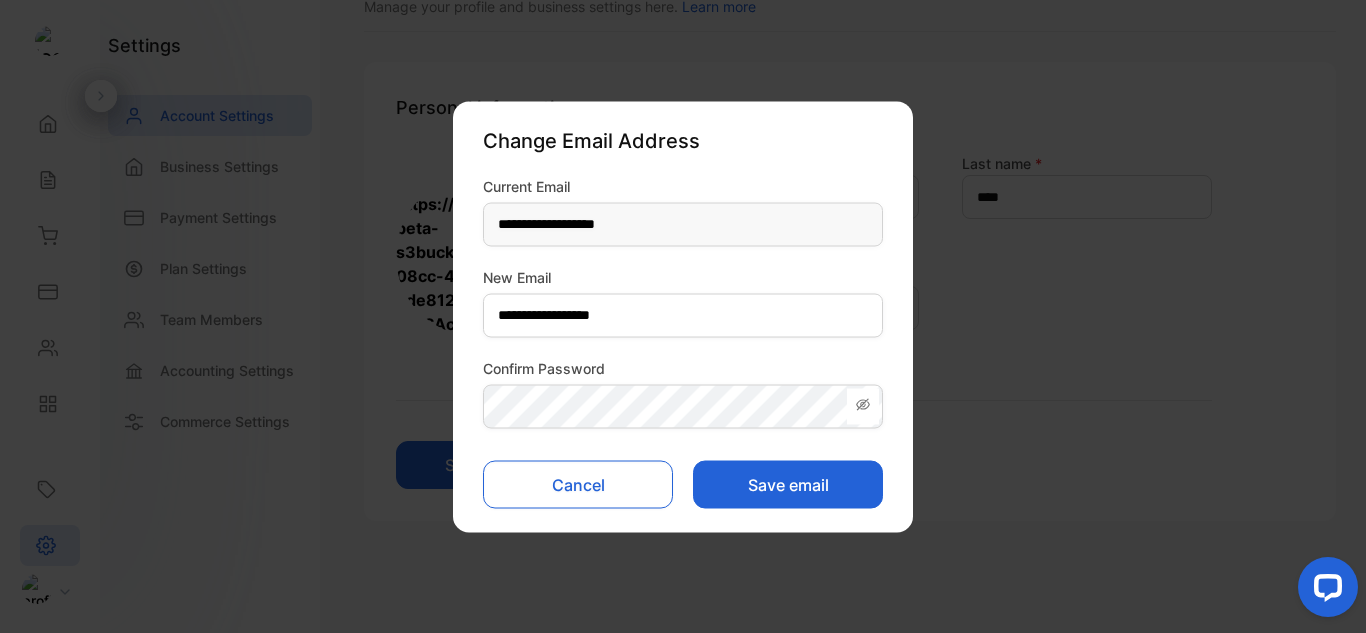 click on "Save email" at bounding box center (788, 484) 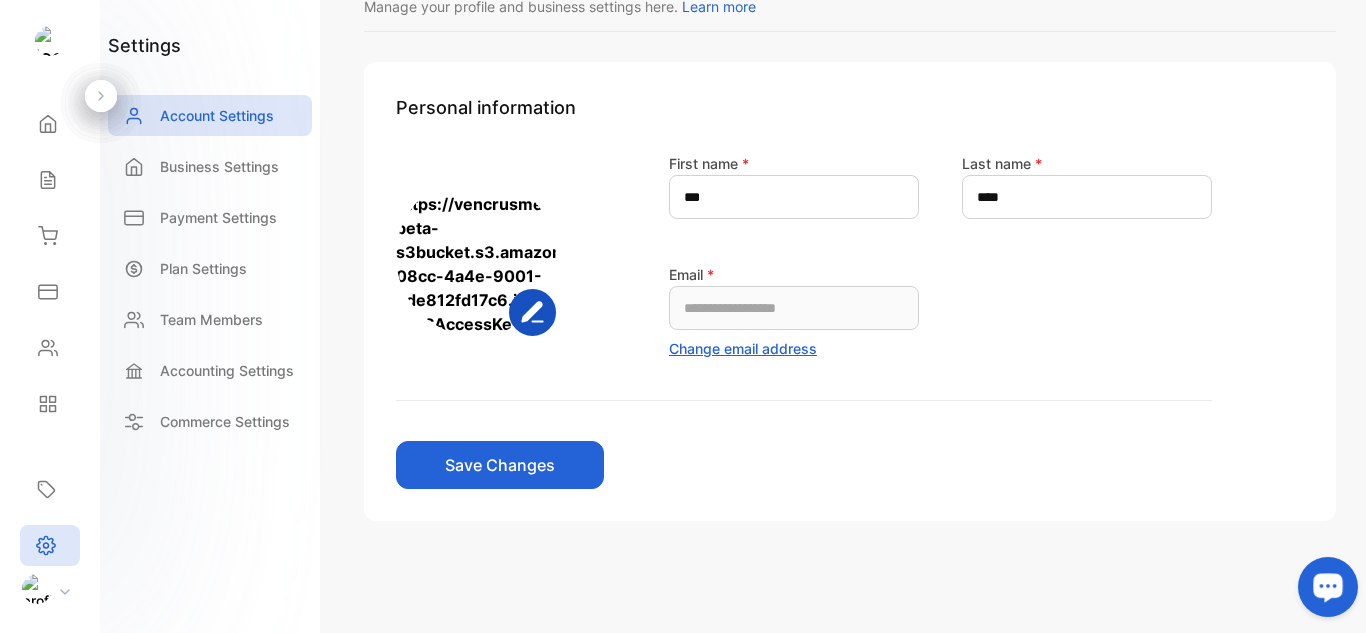 click on "Save Changes" at bounding box center [500, 465] 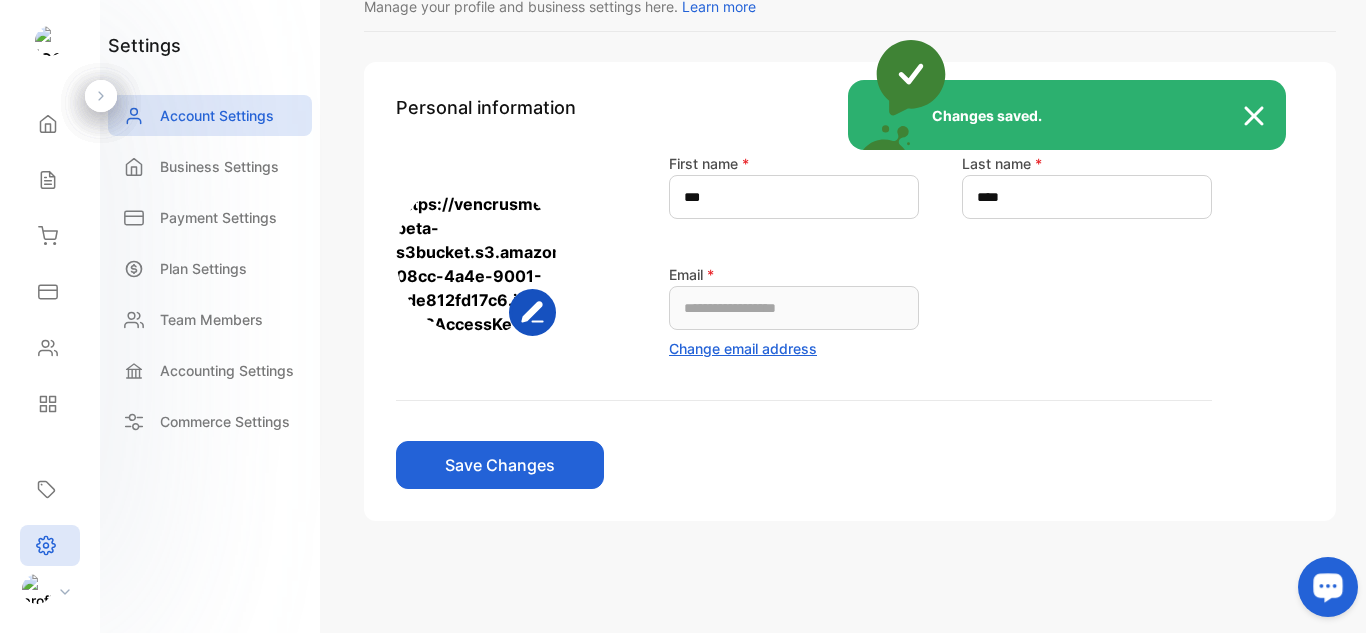 click on "Changes saved." at bounding box center (683, 316) 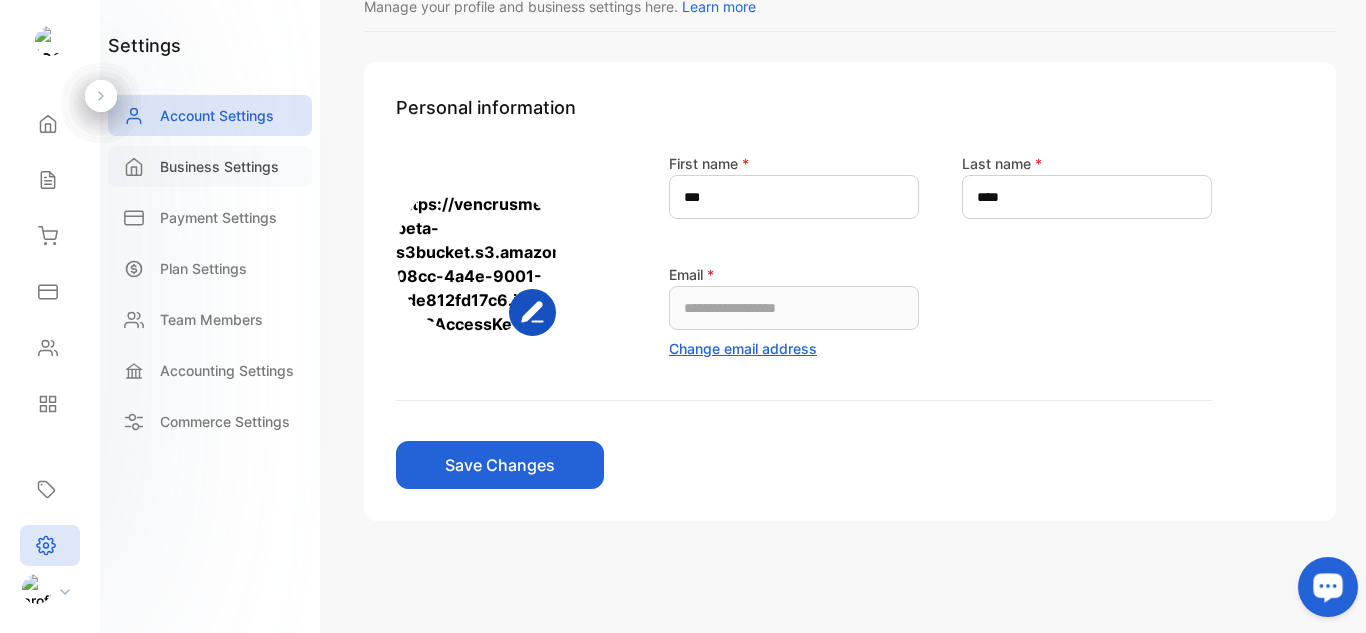 click on "Business Settings" at bounding box center [219, 166] 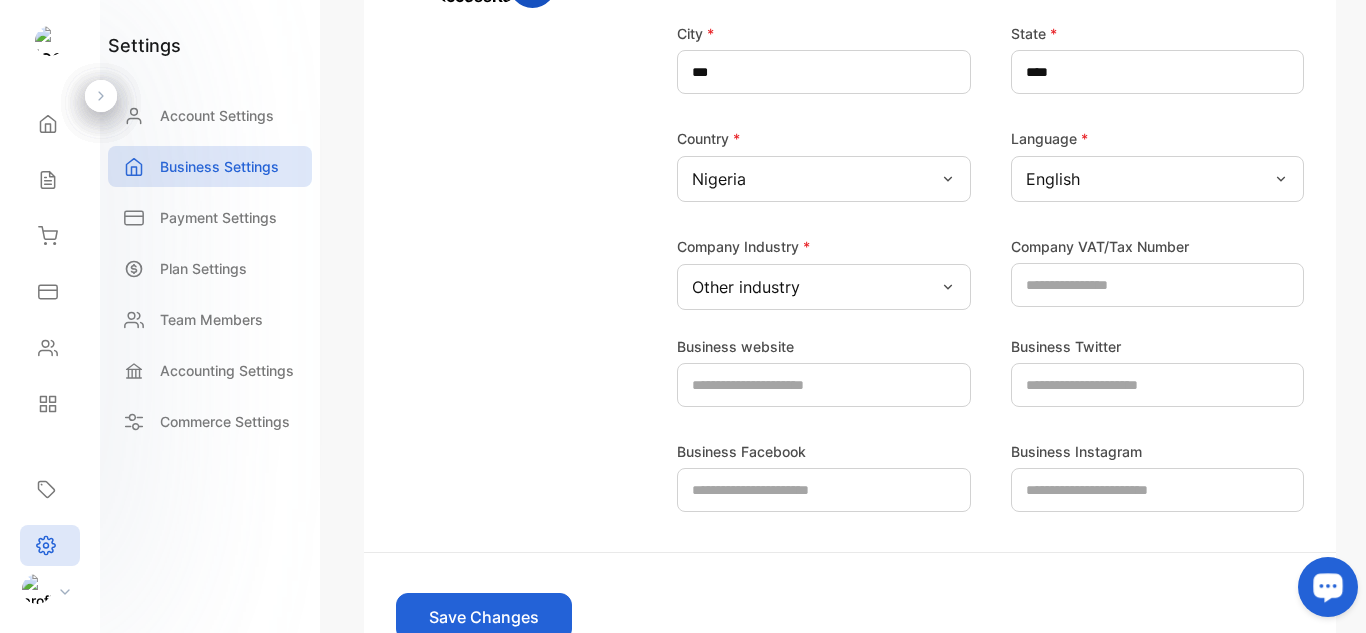 scroll, scrollTop: 585, scrollLeft: 0, axis: vertical 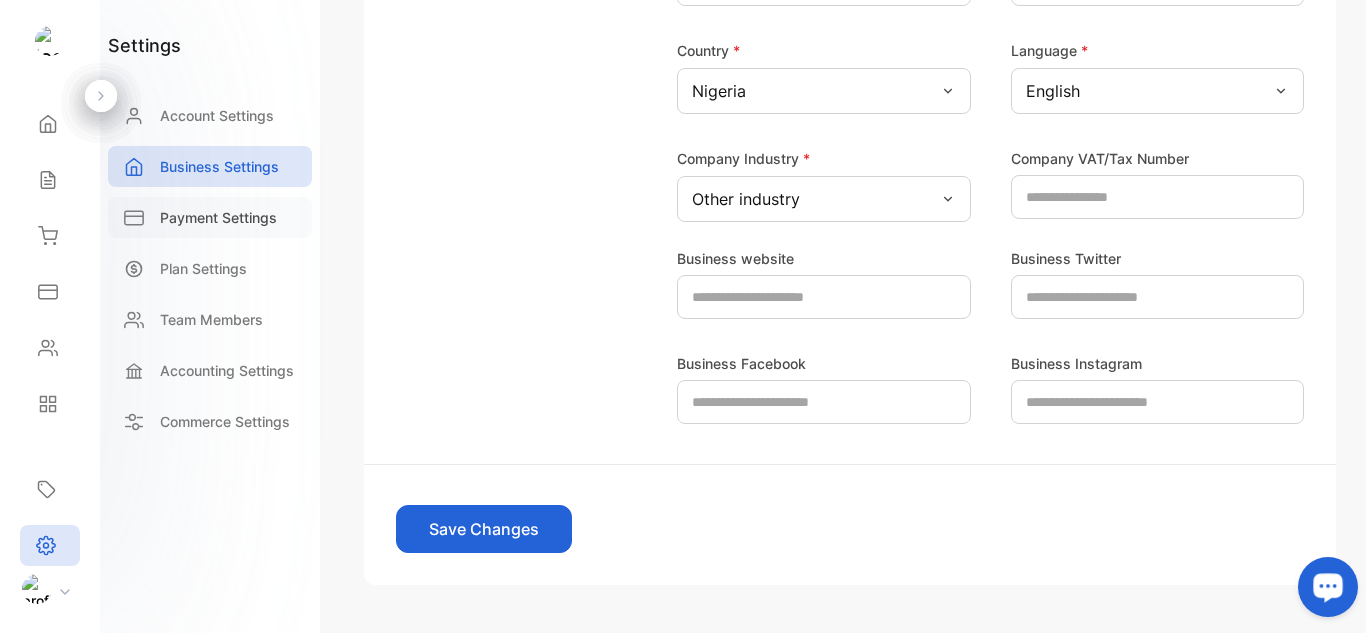 click on "Payment Settings" at bounding box center [210, 217] 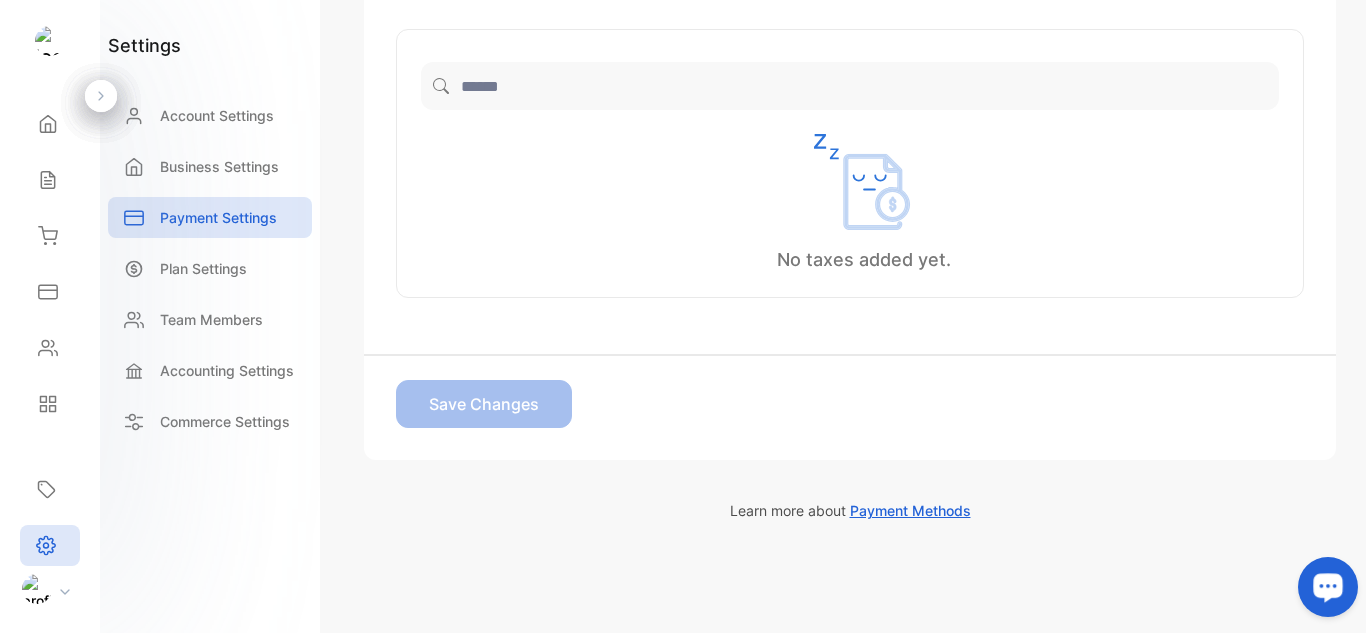 scroll, scrollTop: 624, scrollLeft: 0, axis: vertical 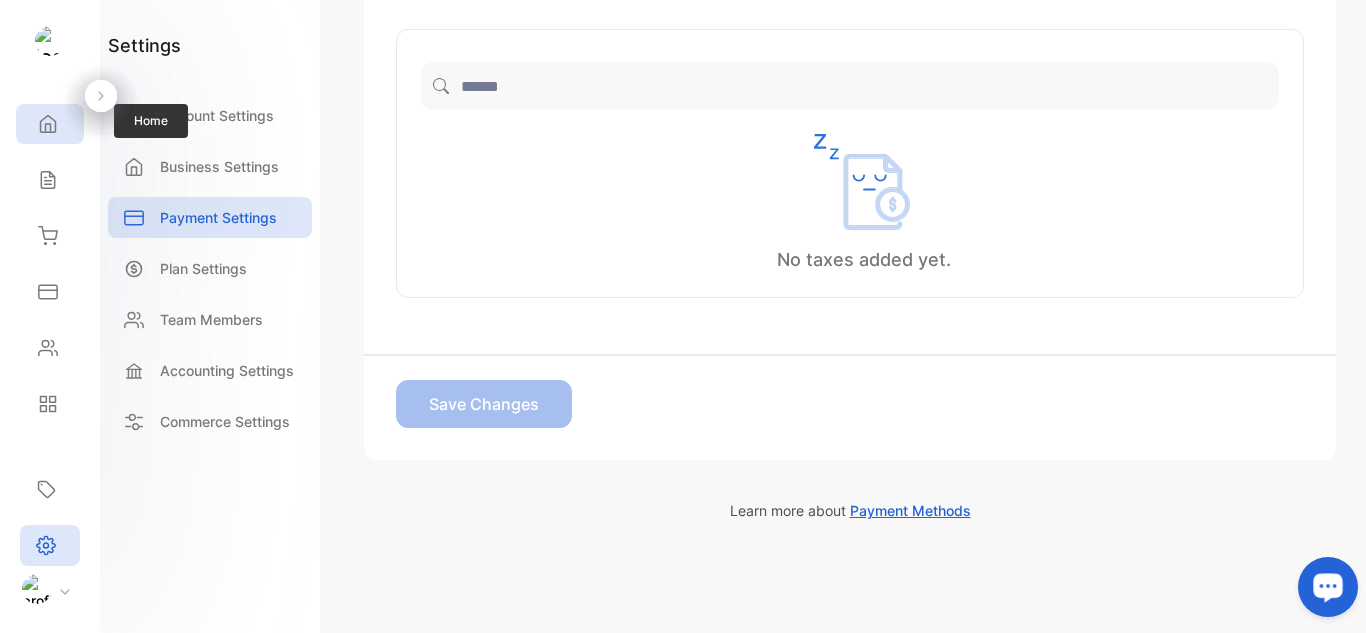 click at bounding box center [48, 124] 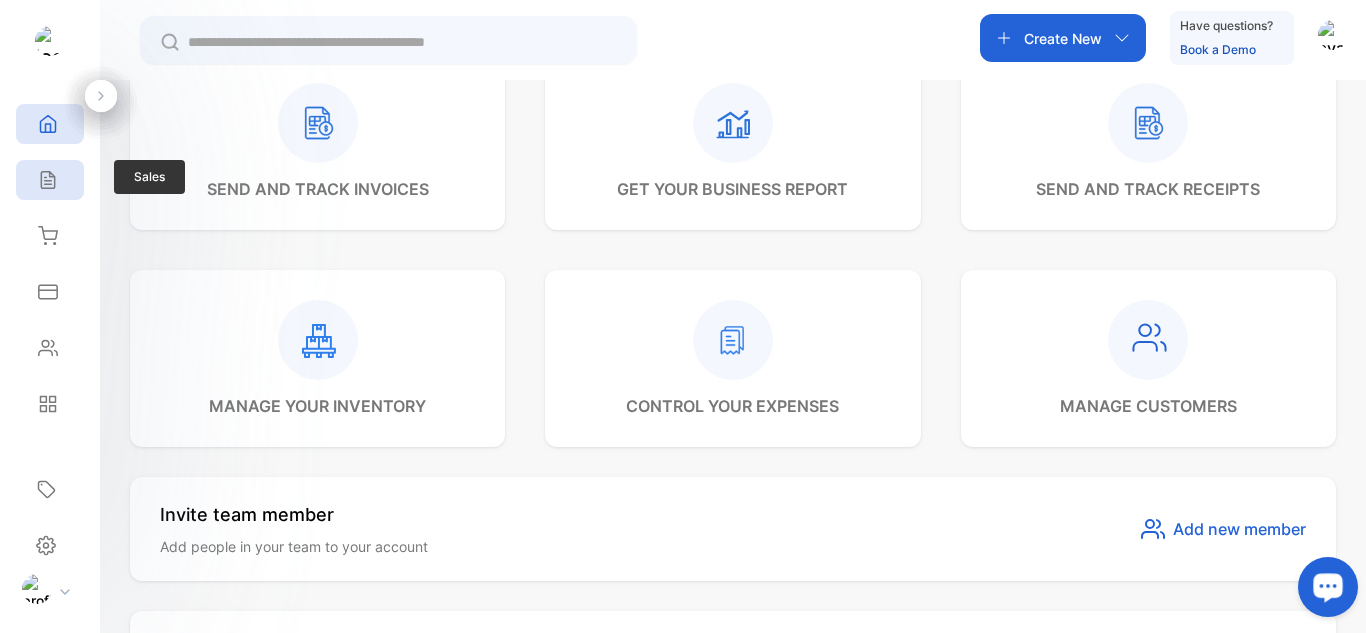 click at bounding box center [47, 180] 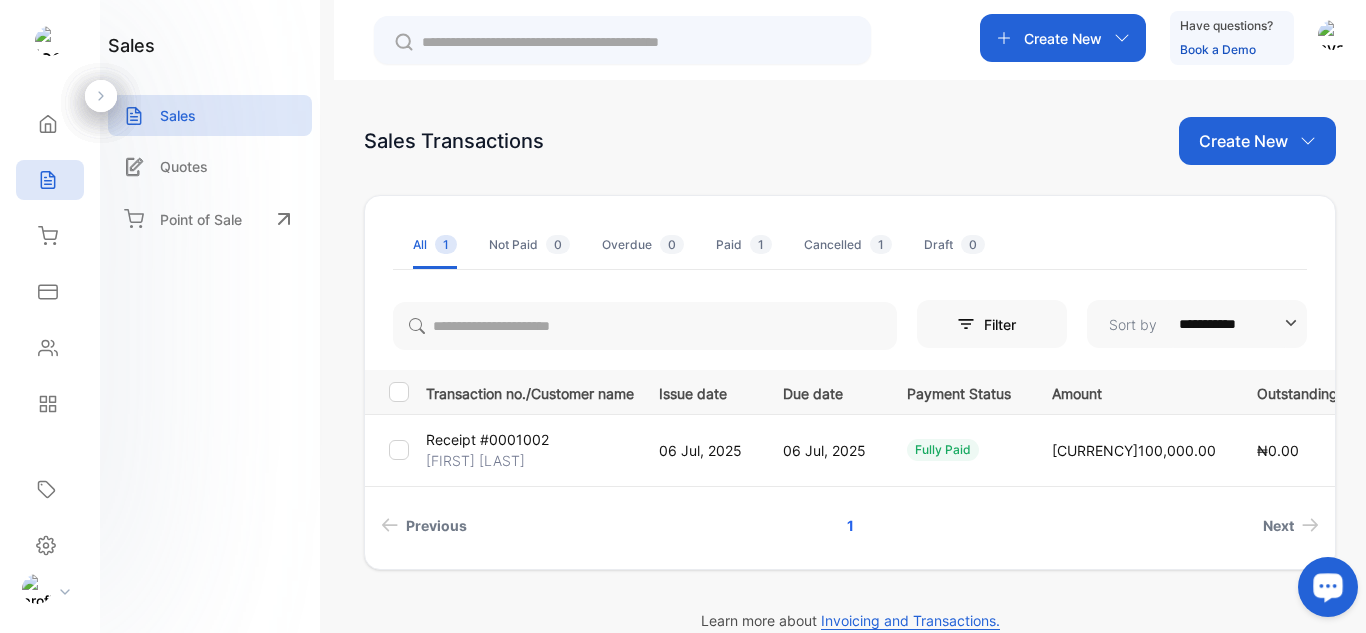 click on "Receipt #0001002" at bounding box center [487, 439] 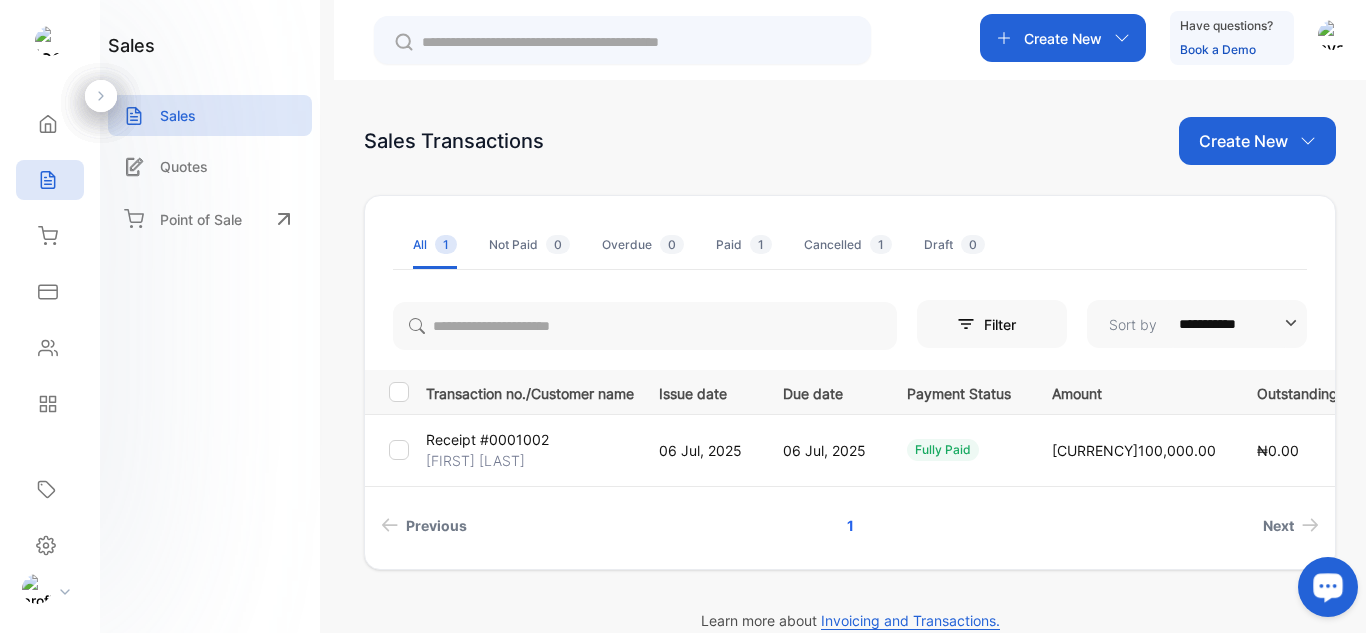 click on "[FIRST] [LAST]" at bounding box center (475, 460) 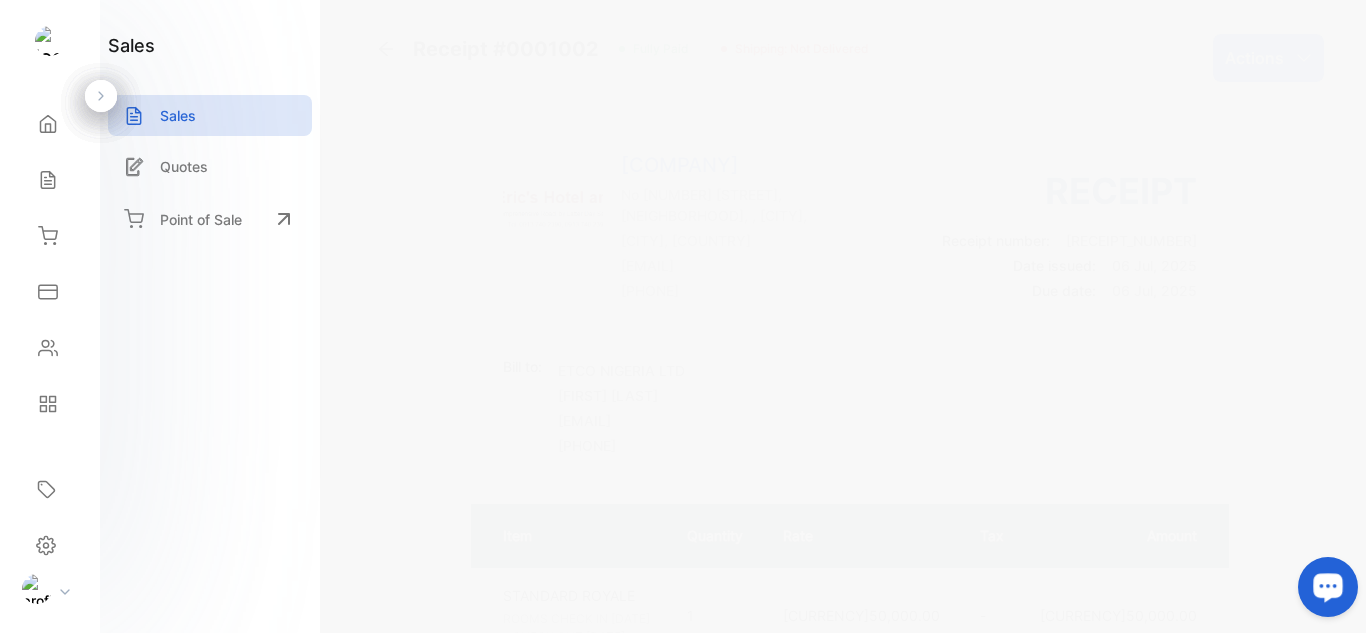 scroll, scrollTop: 0, scrollLeft: 0, axis: both 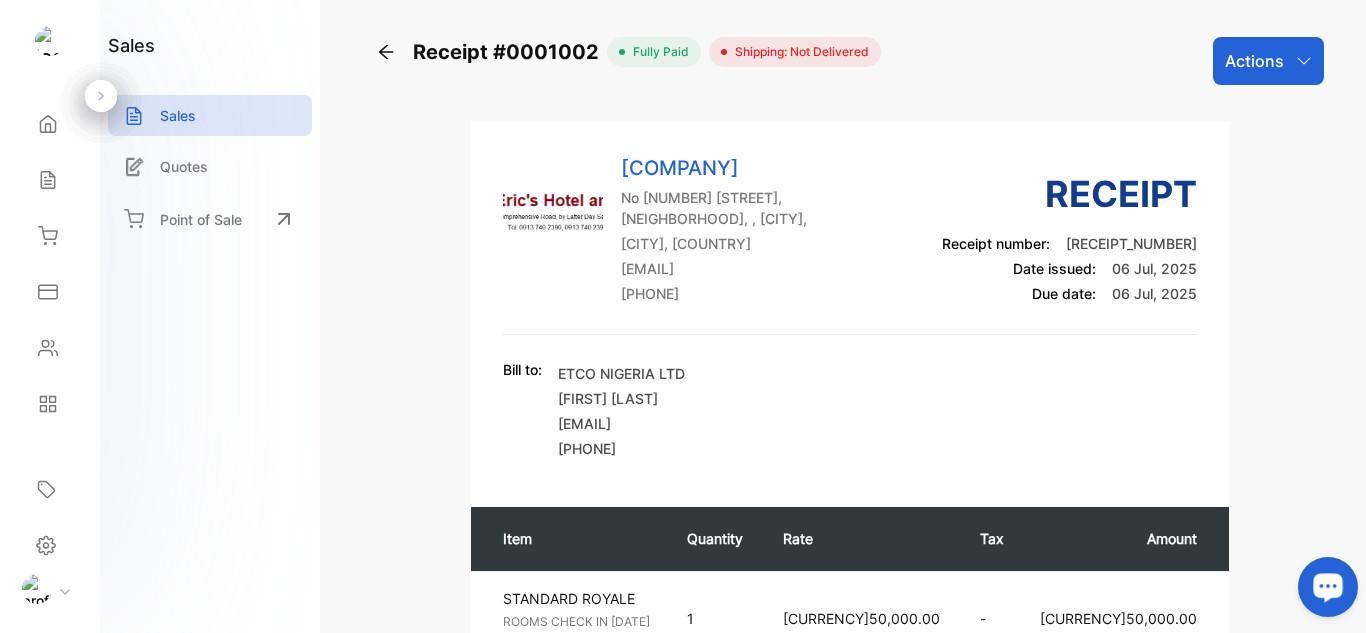 click at bounding box center [1304, 61] 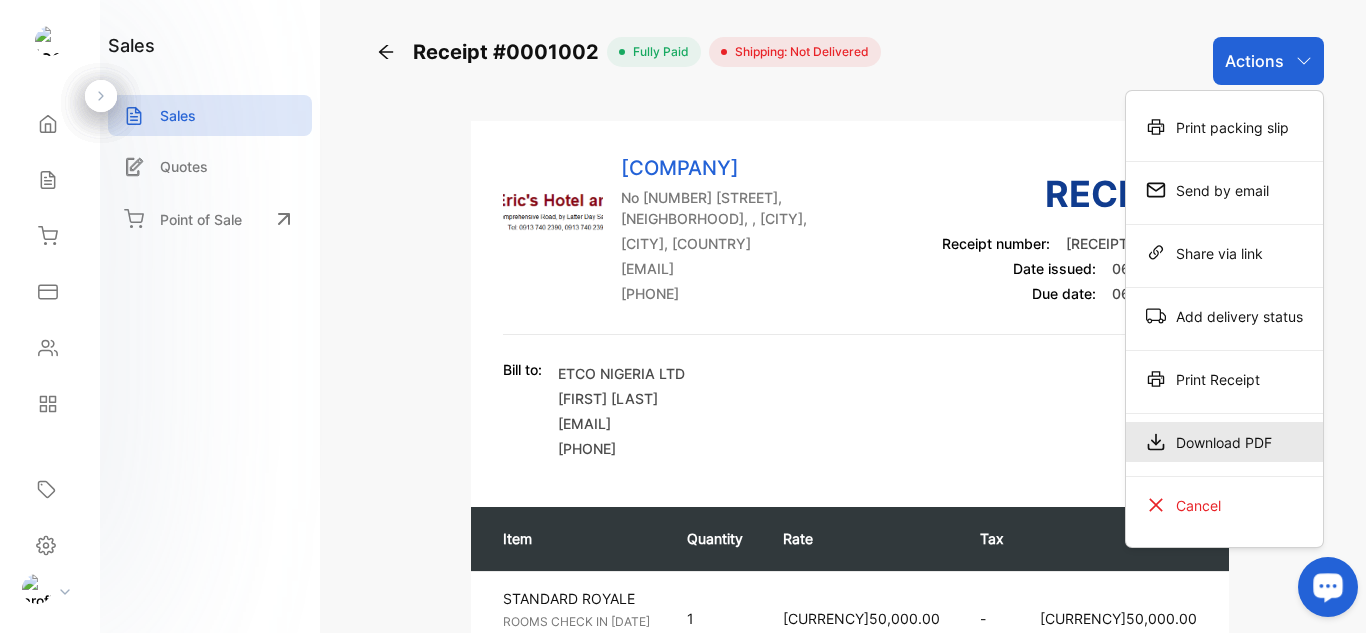 click on "Download PDF" at bounding box center [1224, 127] 